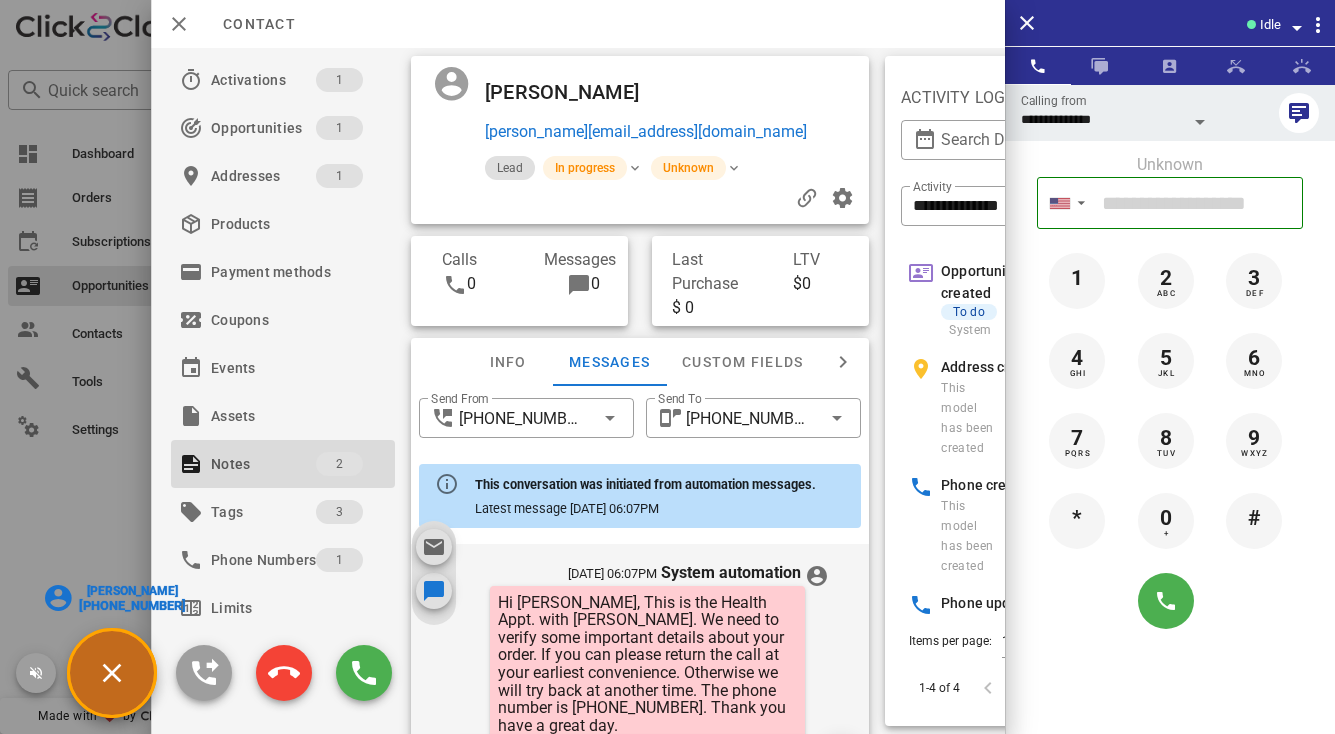 scroll, scrollTop: 380, scrollLeft: 0, axis: vertical 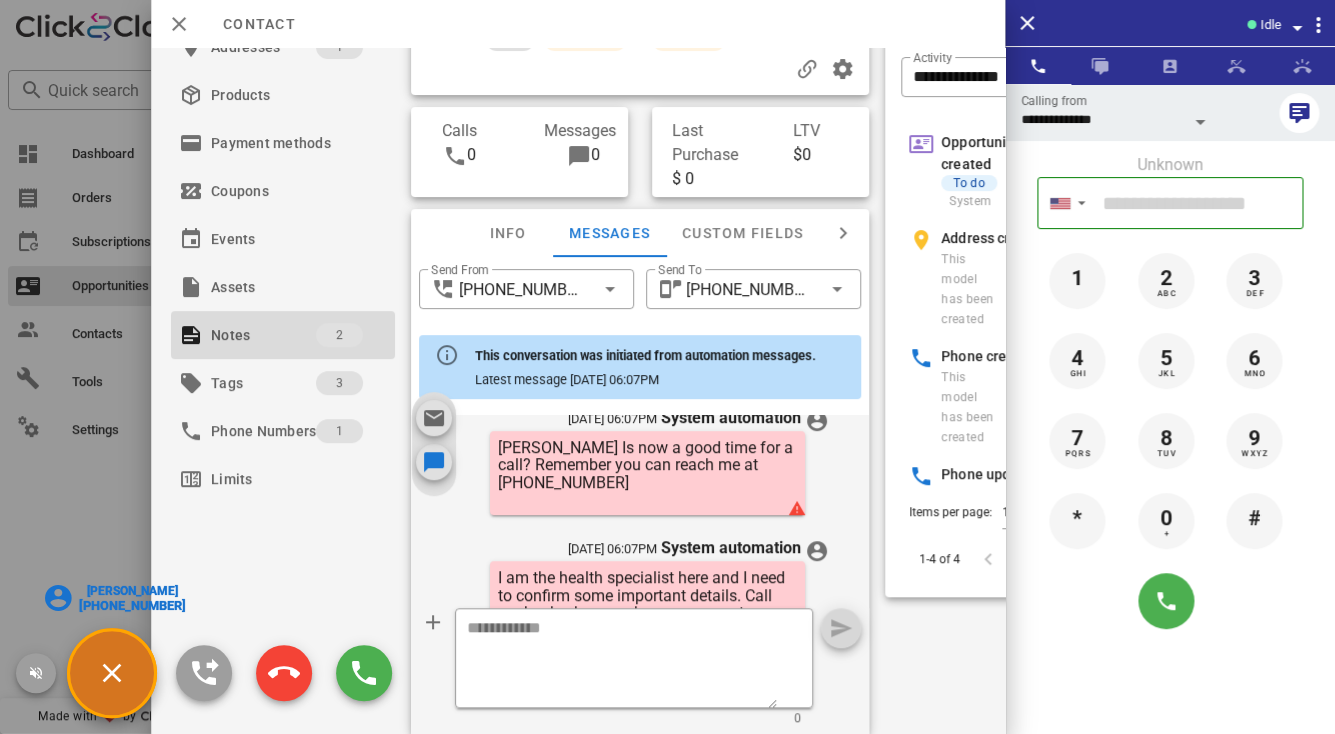 click on "[PERSON_NAME]" at bounding box center [132, 591] 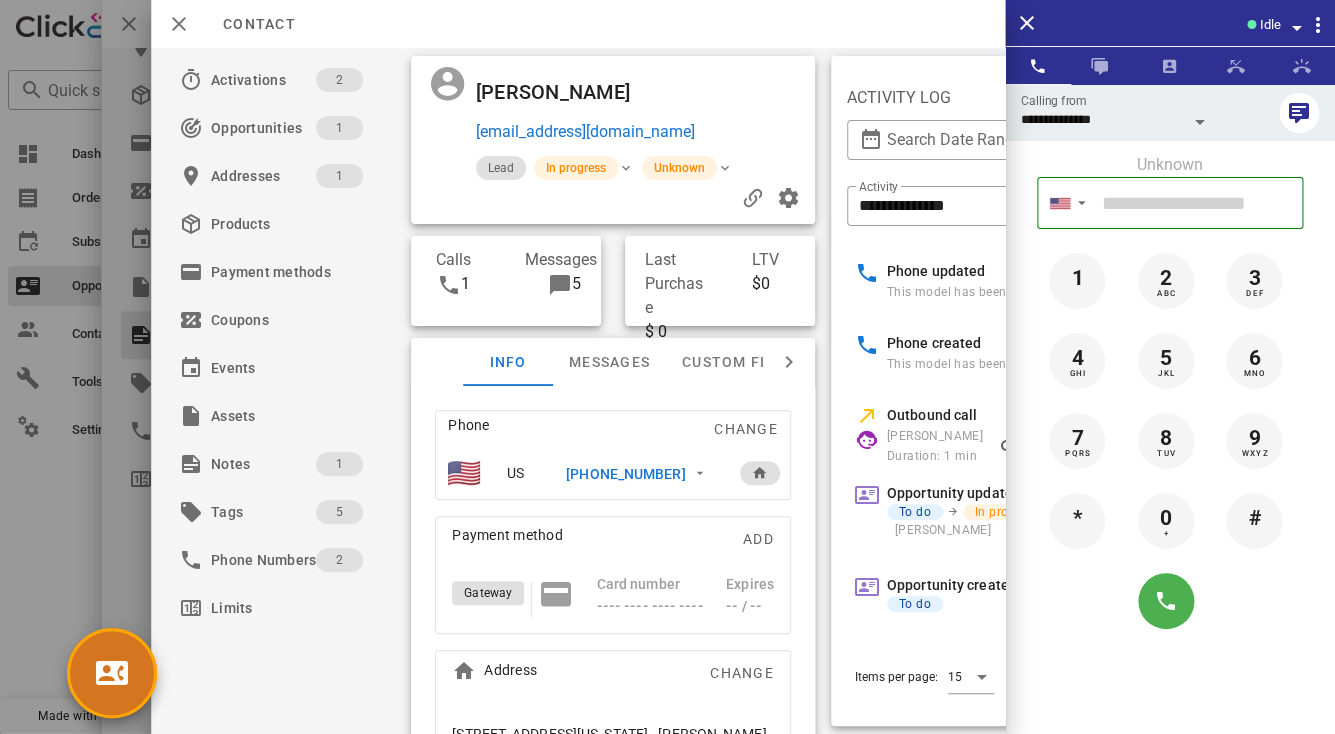 scroll, scrollTop: 0, scrollLeft: 266, axis: horizontal 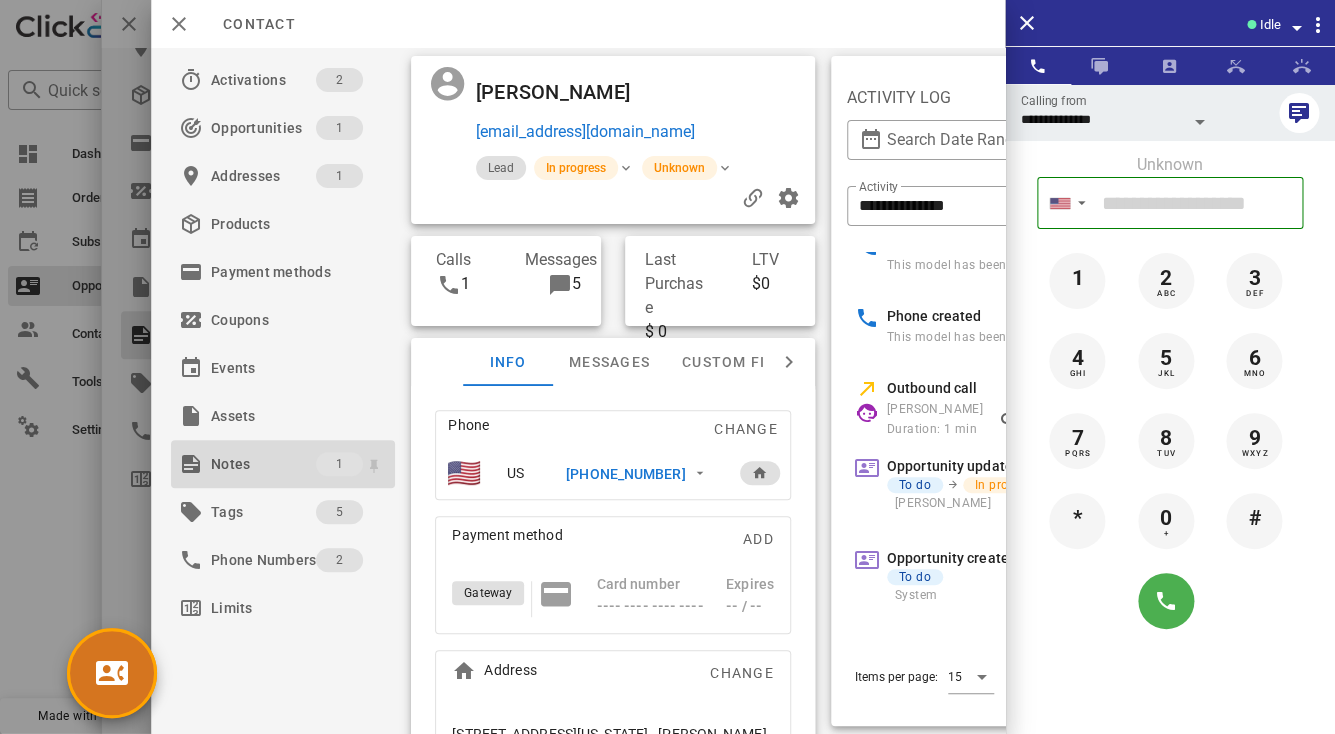 click on "Notes" at bounding box center [263, 464] 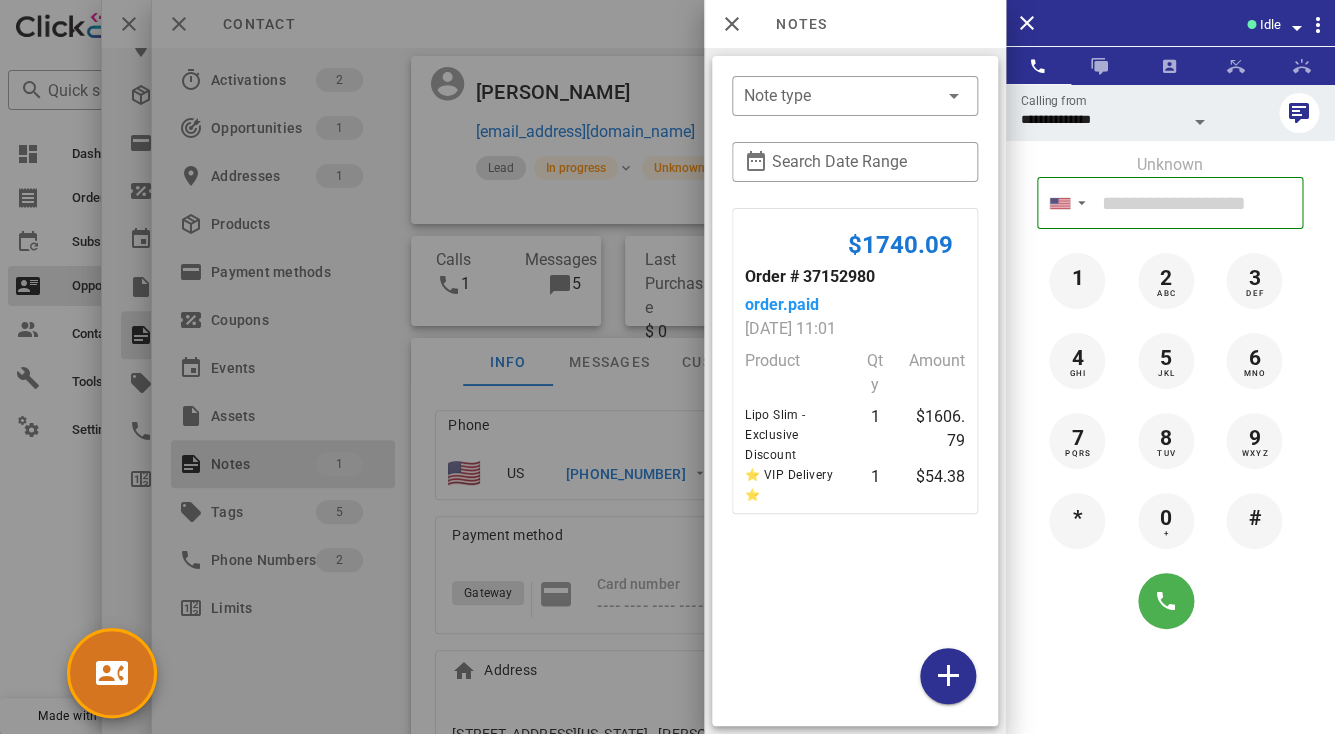 click at bounding box center (667, 367) 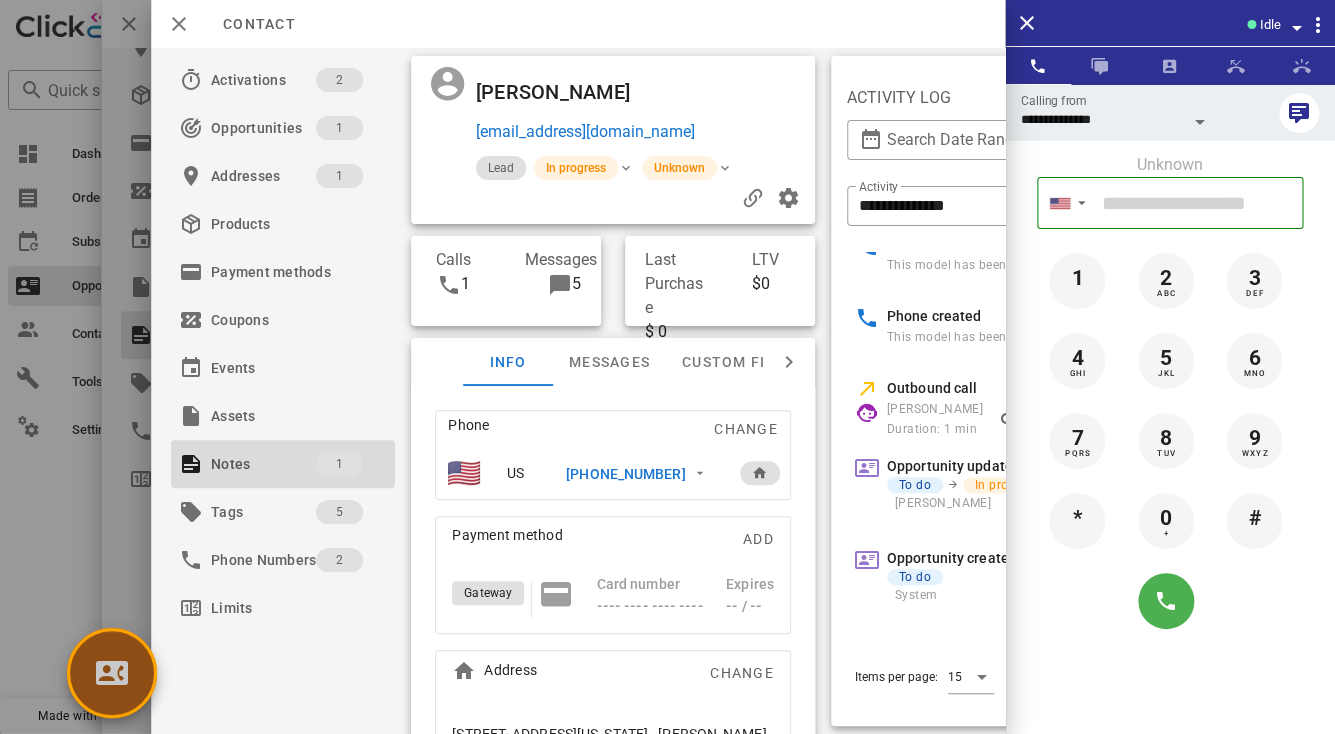 click at bounding box center (112, 673) 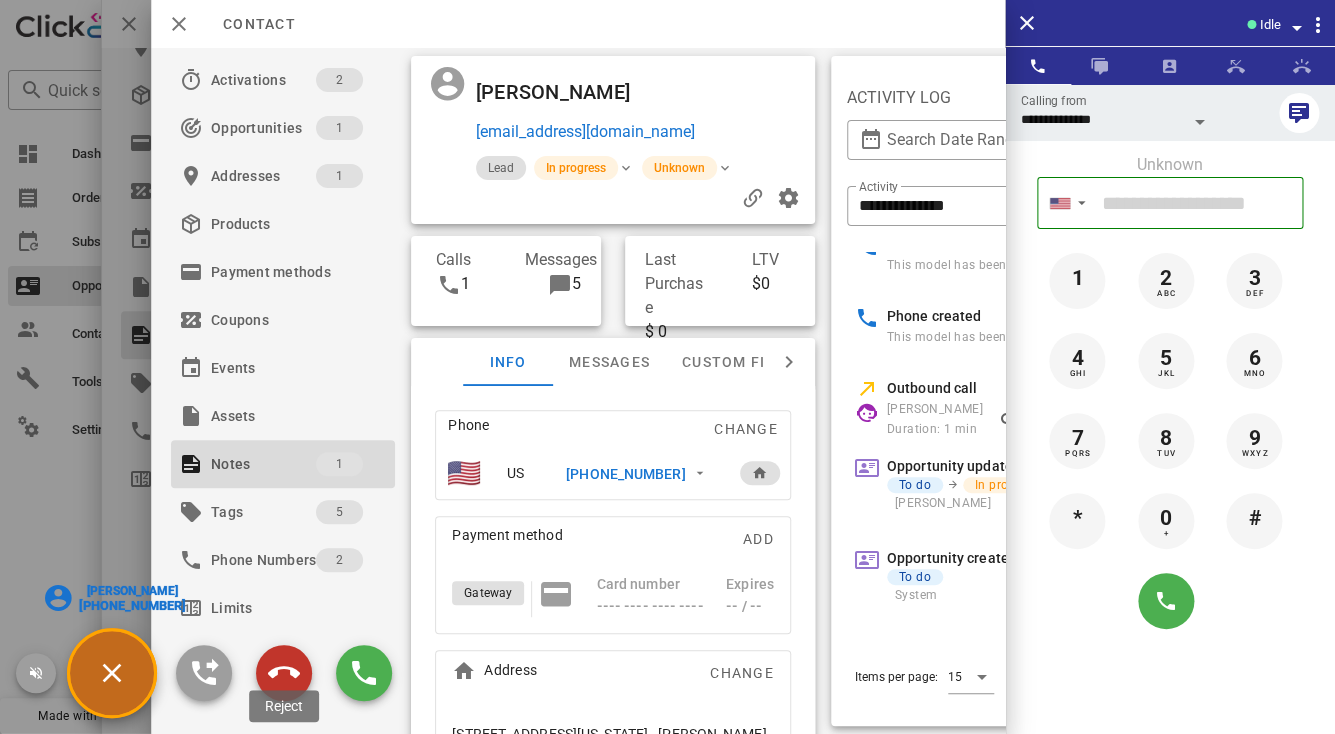 click at bounding box center (284, 673) 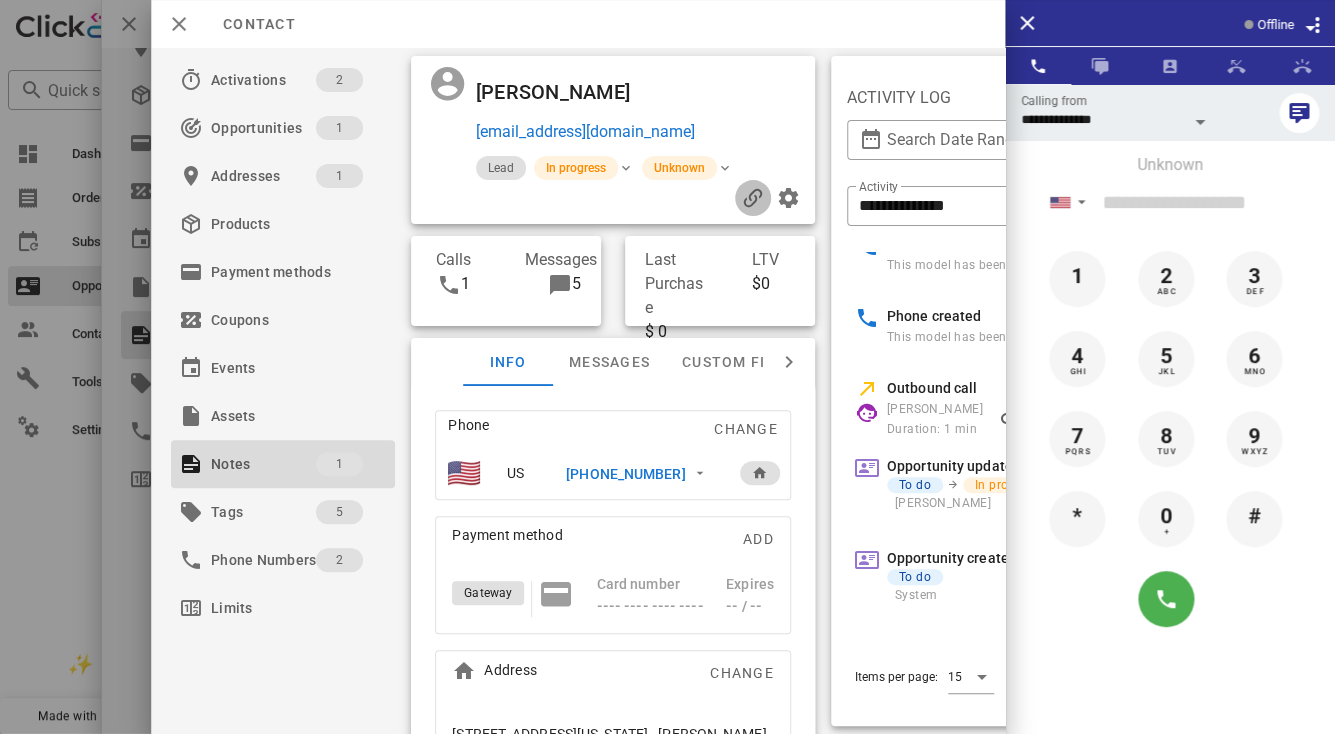click at bounding box center (753, 198) 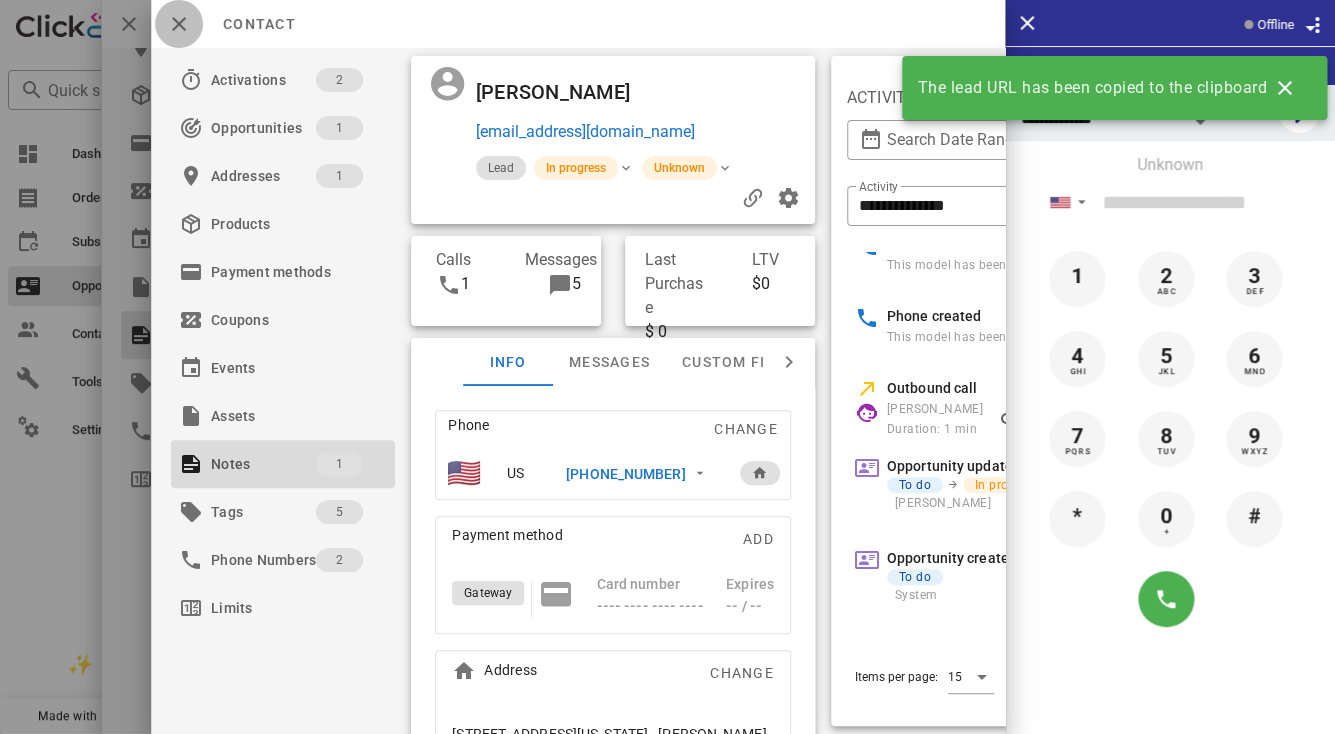 click at bounding box center (179, 24) 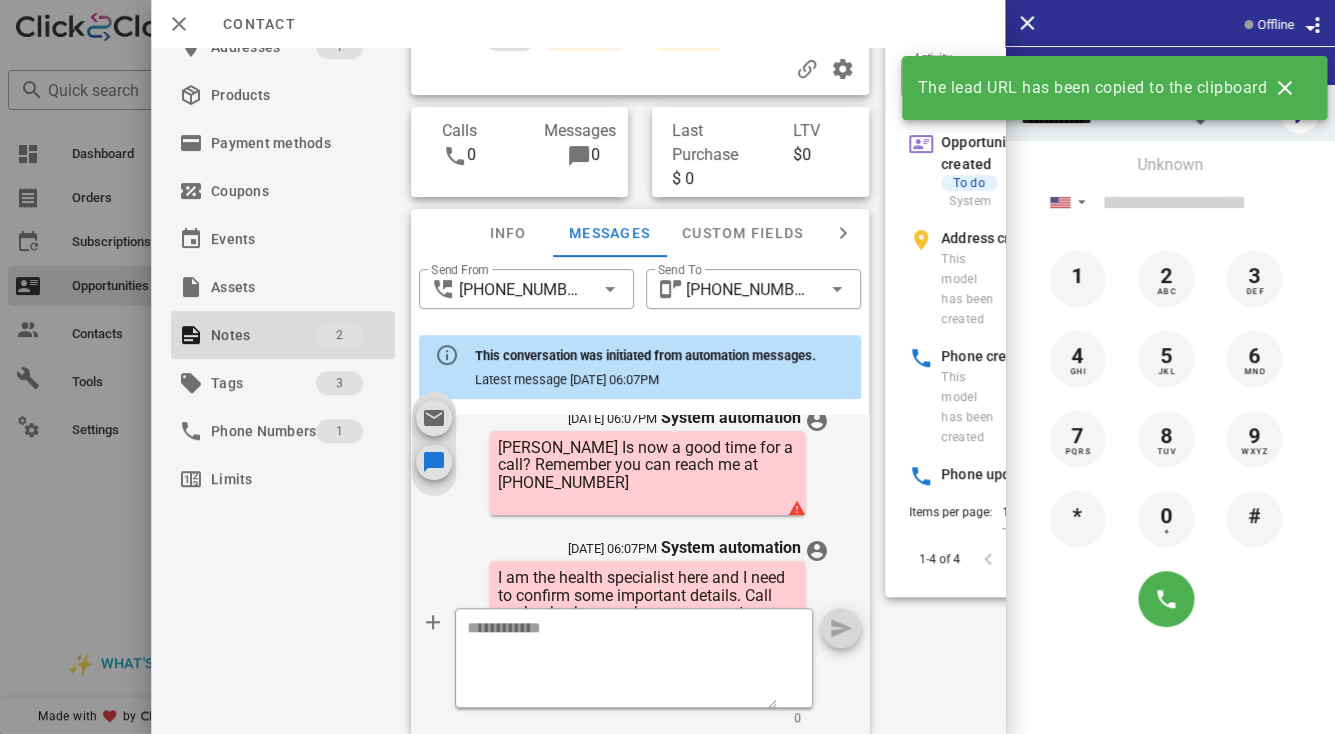 scroll, scrollTop: 0, scrollLeft: 0, axis: both 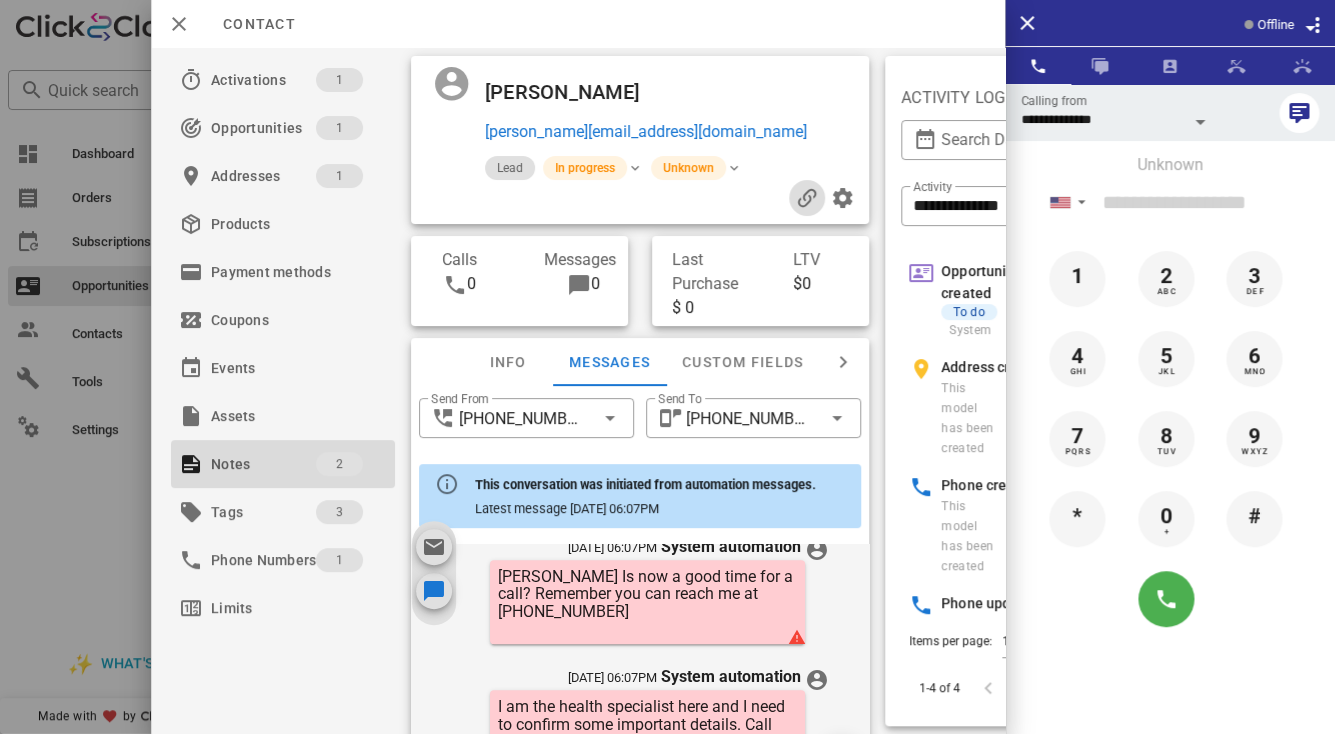click at bounding box center (807, 198) 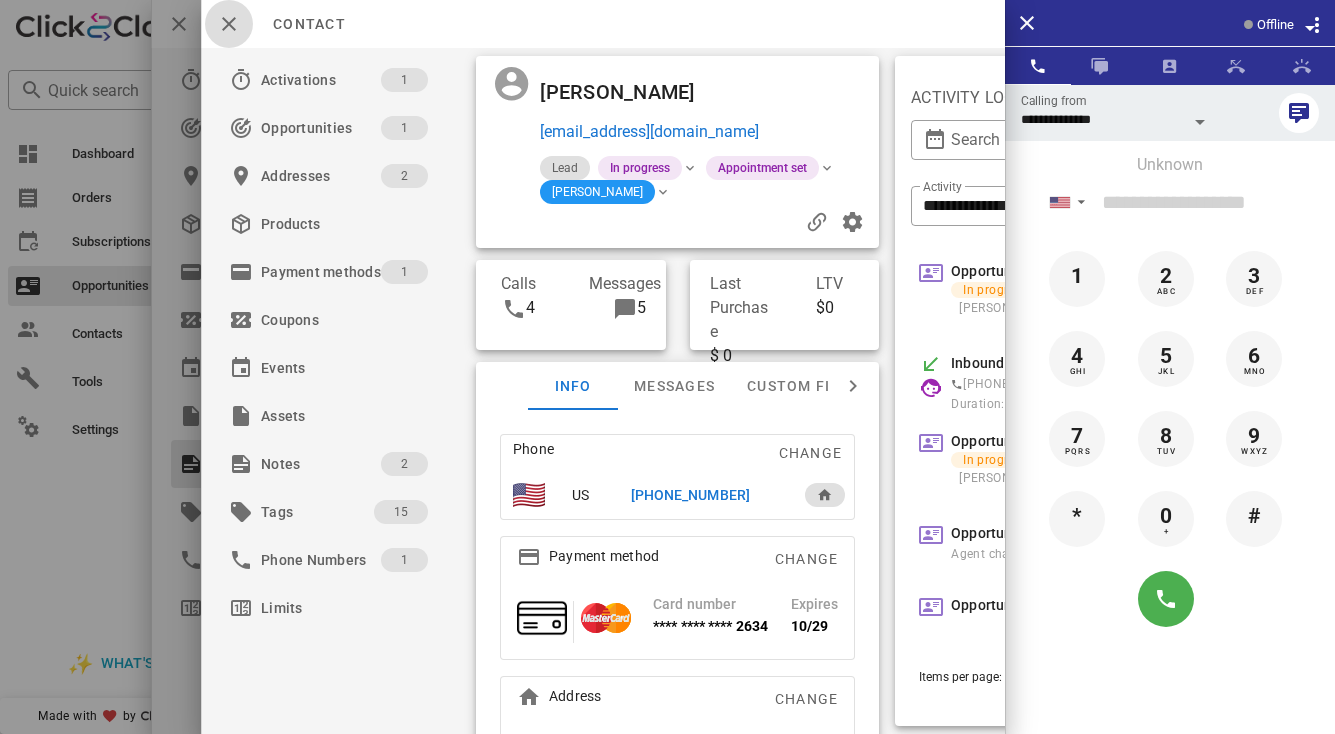 scroll, scrollTop: 379, scrollLeft: 0, axis: vertical 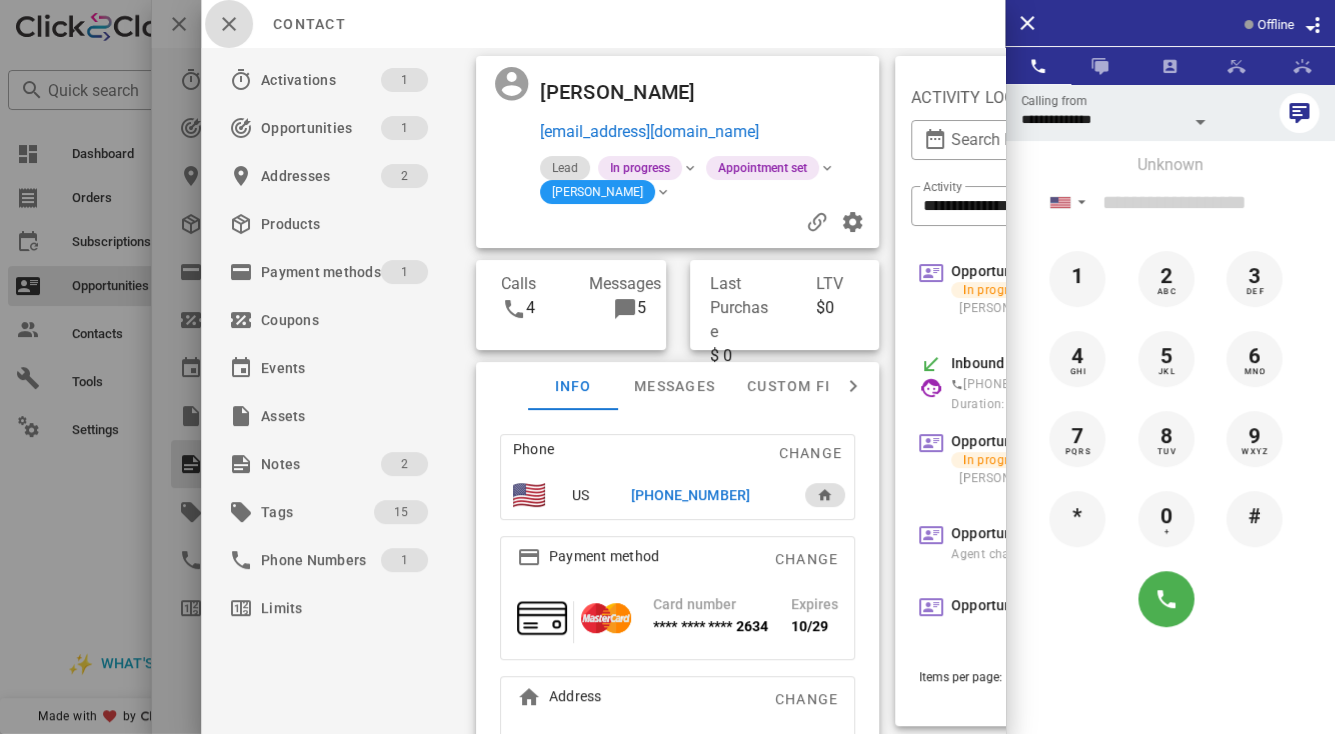 click at bounding box center (229, 24) 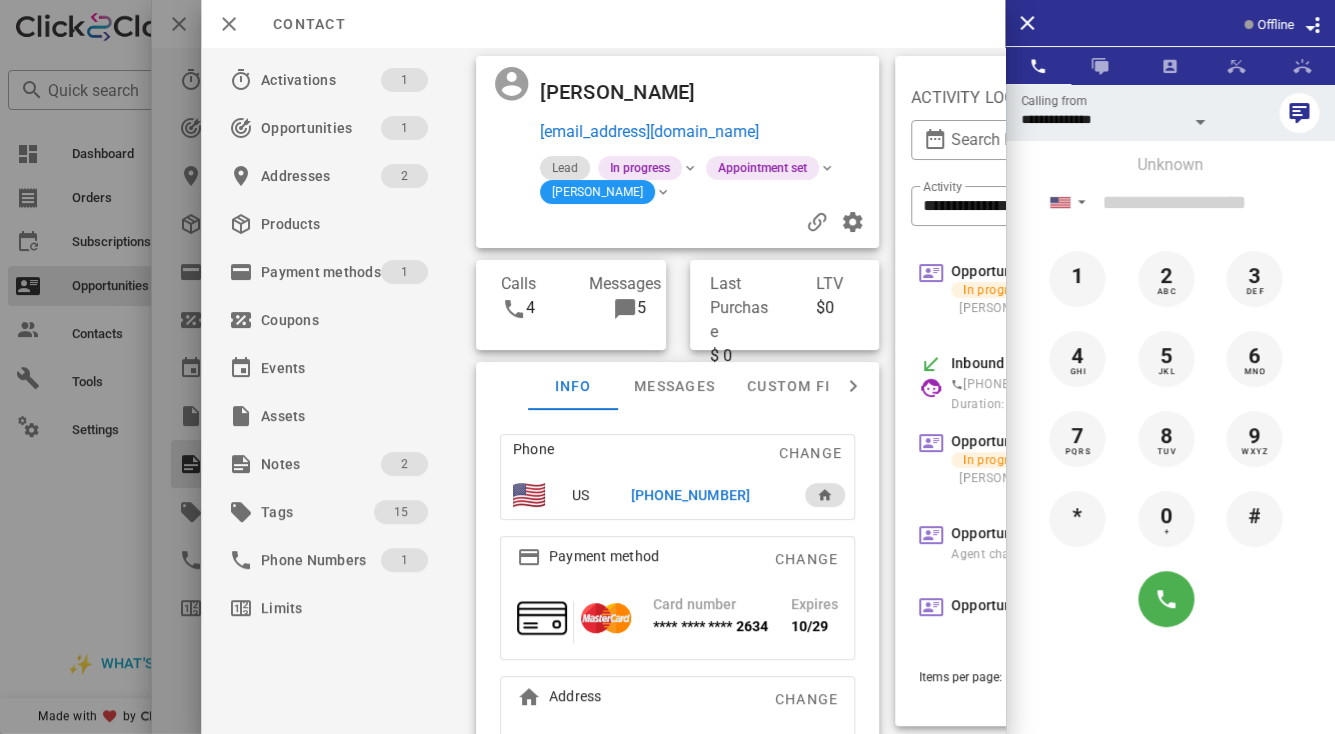 scroll, scrollTop: 380, scrollLeft: 0, axis: vertical 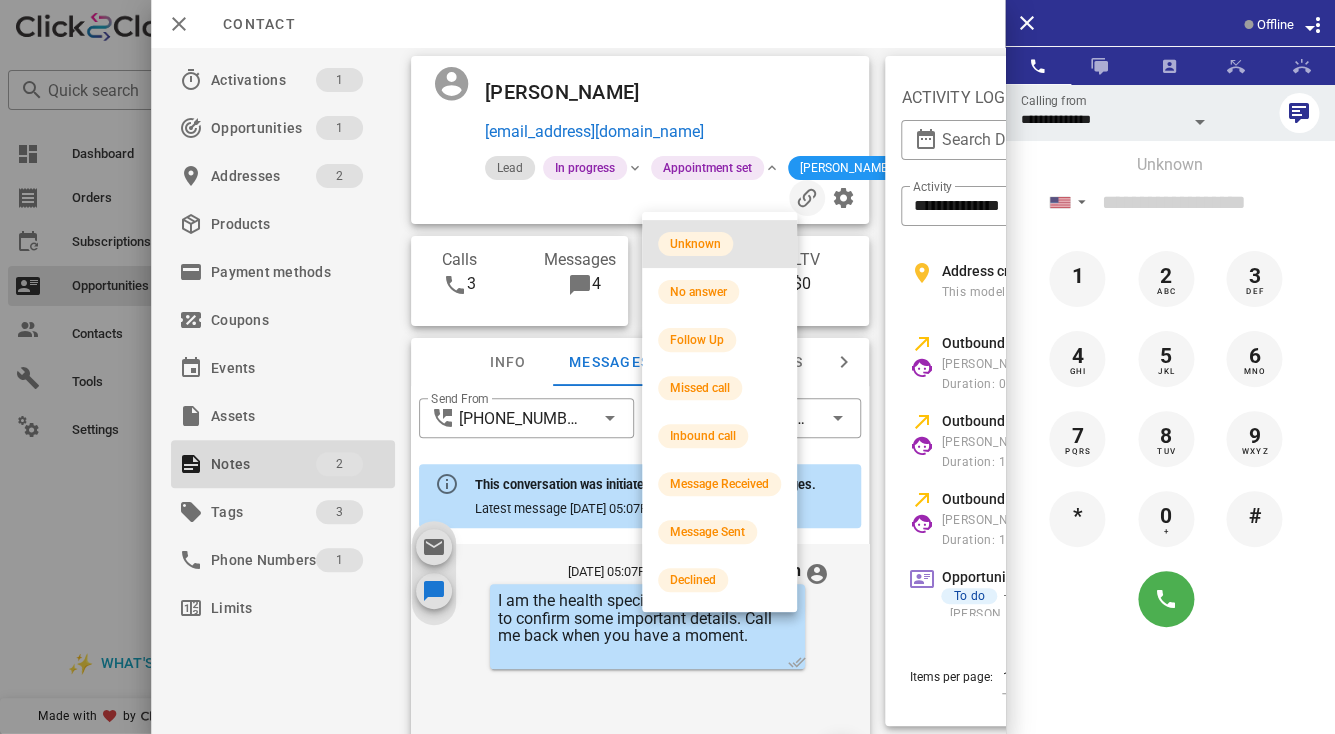 click on "Unknown" at bounding box center [719, 244] 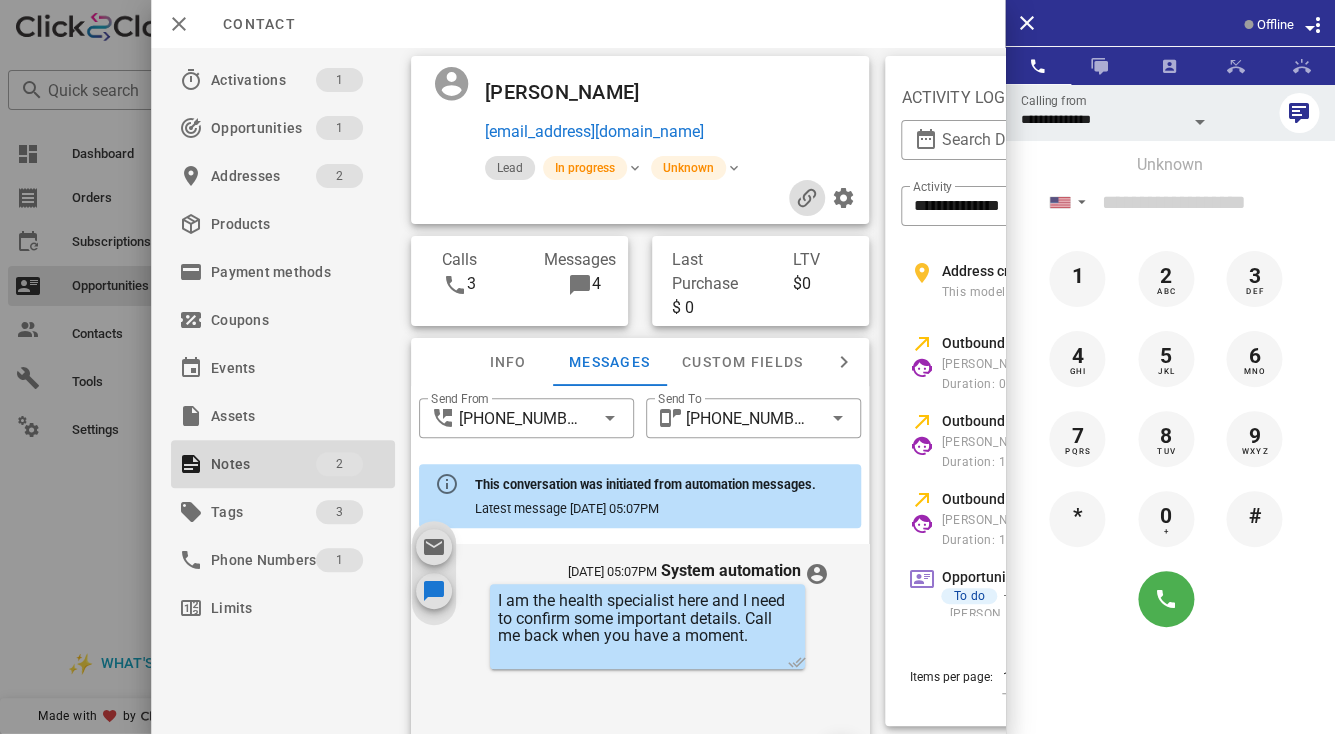 click at bounding box center [807, 198] 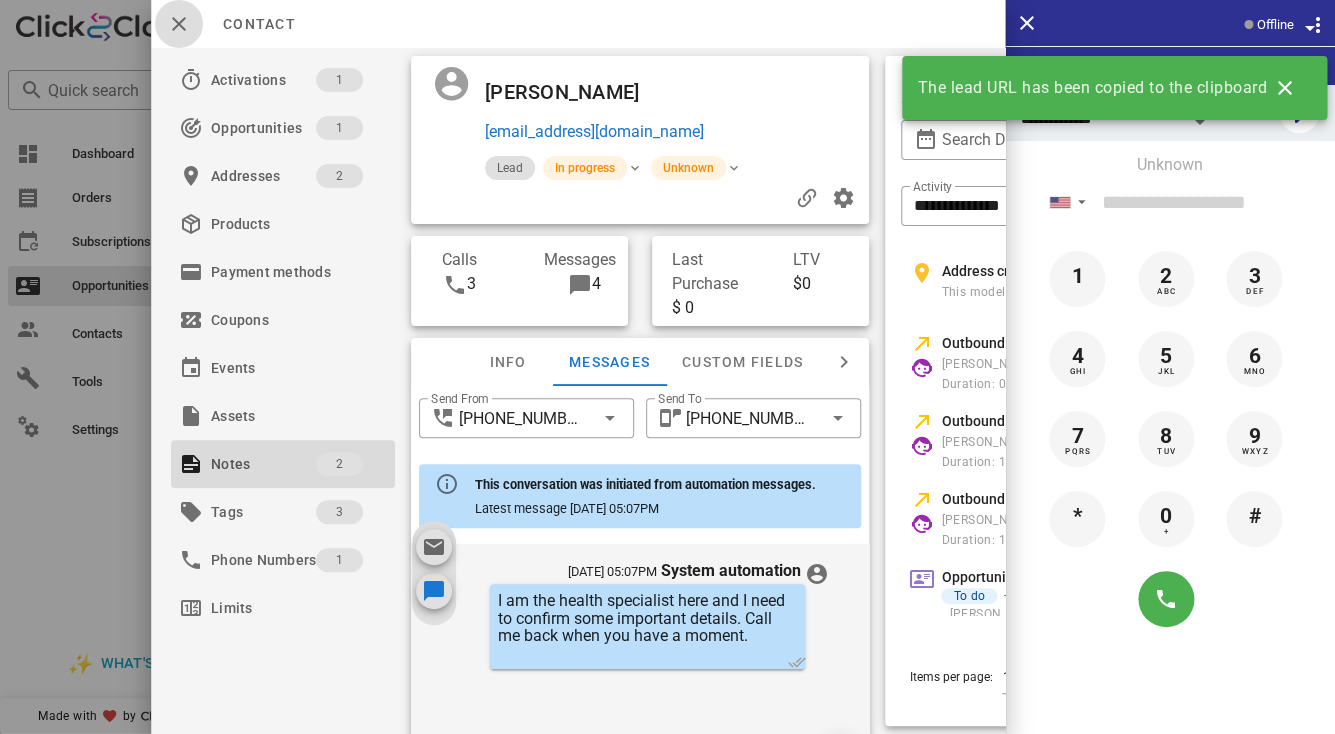 click at bounding box center (179, 24) 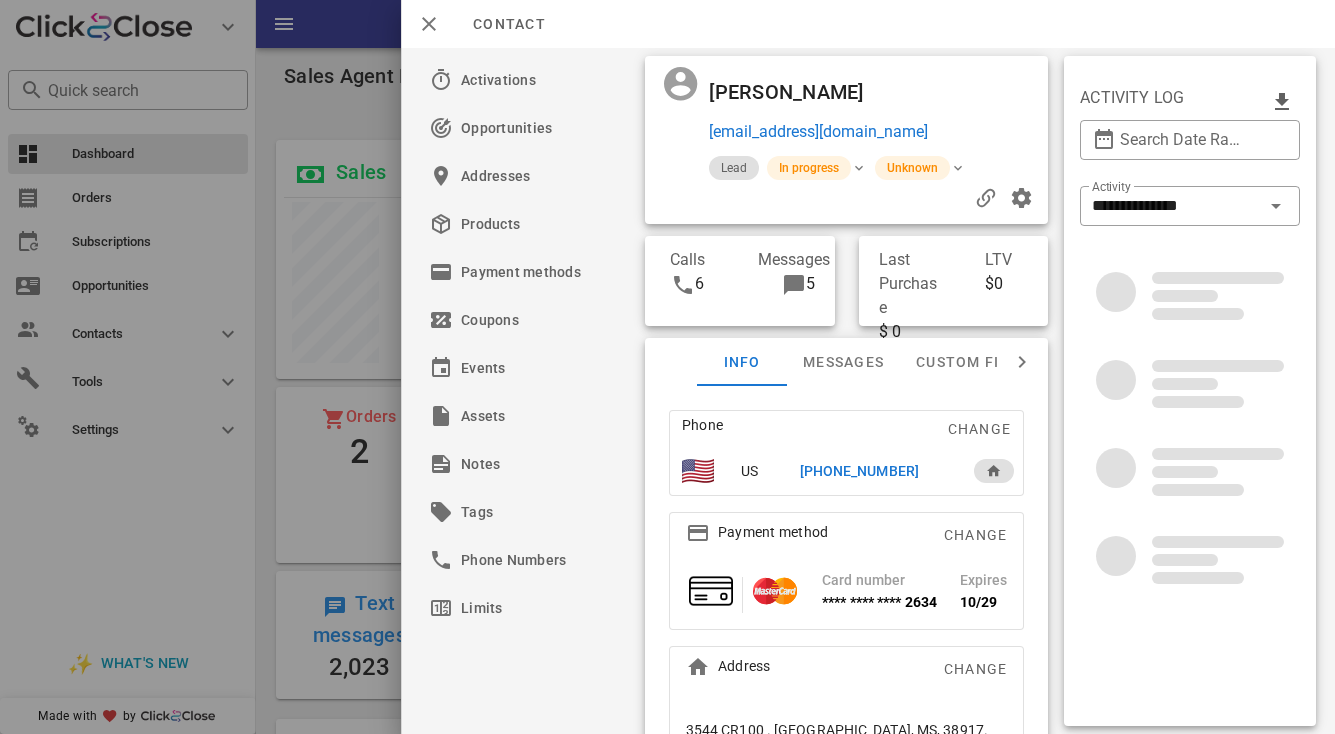 scroll, scrollTop: 0, scrollLeft: 0, axis: both 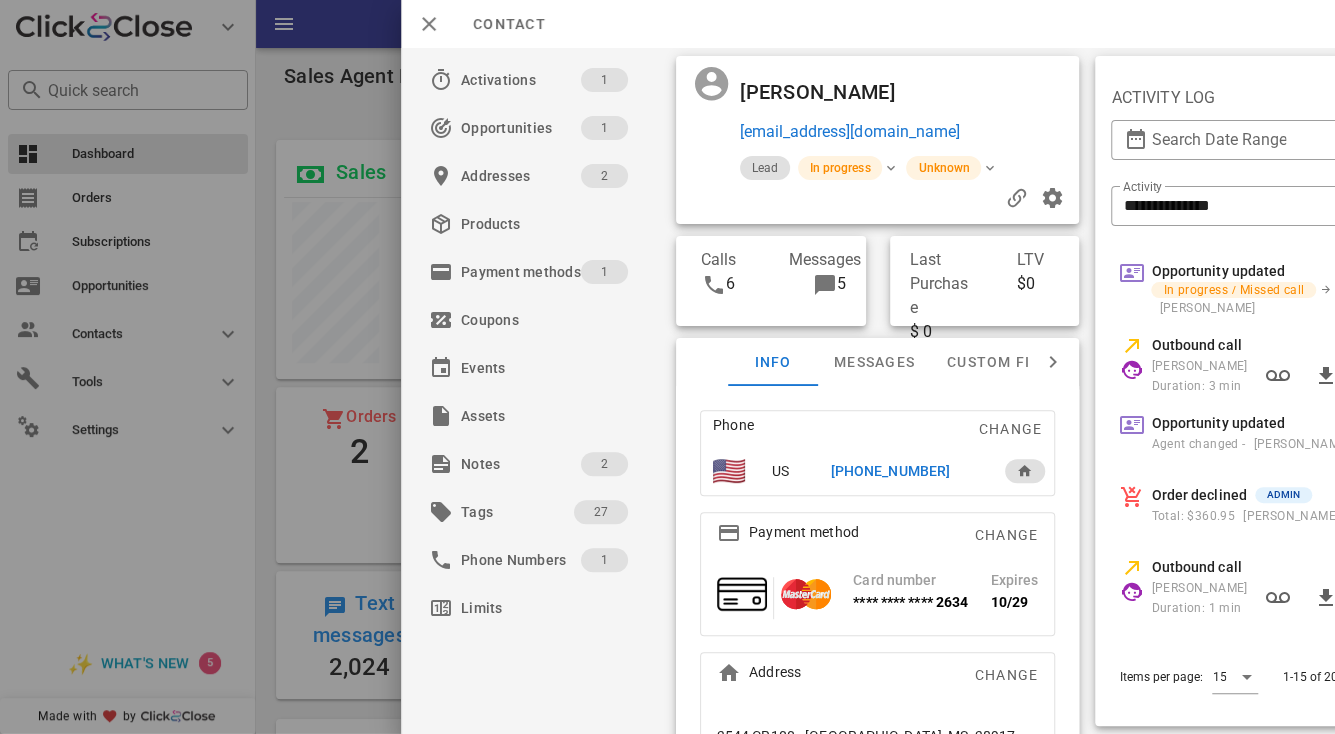 click on "+16624173101" at bounding box center (889, 471) 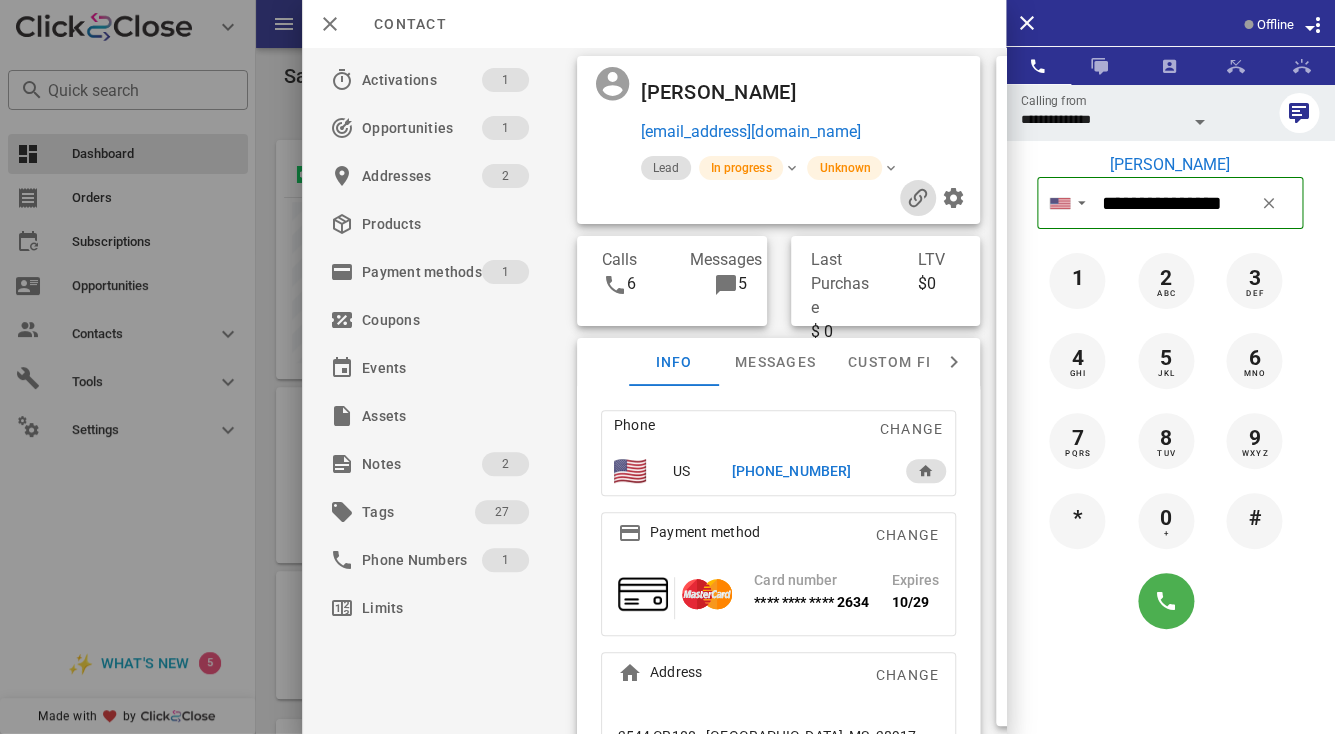 click at bounding box center [918, 198] 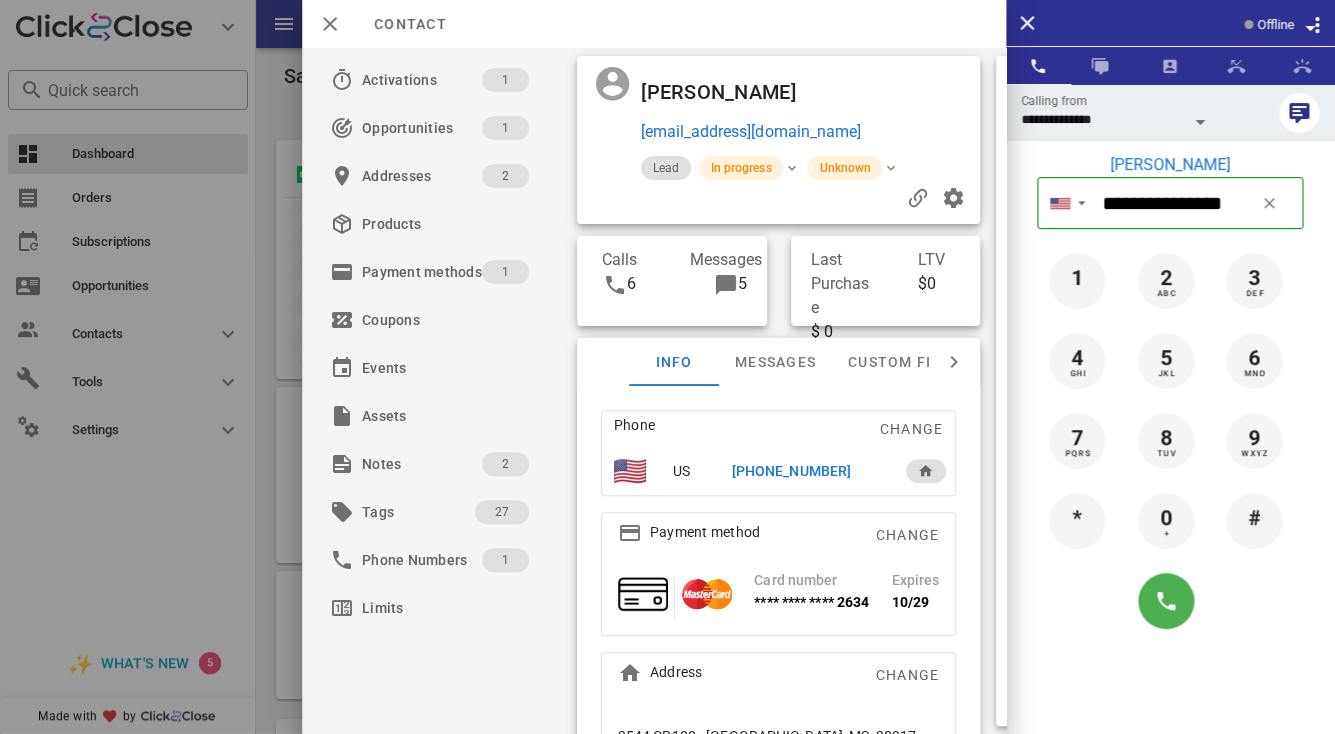 click at bounding box center [1200, 122] 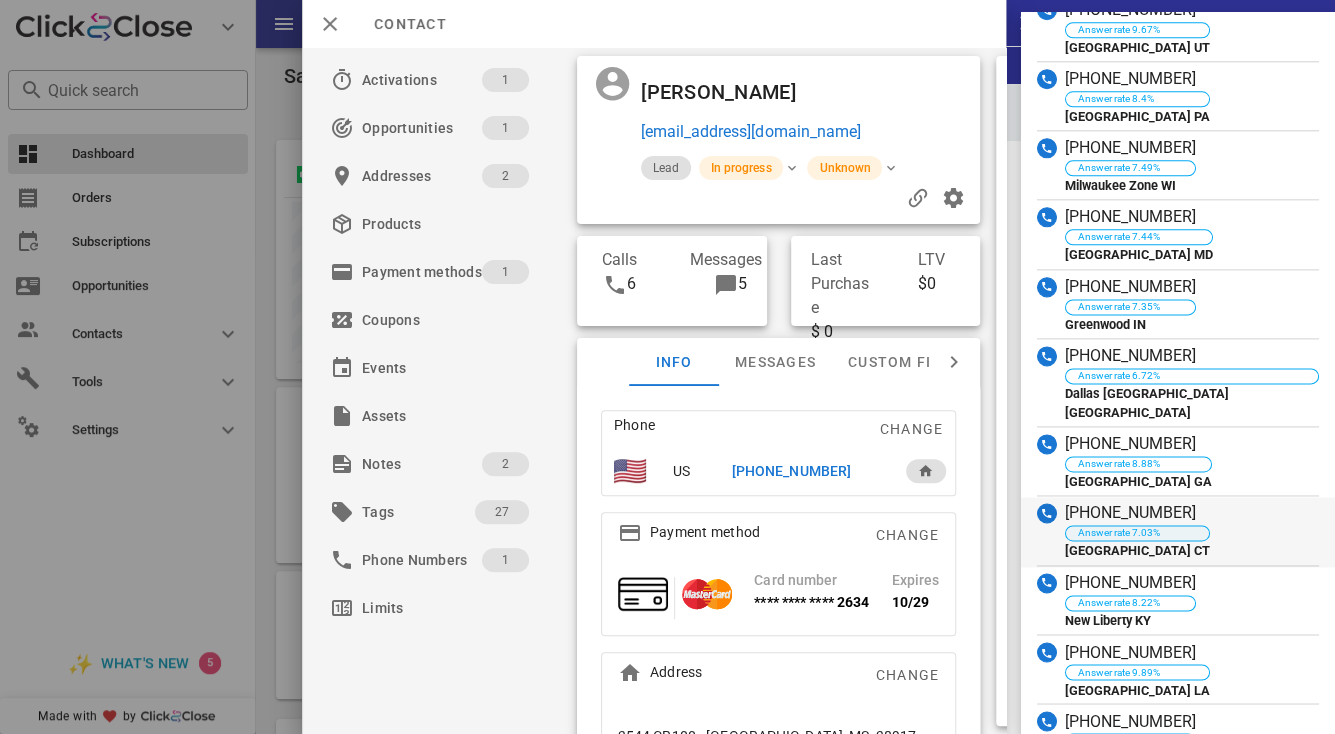 scroll, scrollTop: 1540, scrollLeft: 0, axis: vertical 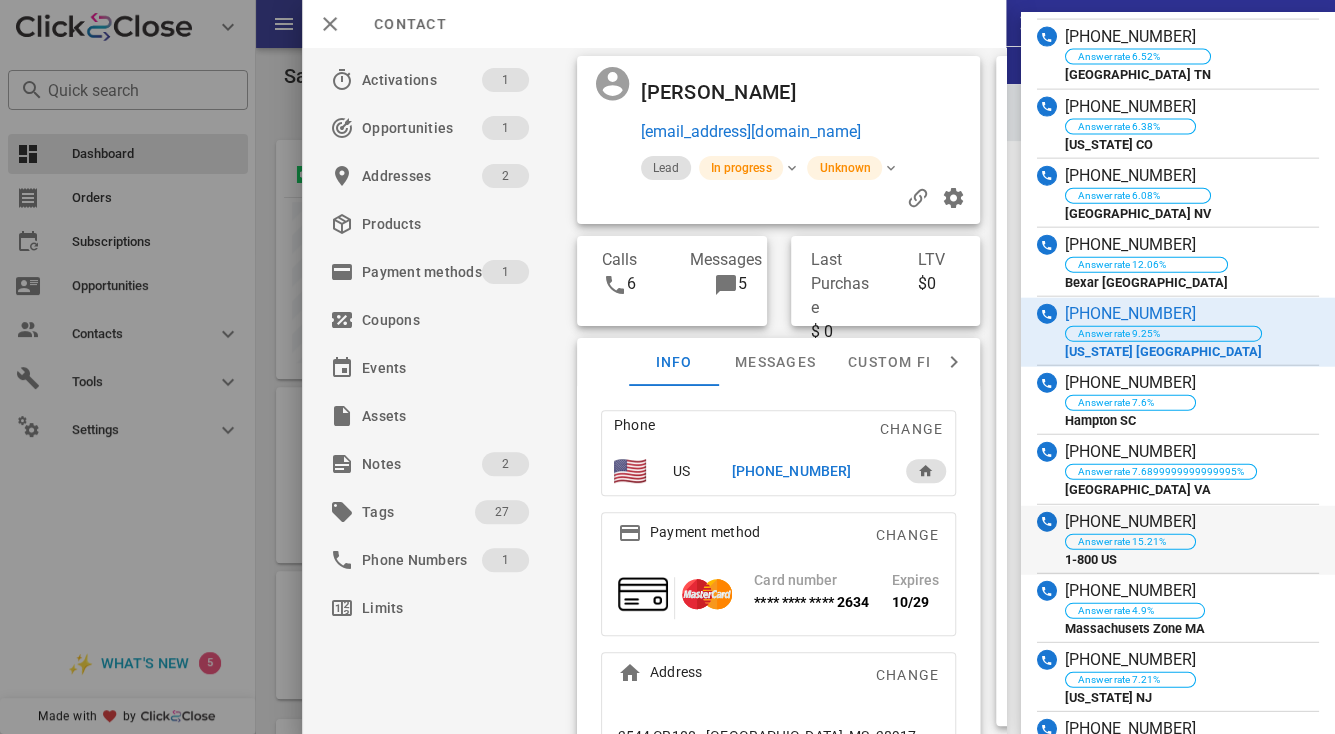 click on "(833) 851-5180" at bounding box center (1130, 522) 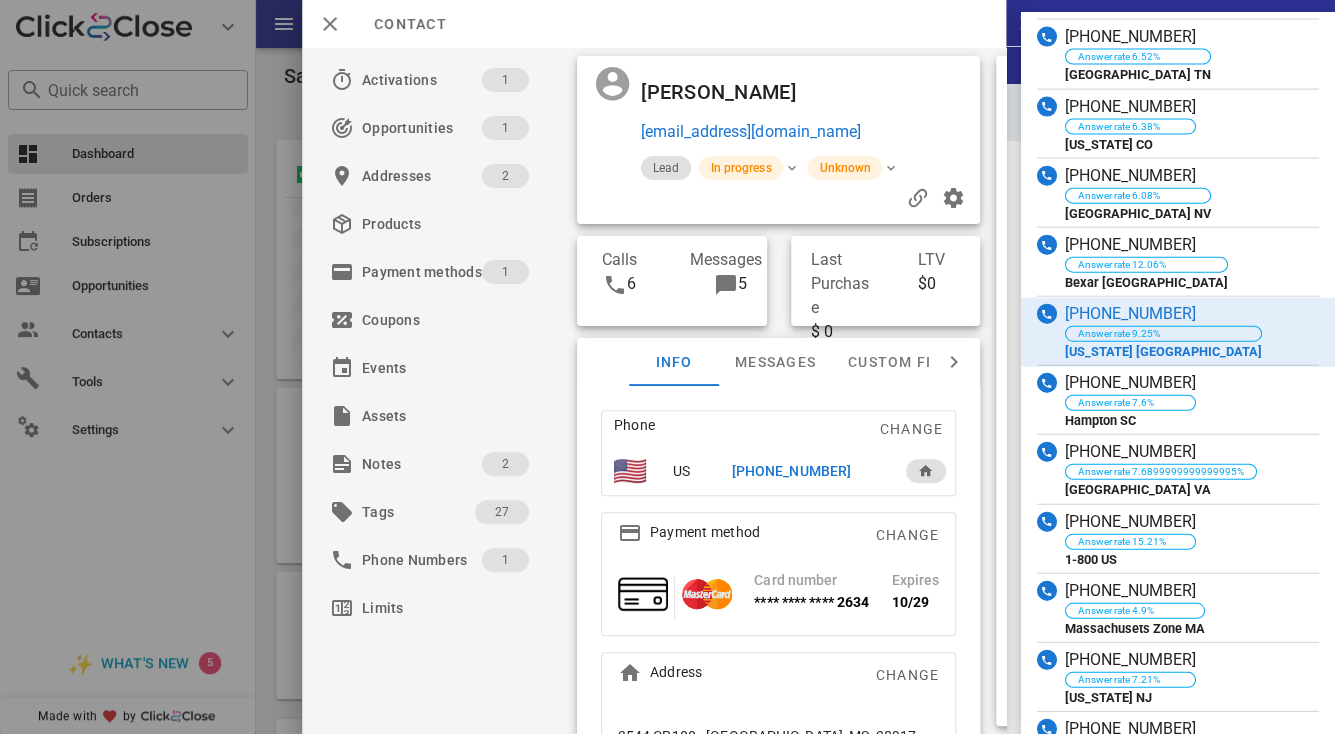 type on "**********" 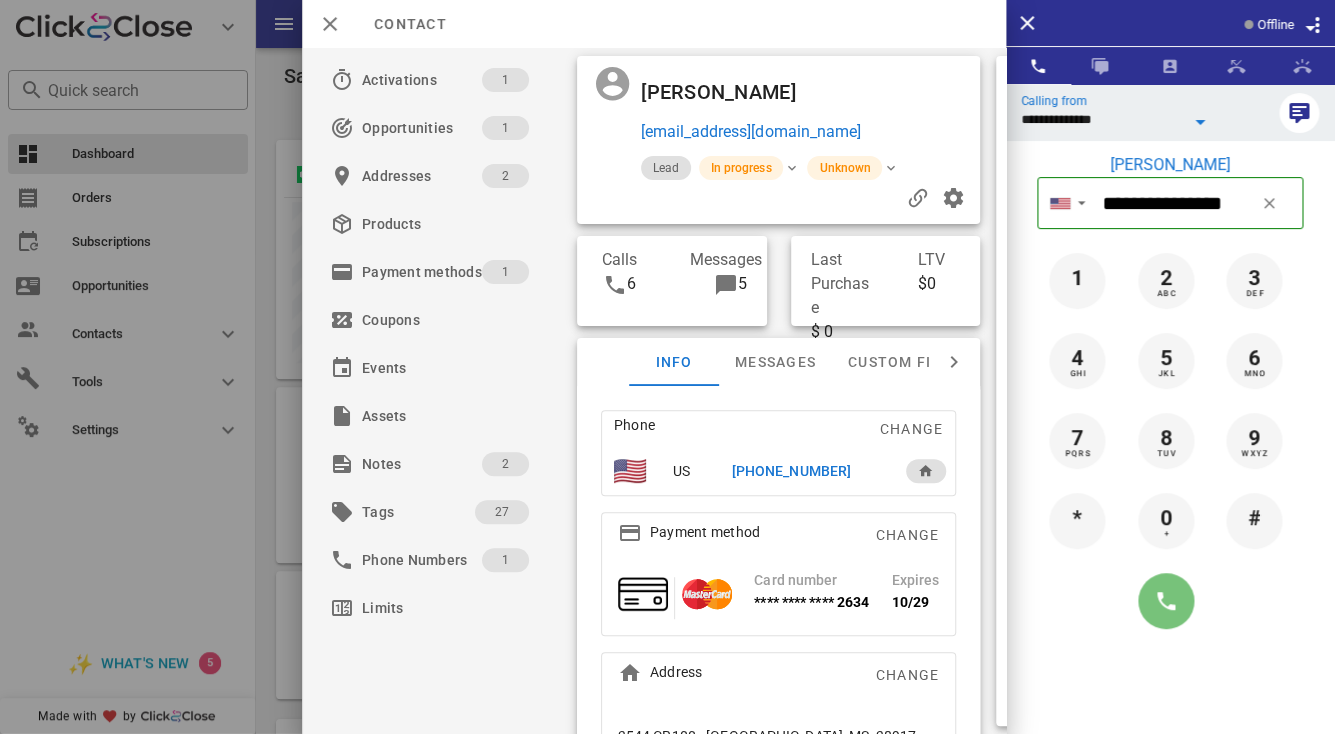 click at bounding box center [1166, 601] 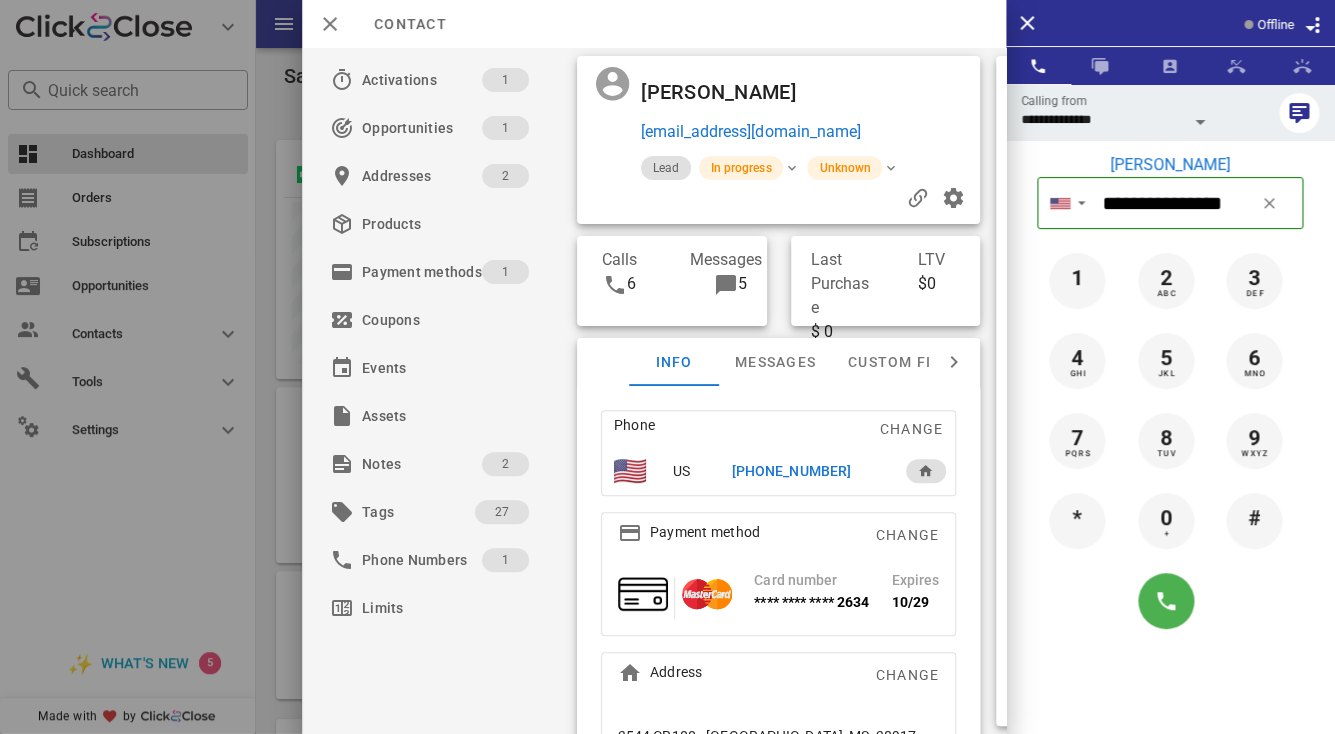 type 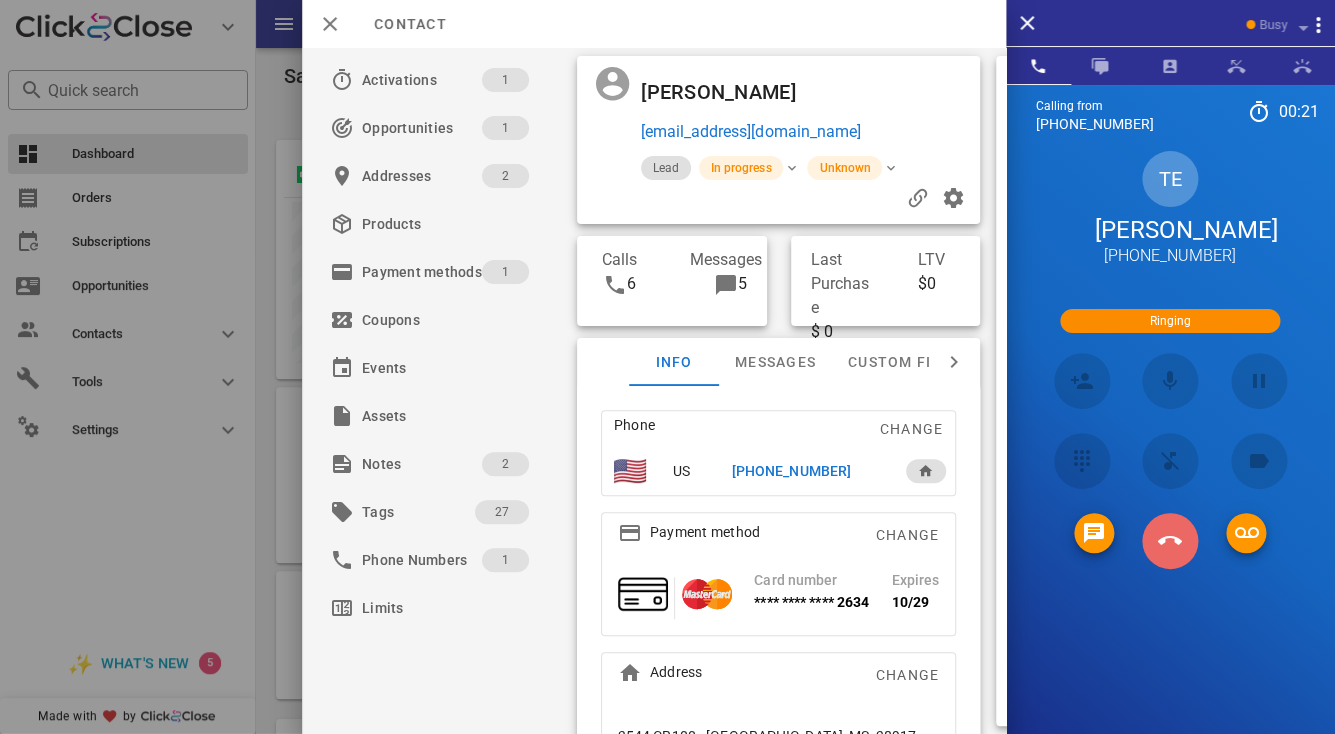 click at bounding box center [1170, 541] 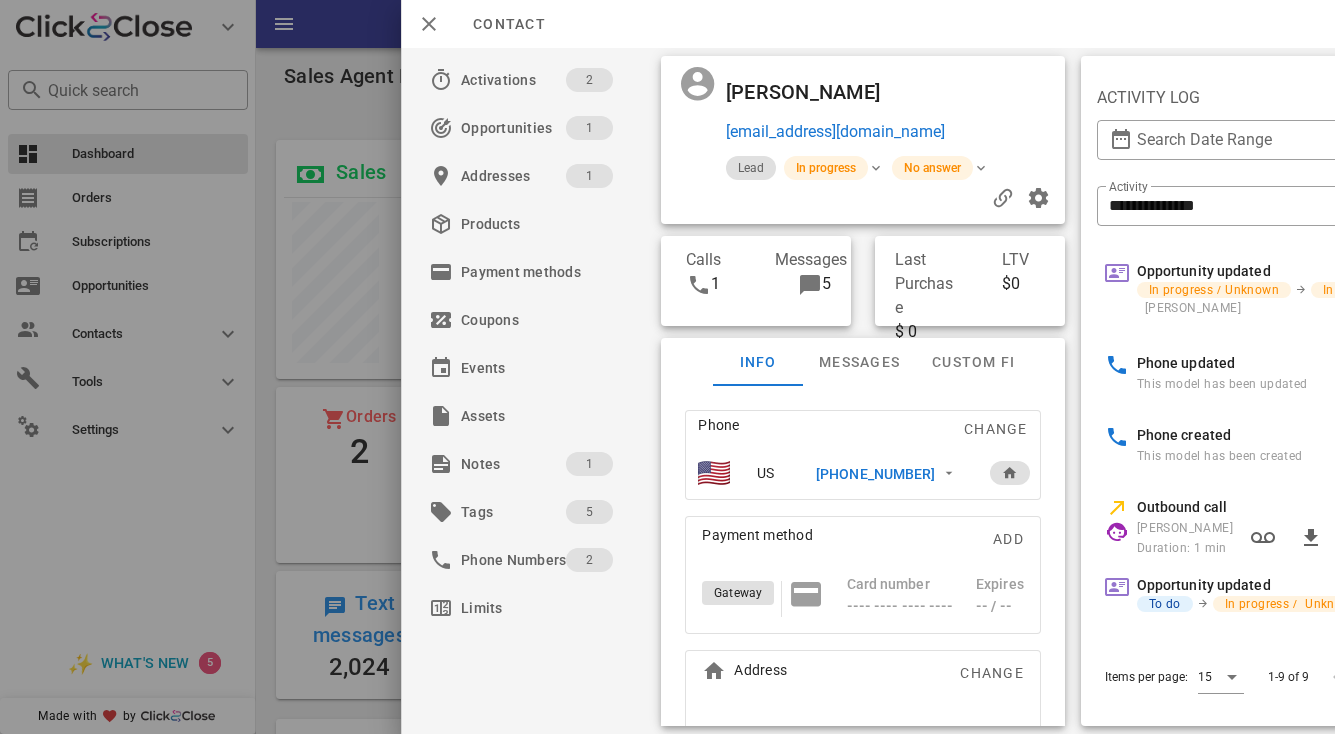 scroll, scrollTop: 0, scrollLeft: 0, axis: both 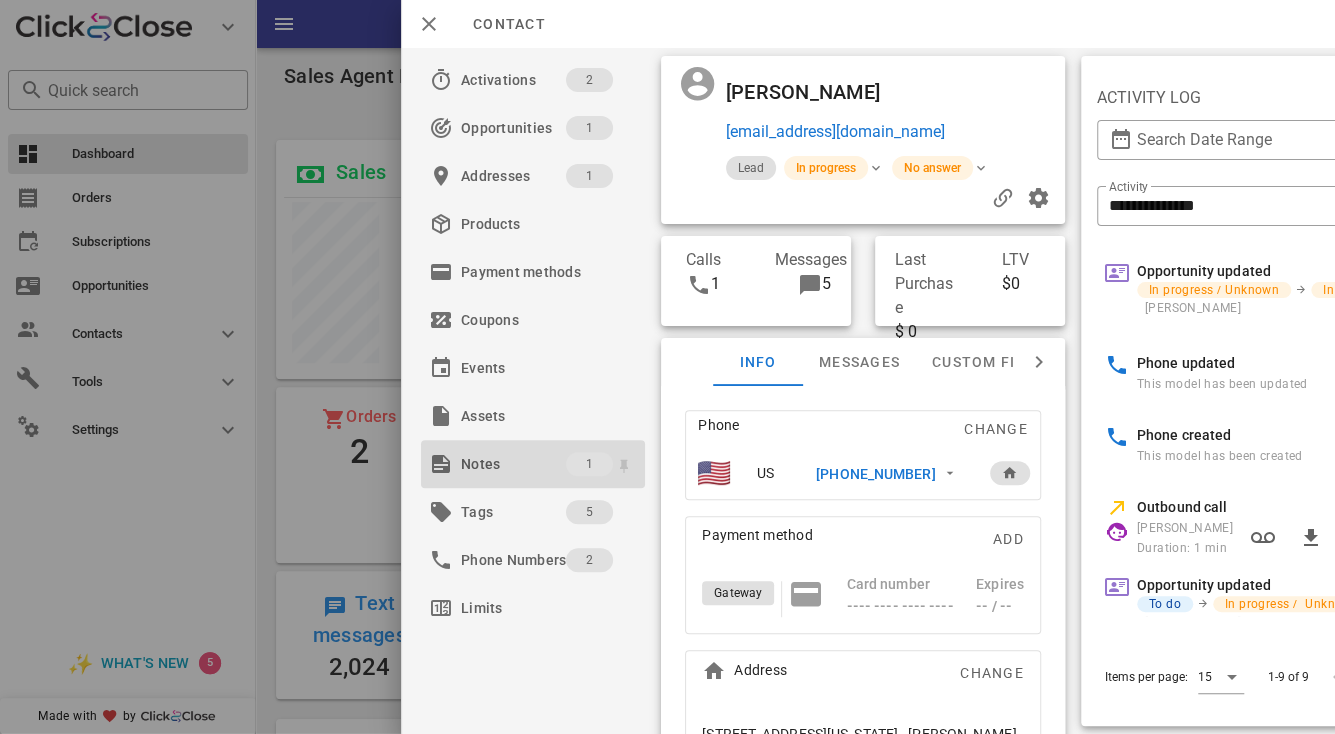 click on "Notes" at bounding box center [513, 464] 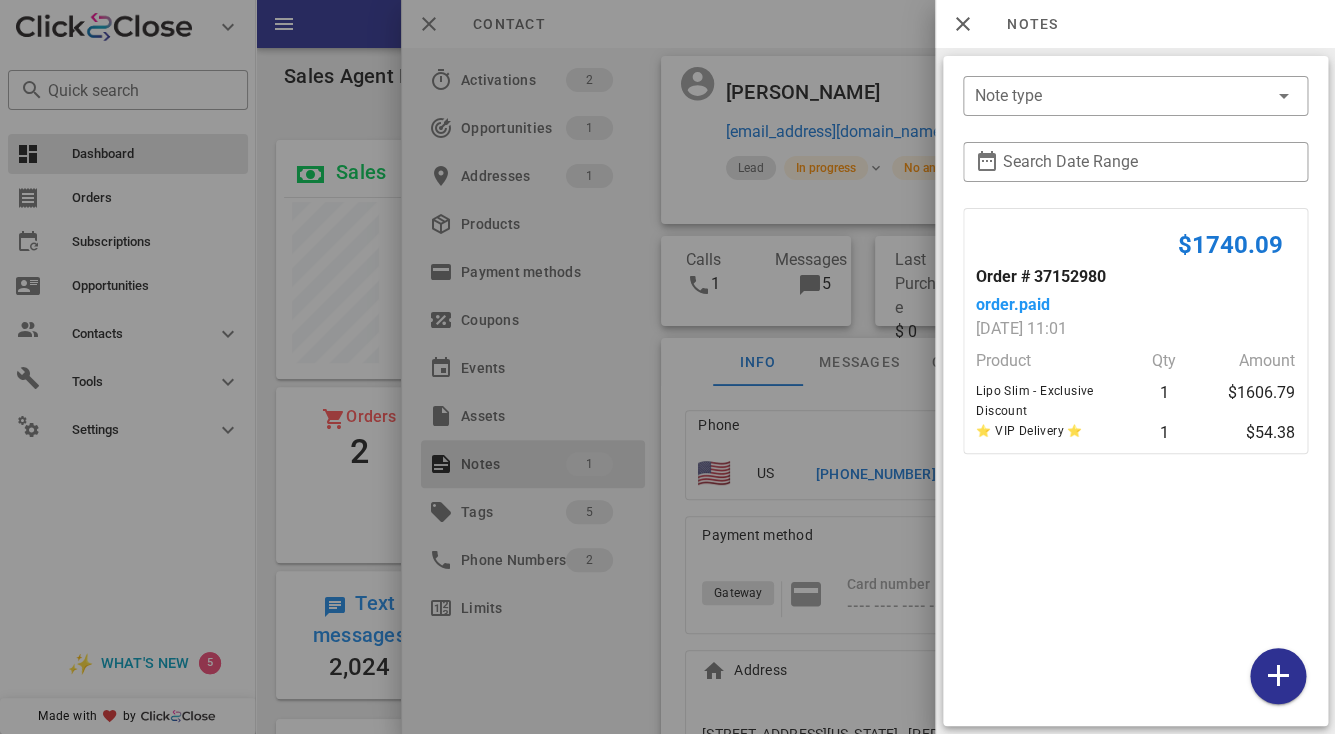 click at bounding box center (667, 367) 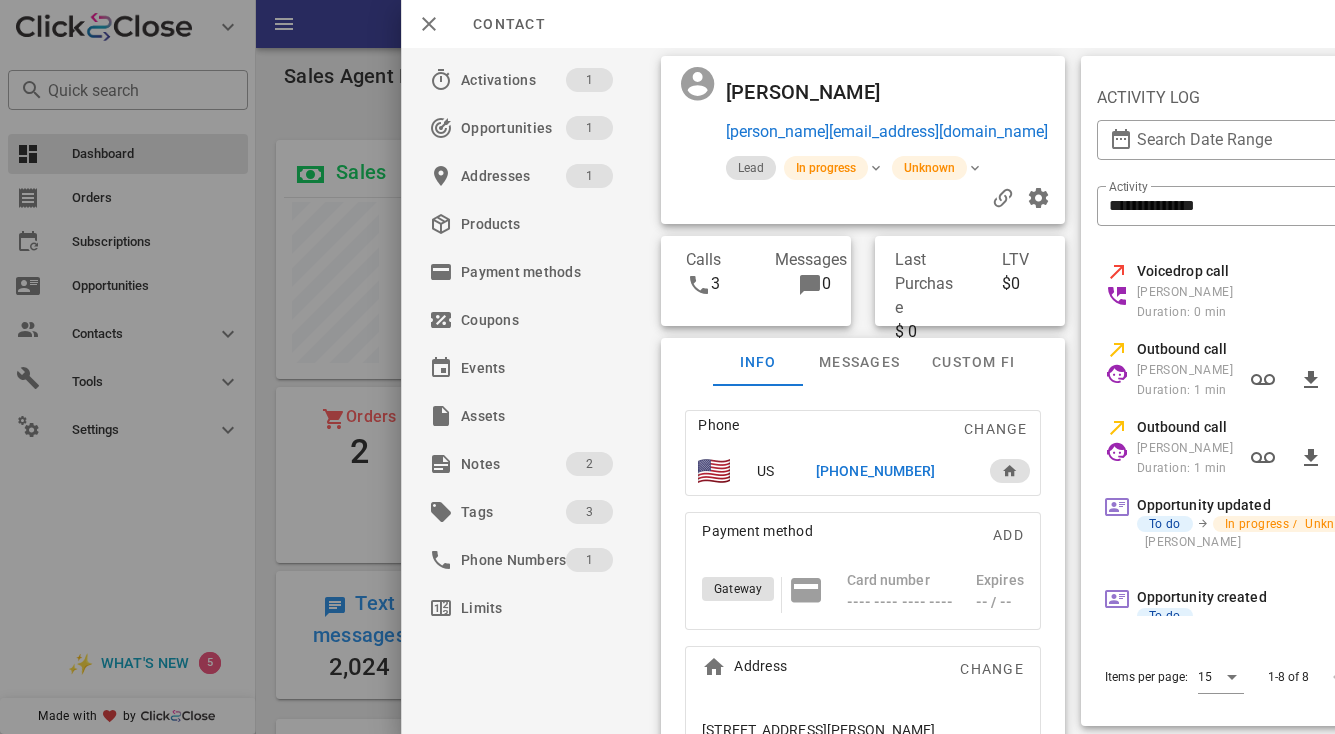 scroll, scrollTop: 0, scrollLeft: 0, axis: both 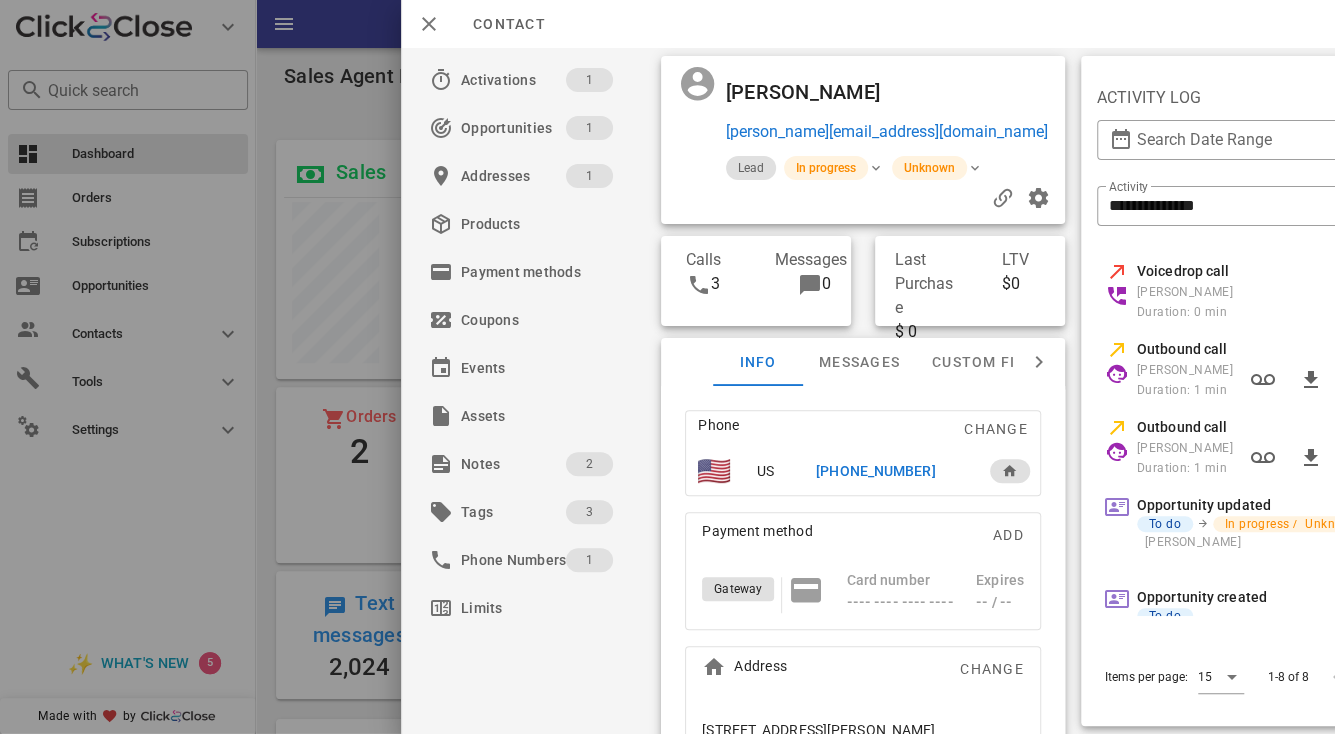 click on "+16107258558" at bounding box center [875, 471] 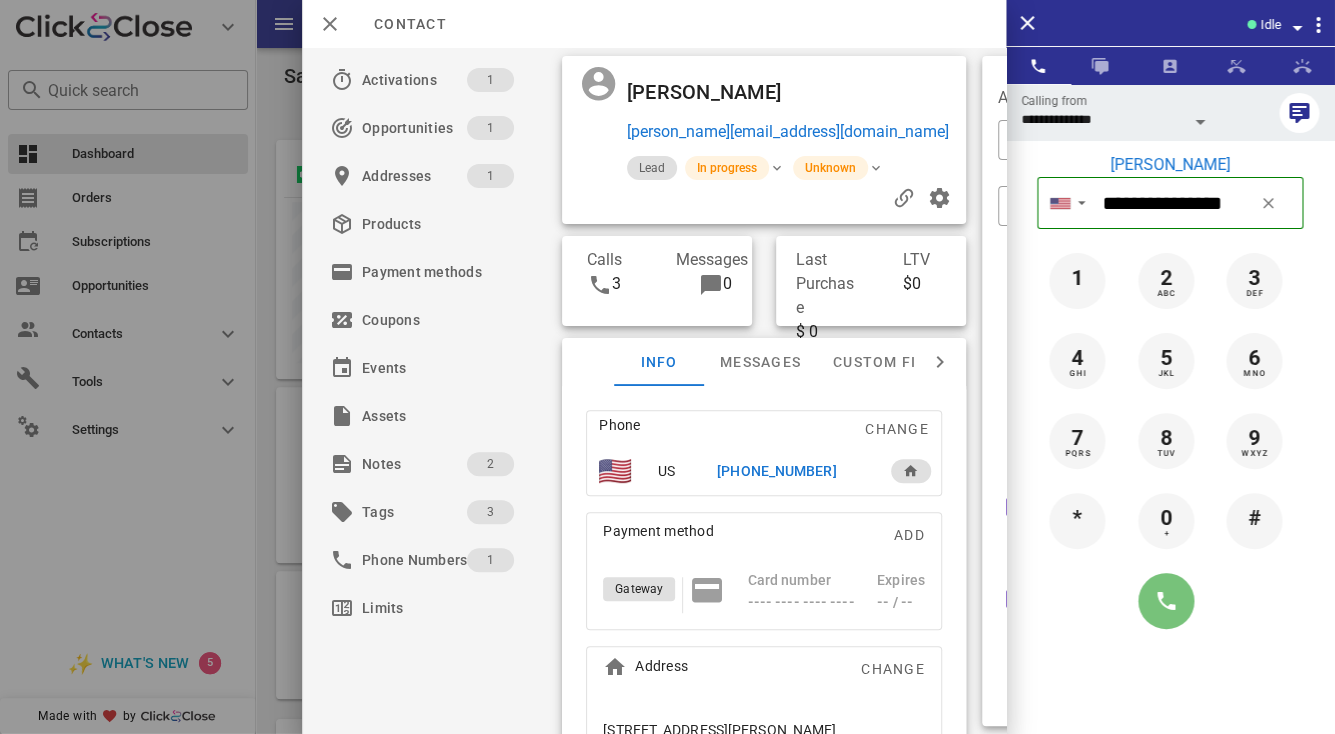 click at bounding box center [1166, 601] 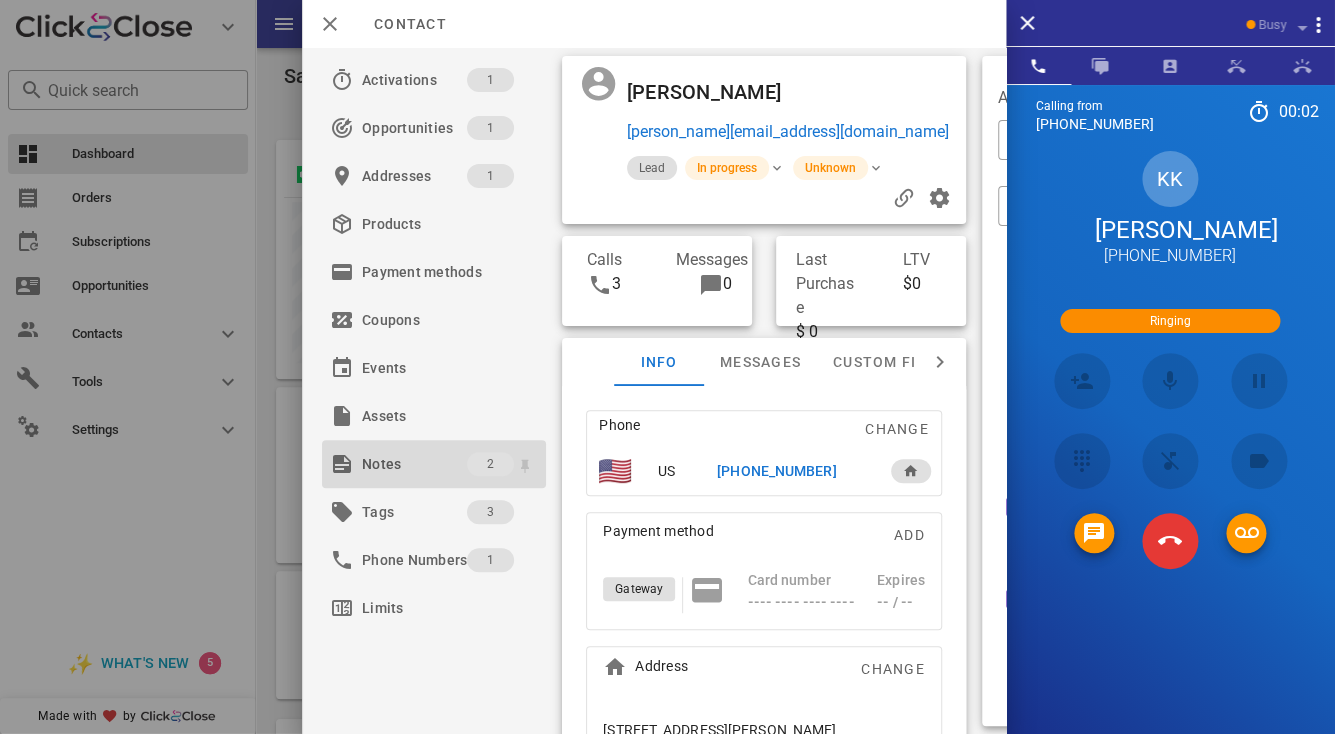 click on "Notes" at bounding box center (414, 464) 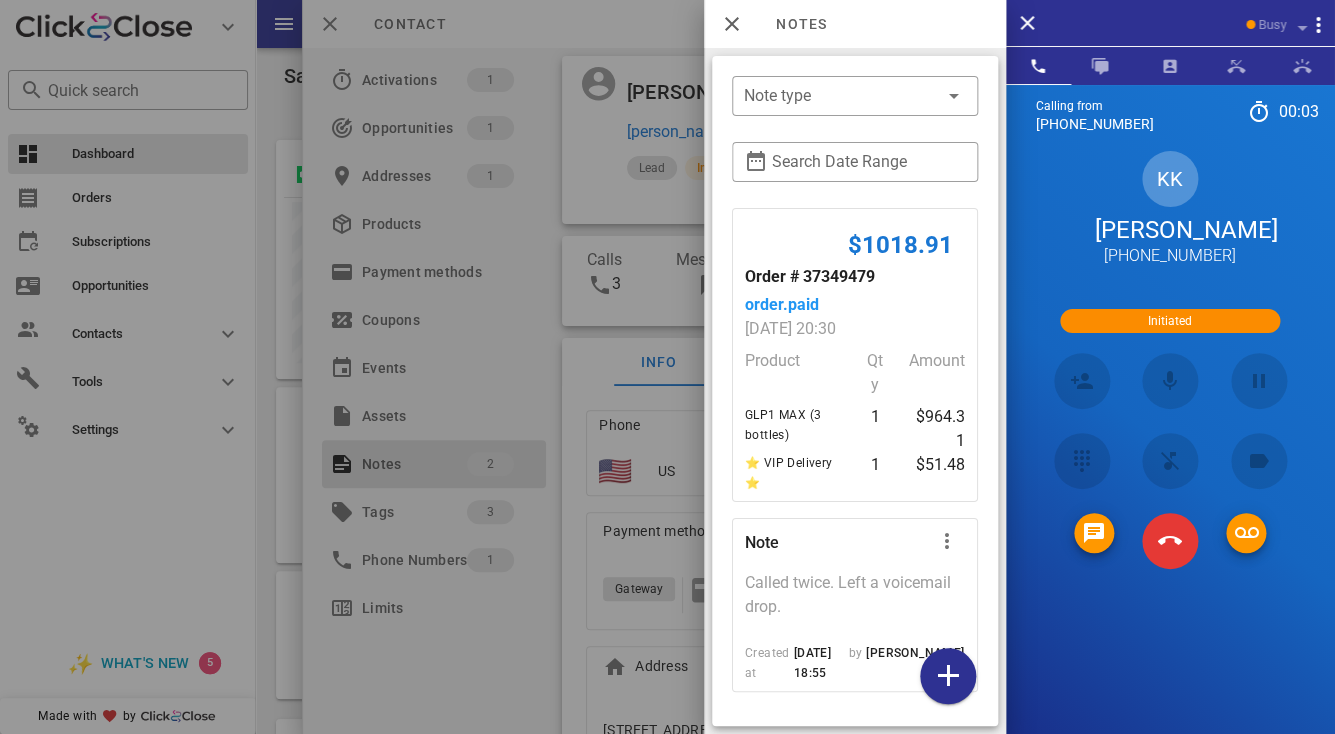 scroll, scrollTop: 4, scrollLeft: 0, axis: vertical 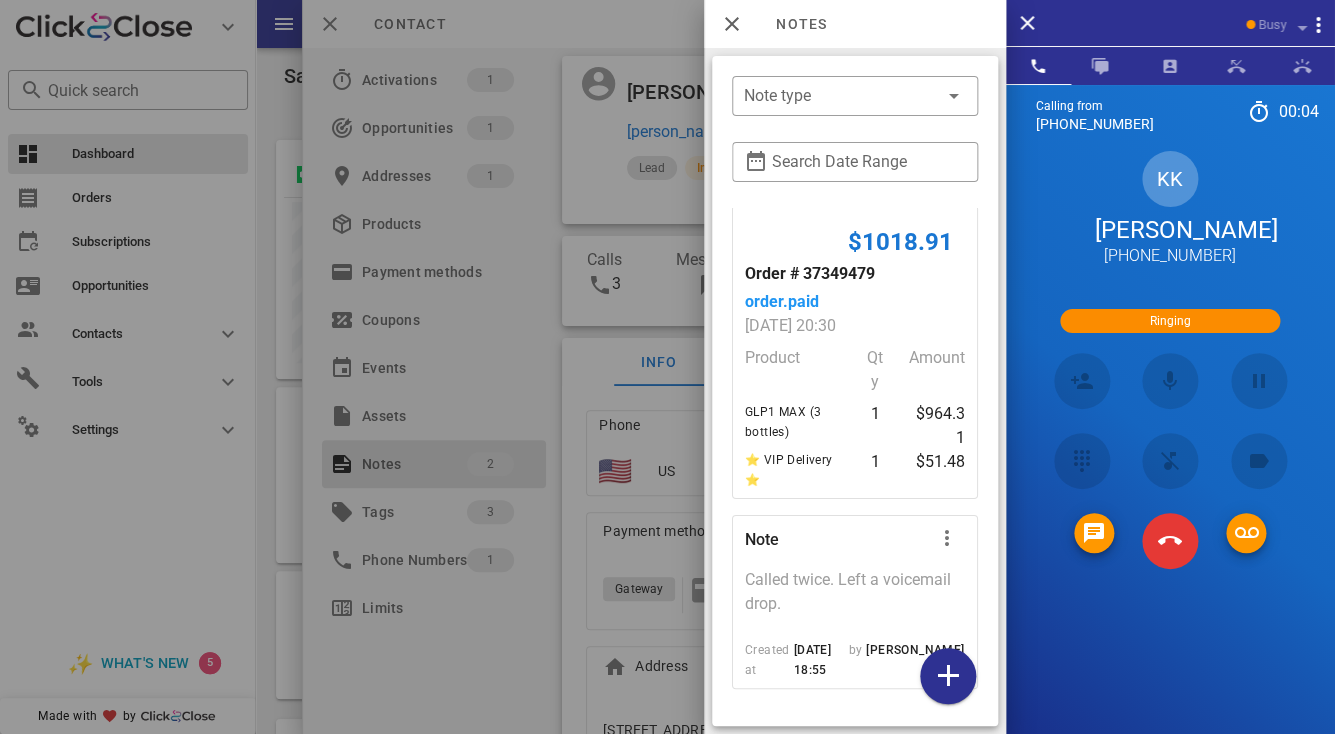 click at bounding box center [667, 367] 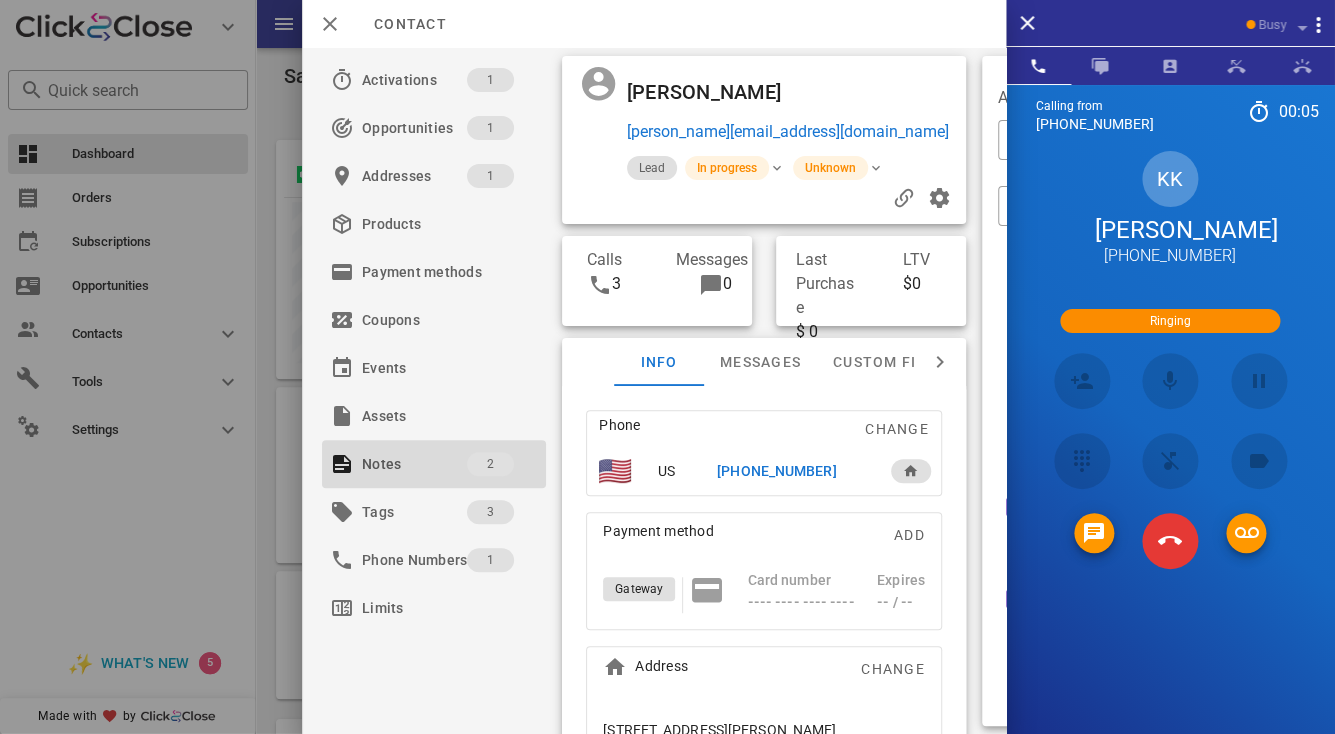 click on "Kathleen Keough" at bounding box center [708, 92] 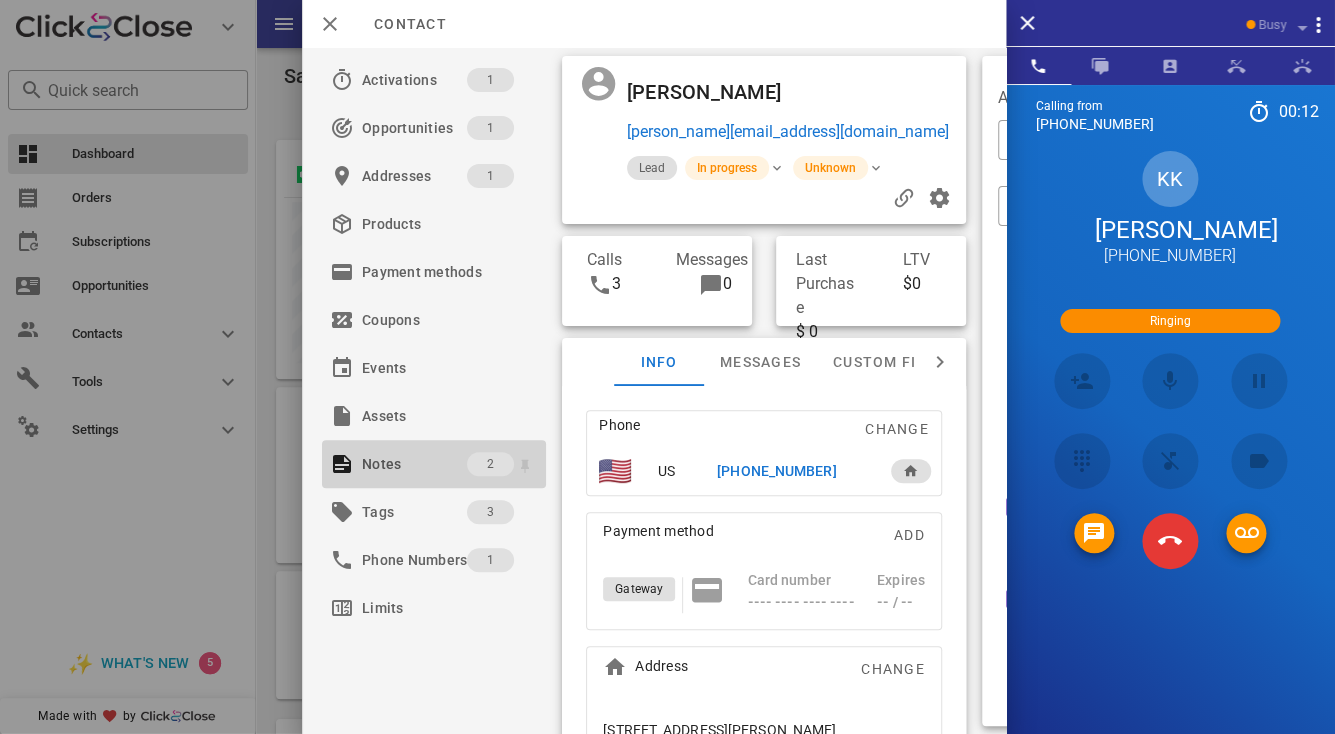 click on "Notes" at bounding box center (414, 464) 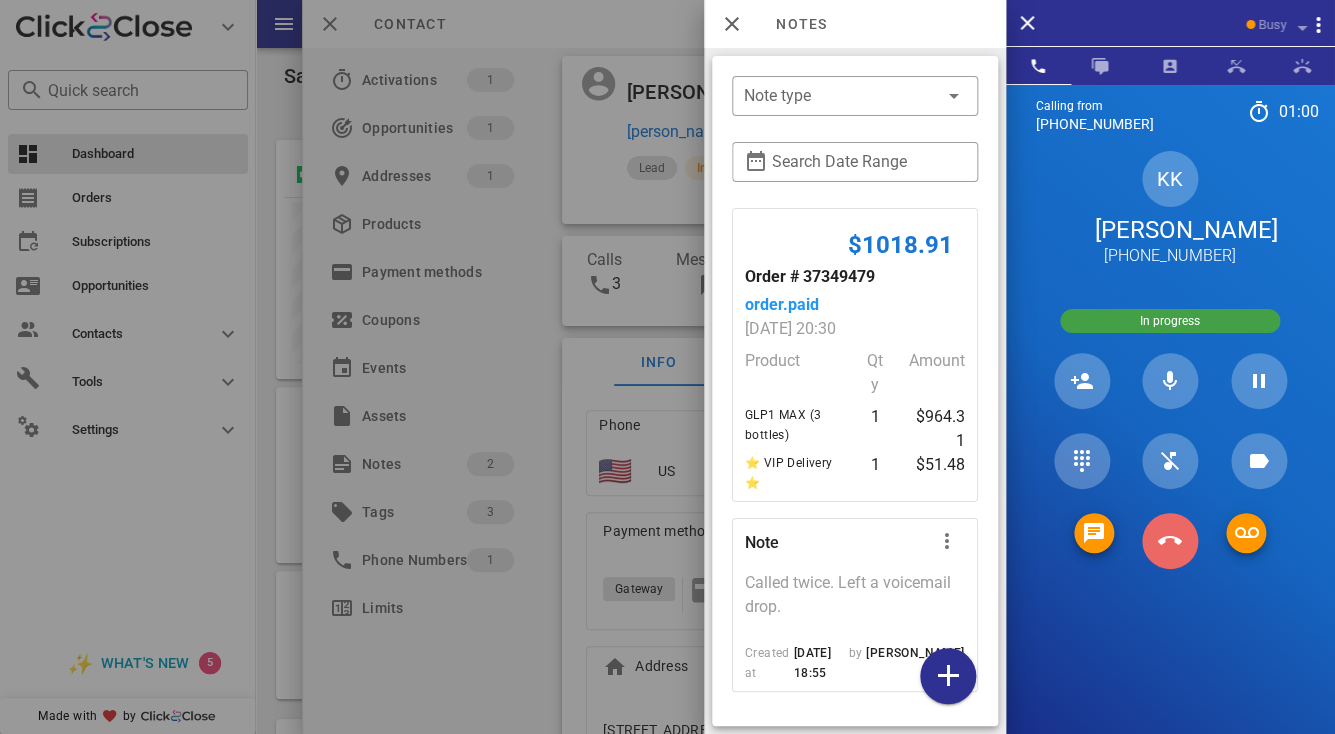 click at bounding box center (1170, 541) 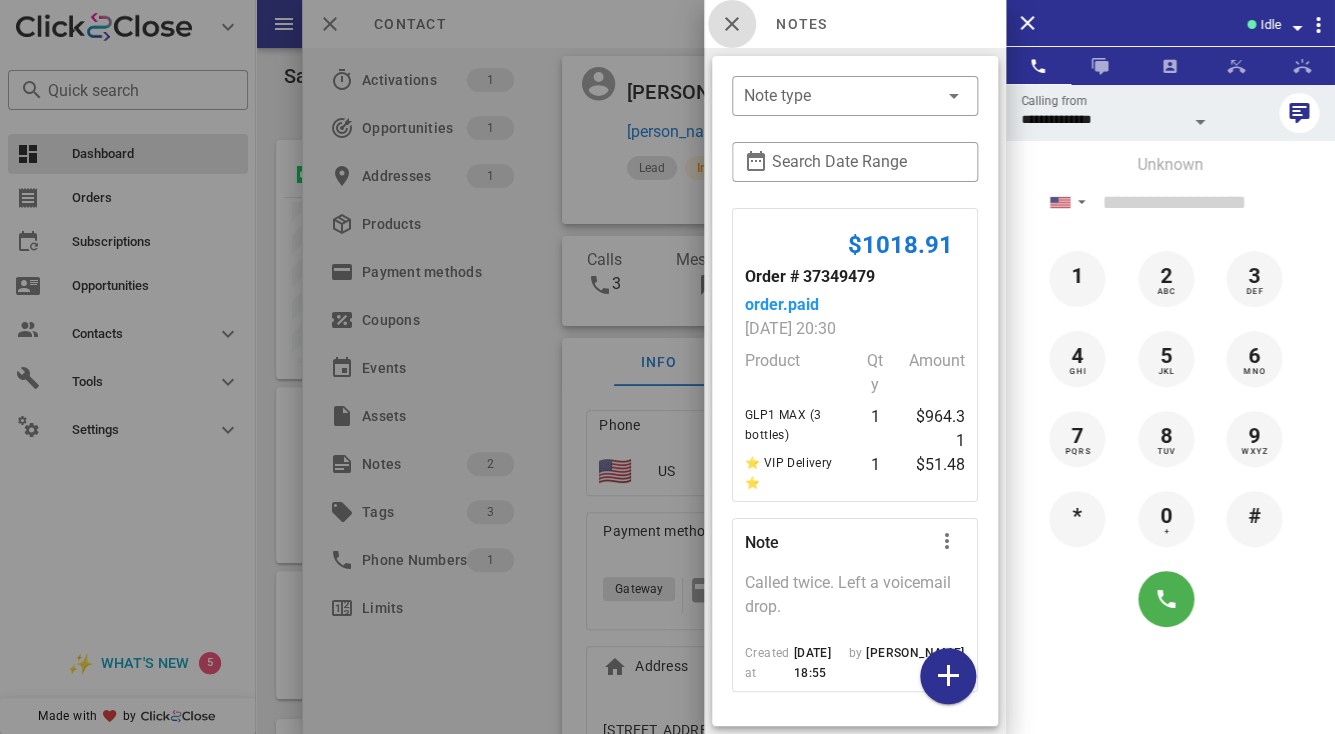 click at bounding box center (732, 24) 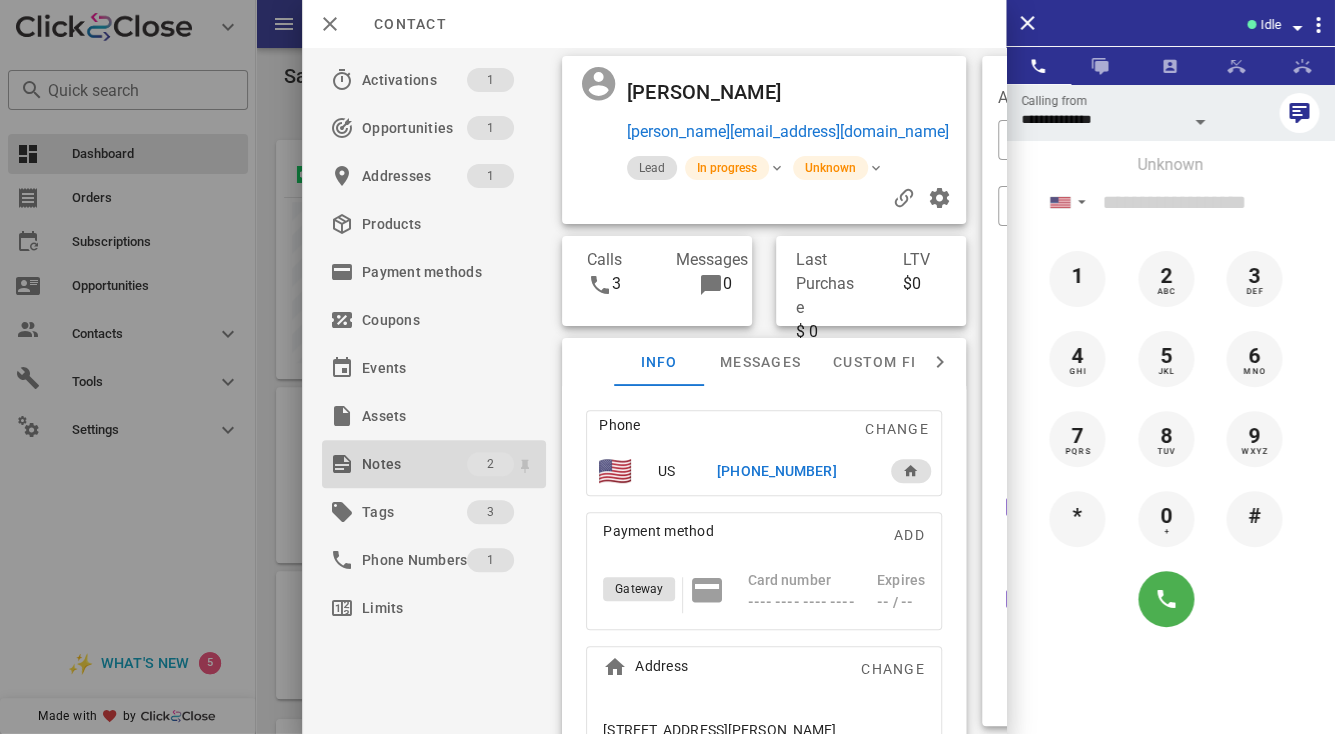 click on "Notes" at bounding box center [414, 464] 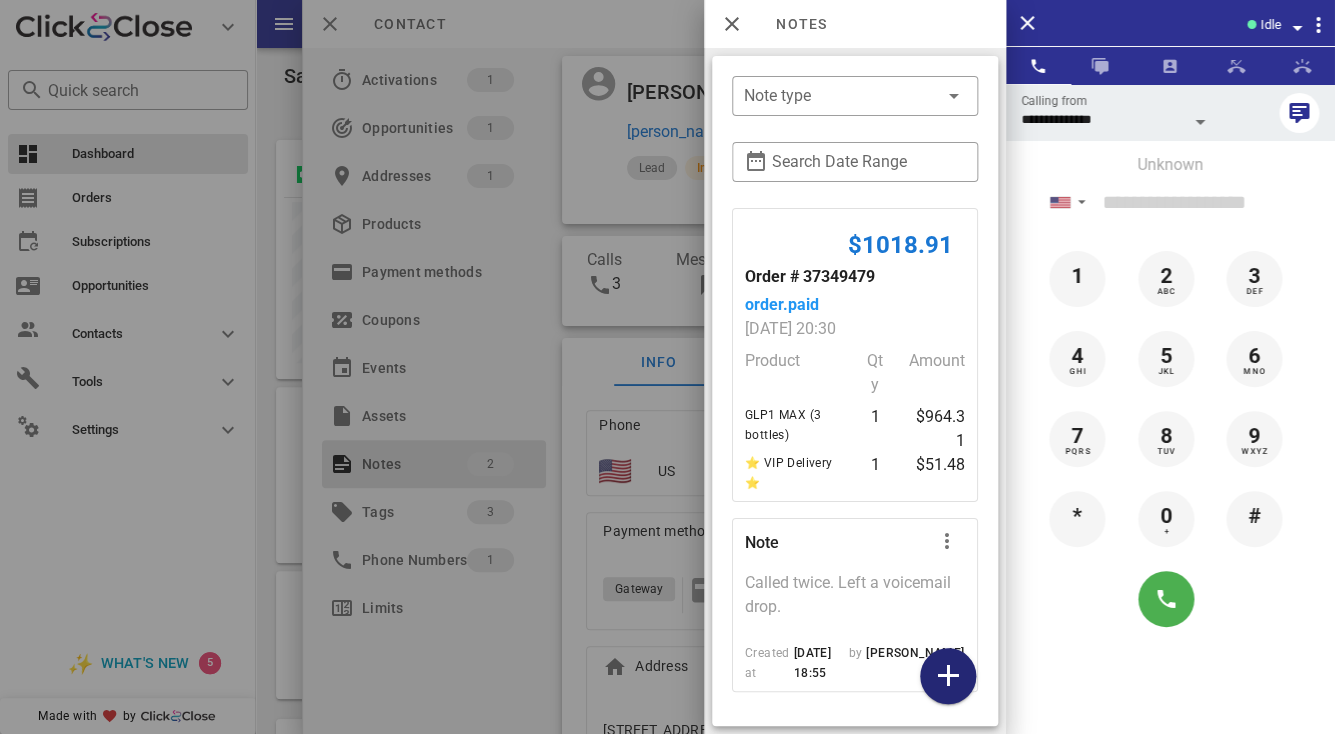 click at bounding box center [947, 676] 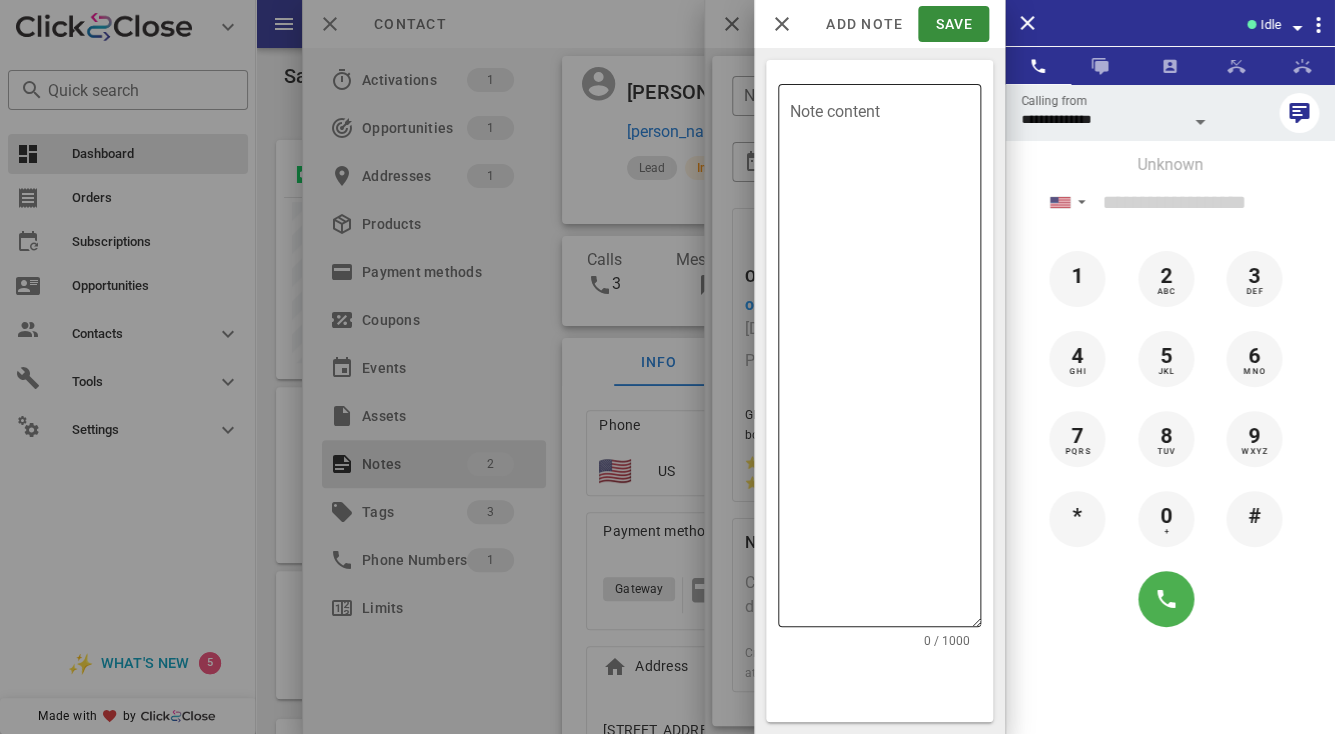 click on "Note content" at bounding box center (885, 360) 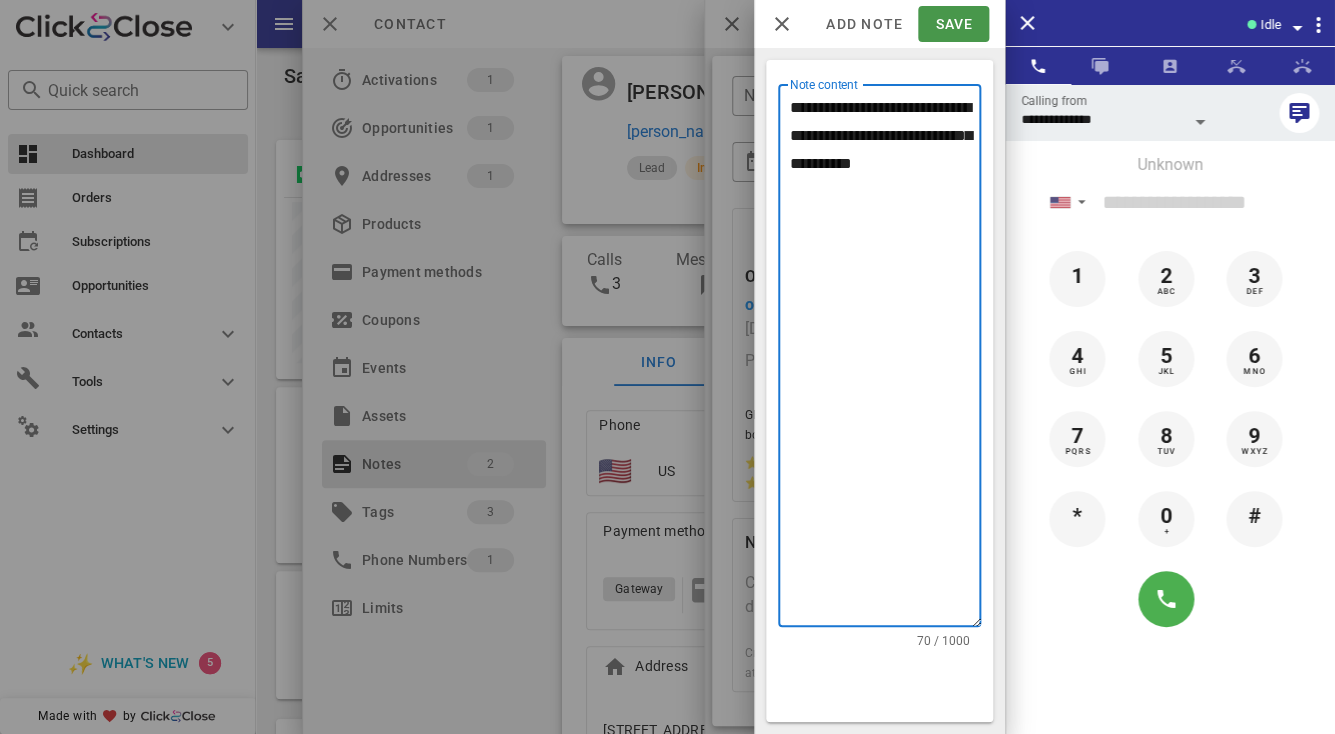 type on "**********" 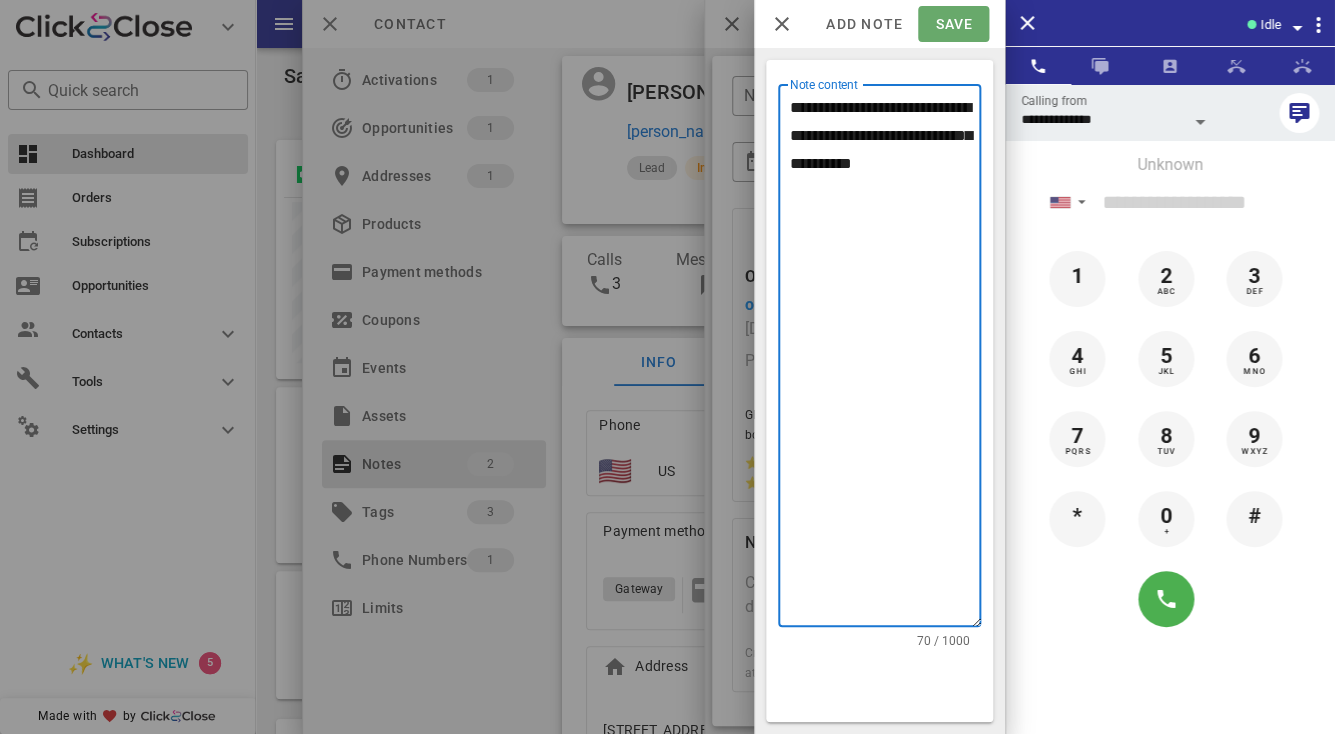 click on "Save" at bounding box center (953, 24) 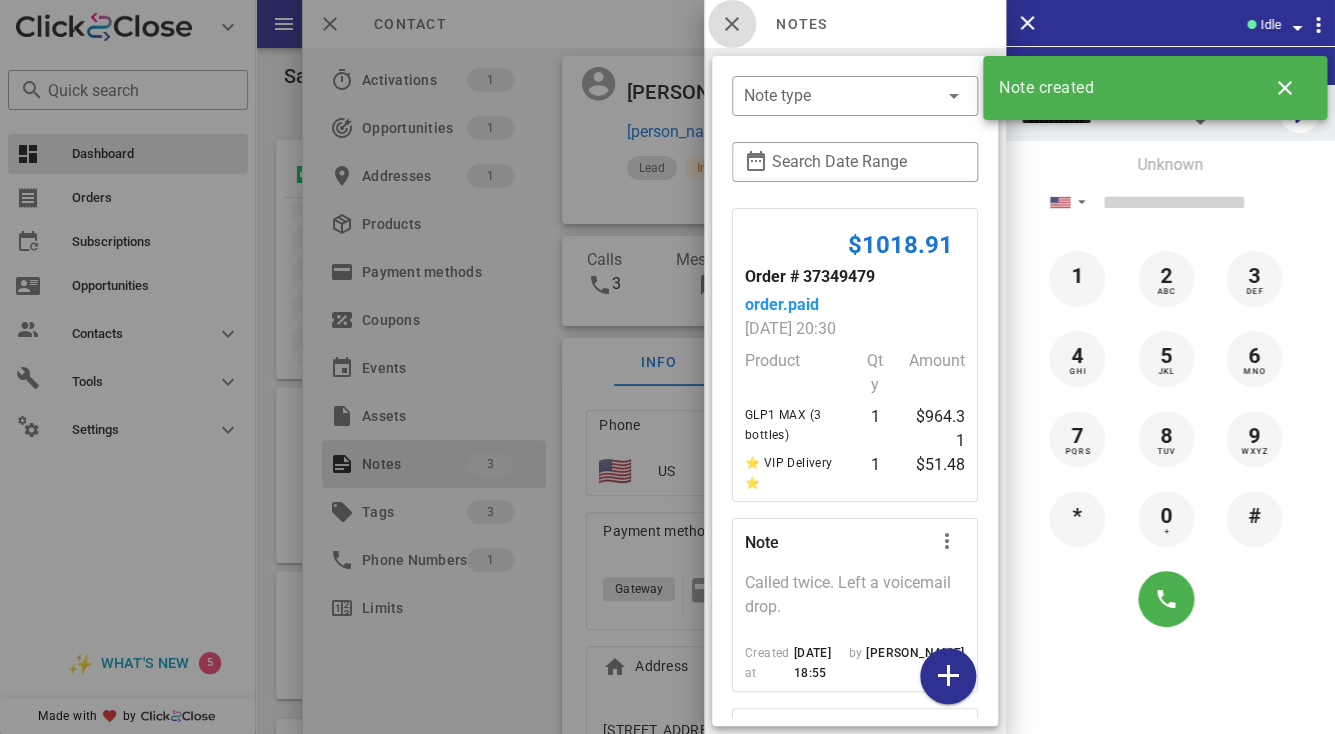 click at bounding box center (732, 24) 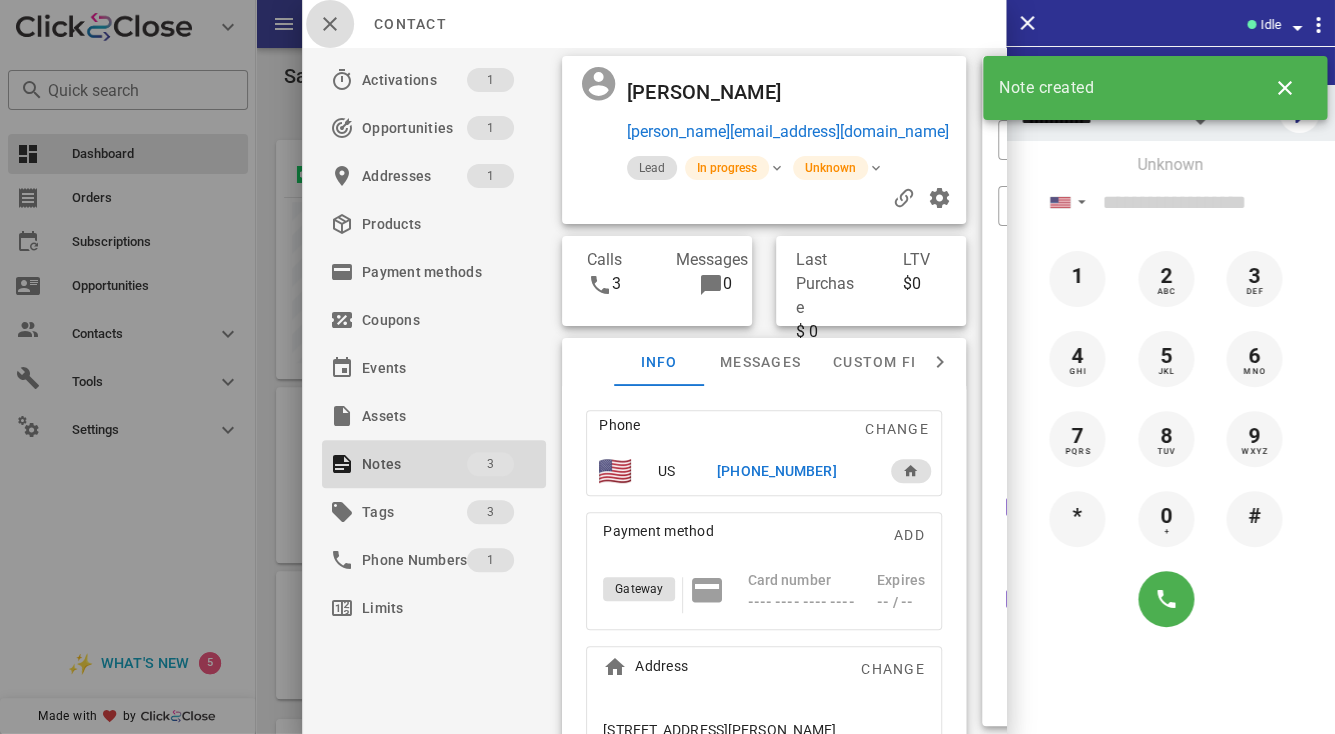 click at bounding box center (330, 24) 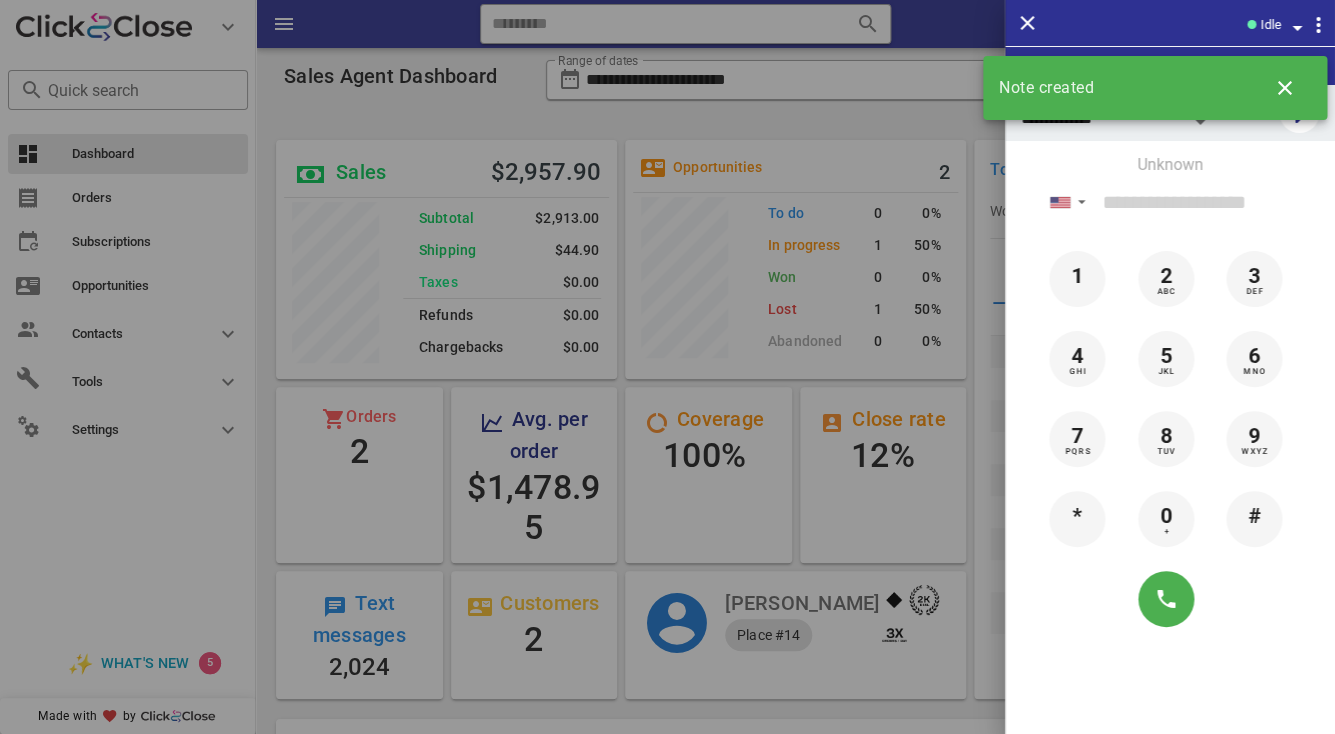 click at bounding box center [667, 367] 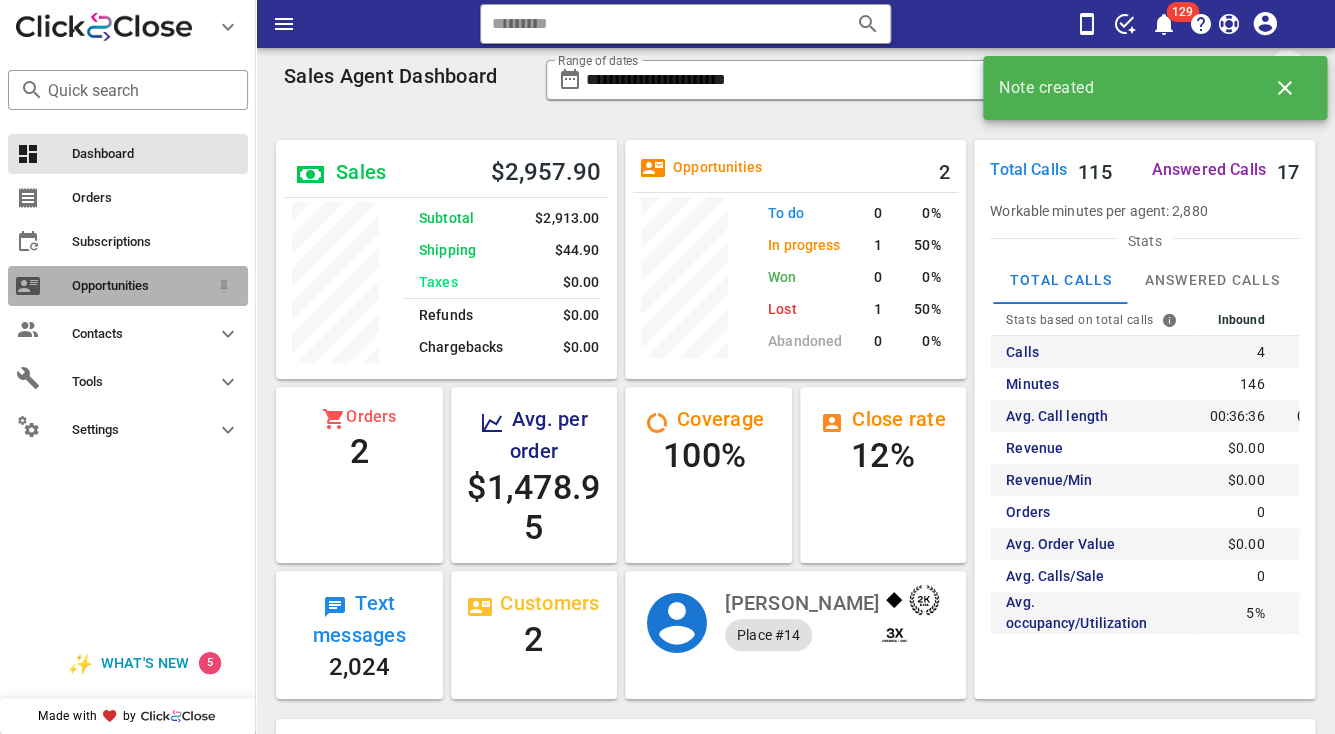 click on "Opportunities" at bounding box center [140, 286] 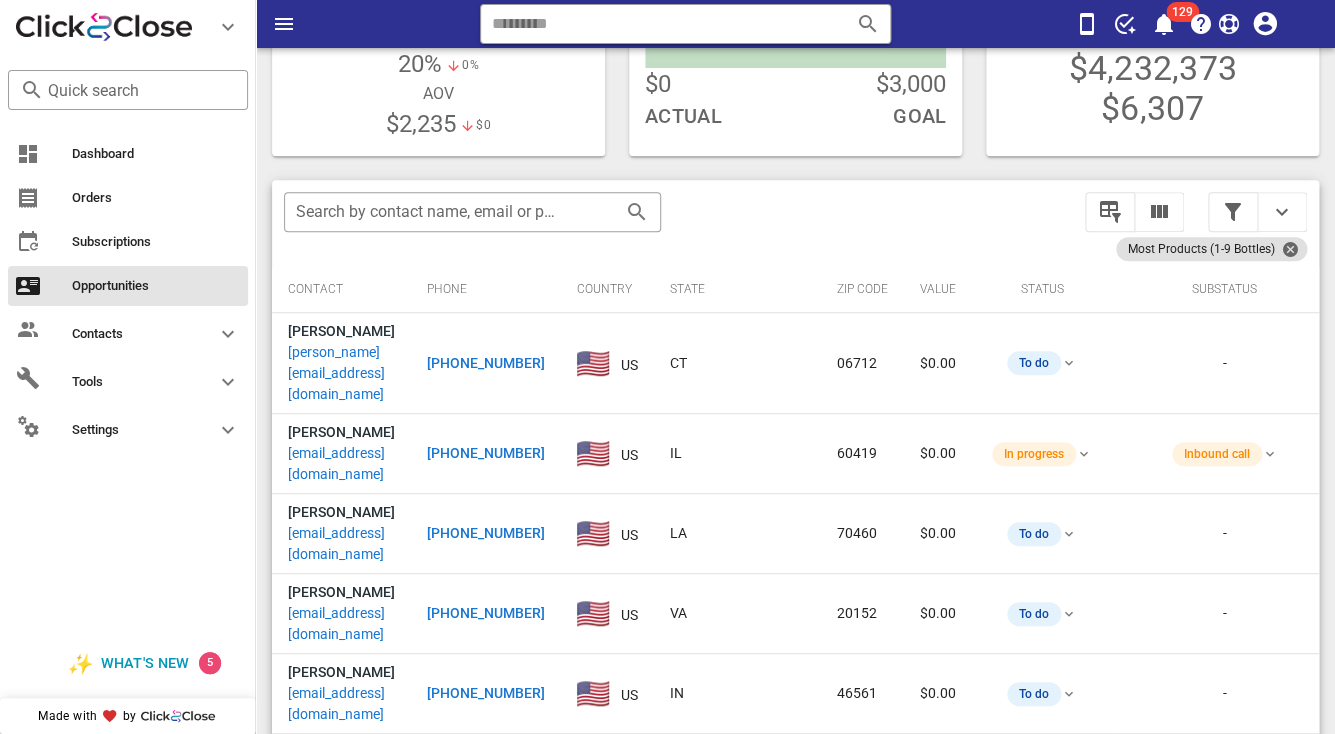 scroll, scrollTop: 379, scrollLeft: 0, axis: vertical 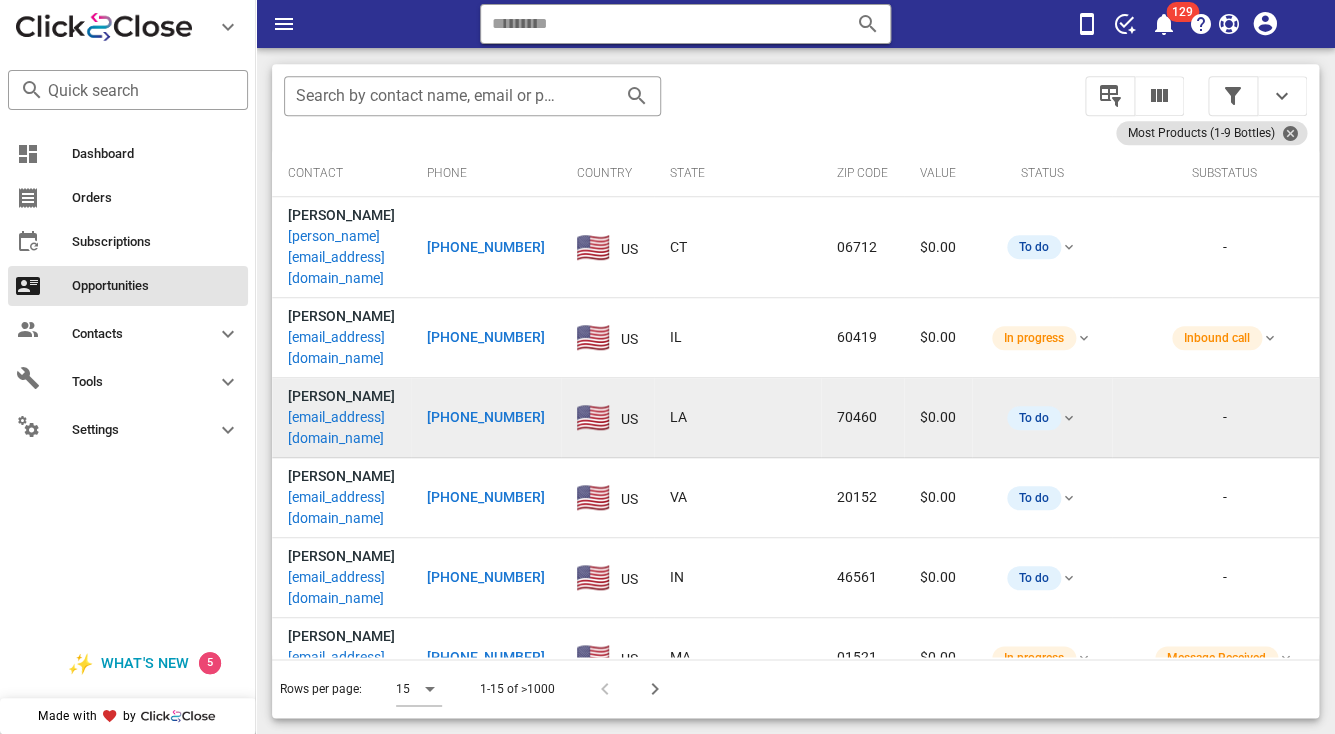 click on "garciamanie7@gmail.com" at bounding box center [341, 428] 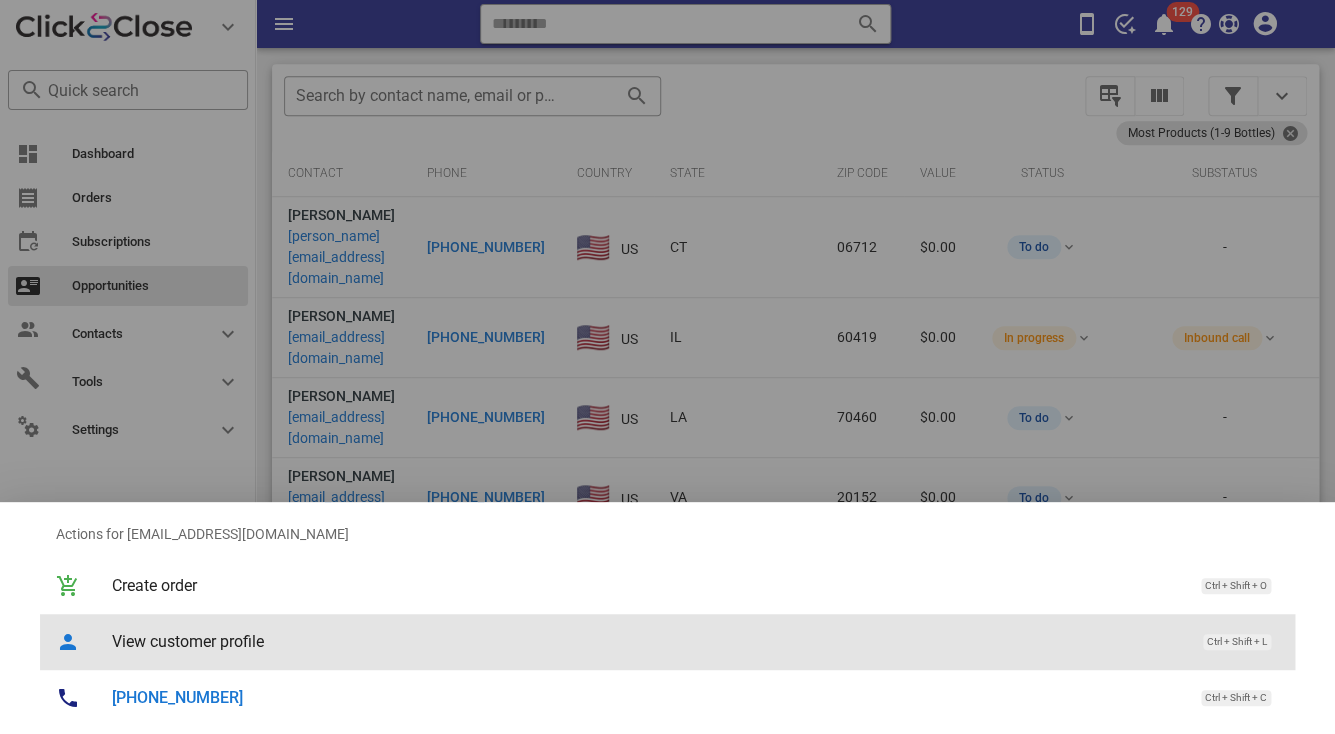 click on "View customer profile" at bounding box center (647, 641) 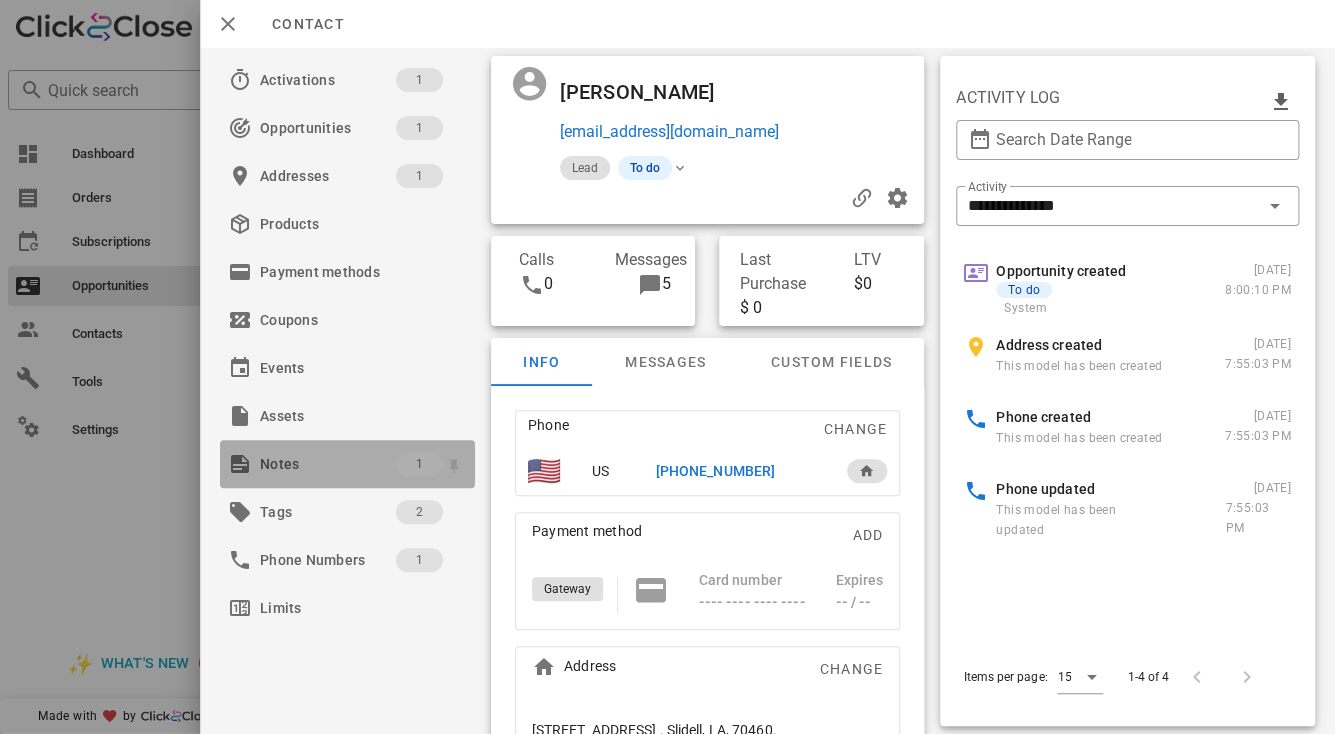 click on "Notes" at bounding box center [328, 464] 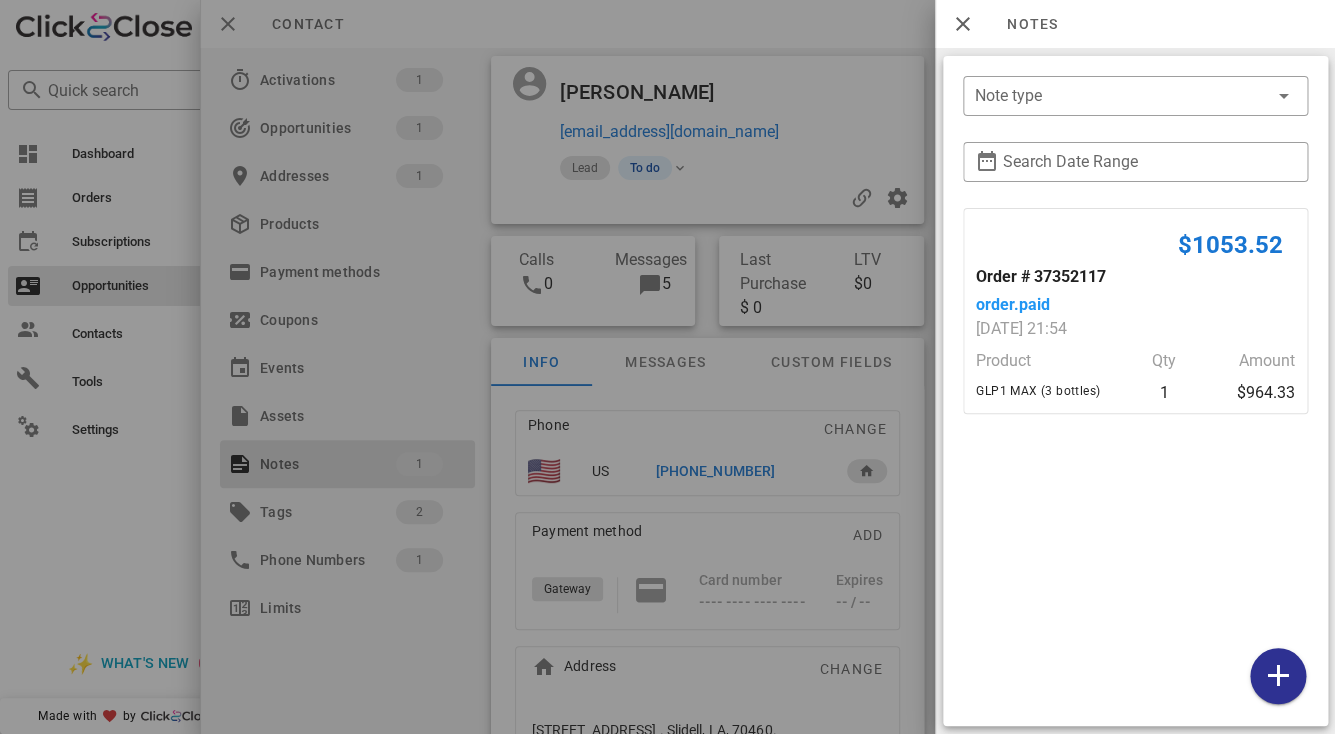 click at bounding box center [667, 367] 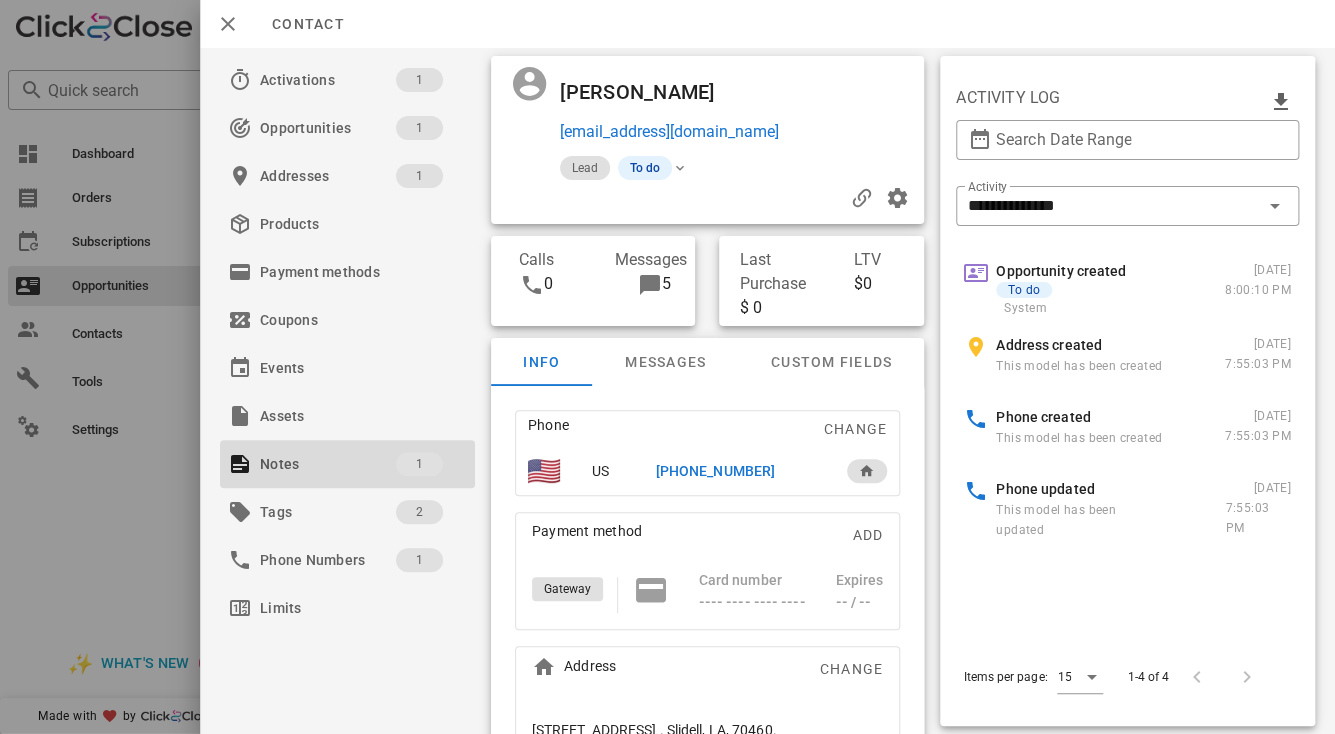 click at bounding box center (707, 198) 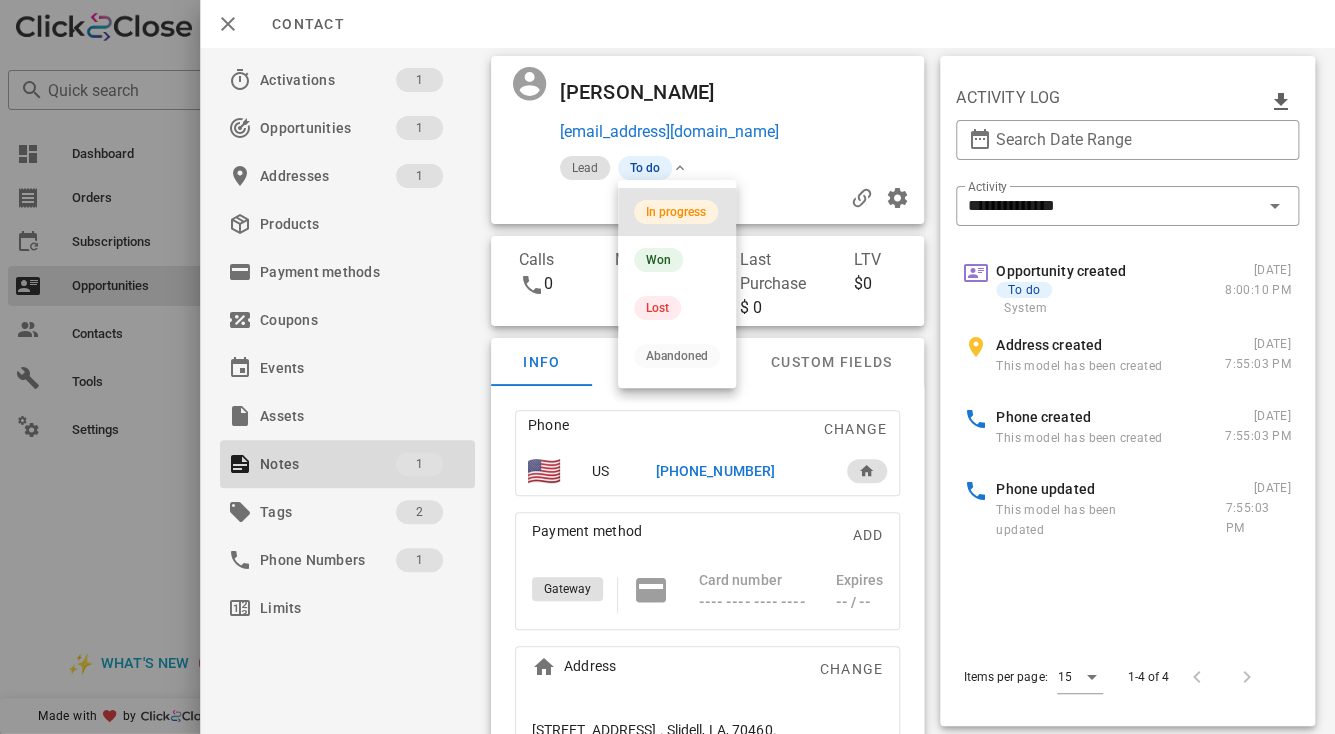 click on "In progress" at bounding box center (676, 212) 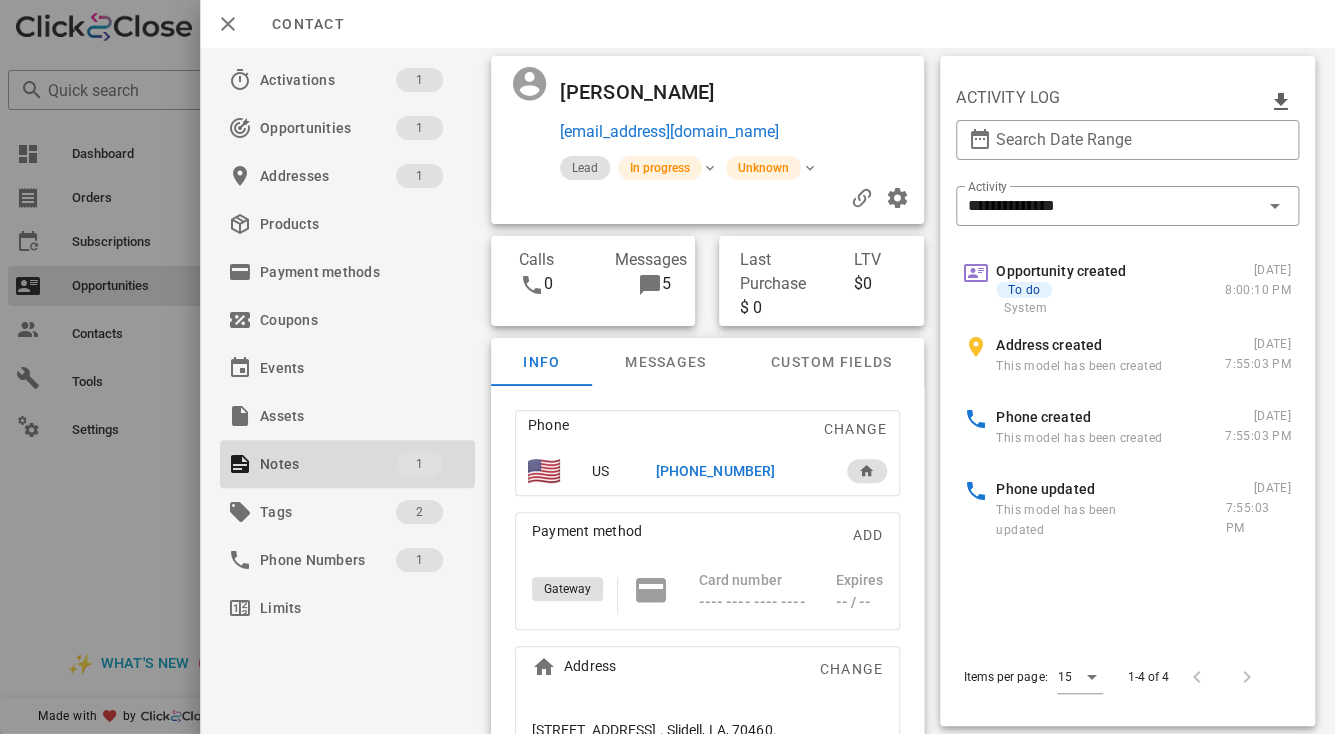 click on "Manie Garcia" at bounding box center [650, 92] 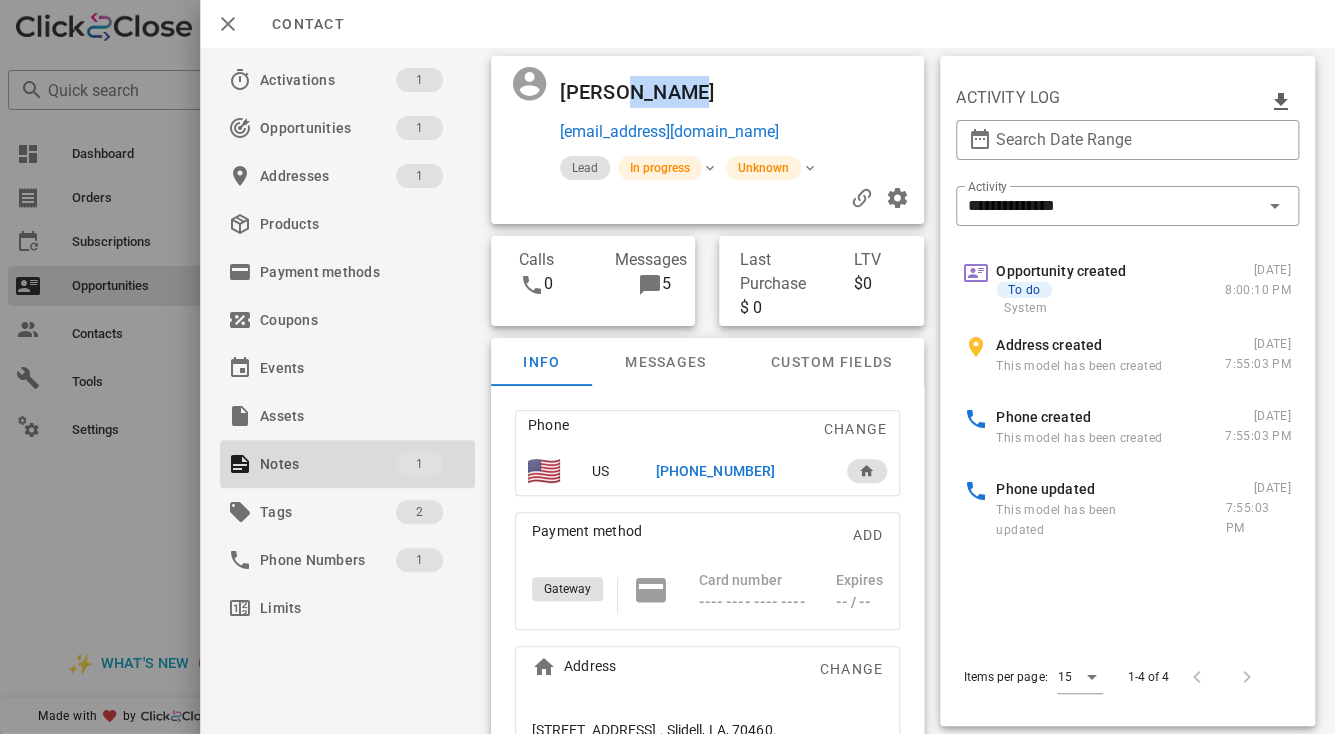 click on "Manie Garcia" at bounding box center (650, 92) 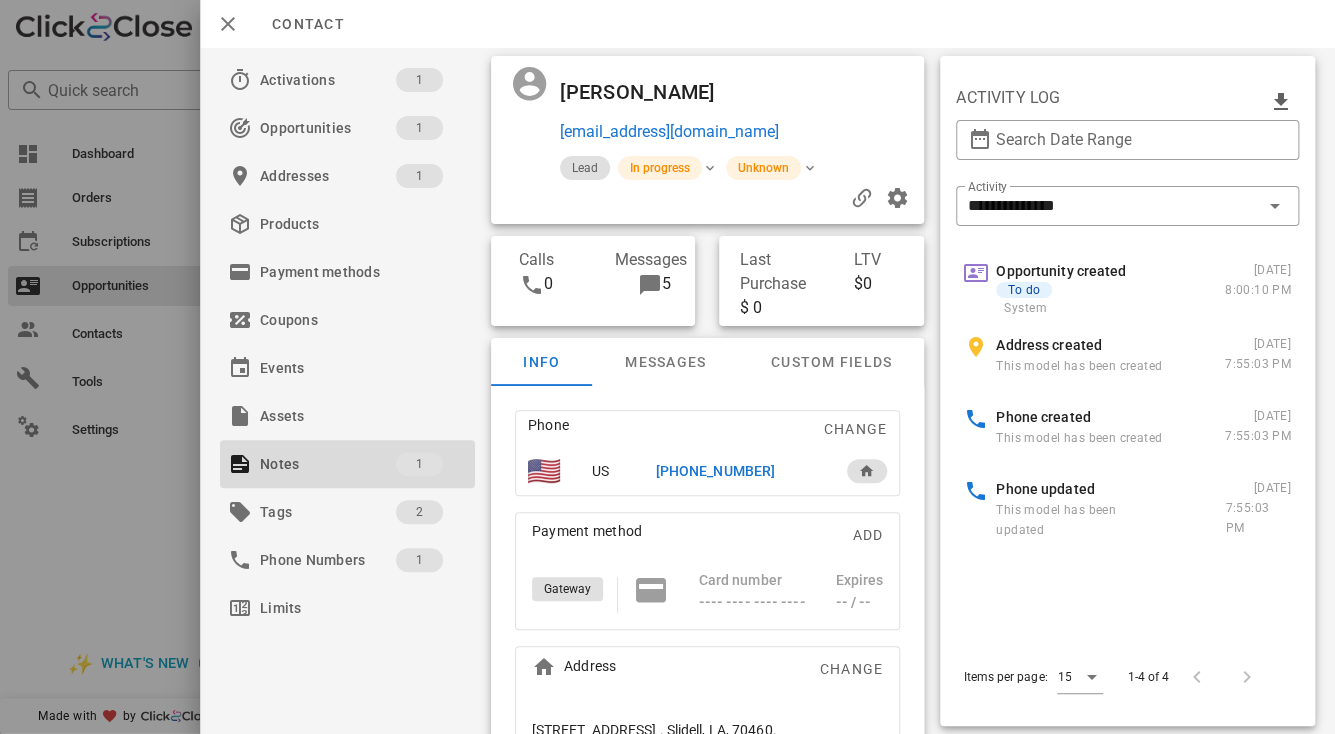 click on "Manie Garcia" at bounding box center [650, 92] 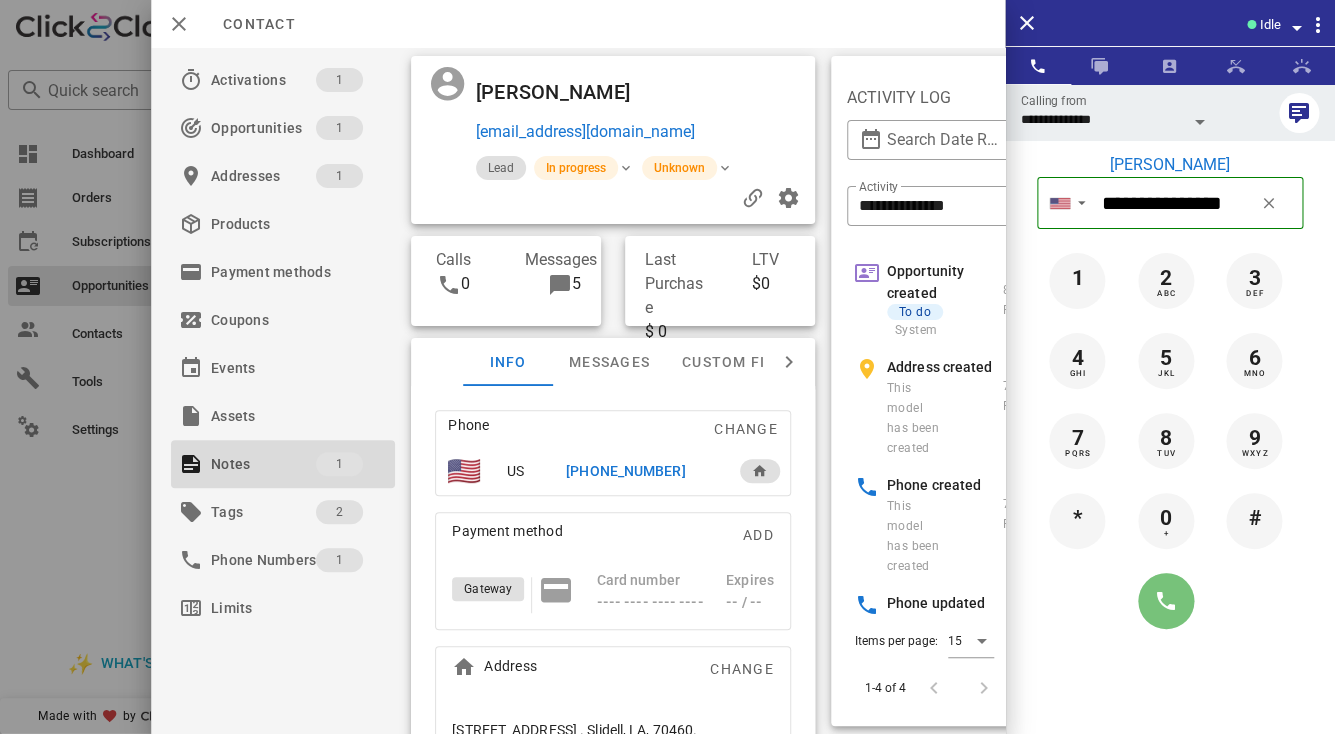 click at bounding box center (1166, 601) 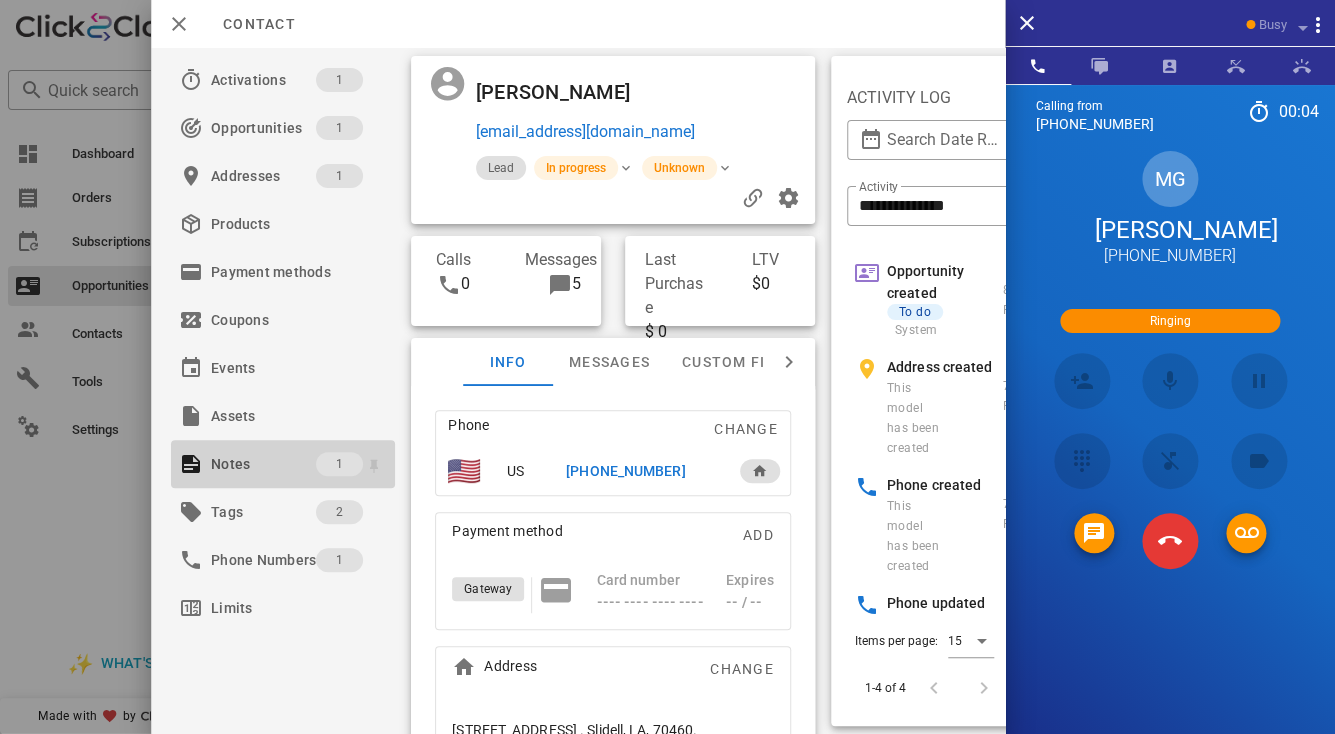 click at bounding box center (191, 464) 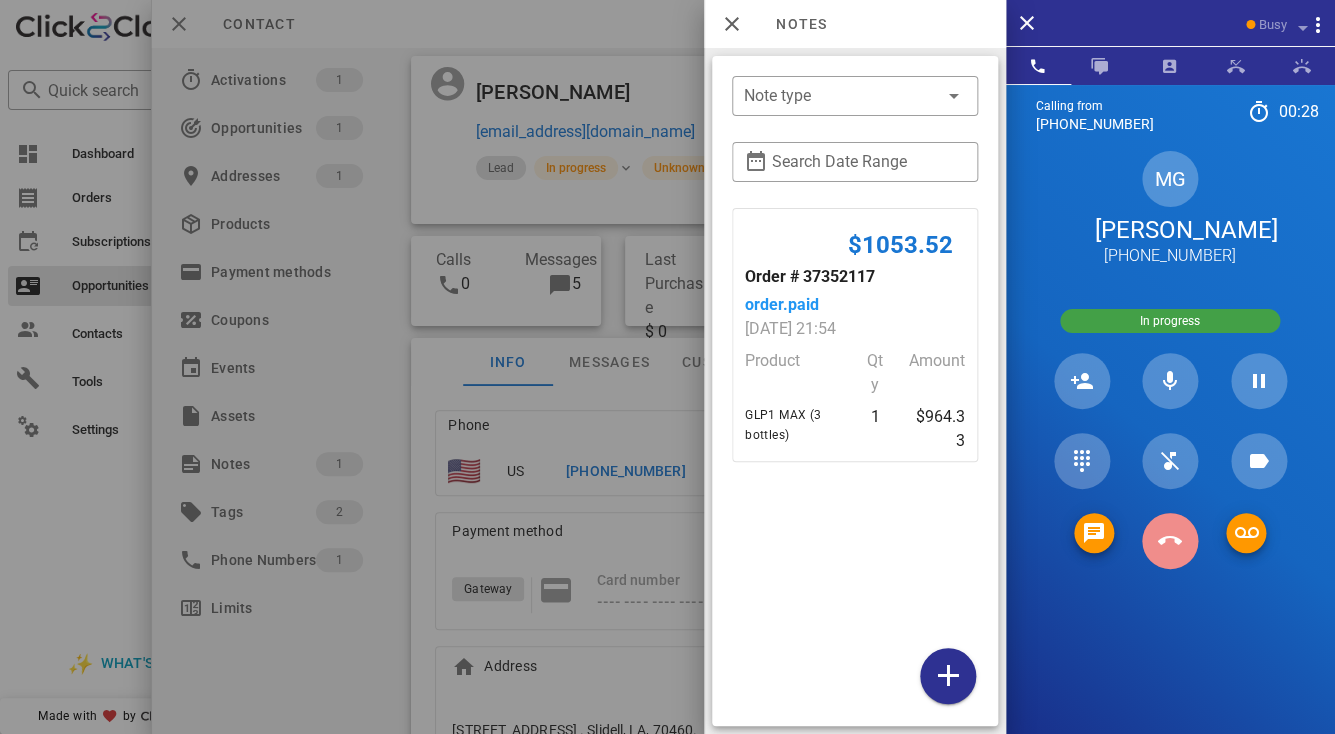 click at bounding box center (1169, 540) 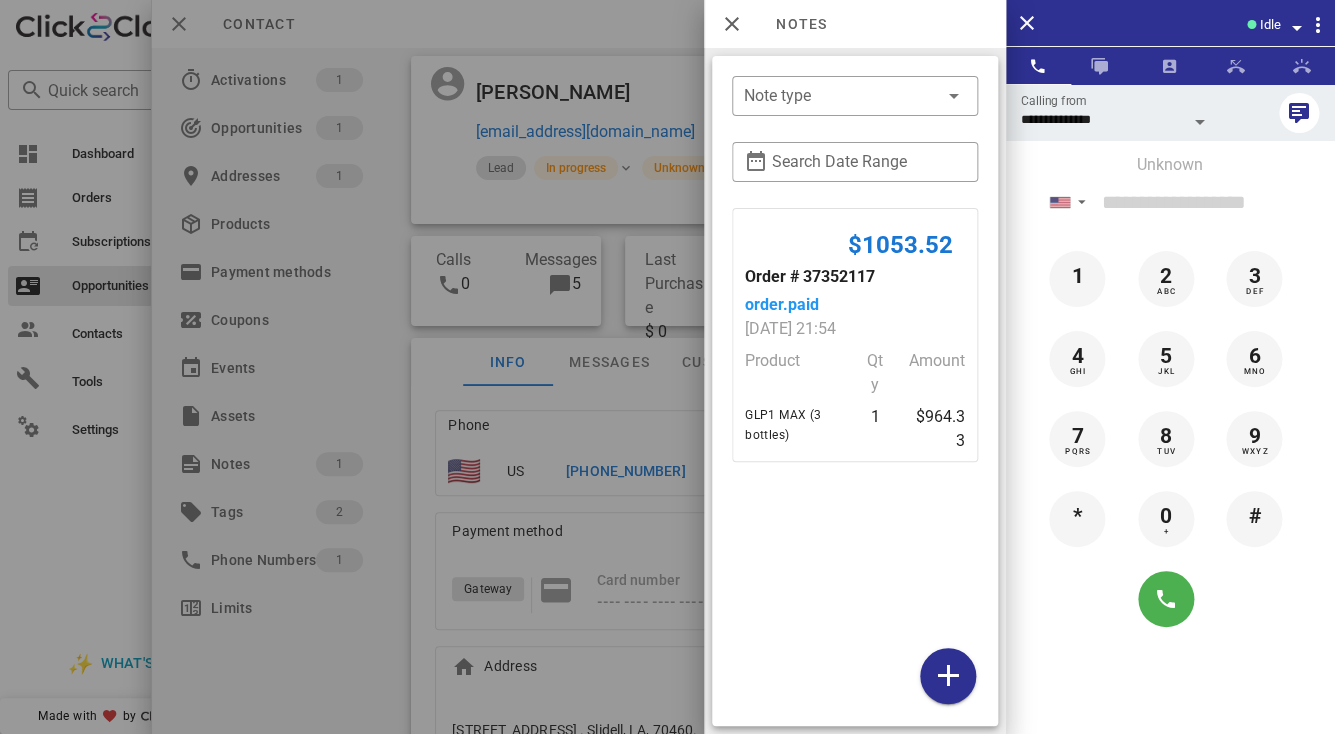 click at bounding box center [667, 367] 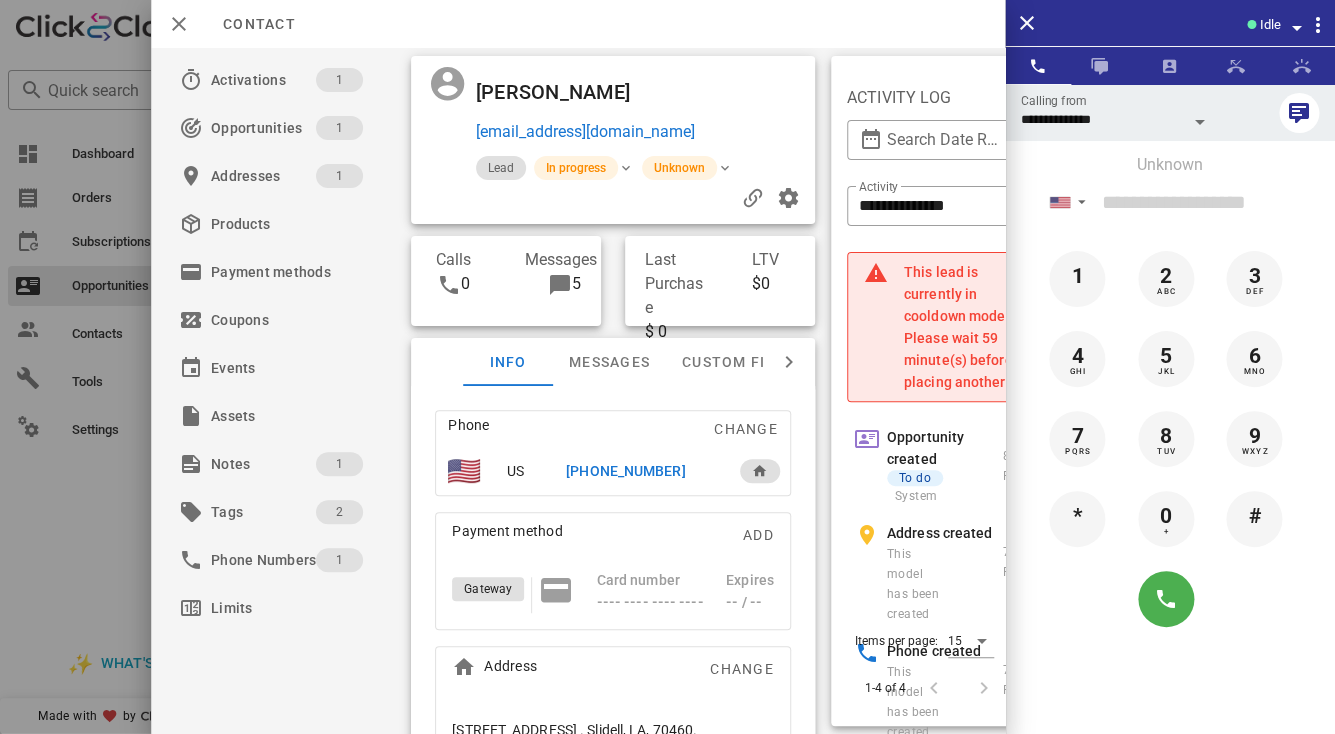 click on "+19857740571" at bounding box center [625, 471] 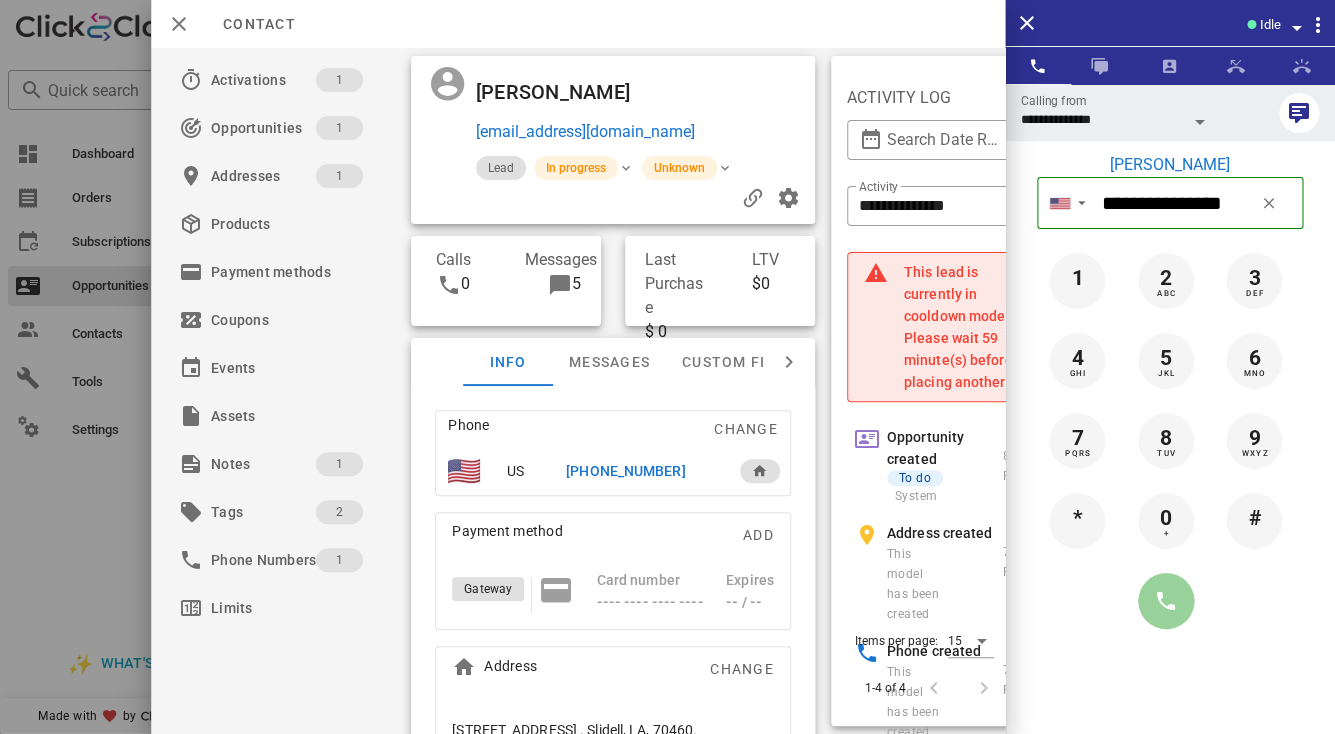 click at bounding box center (1166, 601) 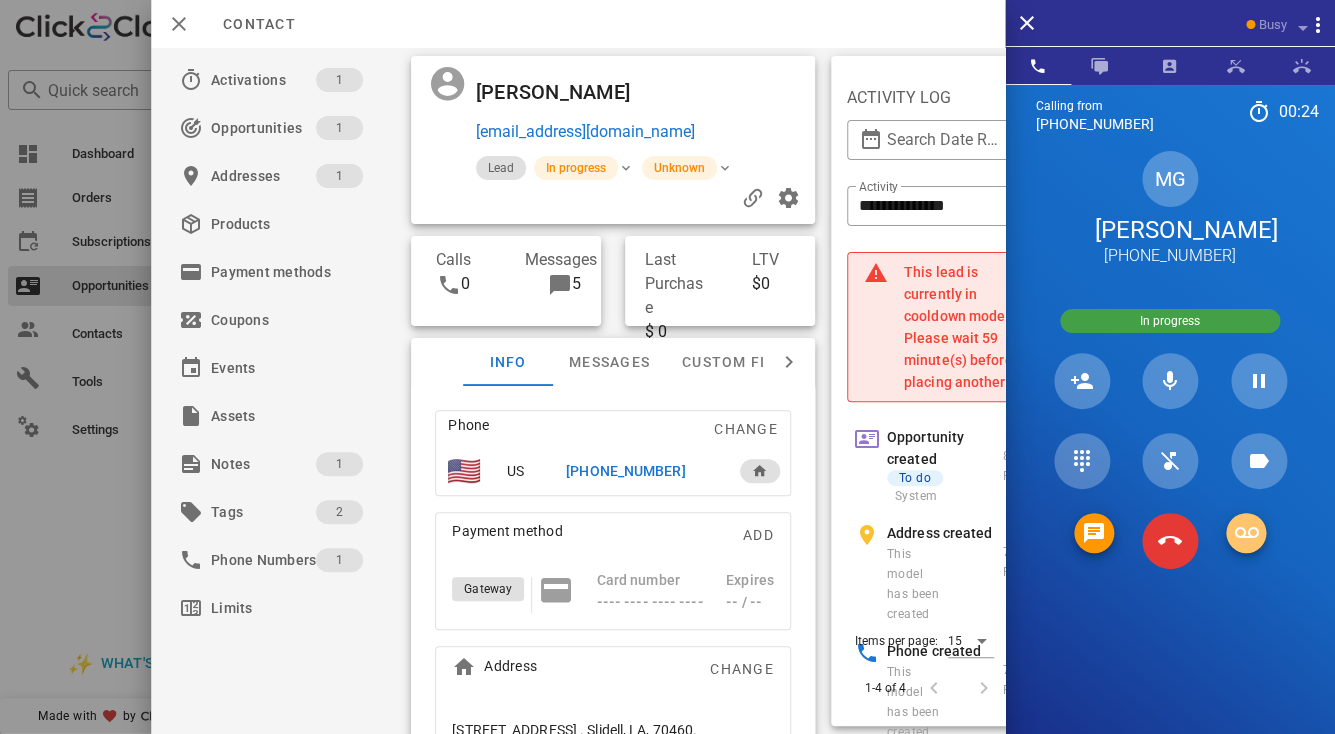 click at bounding box center [1246, 533] 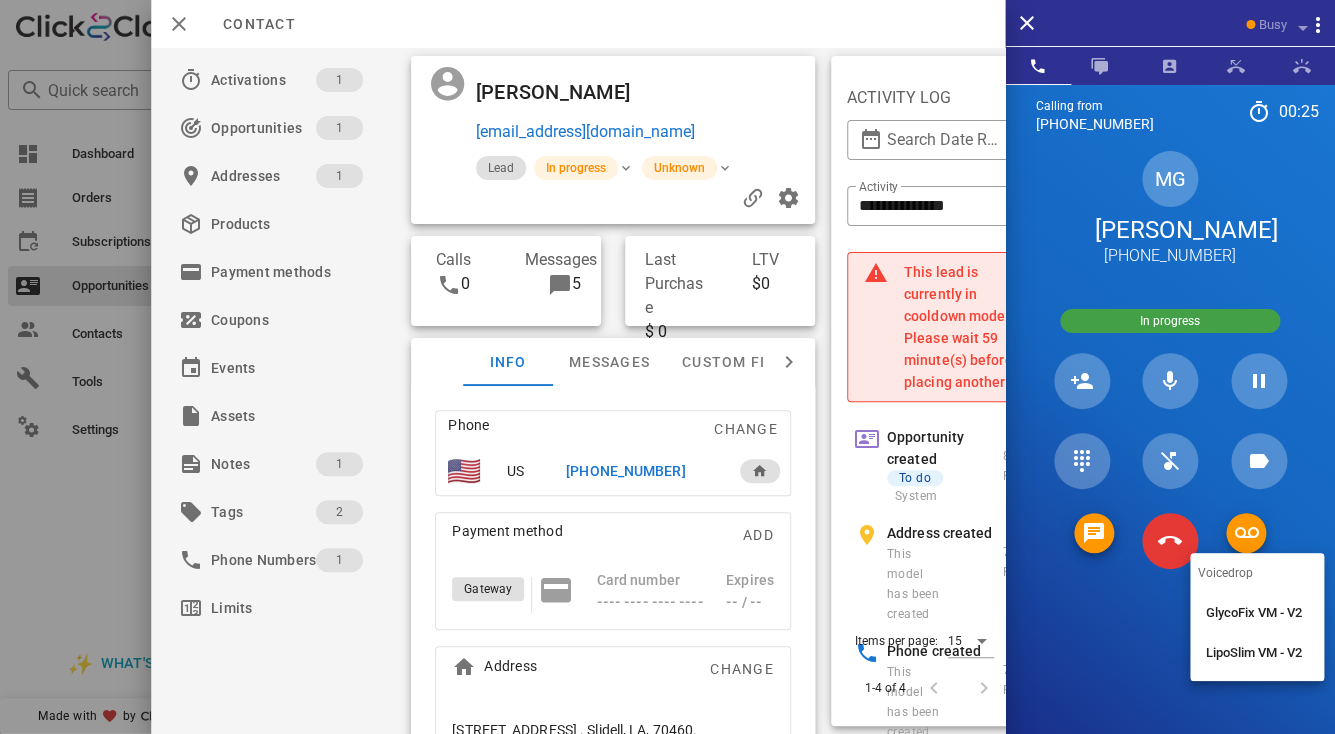 click on "GlycoFix VM - V2" at bounding box center (1257, 613) 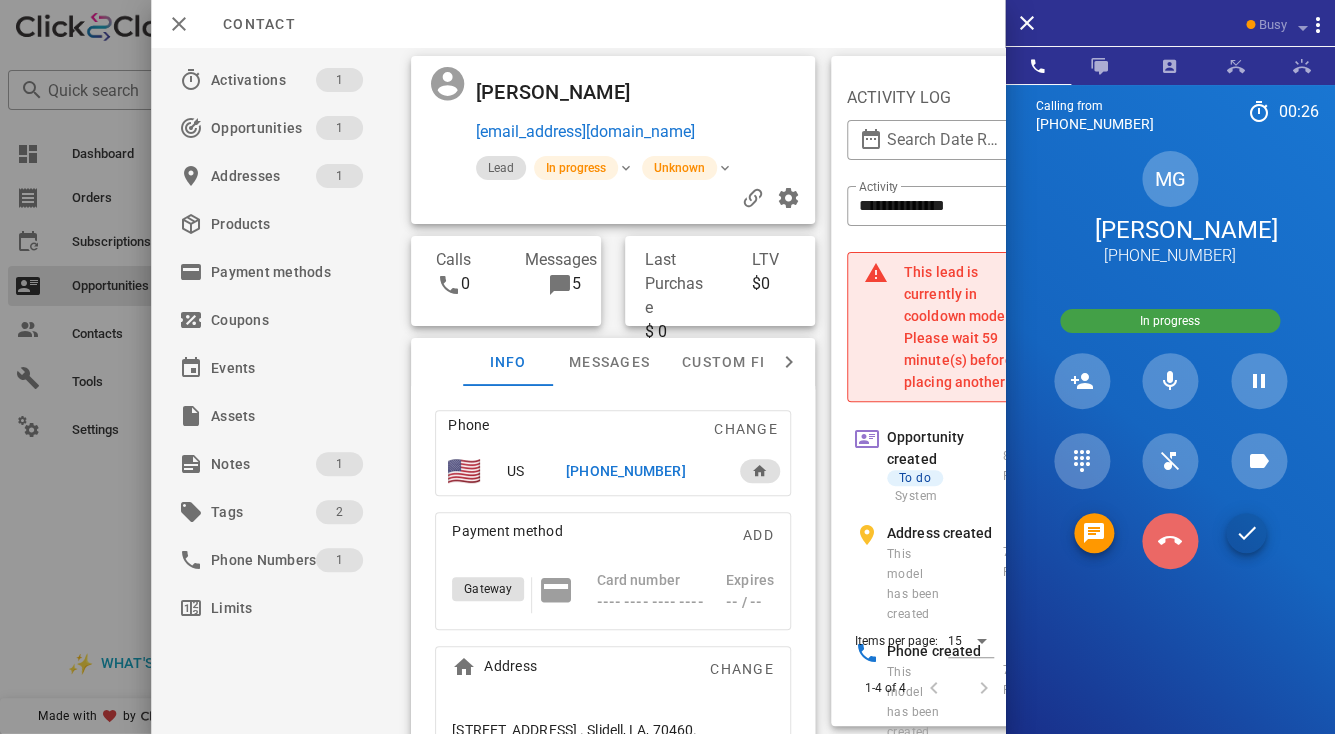 click at bounding box center (1170, 541) 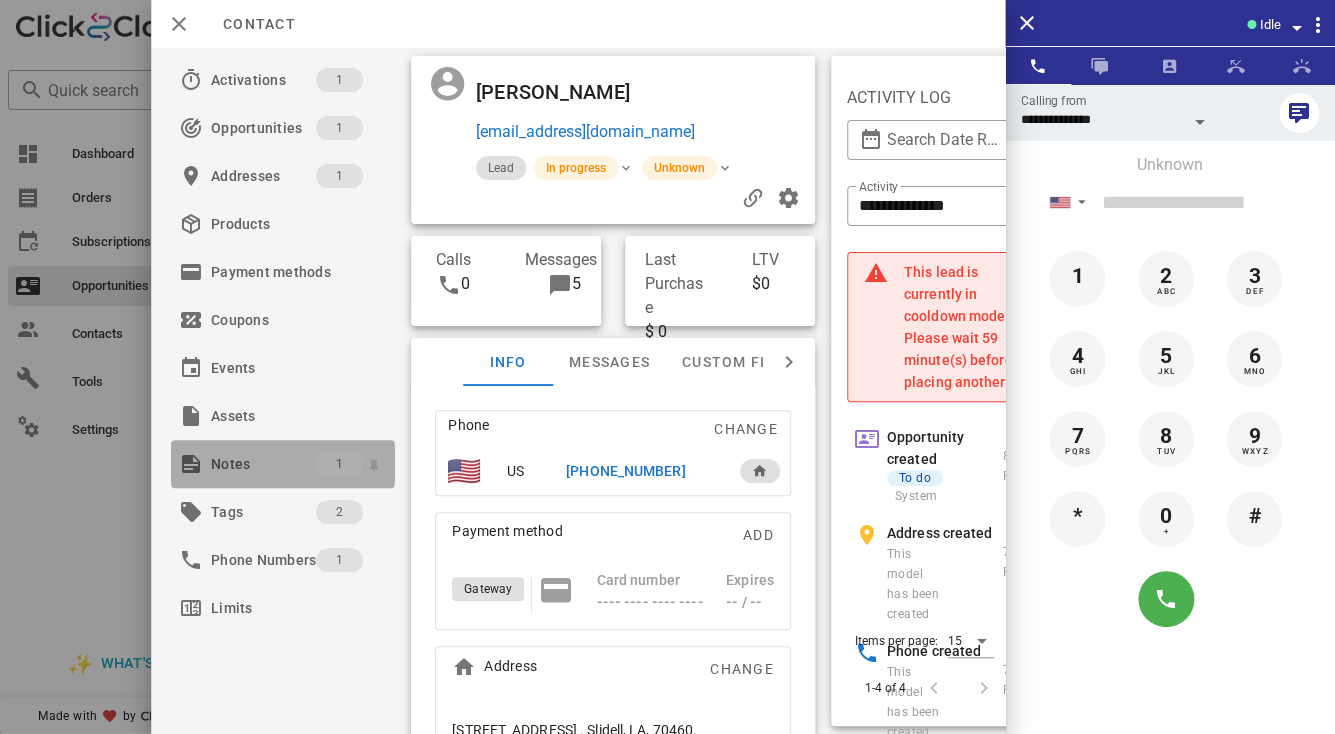 click on "Notes" at bounding box center (263, 464) 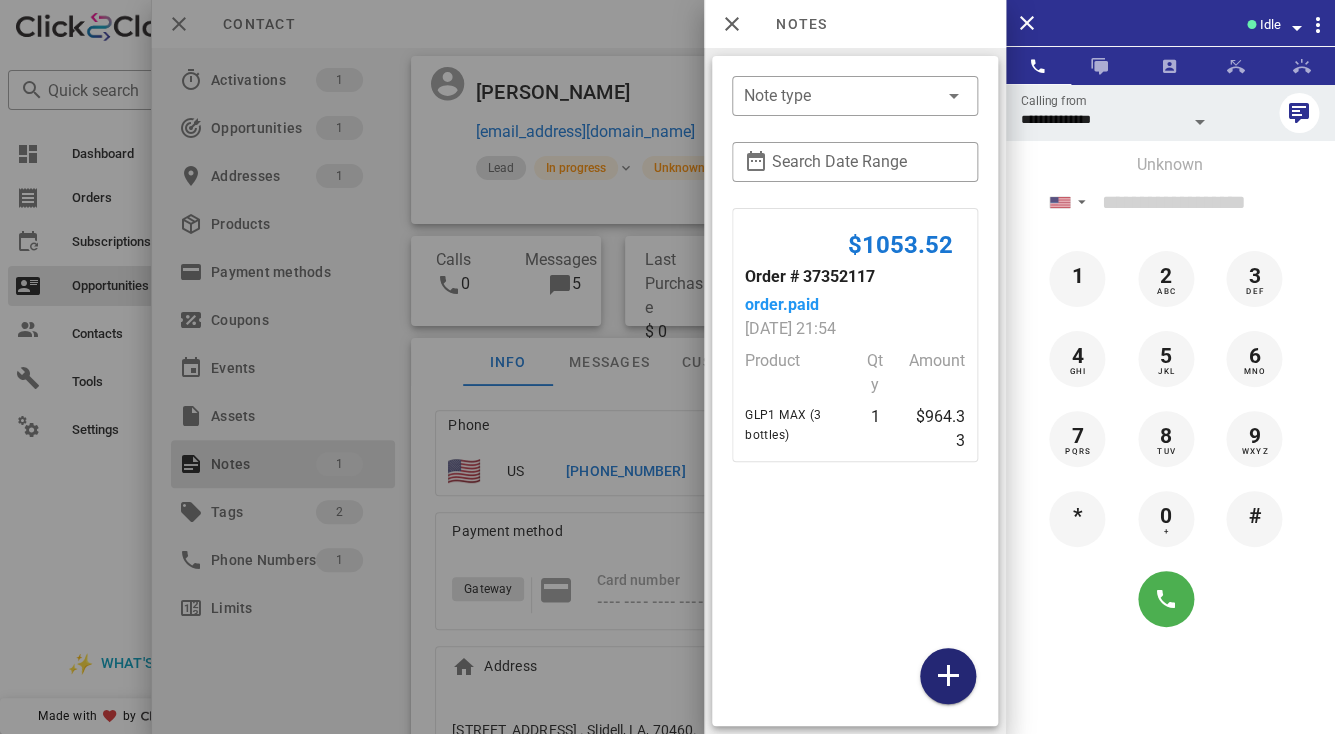 click at bounding box center [947, 676] 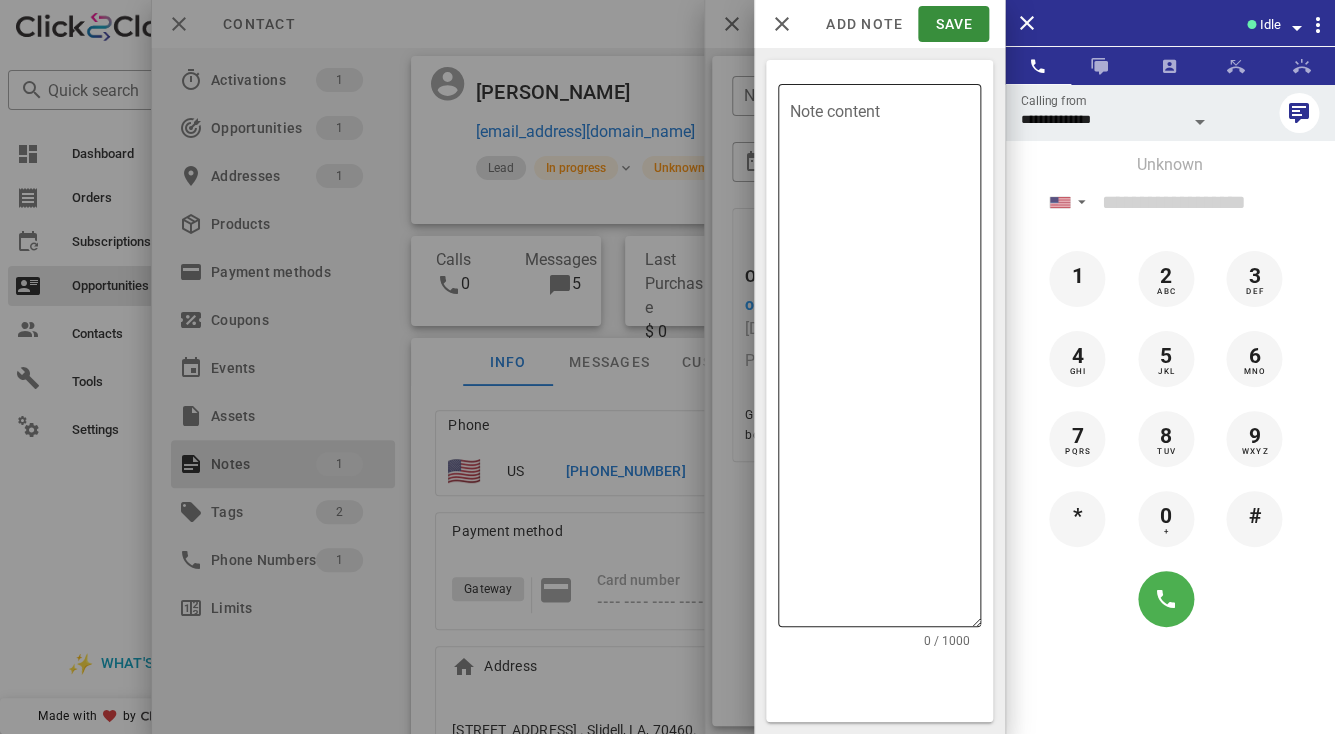 click on "Note content" at bounding box center [885, 360] 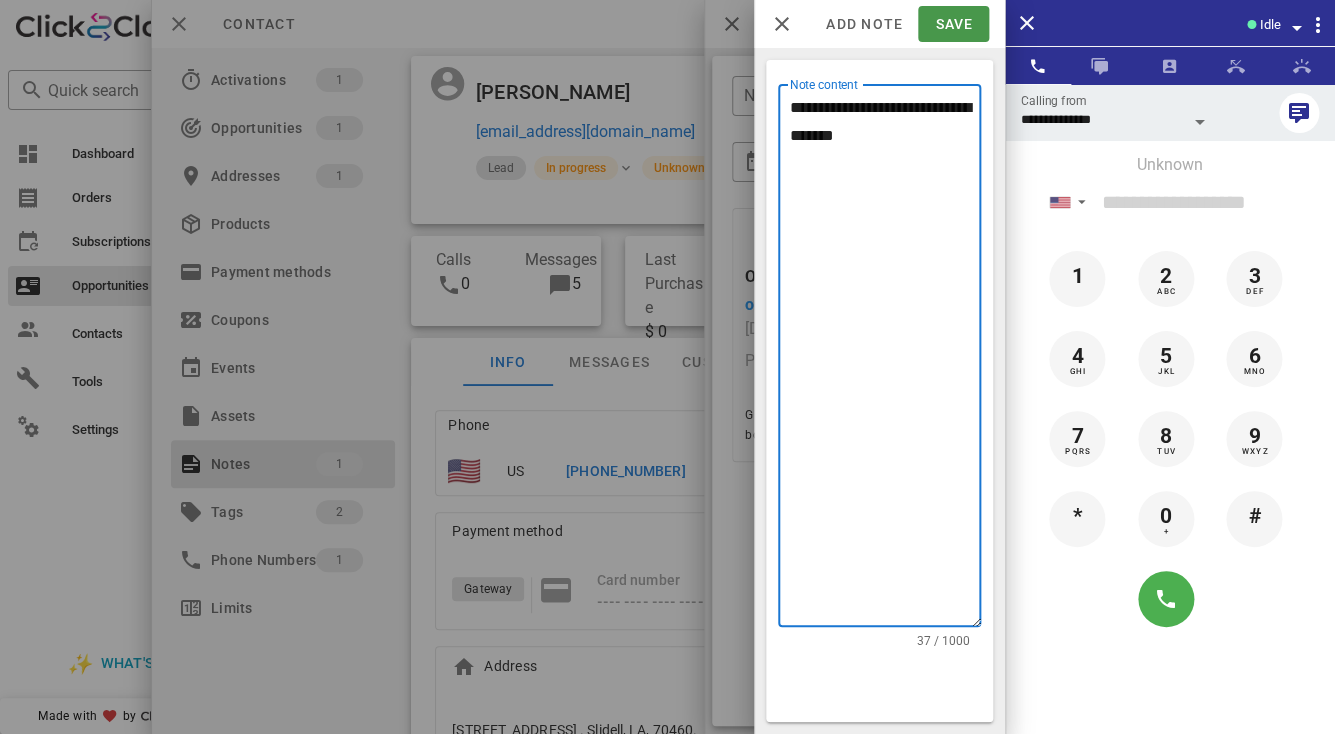 type on "**********" 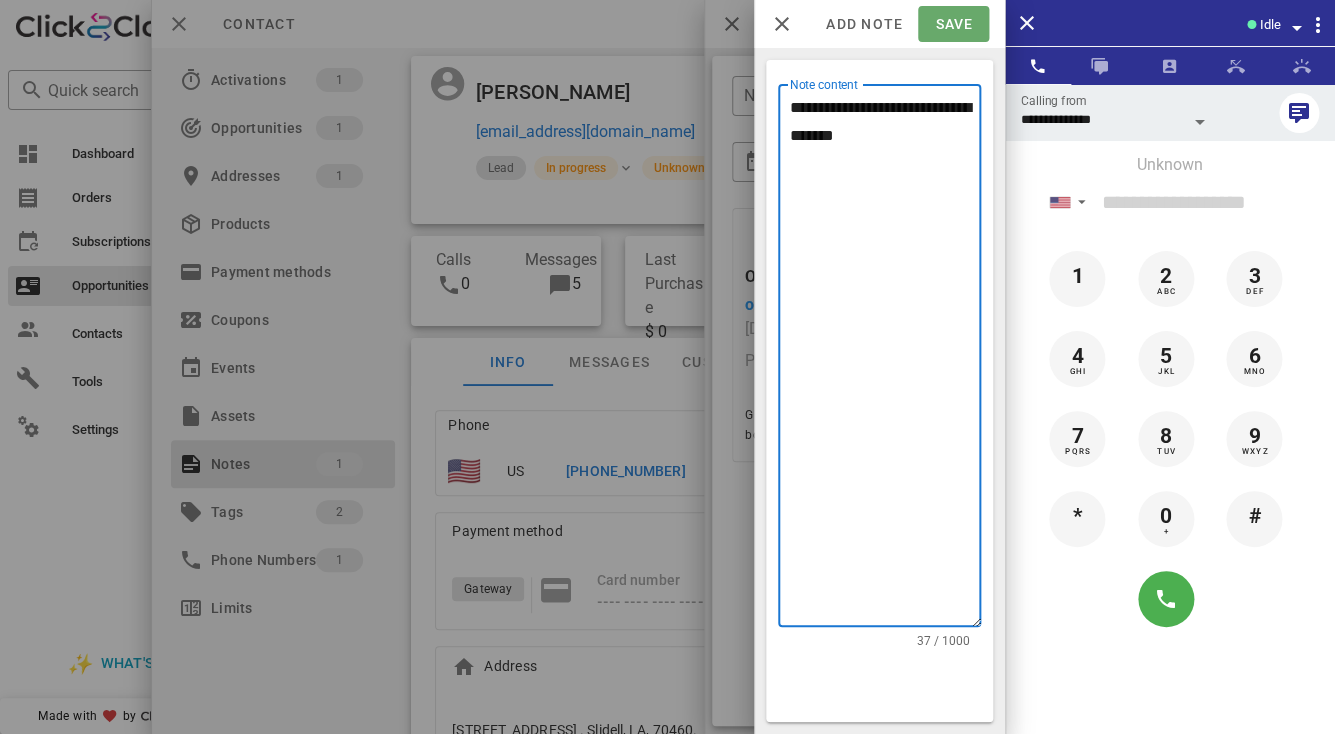 click on "Save" at bounding box center (953, 24) 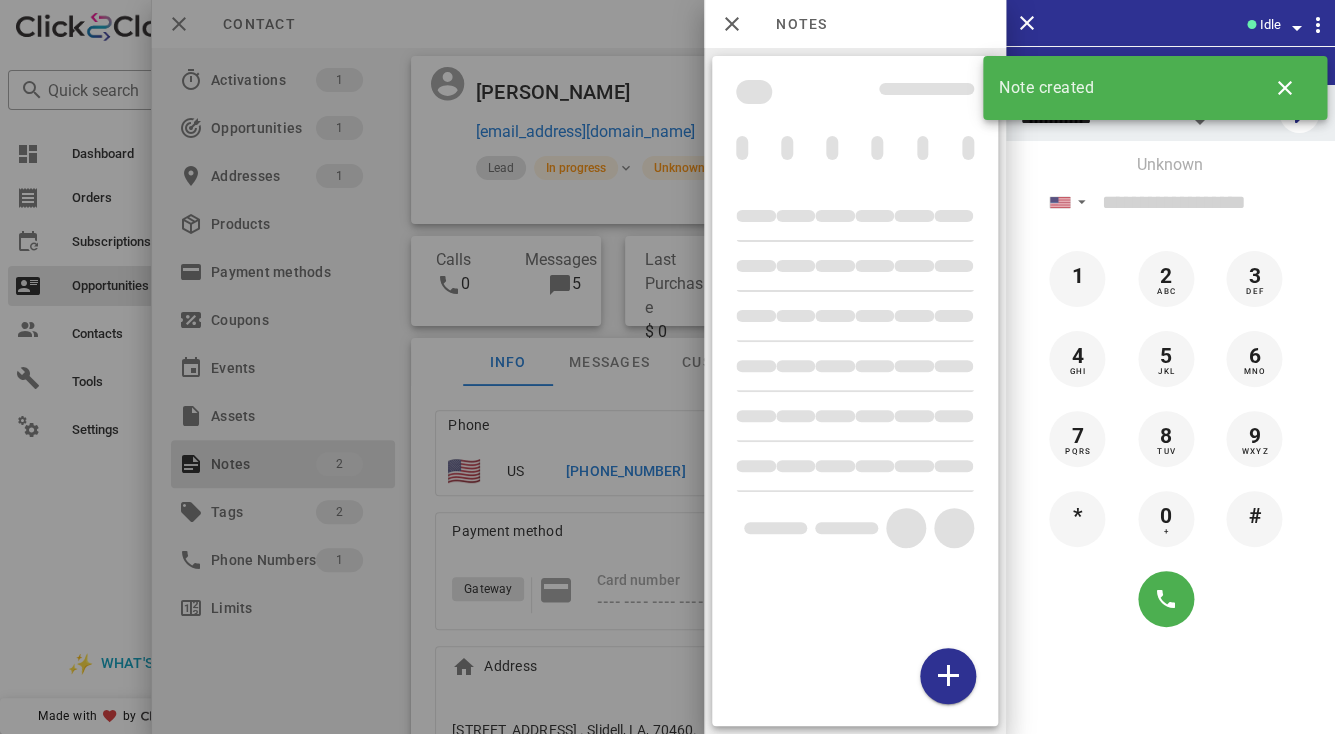 click at bounding box center [667, 367] 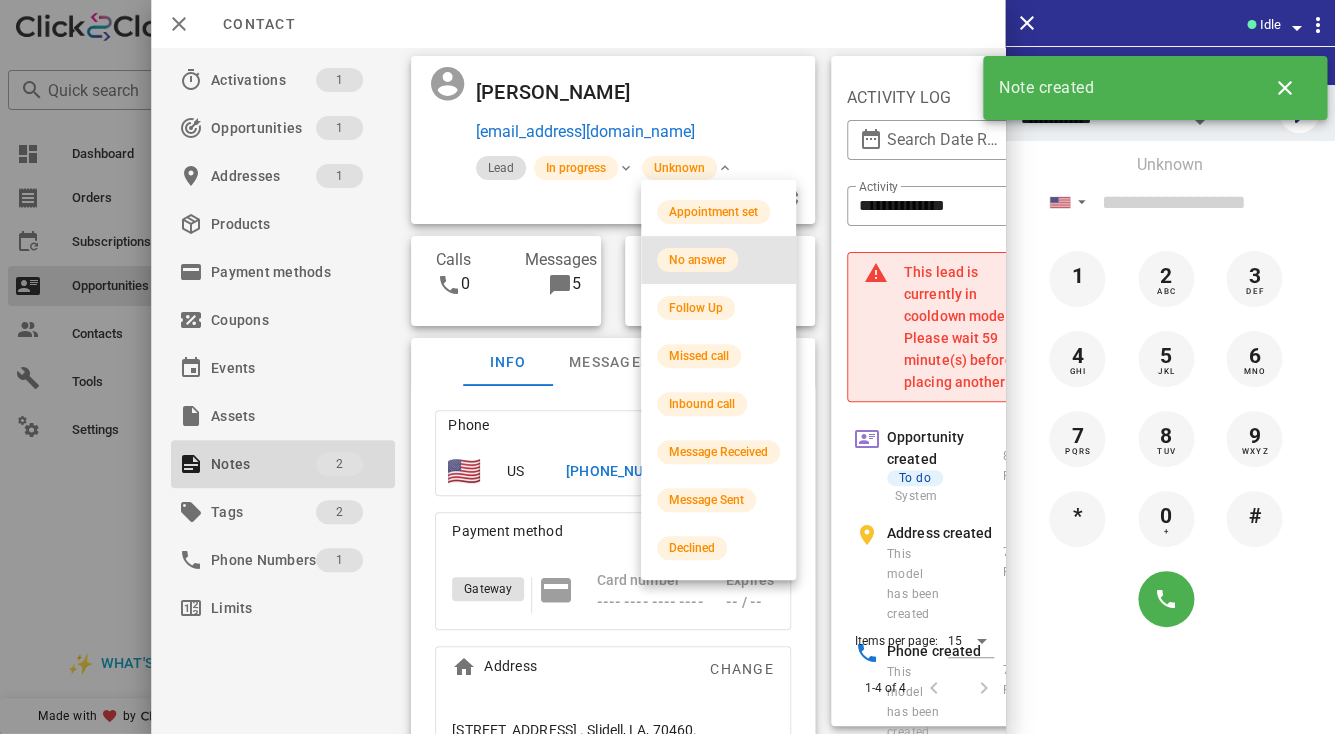 click on "No answer" at bounding box center (697, 260) 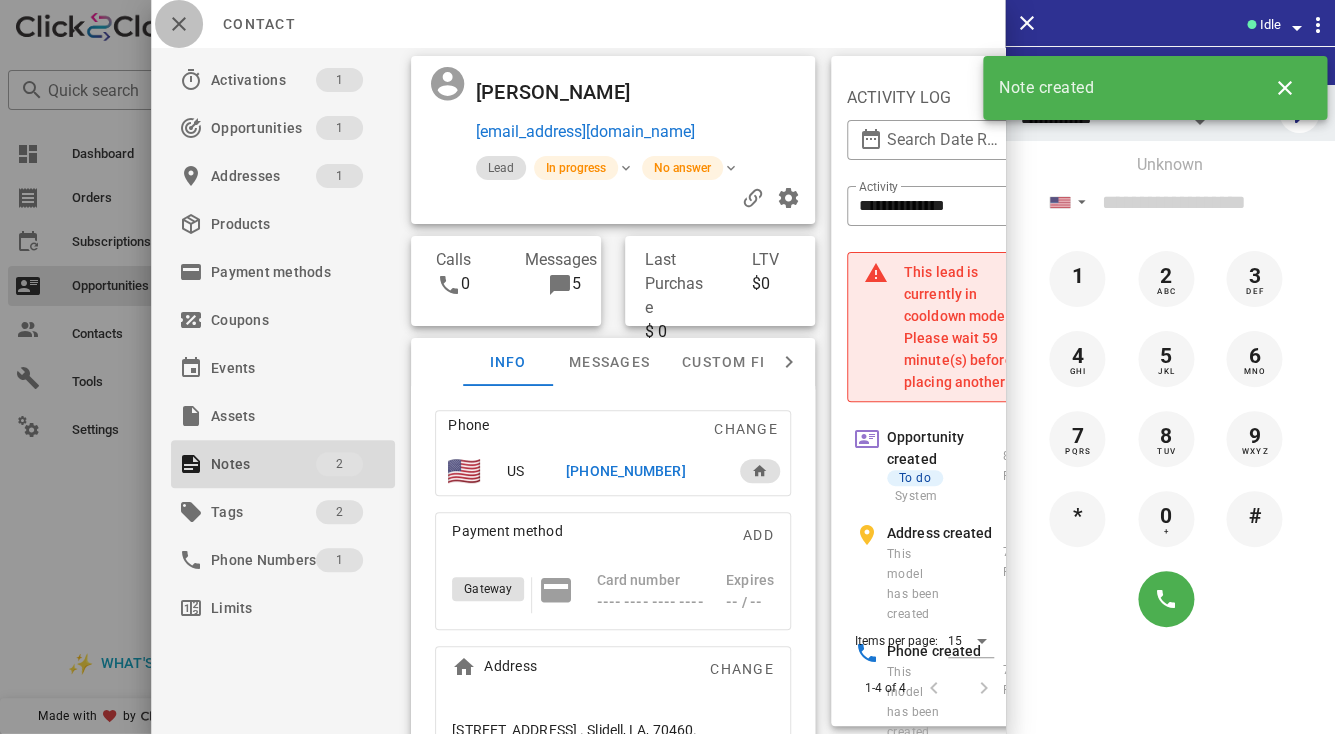 click at bounding box center (179, 24) 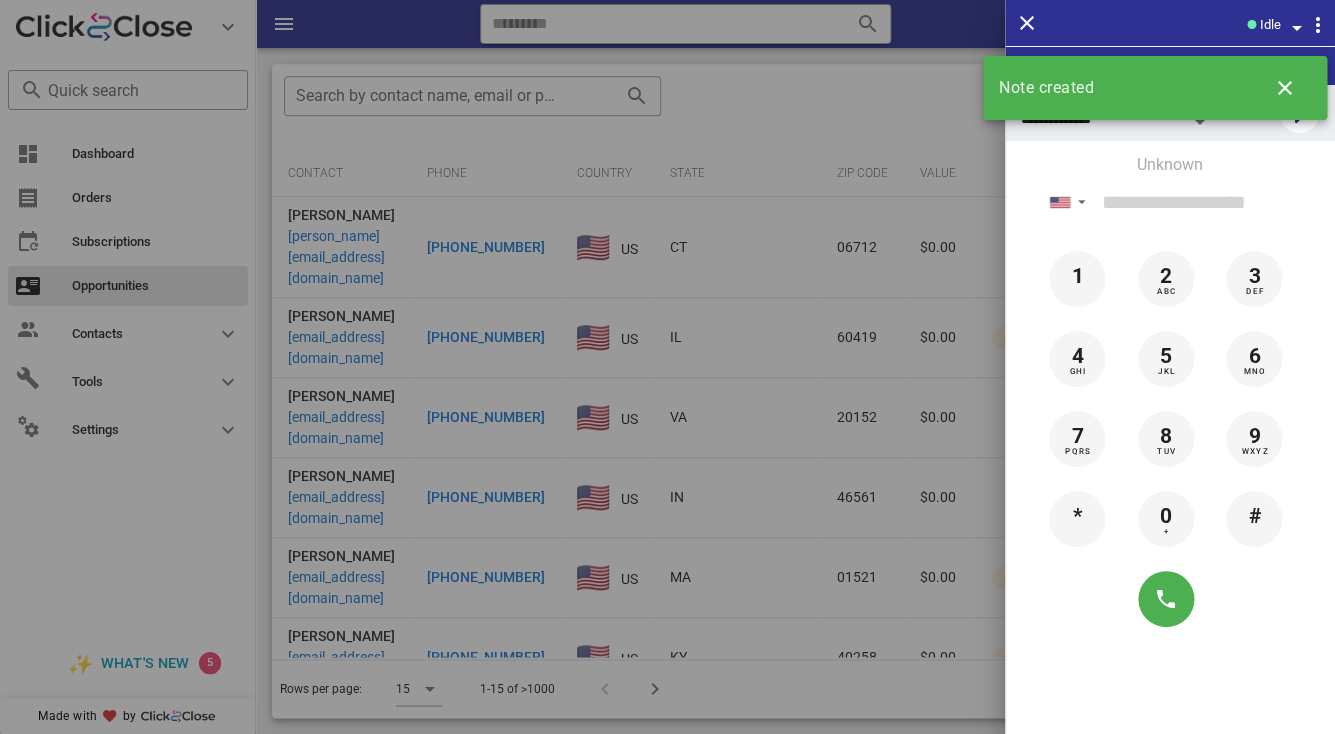 click at bounding box center (667, 367) 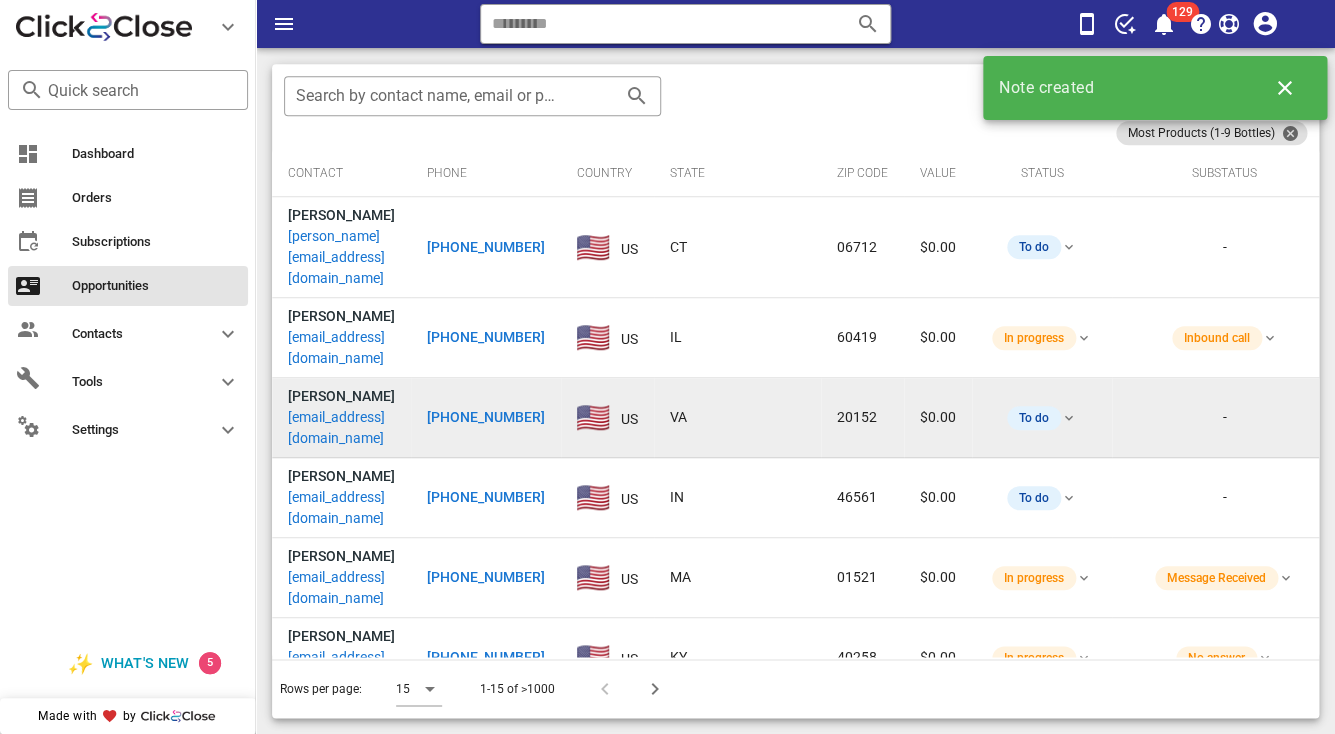 click on "jilljakulevicius@hotmail.com" at bounding box center [341, 428] 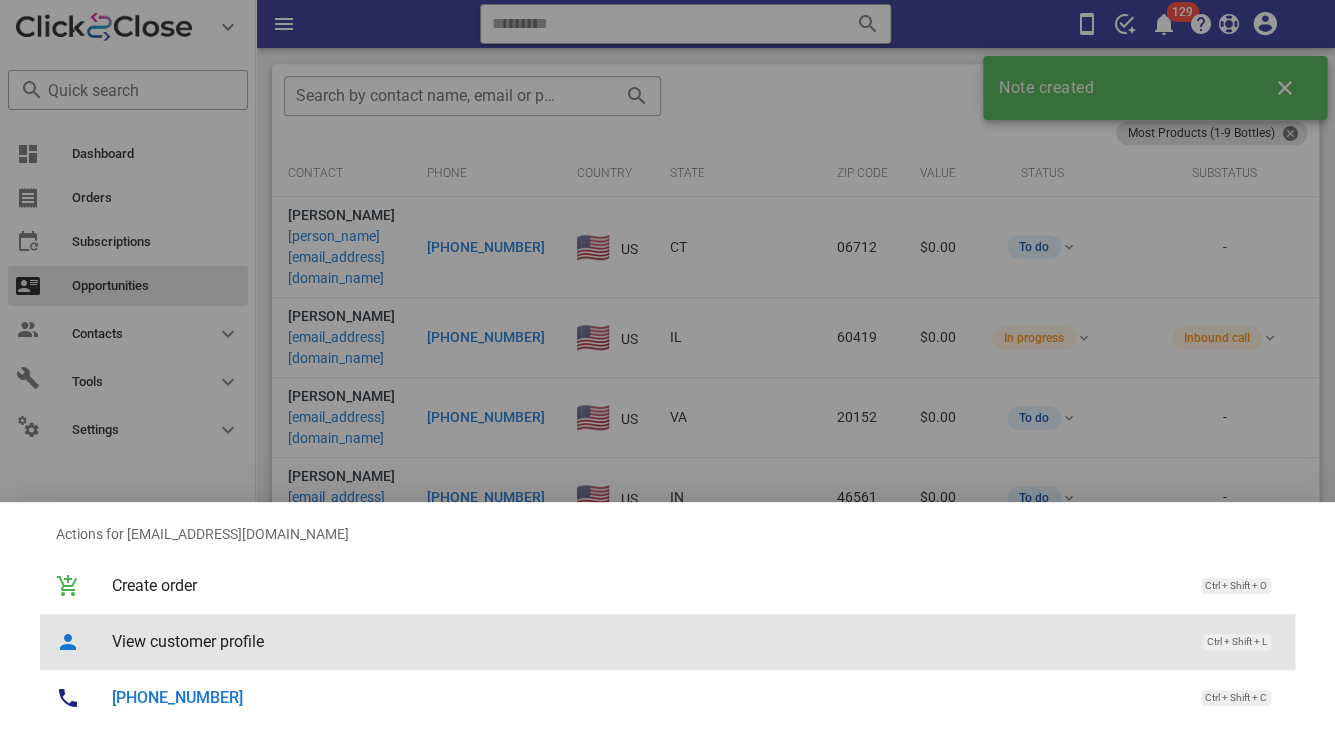 click on "View customer profile" at bounding box center (647, 641) 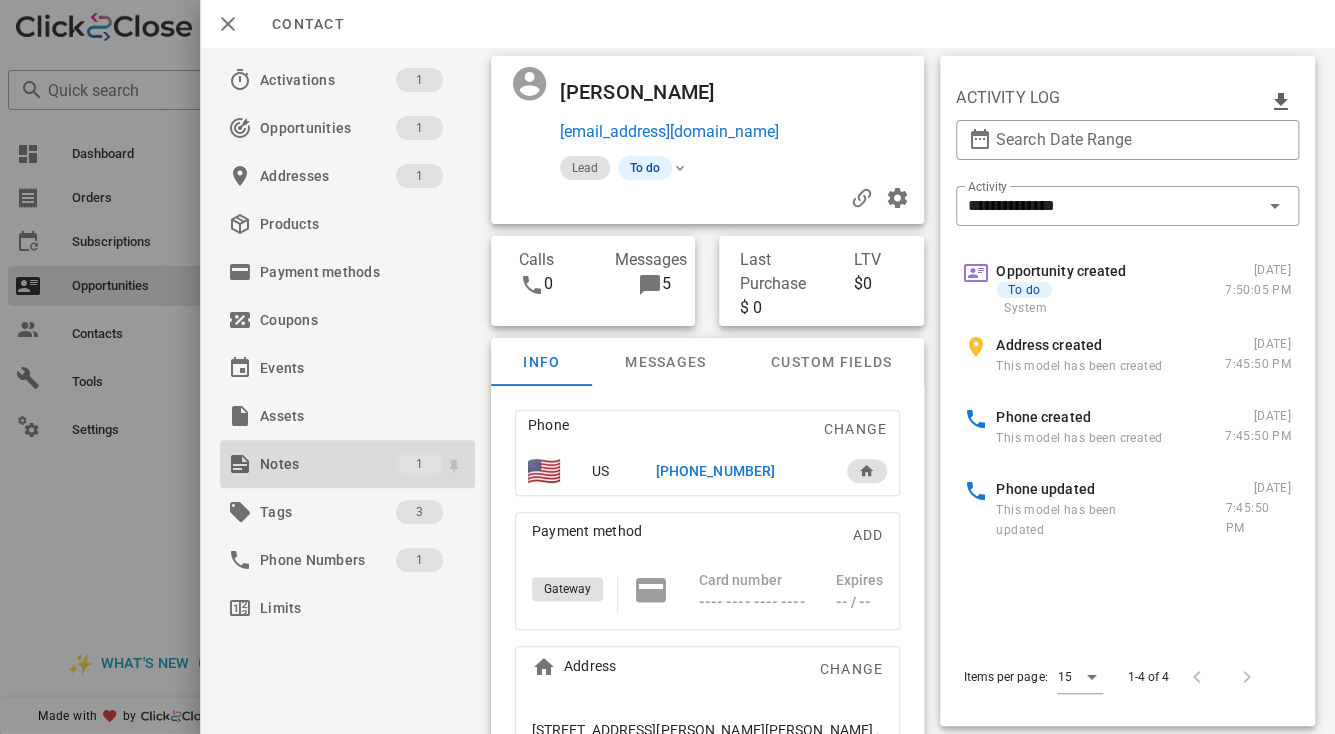 click on "Notes" at bounding box center [328, 464] 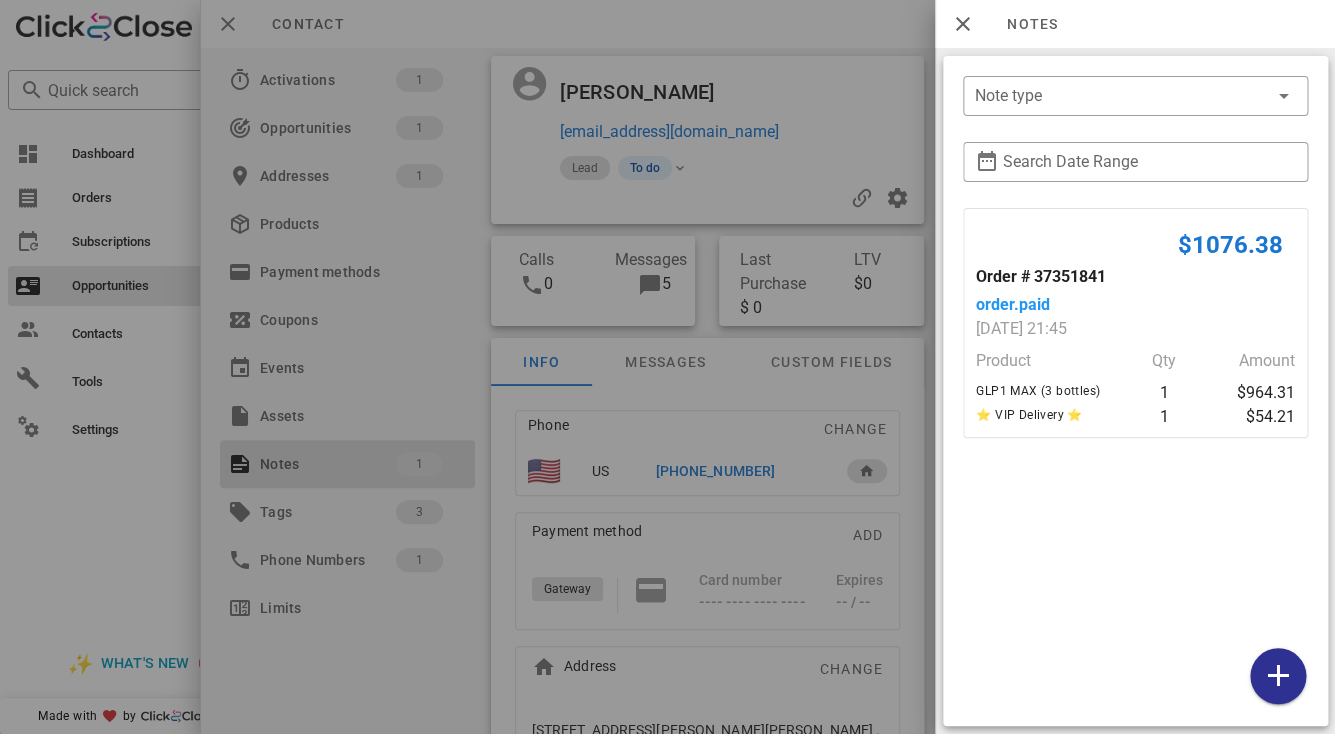 click at bounding box center (667, 367) 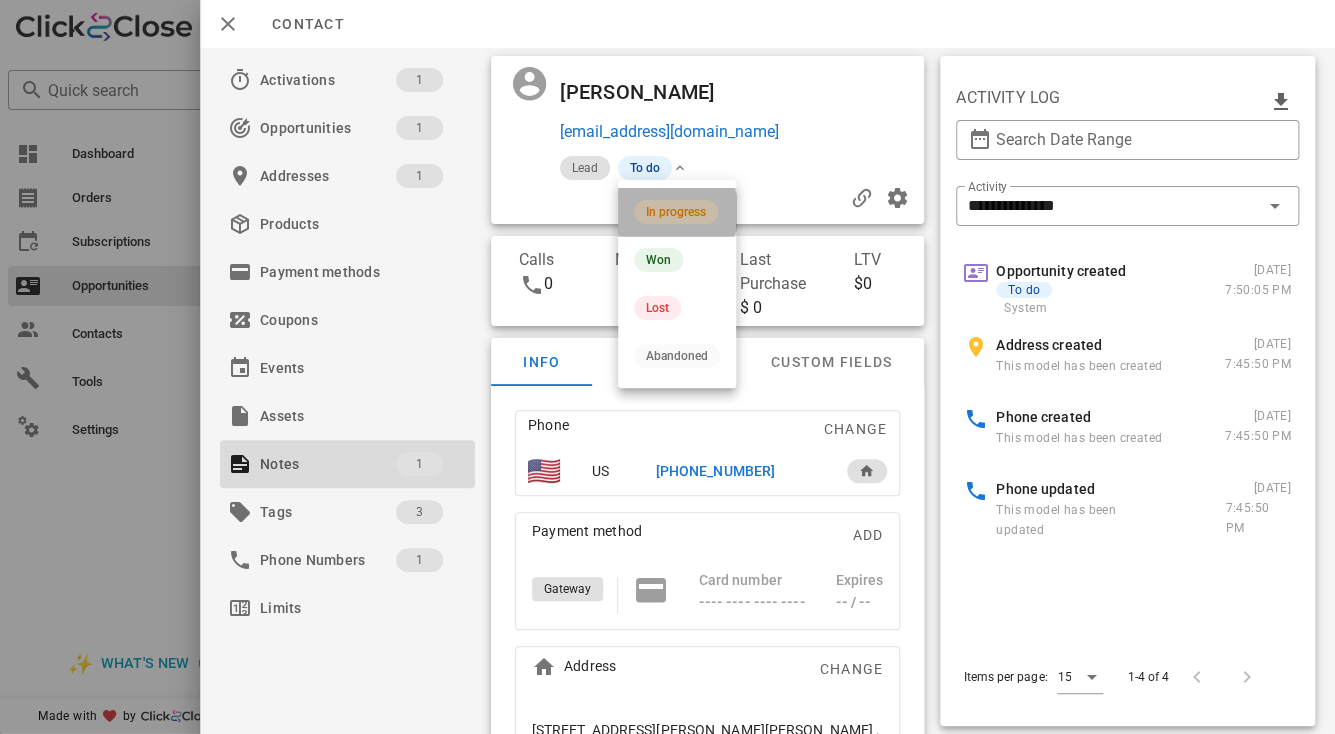 click on "In progress" at bounding box center [676, 212] 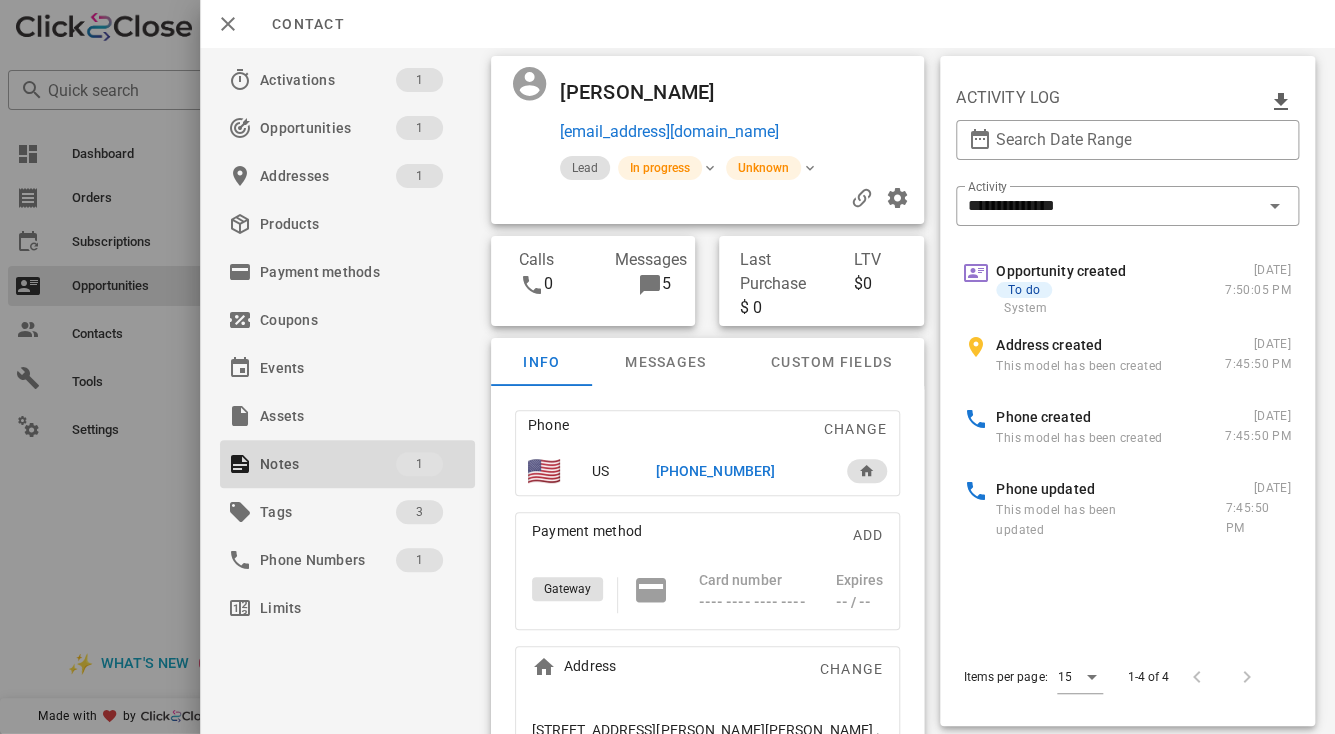 click on "Jill Jakulevicius" at bounding box center [650, 92] 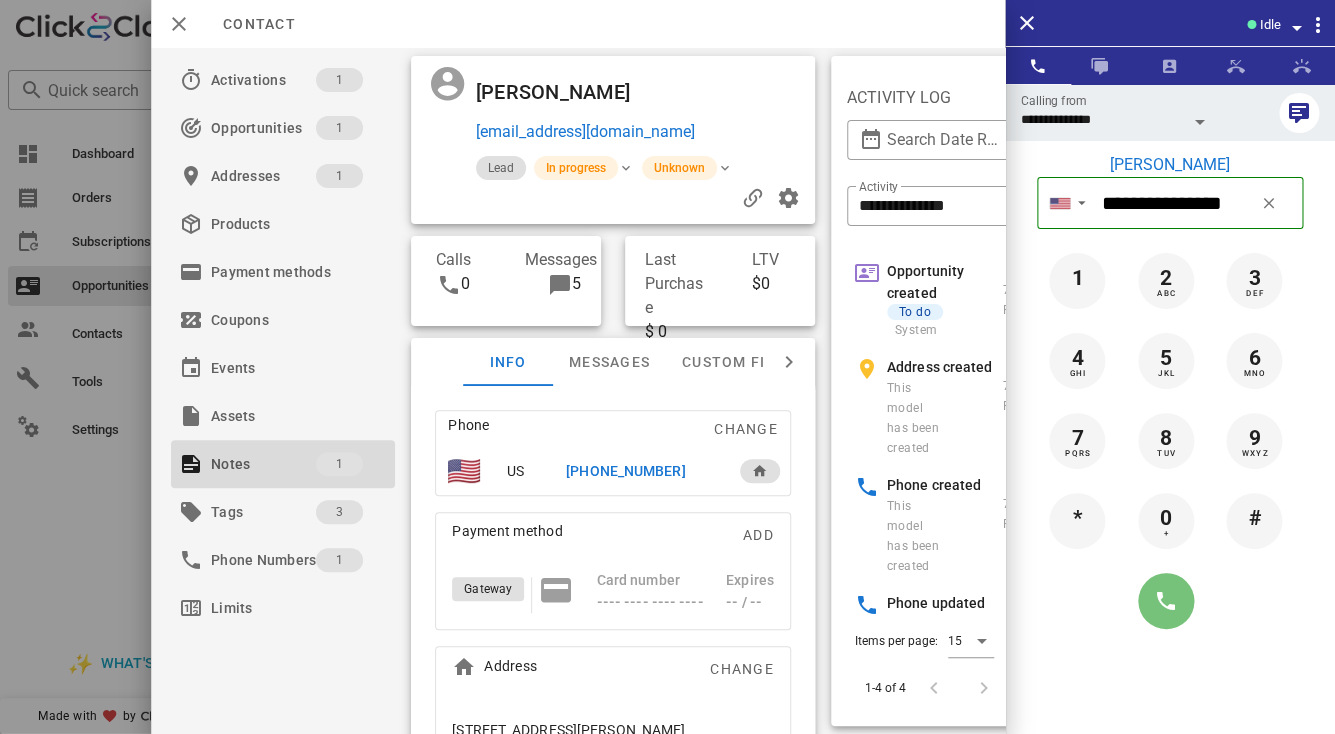 click at bounding box center [1166, 601] 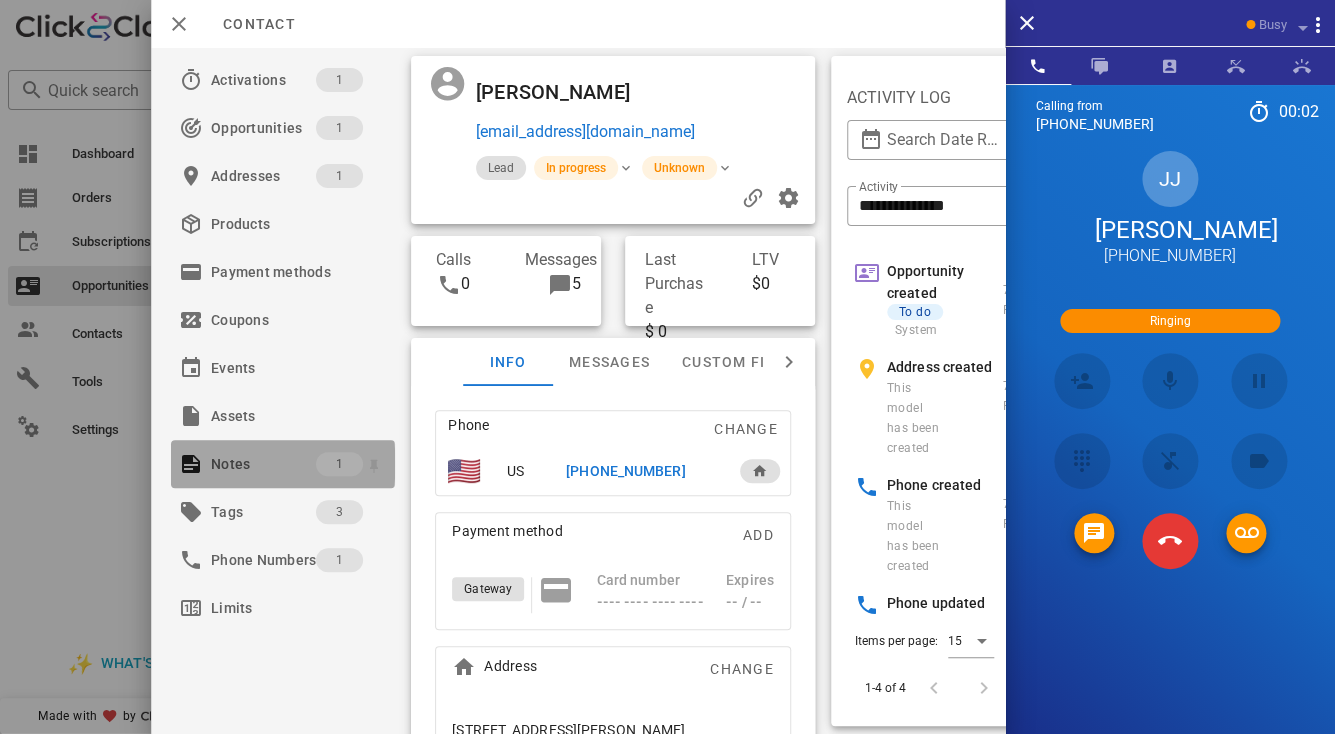 click on "Notes" at bounding box center (263, 464) 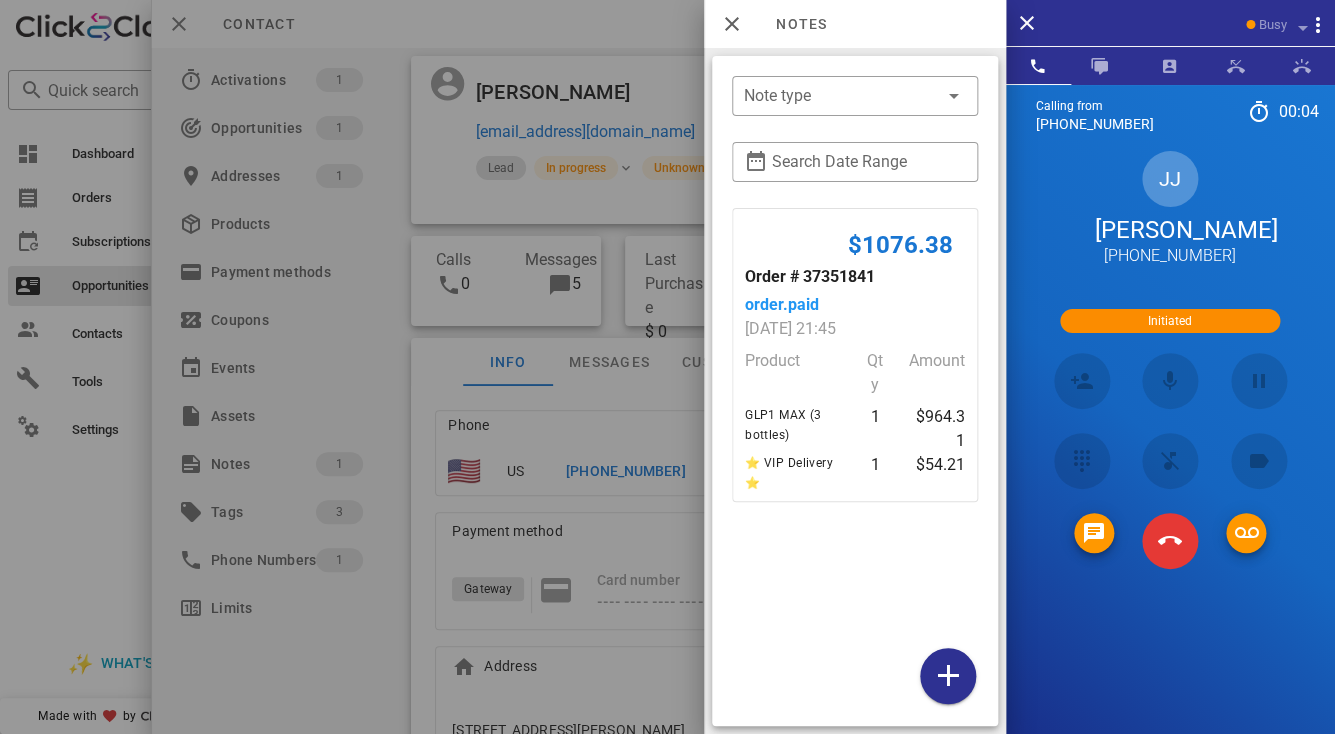 click at bounding box center [667, 367] 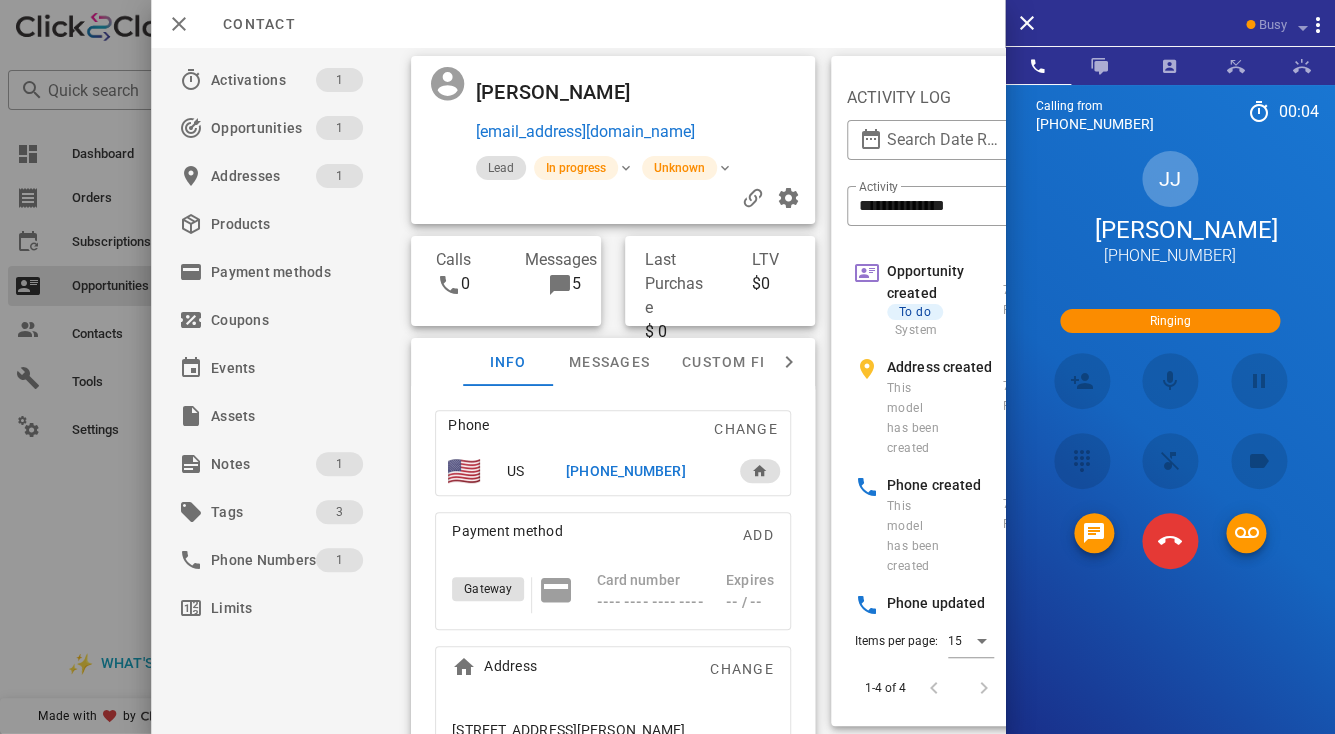 click on "Jill Jakulevicius" at bounding box center [558, 92] 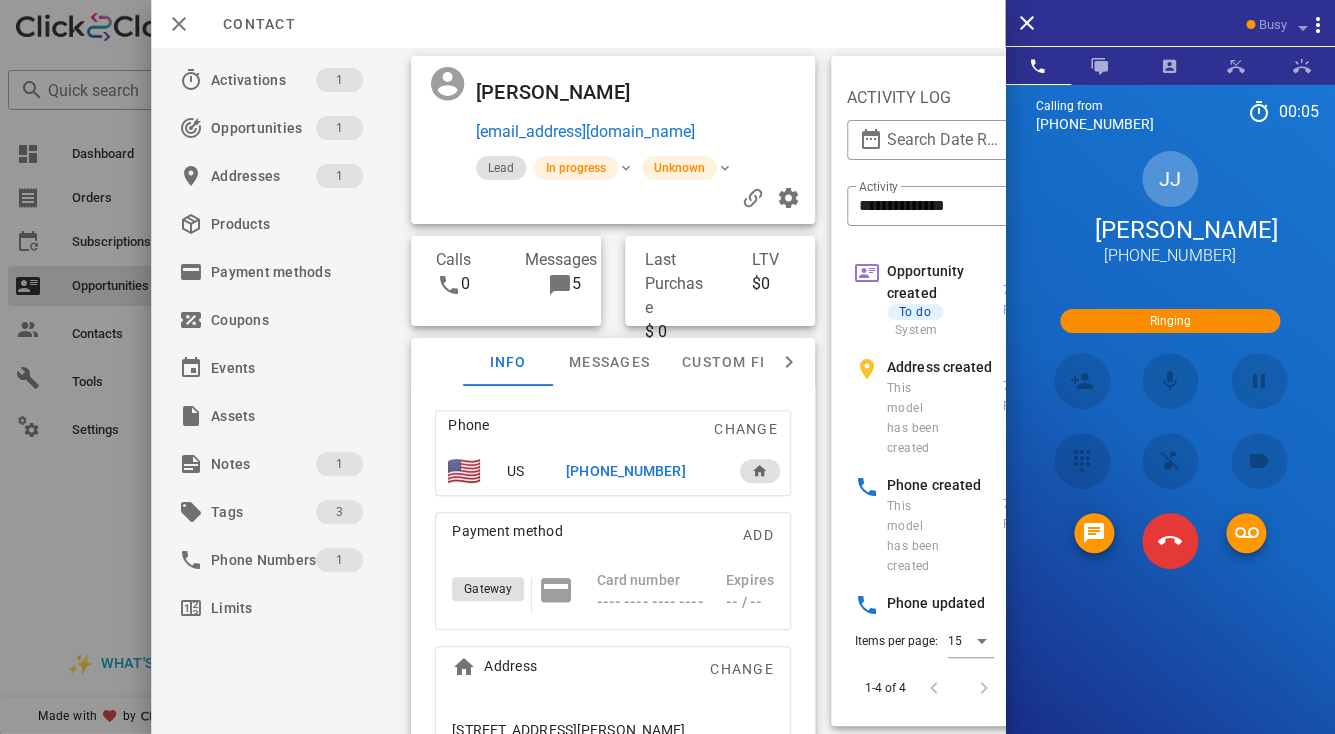 click on "Jill Jakulevicius" at bounding box center (558, 92) 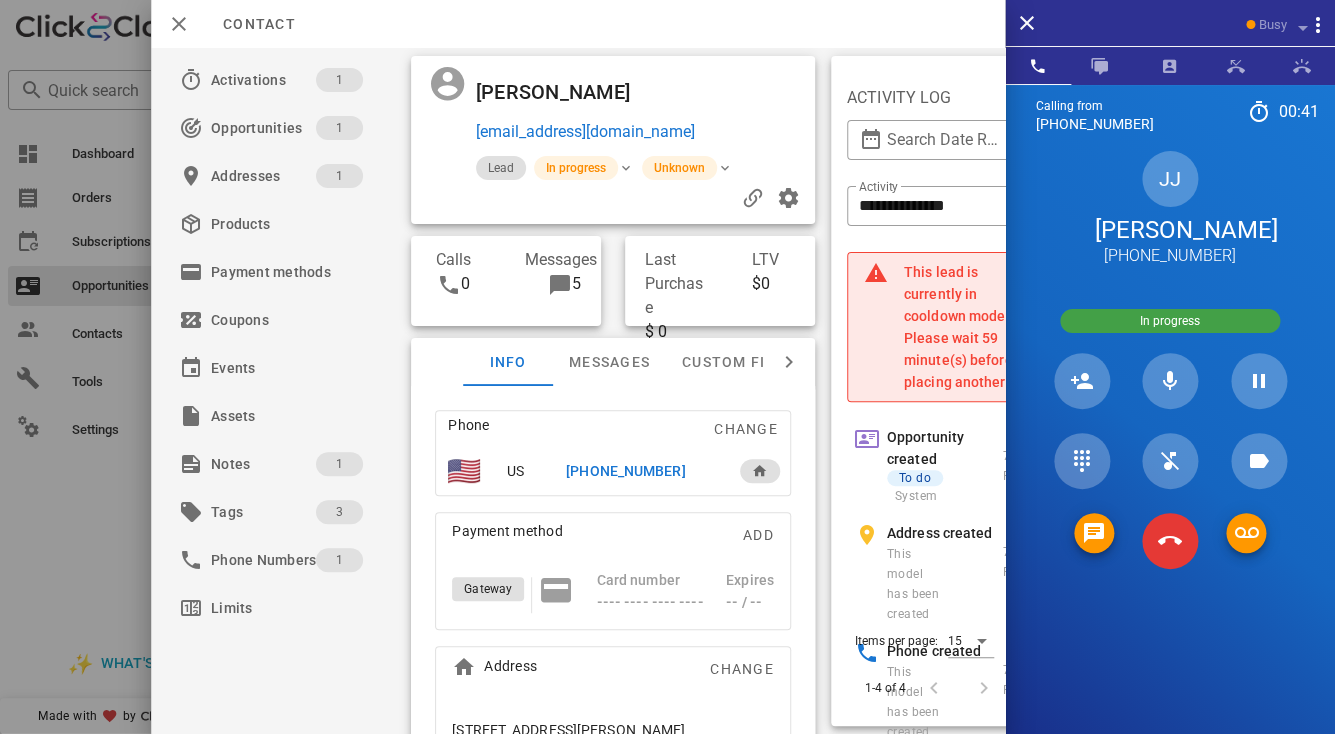 scroll, scrollTop: 65, scrollLeft: 0, axis: vertical 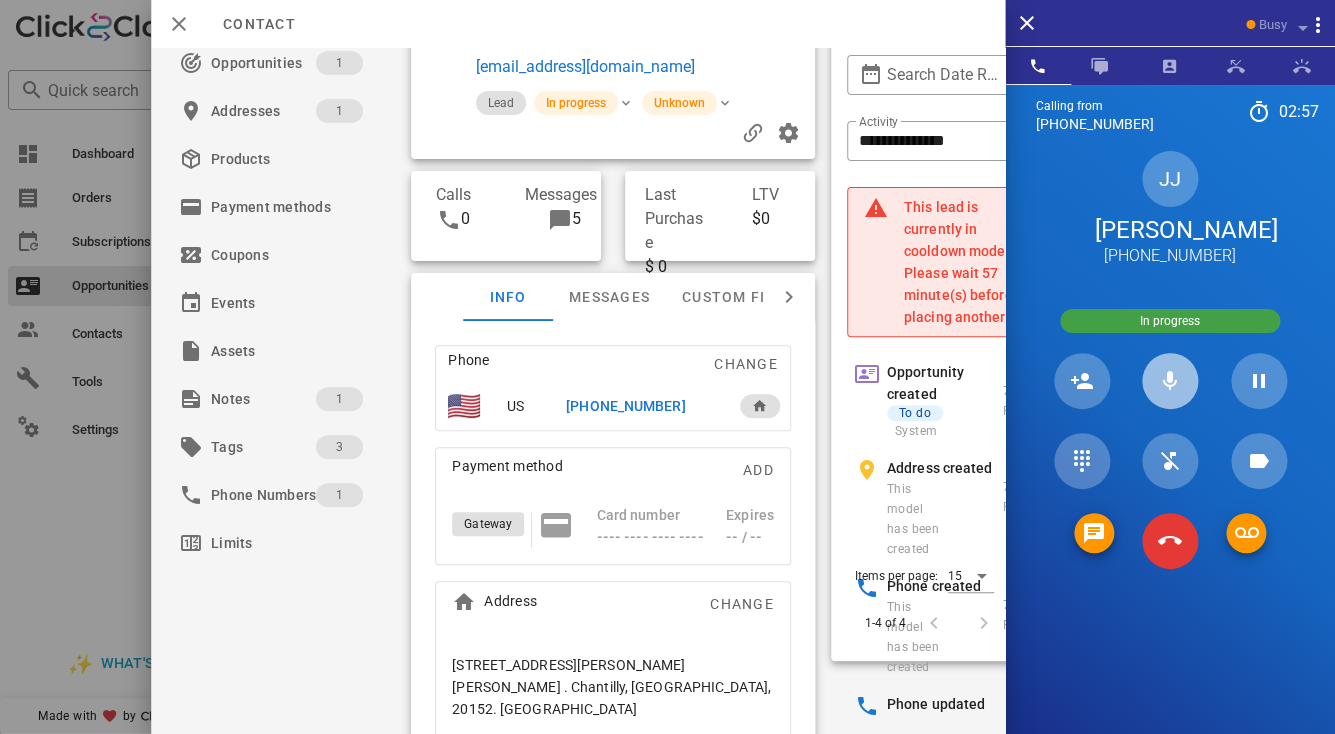 click at bounding box center [1170, 381] 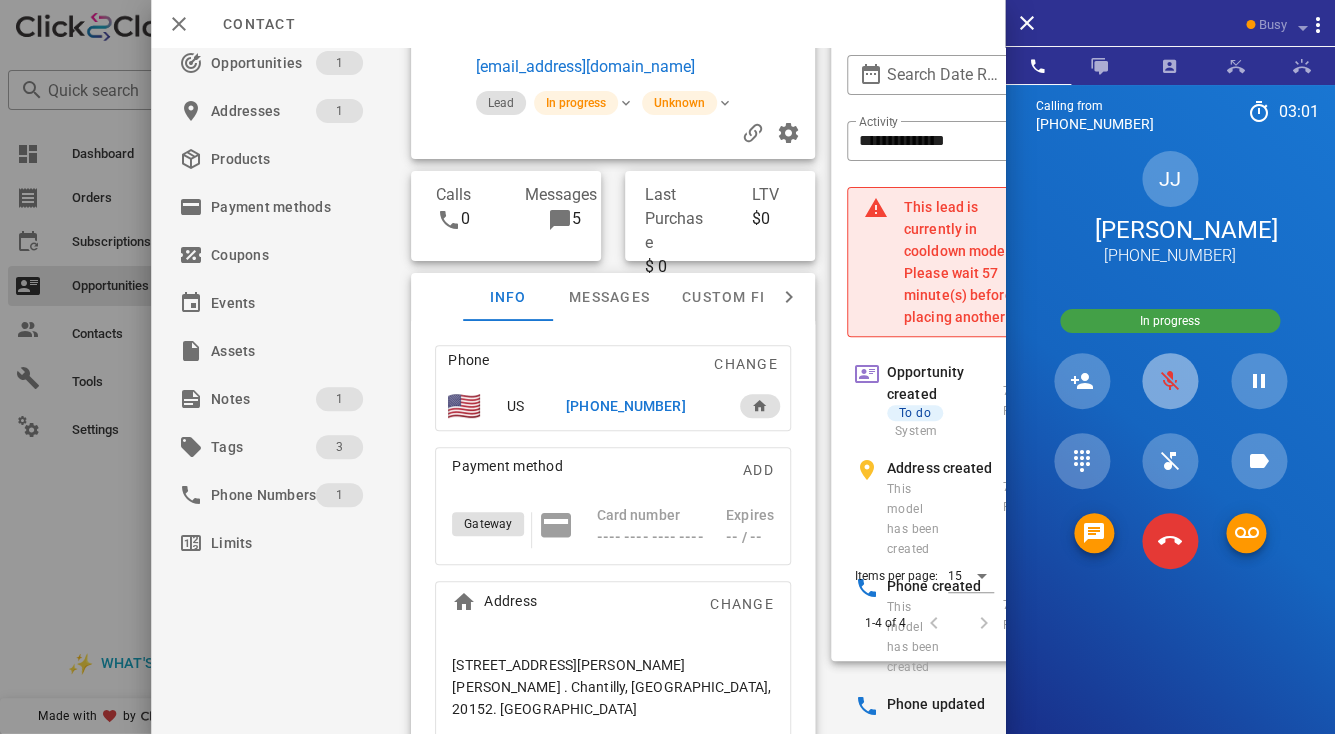 click at bounding box center [1170, 381] 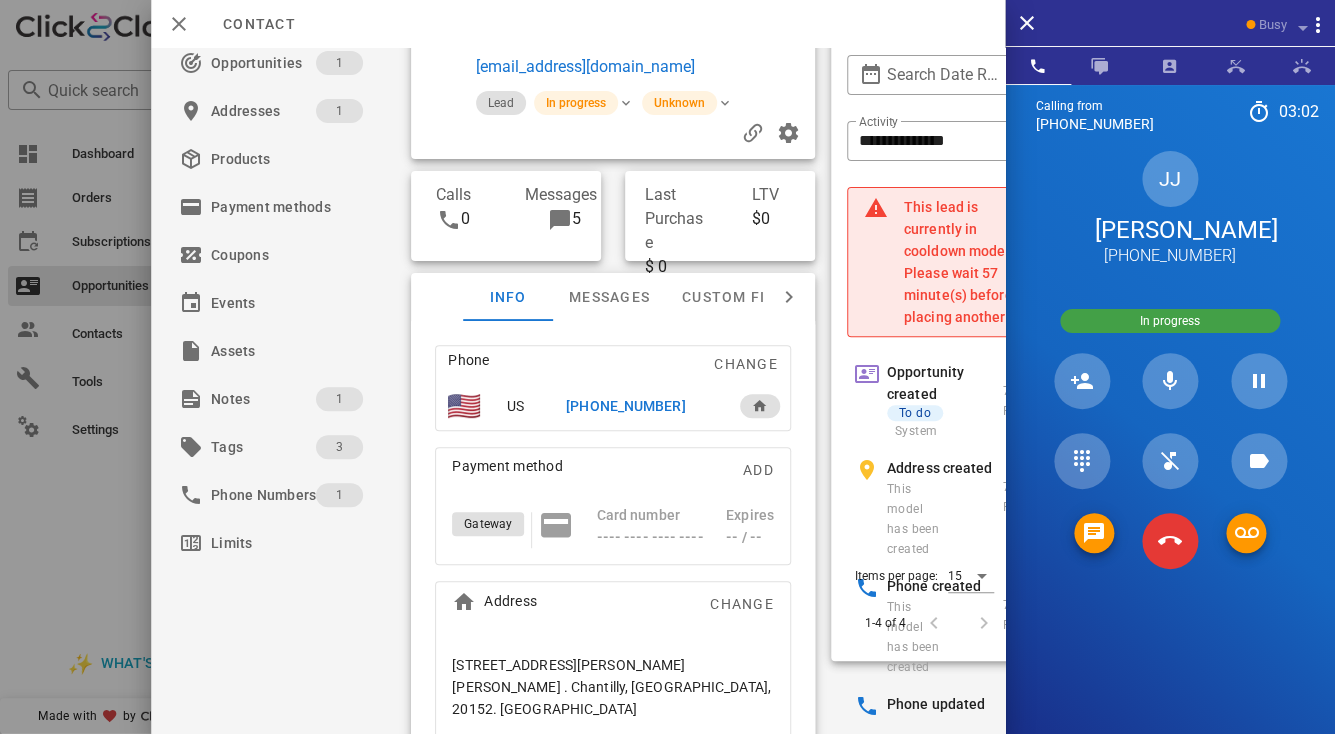 click on "42396 Abney Wood Drive .
Chantilly, VA, 20152.
US" at bounding box center [613, 687] 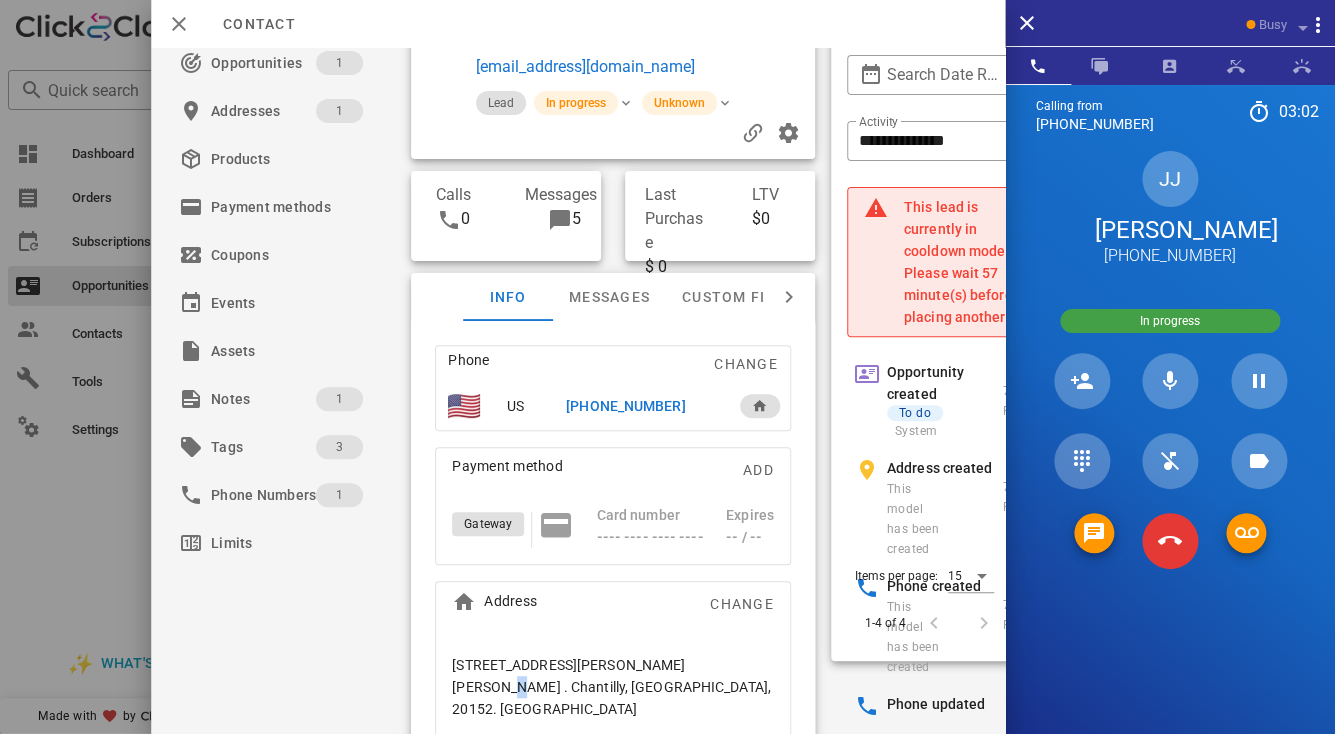 click on "42396 Abney Wood Drive .
Chantilly, VA, 20152.
US" at bounding box center (613, 687) 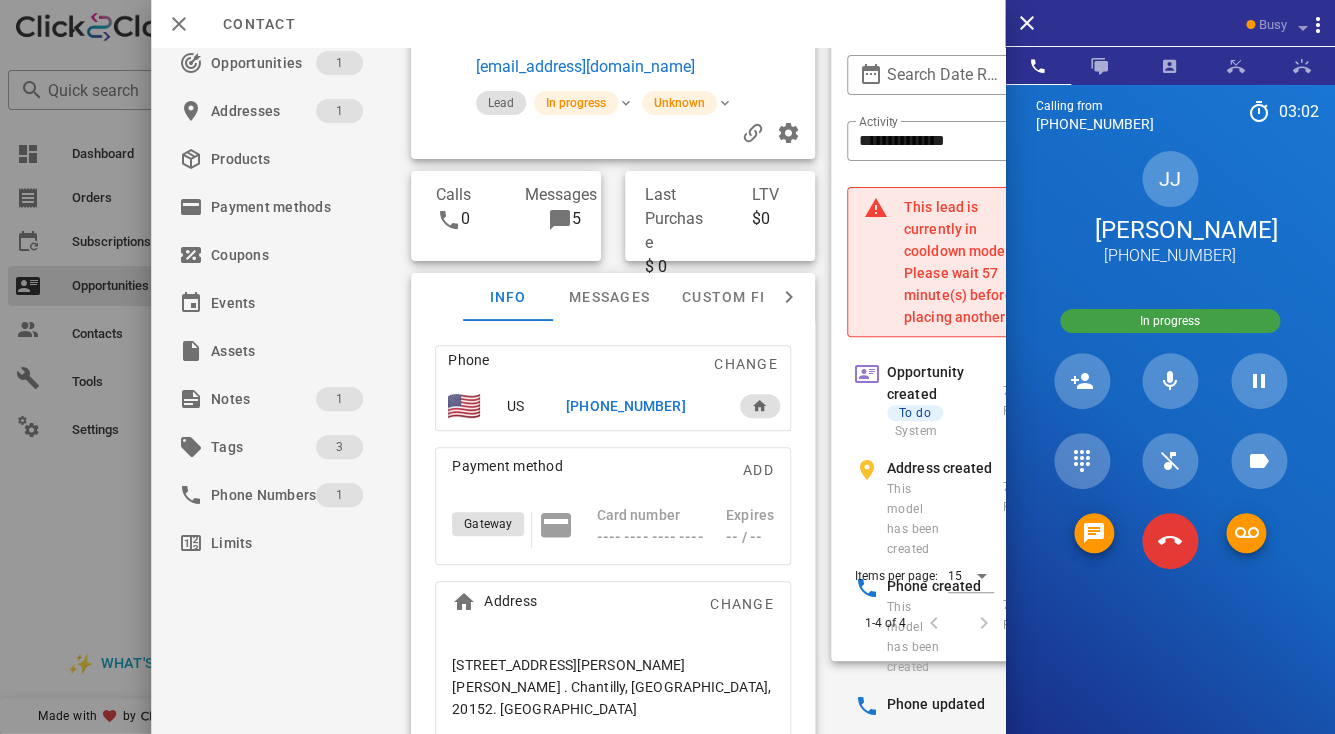 click on "42396 Abney Wood Drive .
Chantilly, VA, 20152.
US" at bounding box center [613, 687] 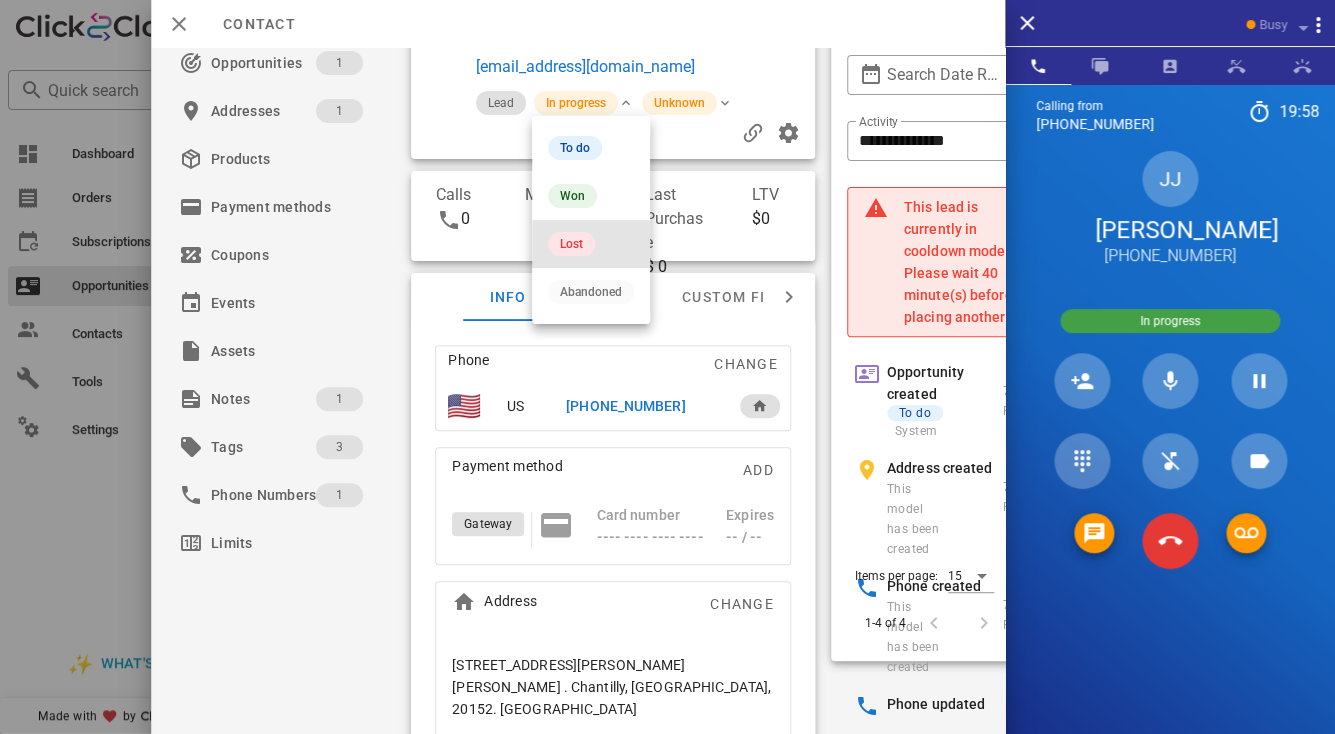 click on "Lost" at bounding box center (571, 244) 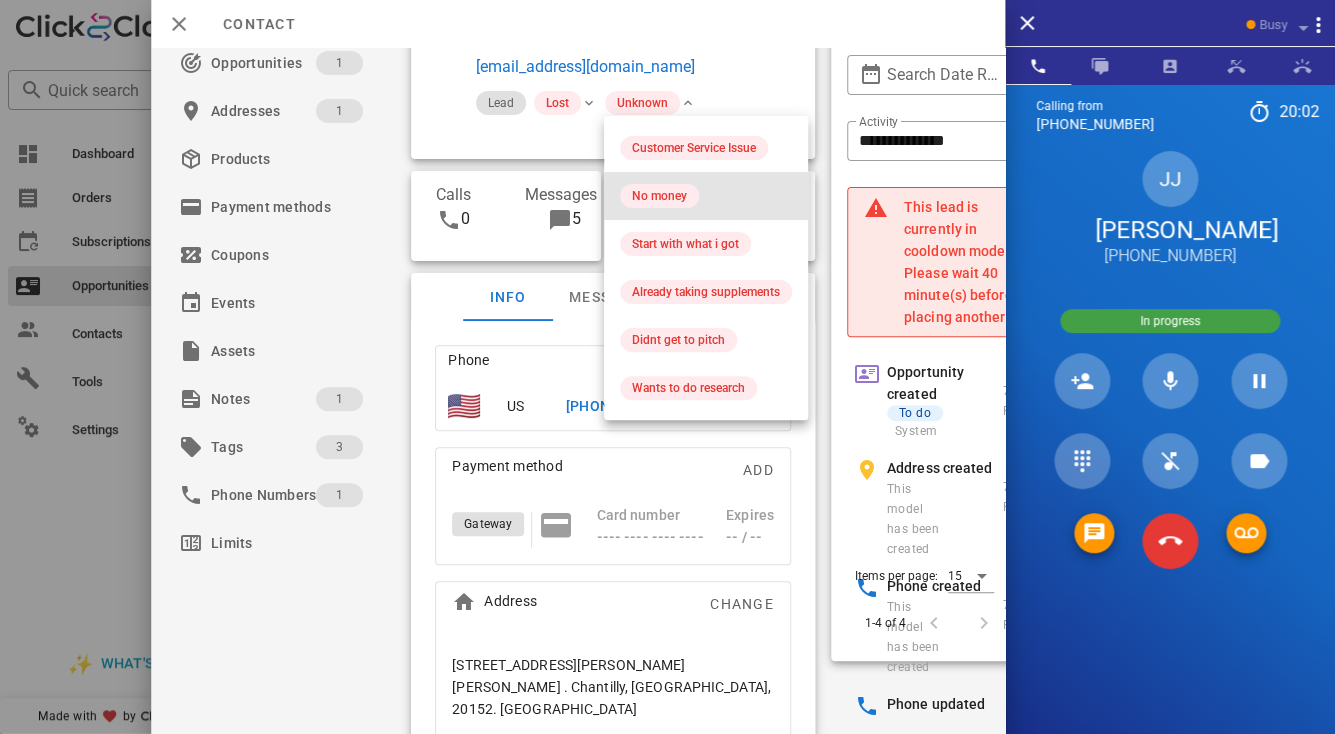 click on "No money" at bounding box center [659, 196] 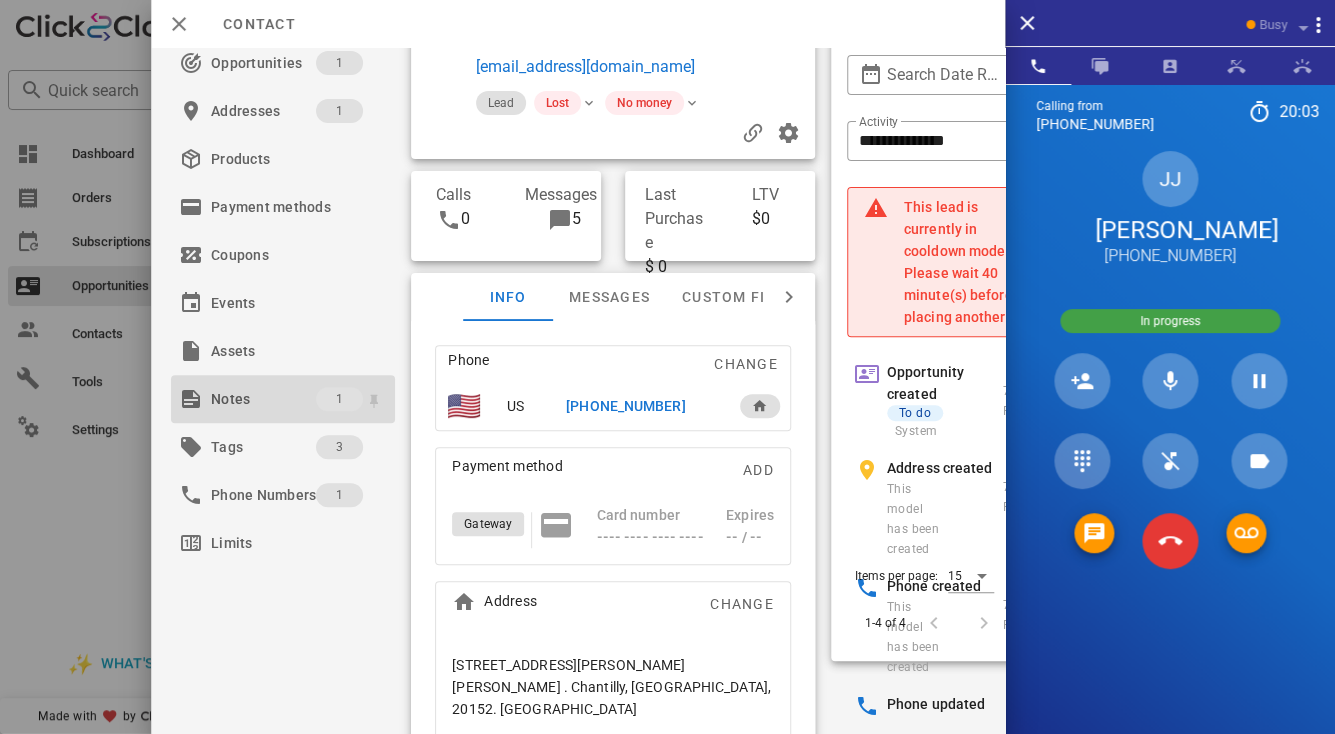 click on "Notes" at bounding box center [263, 399] 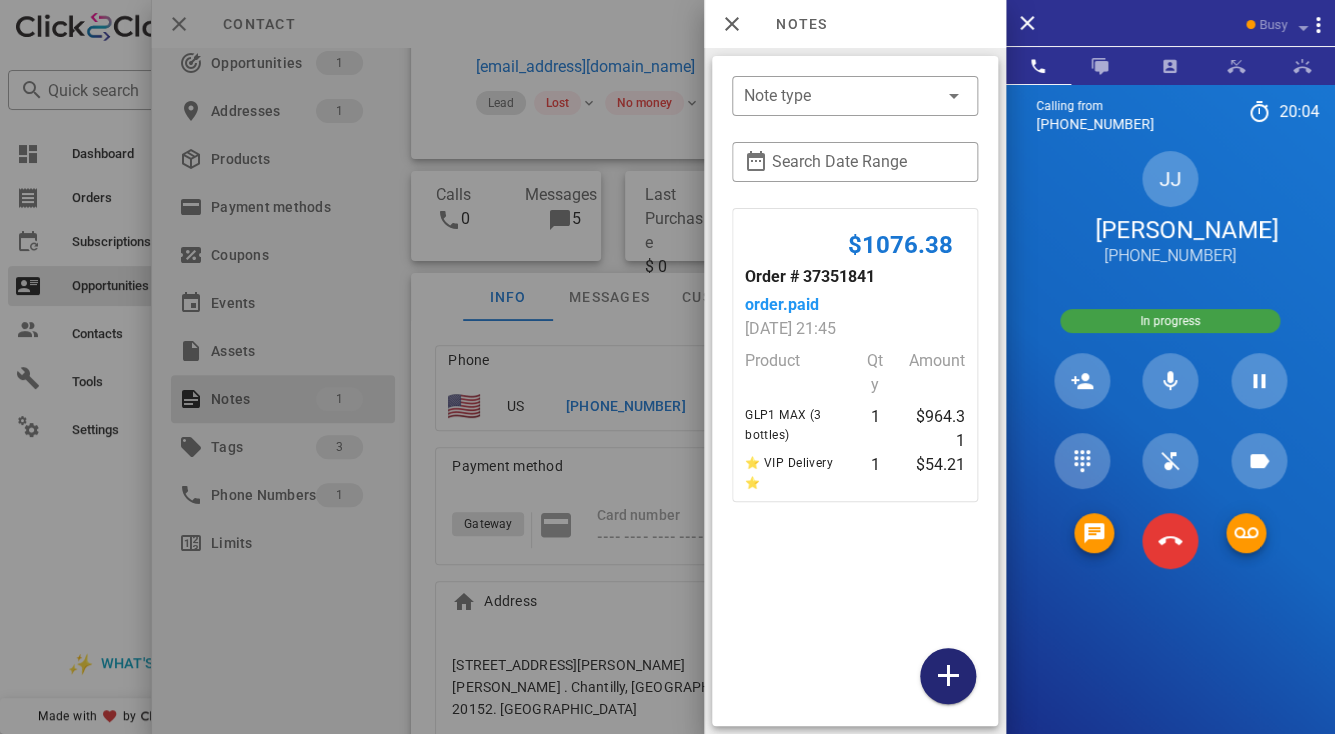 click at bounding box center (947, 676) 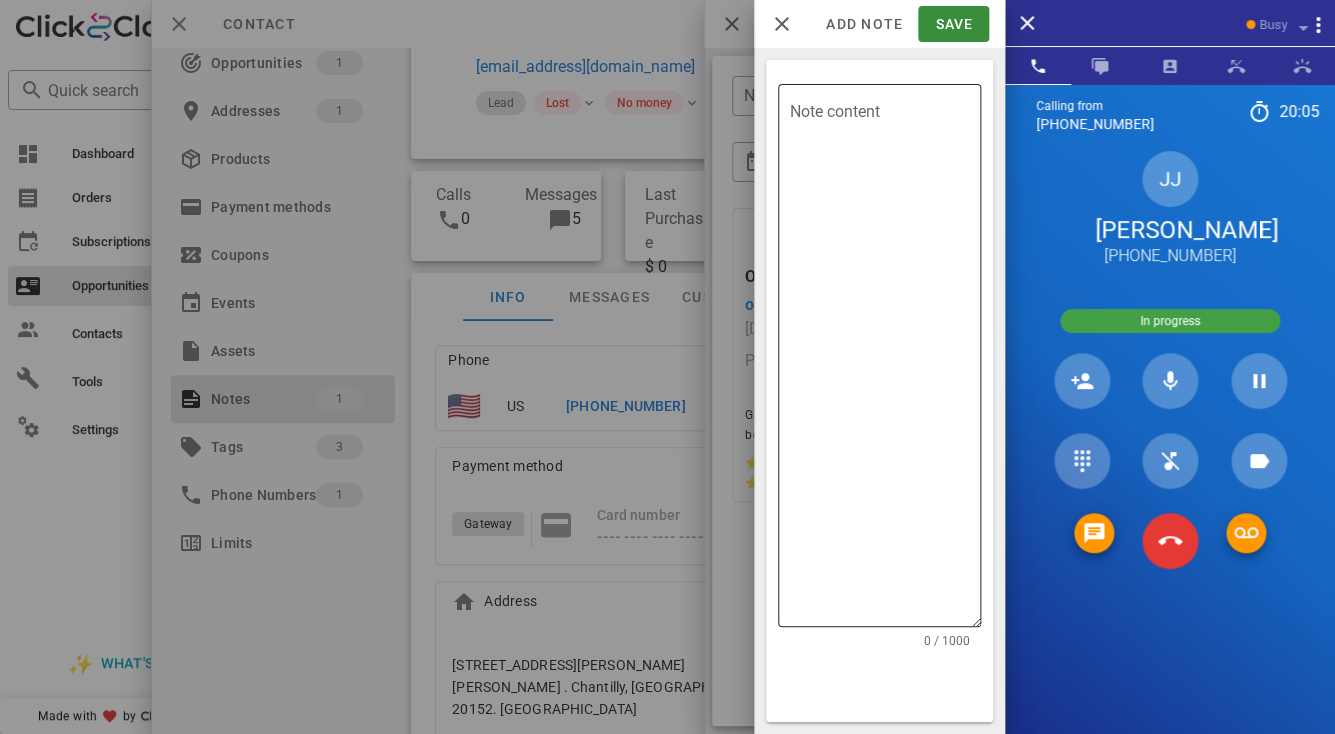 click on "Note content" at bounding box center (885, 360) 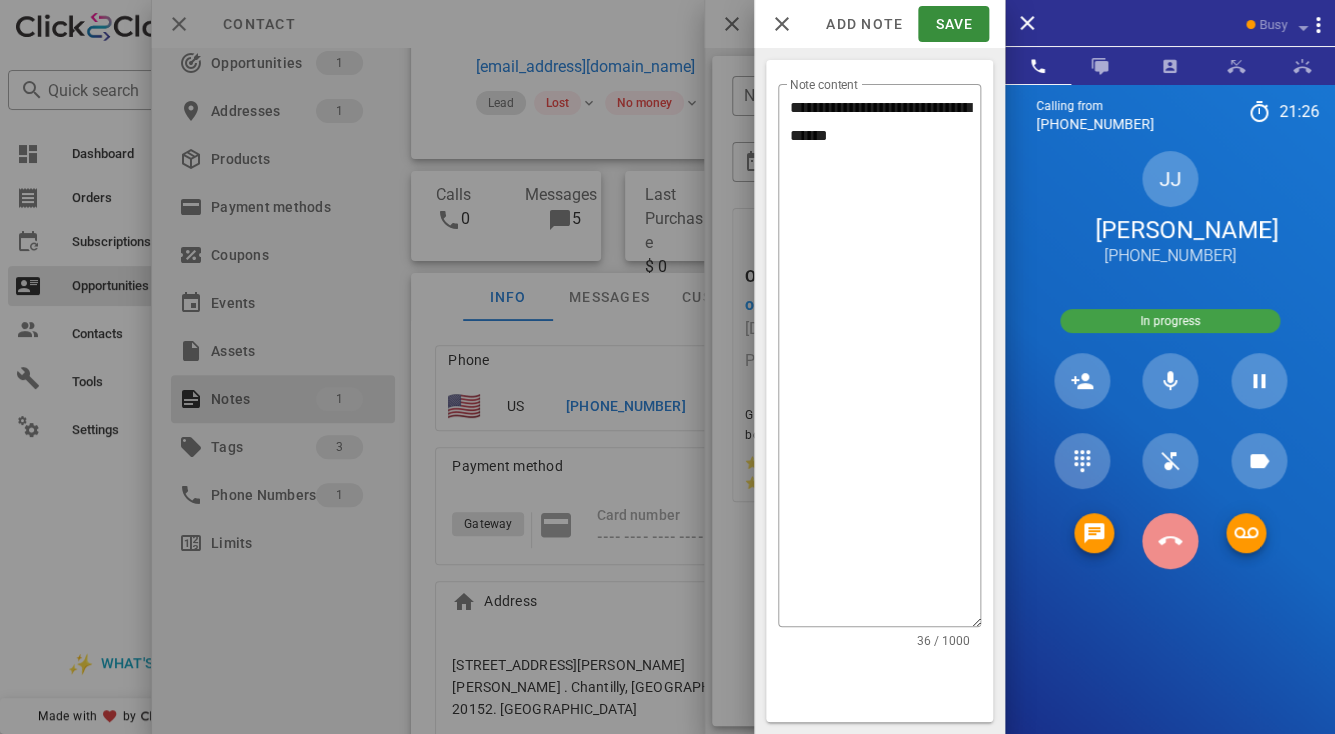 click at bounding box center (1170, 541) 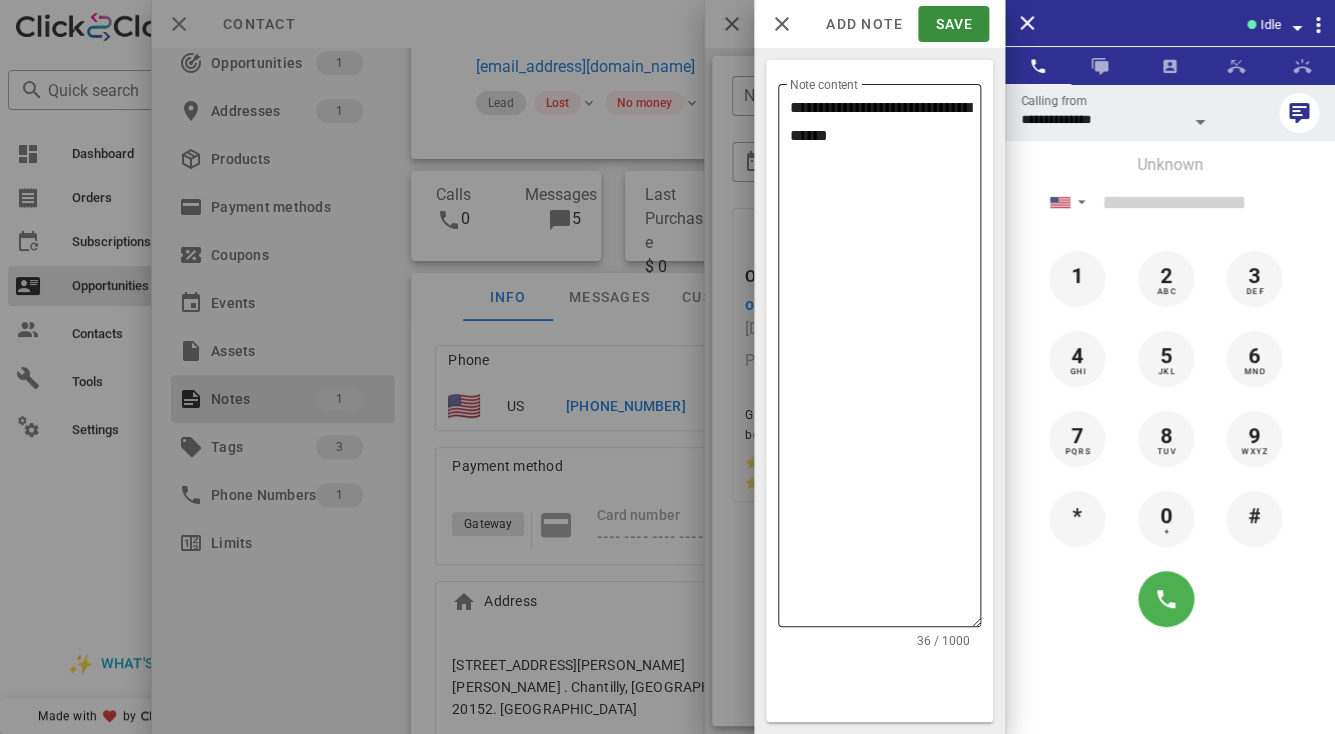 click on "**********" at bounding box center [885, 360] 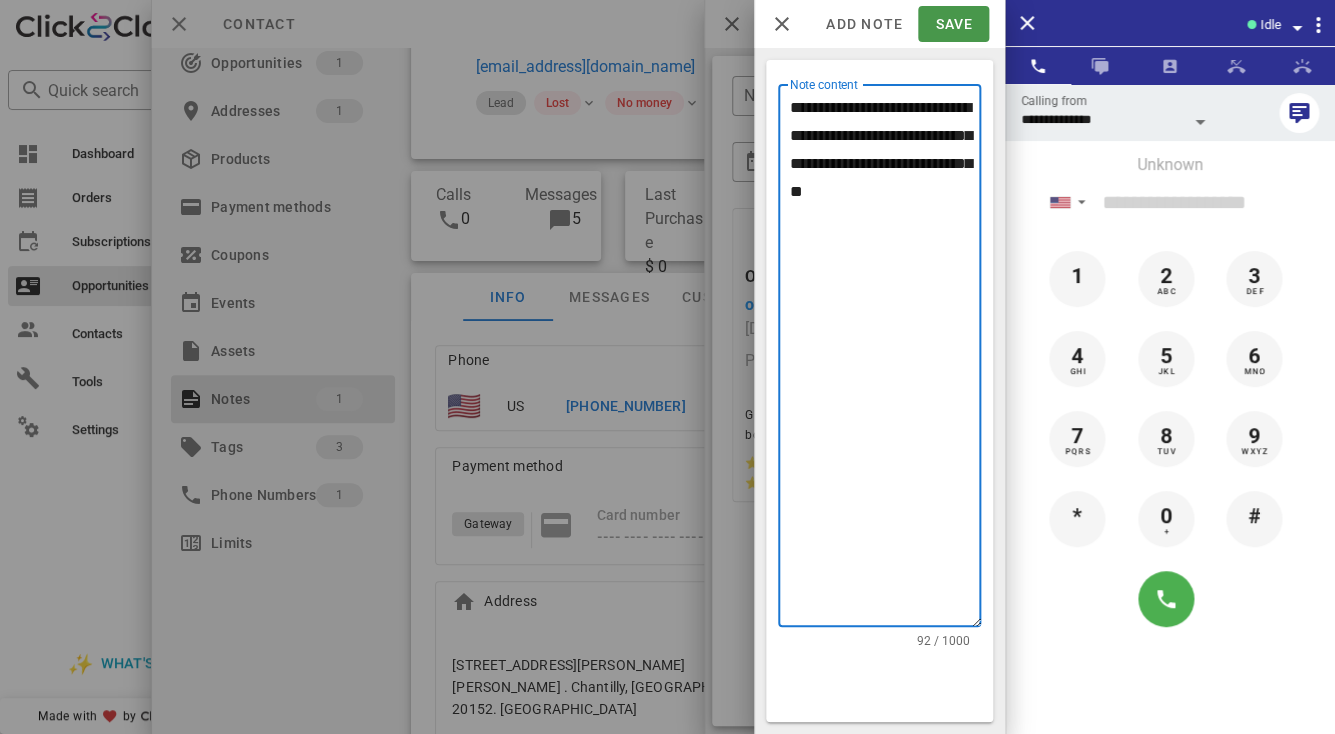 type on "**********" 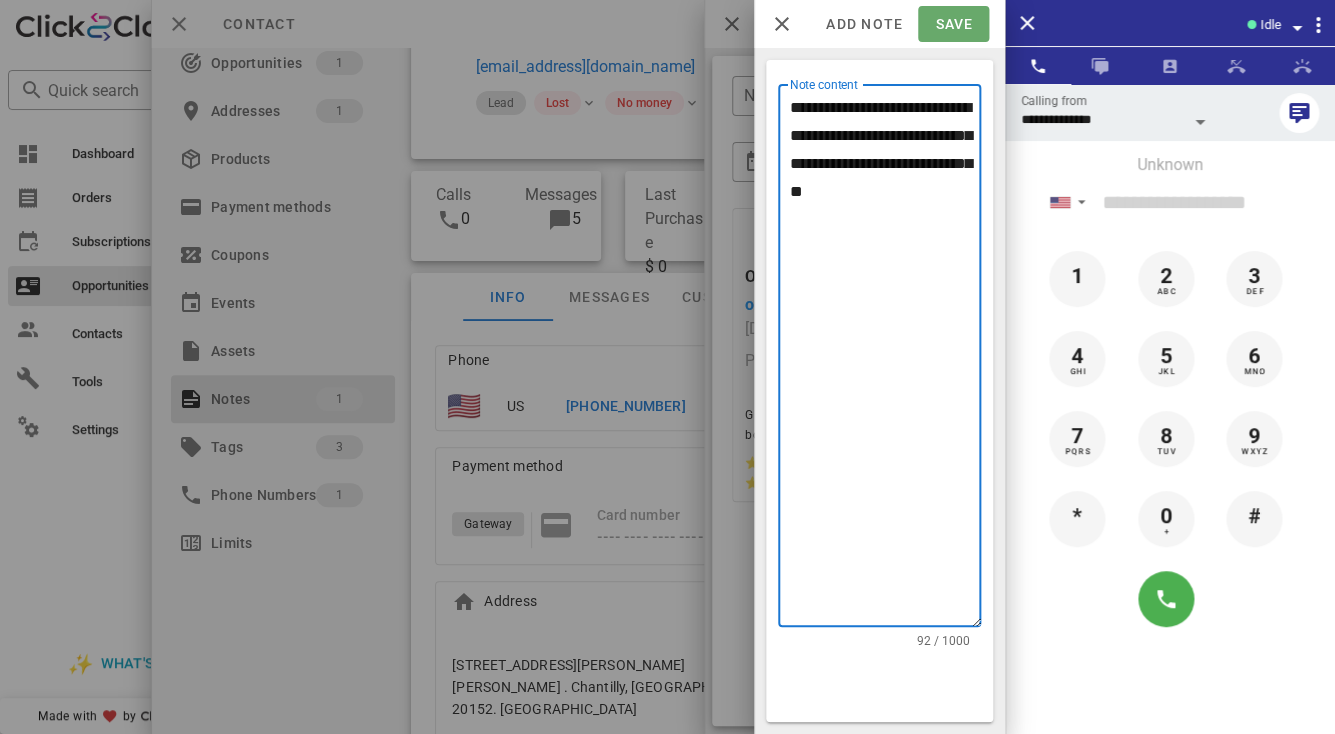 click on "Save" at bounding box center (953, 24) 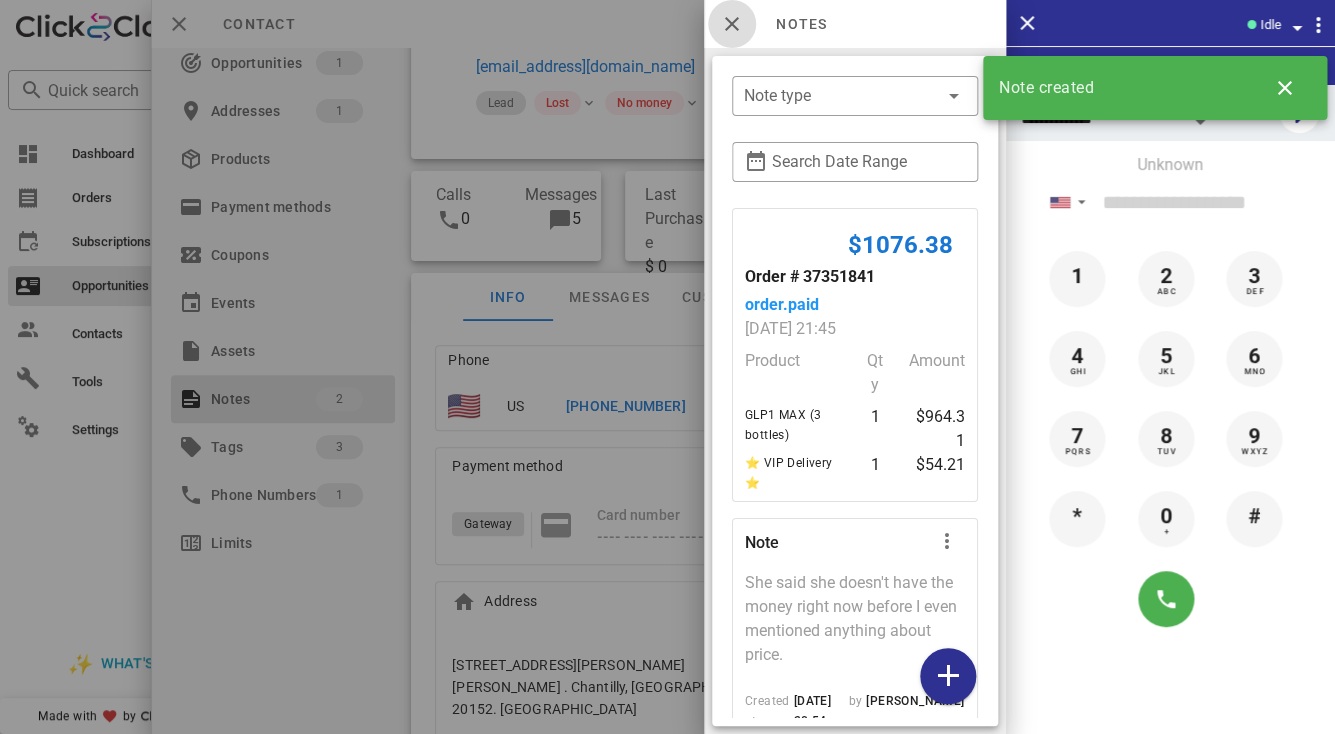 click at bounding box center [732, 24] 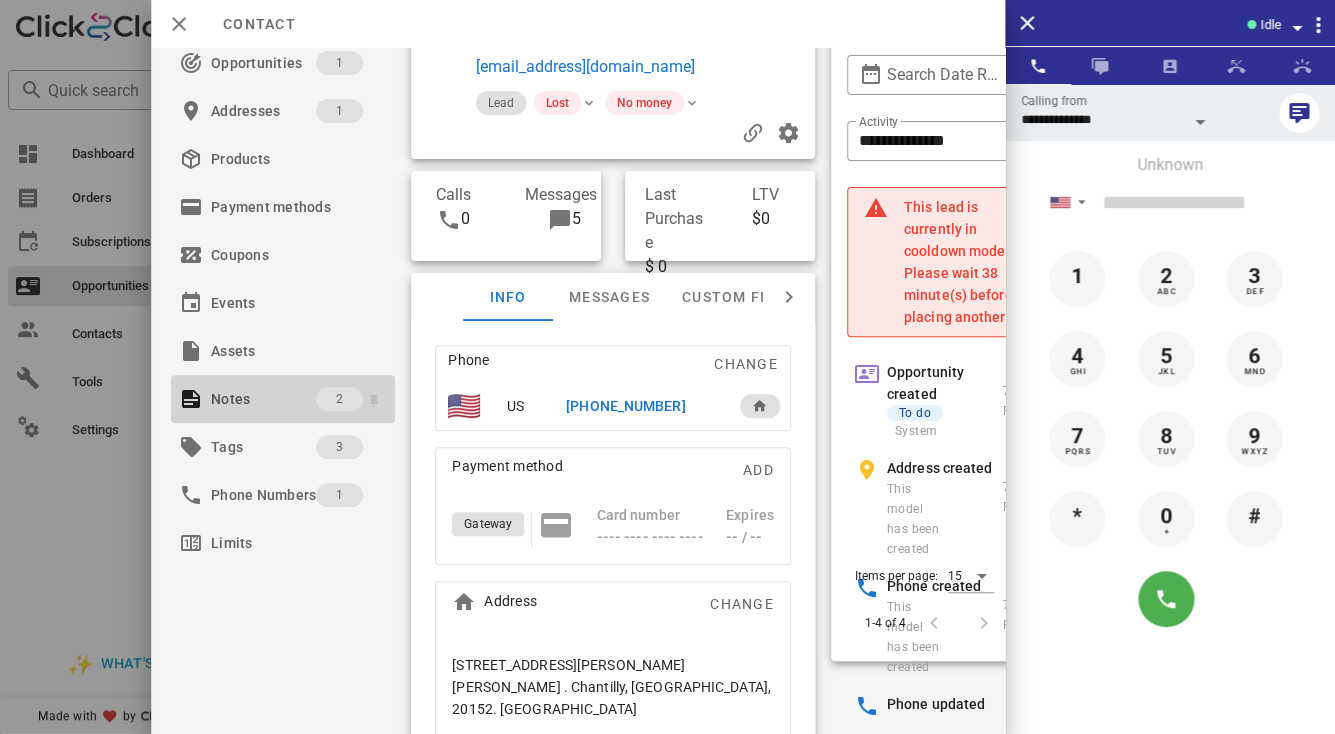 click on "Notes" at bounding box center (263, 399) 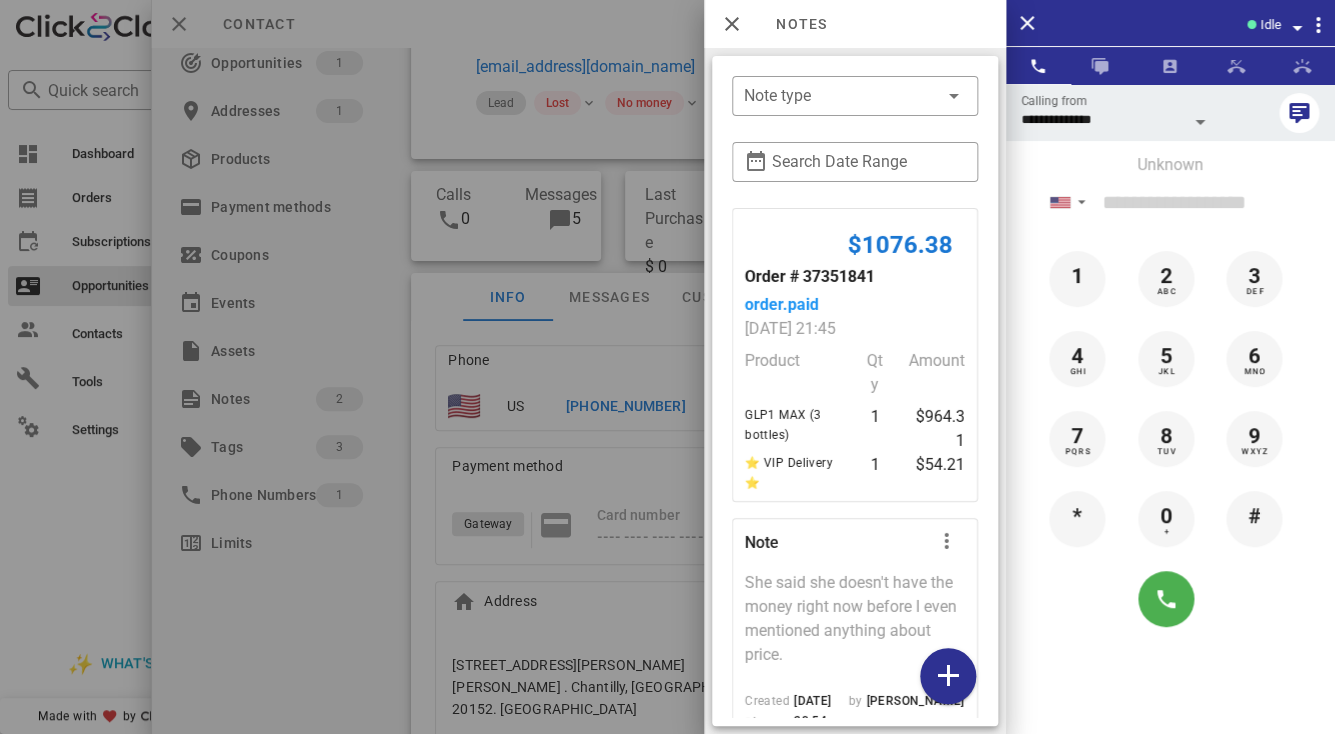 click on "She said she doesn't have the money right now before I even mentioned anything about price." at bounding box center (855, 625) 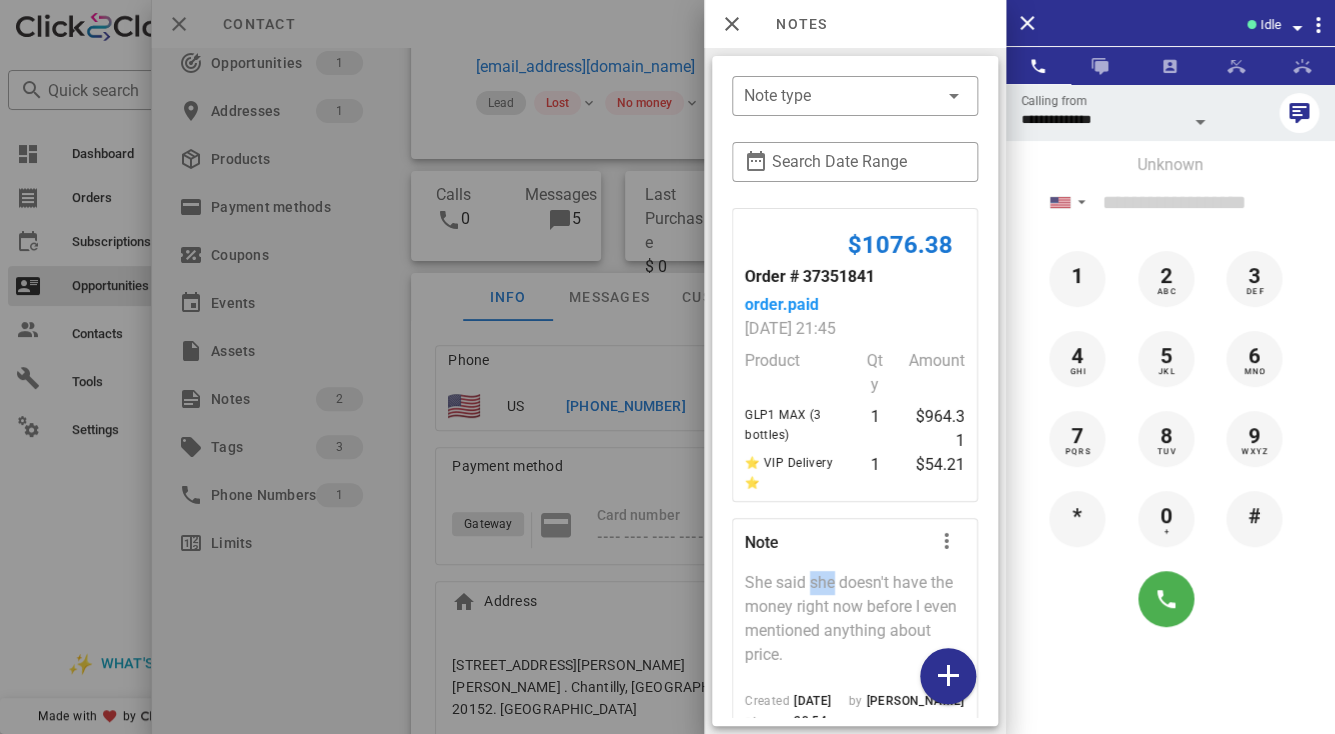 click on "She said she doesn't have the money right now before I even mentioned anything about price." at bounding box center [855, 625] 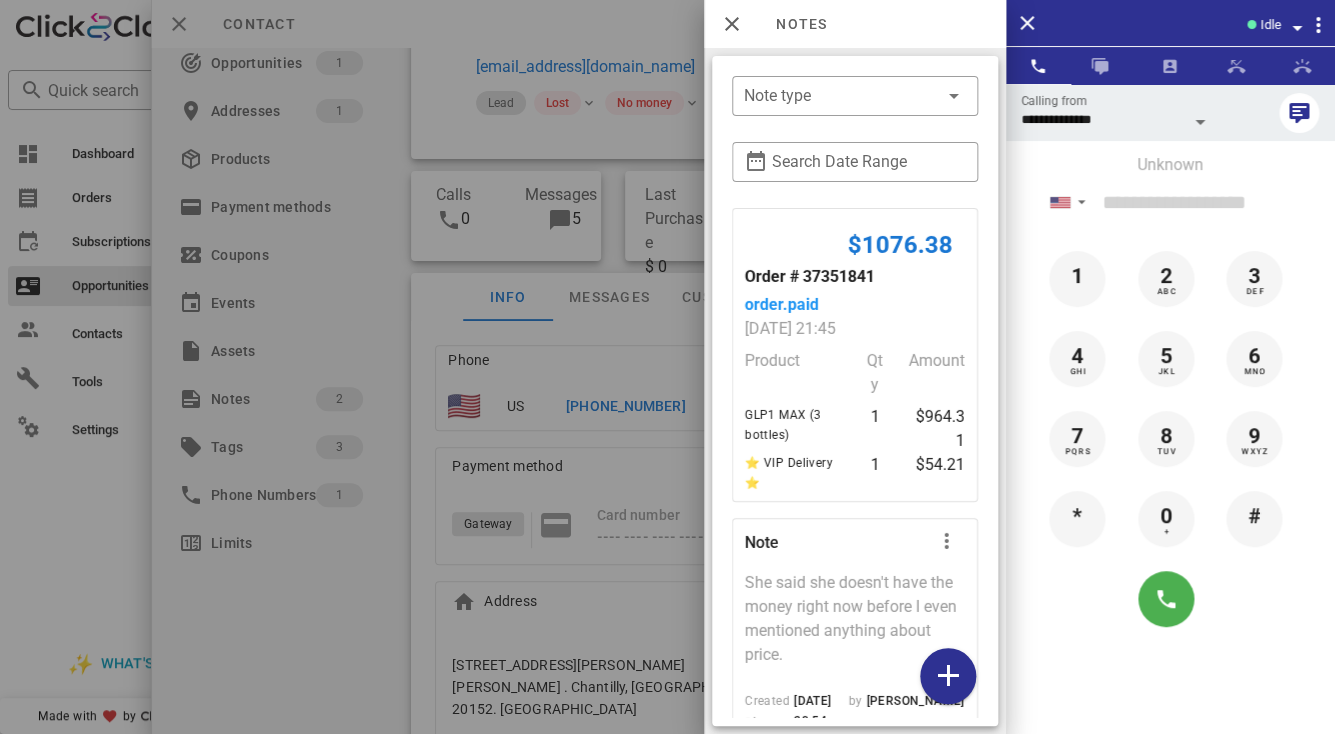click on "She said she doesn't have the money right now before I even mentioned anything about price." at bounding box center [855, 625] 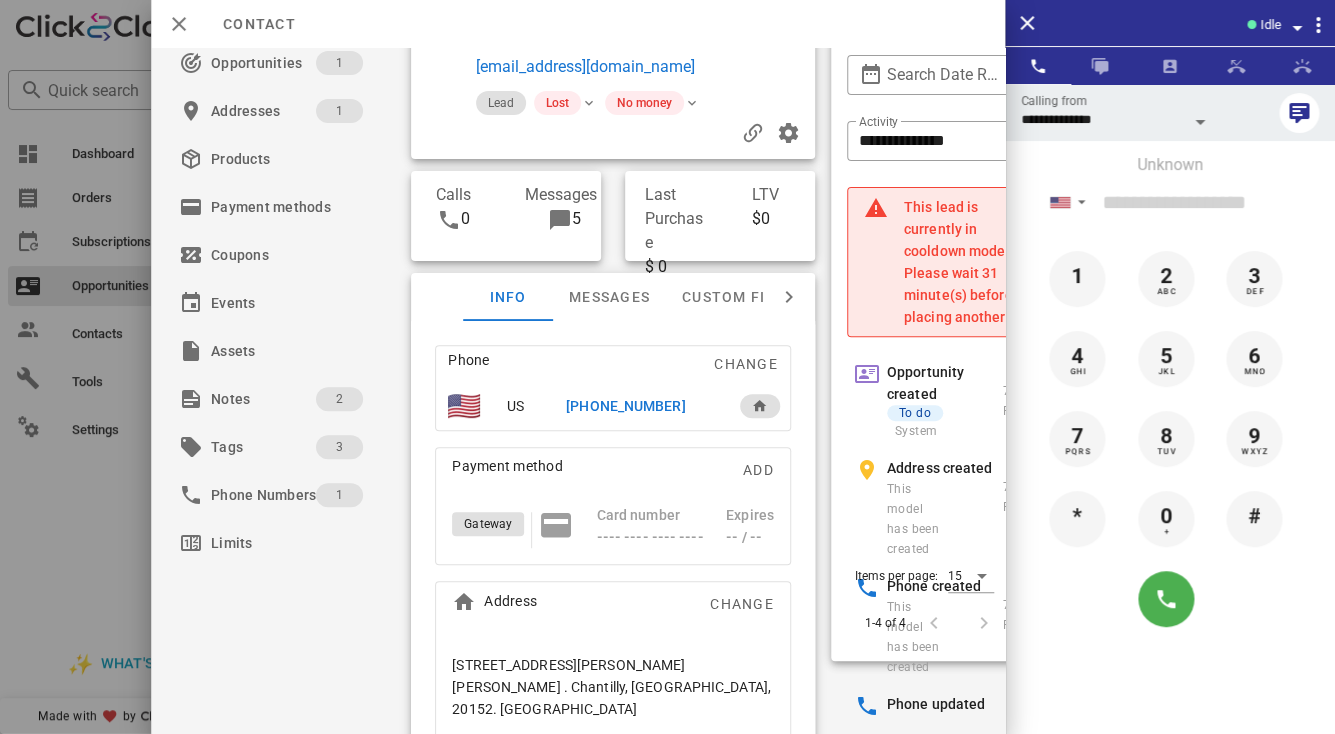 scroll, scrollTop: 0, scrollLeft: 0, axis: both 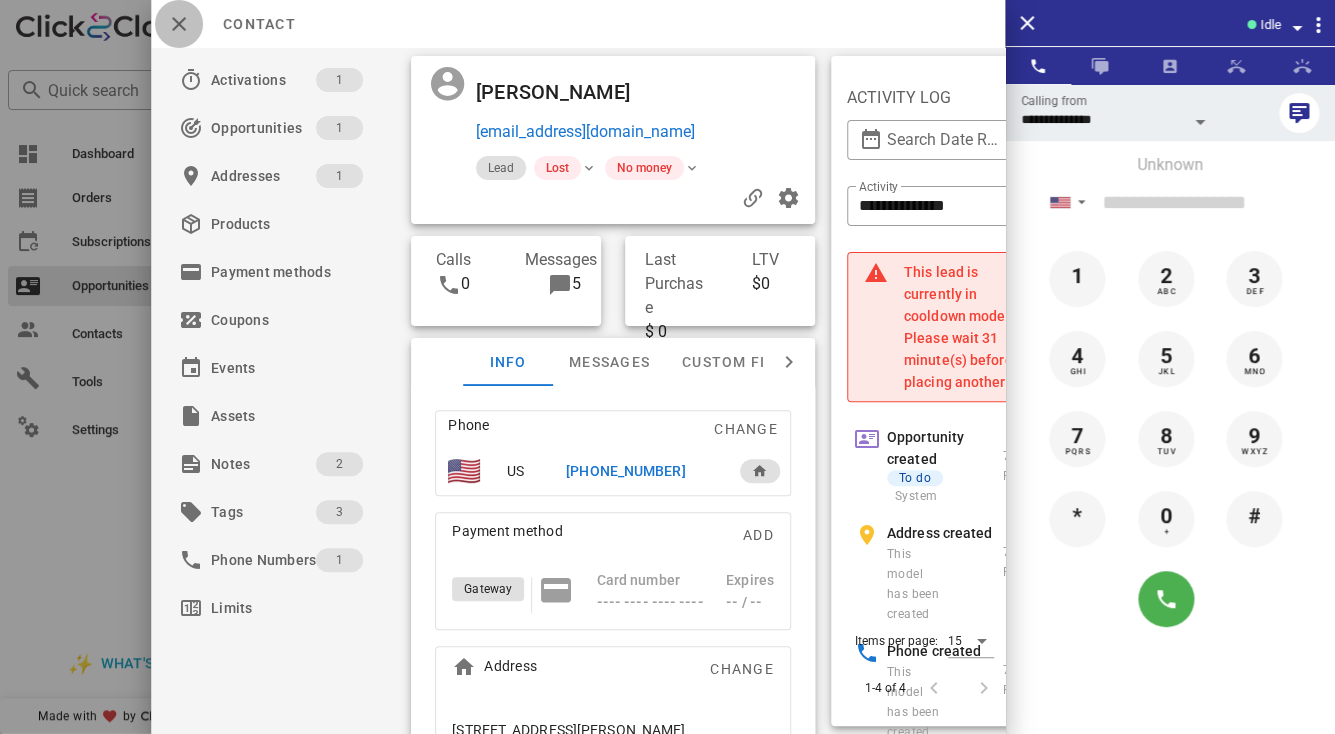 click at bounding box center [179, 24] 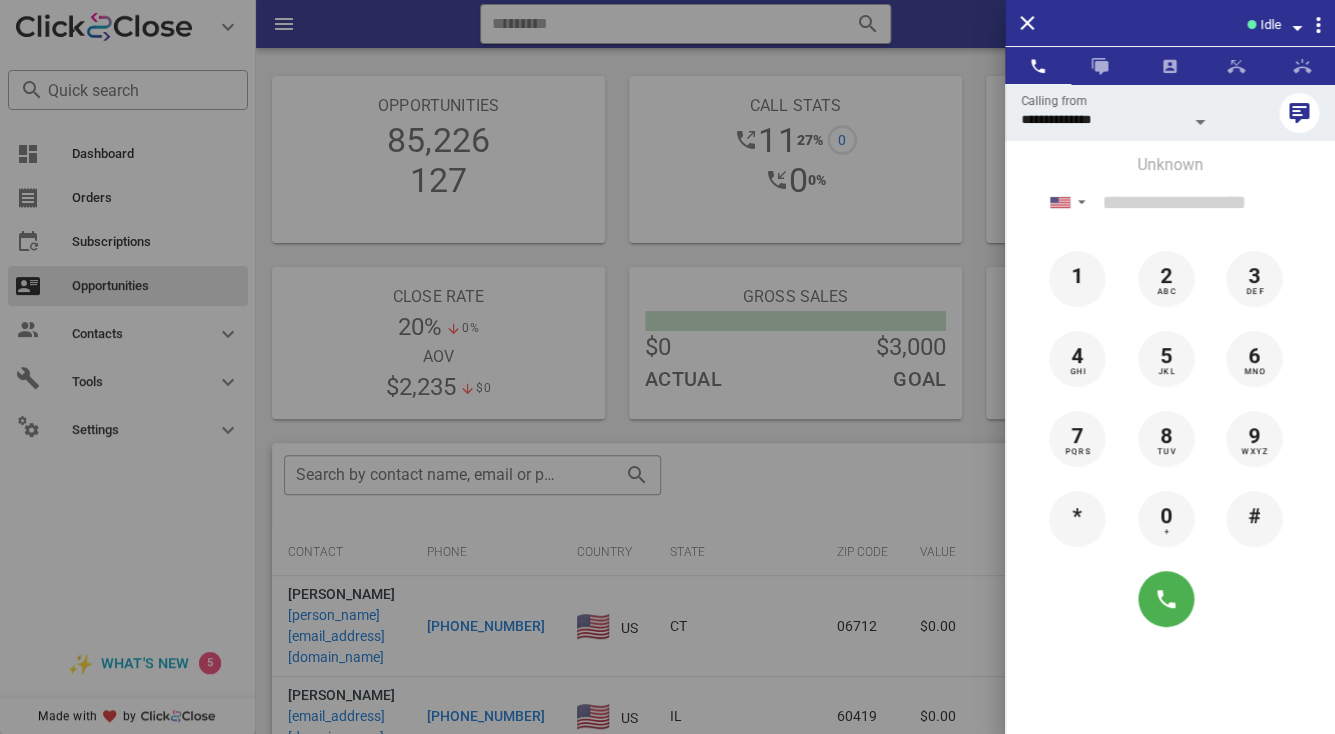 click at bounding box center [667, 367] 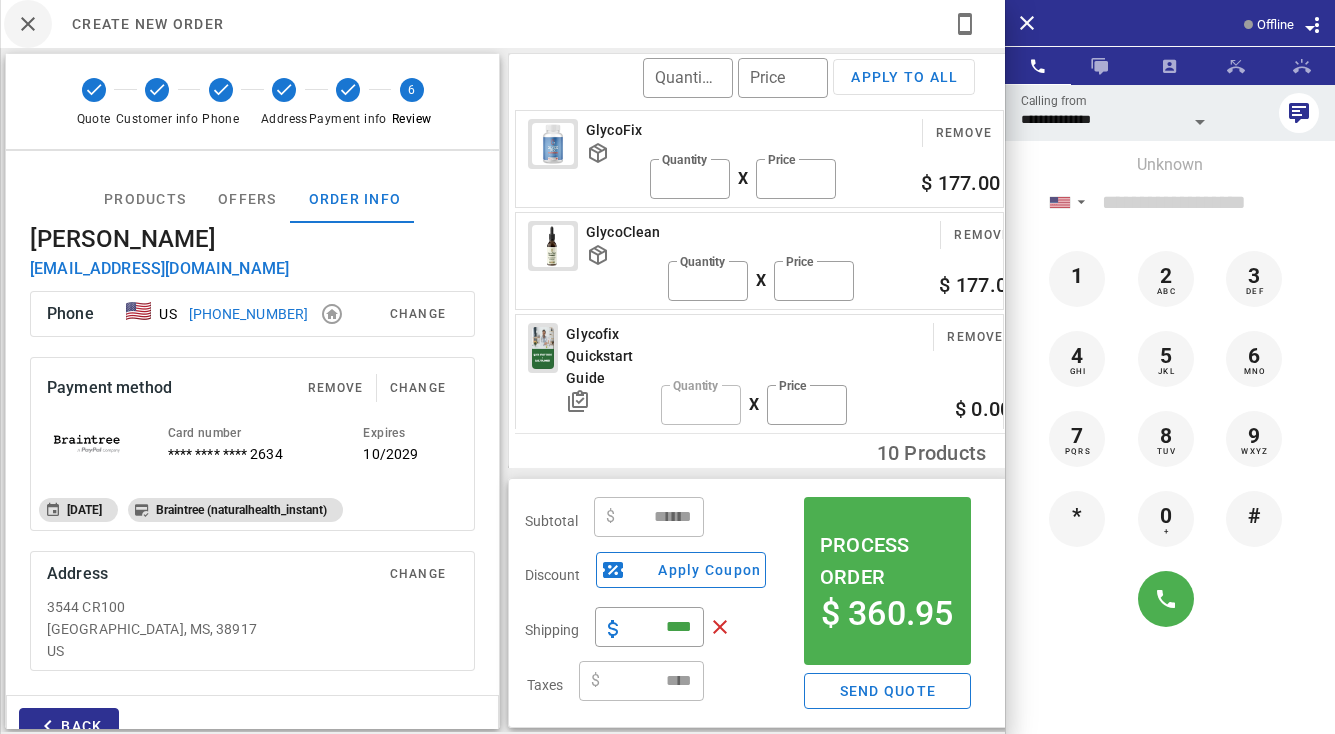 scroll, scrollTop: 217, scrollLeft: 0, axis: vertical 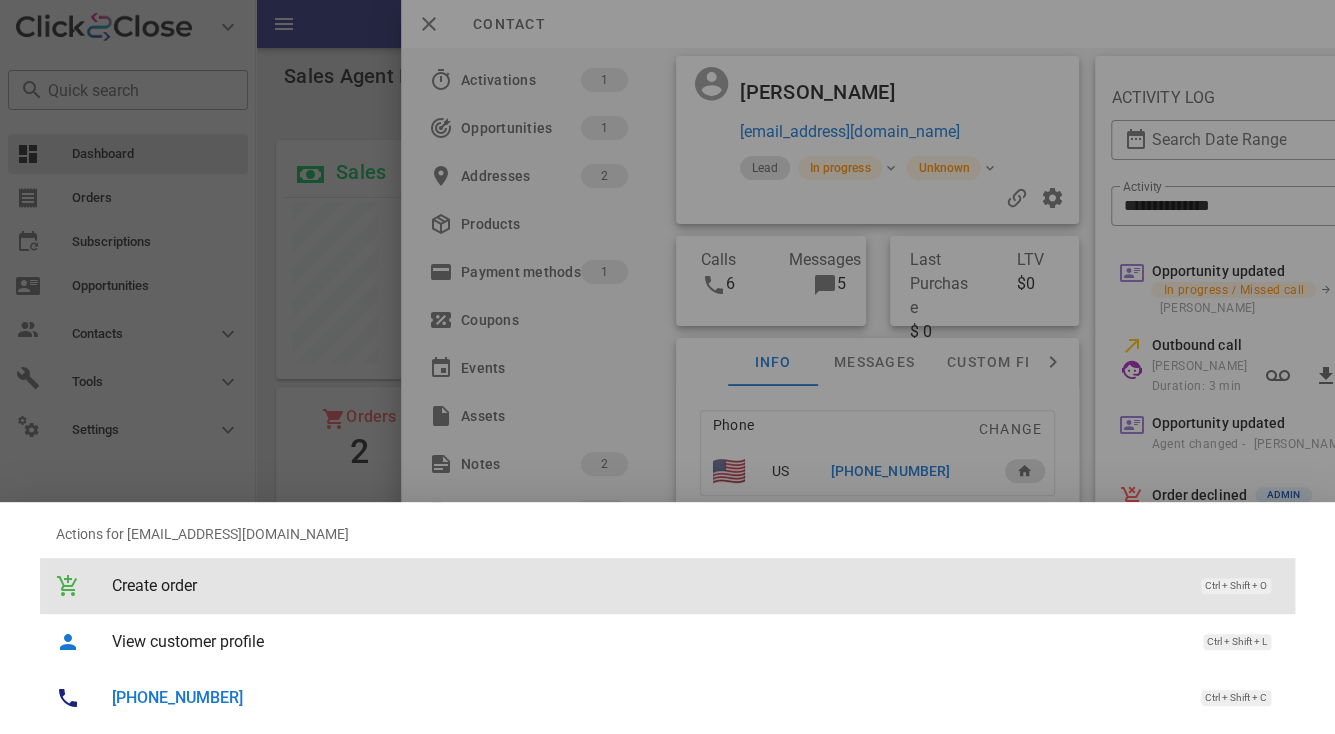 click on "Create order Ctrl + Shift + O" at bounding box center [695, 585] 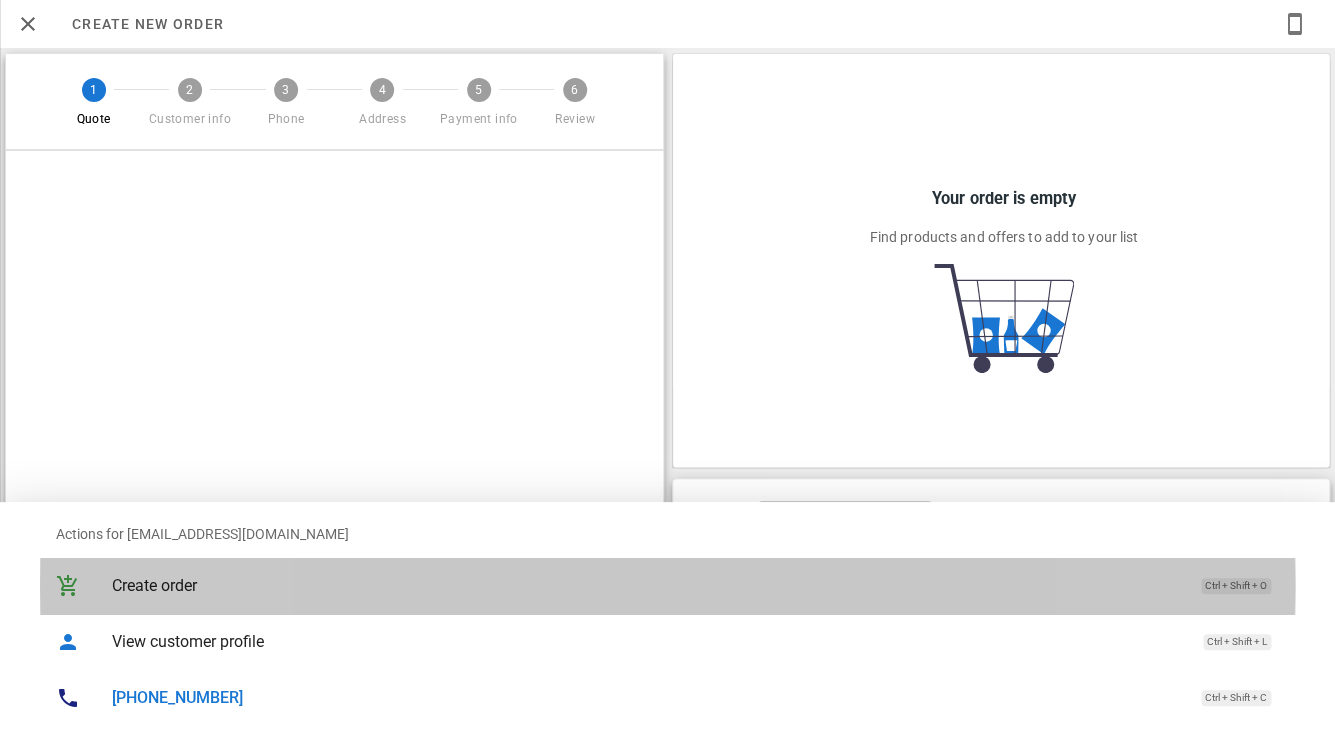 scroll, scrollTop: 0, scrollLeft: 0, axis: both 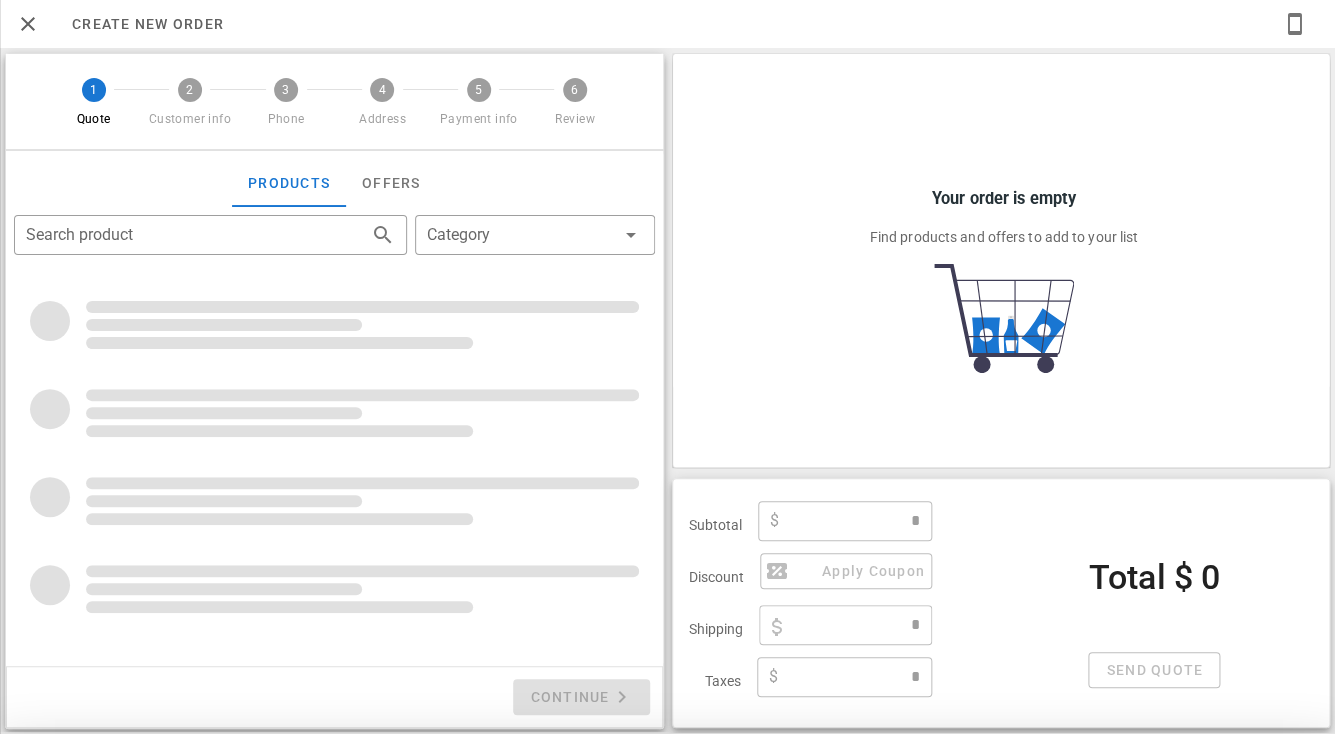 type on "**********" 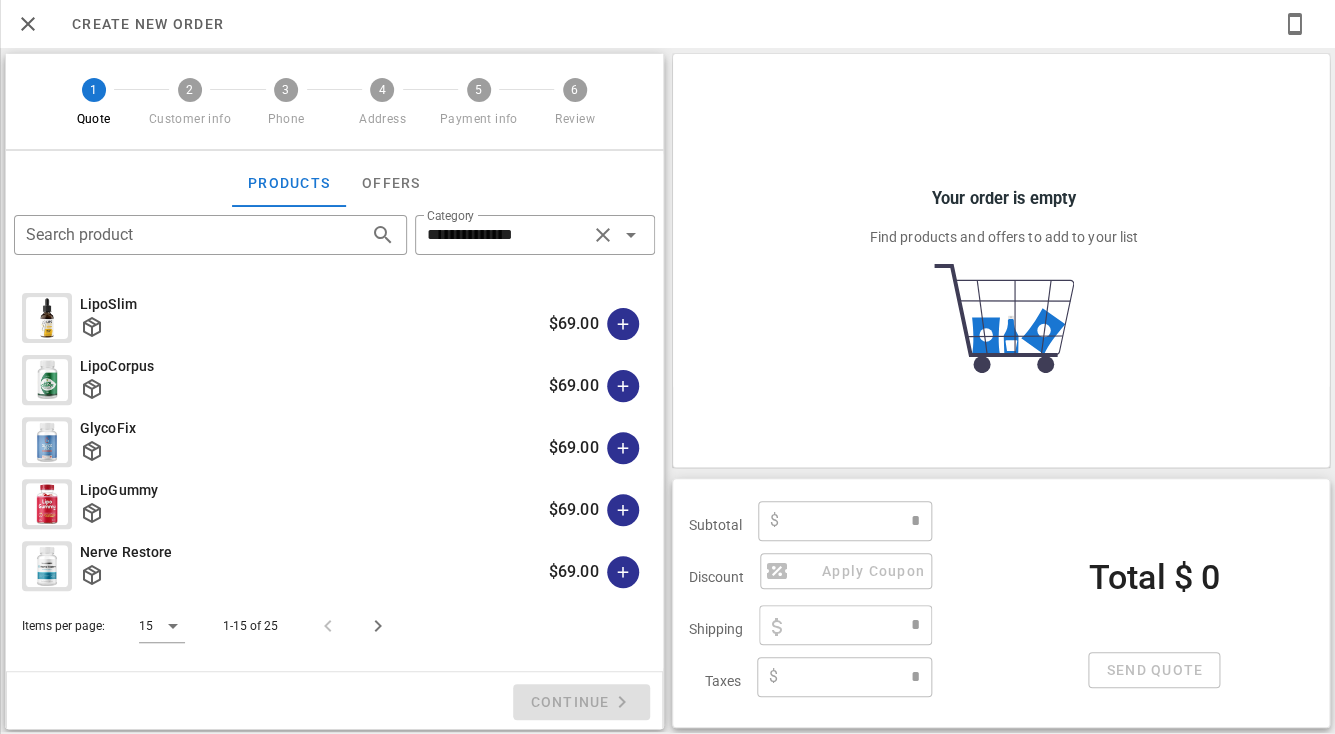 type on "****" 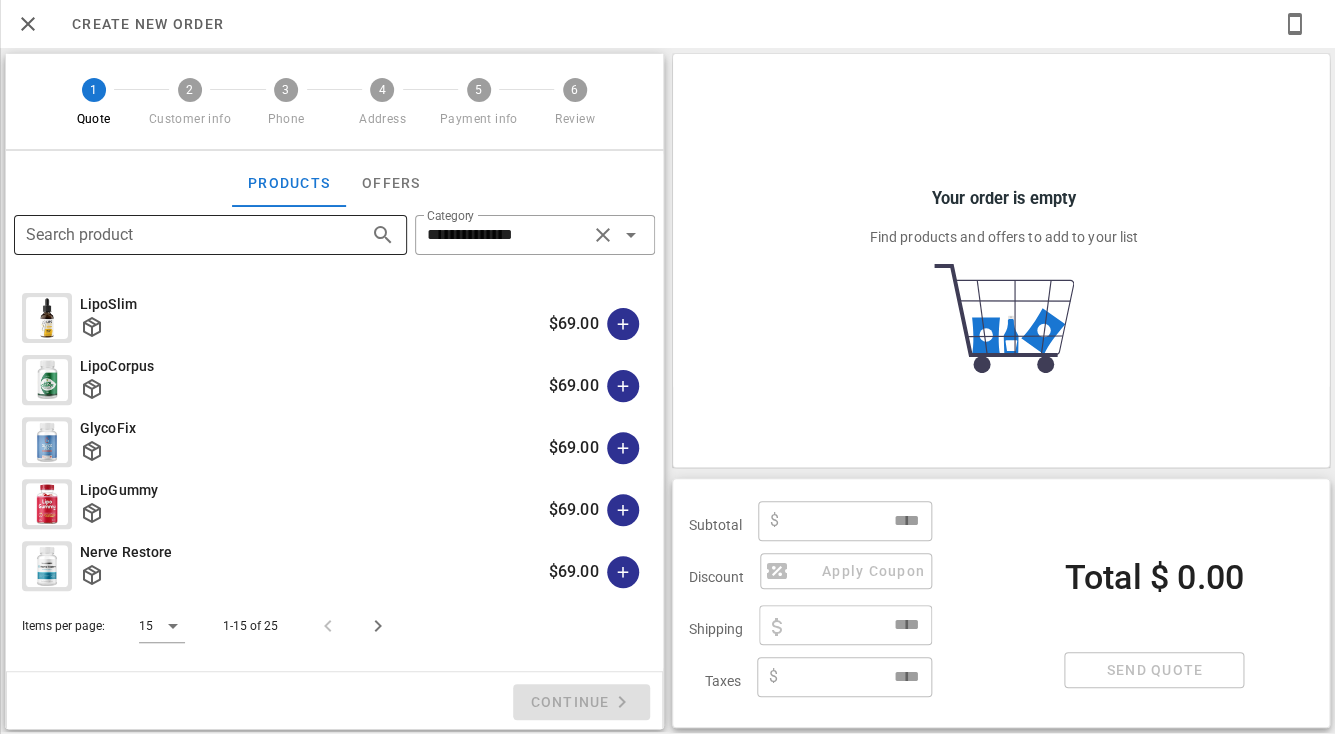 click on "Search product" at bounding box center (182, 235) 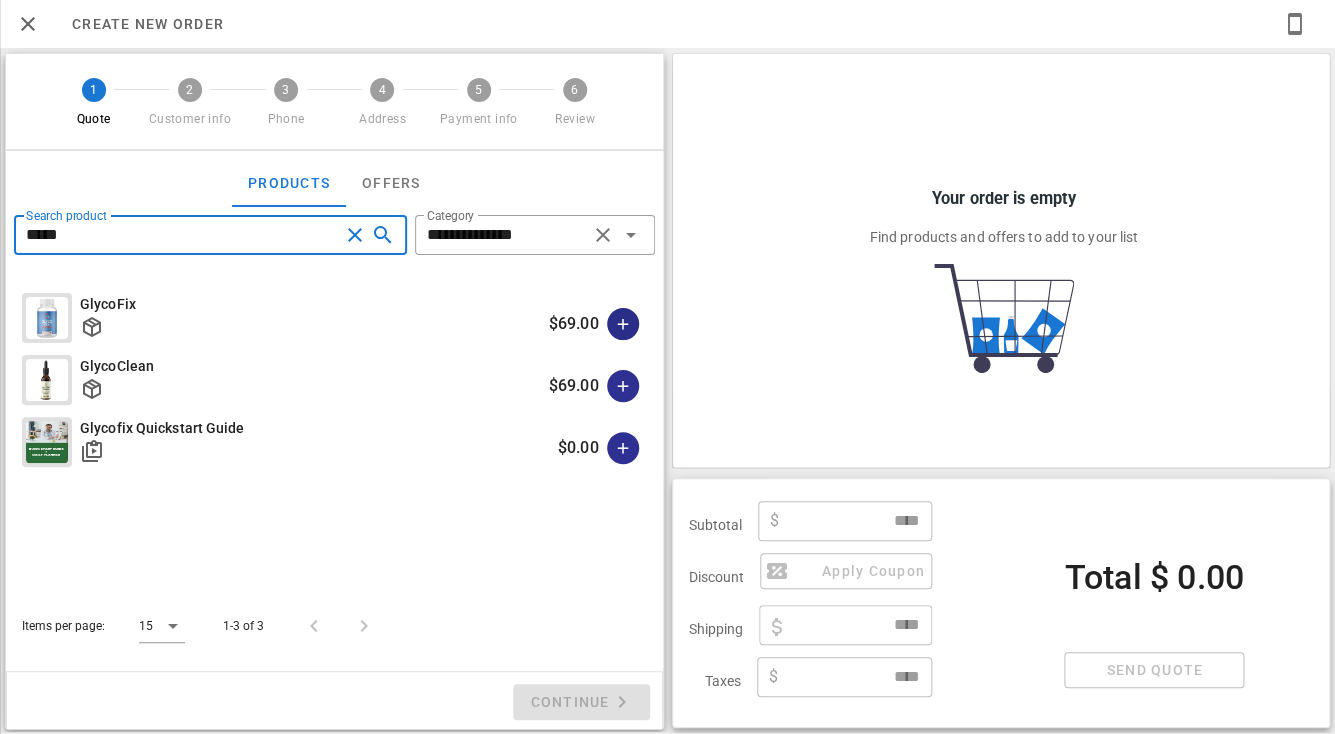 type on "*****" 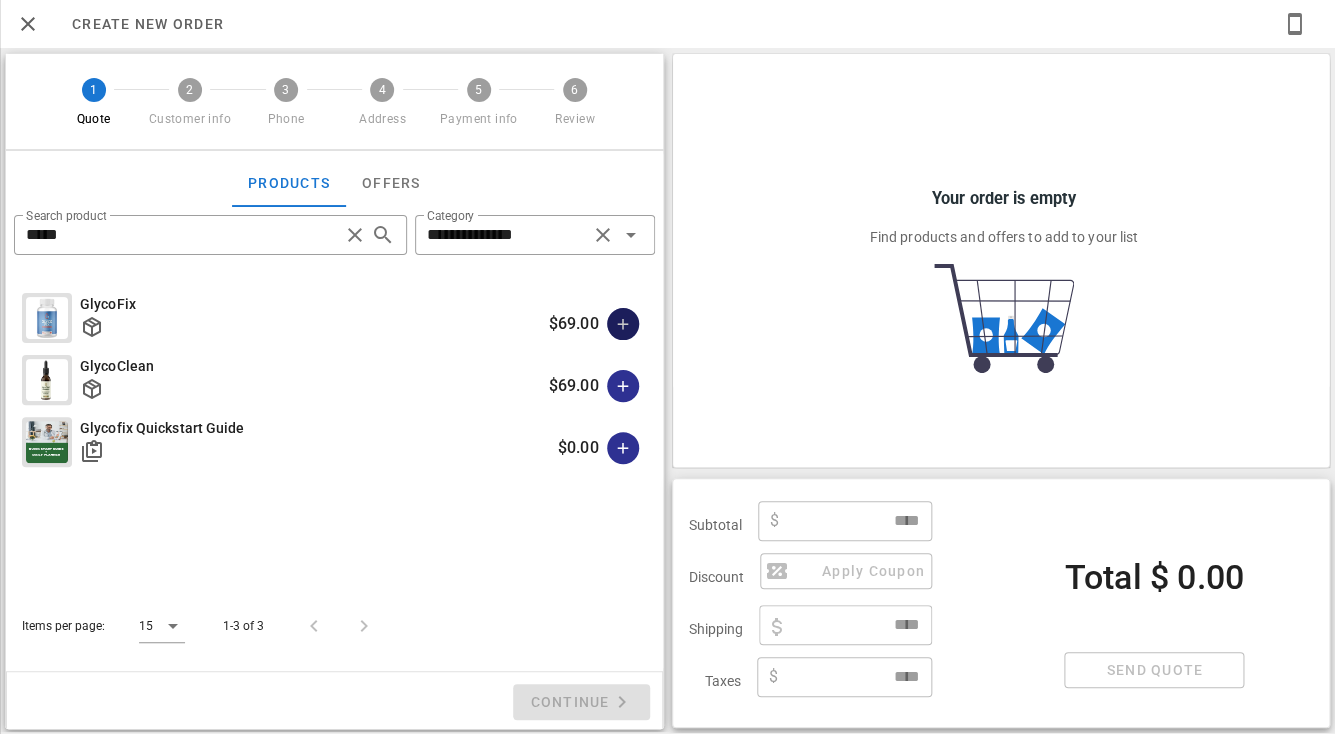 click at bounding box center (623, 324) 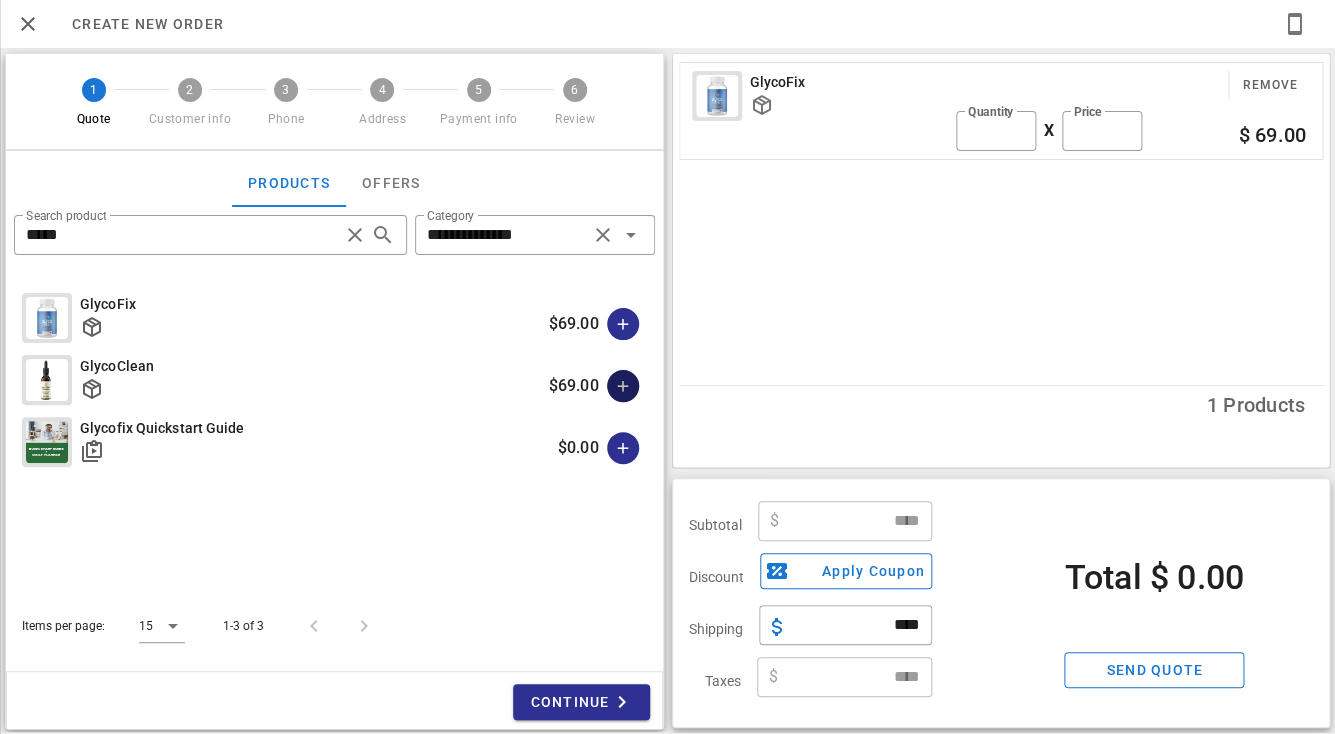 click at bounding box center (623, 386) 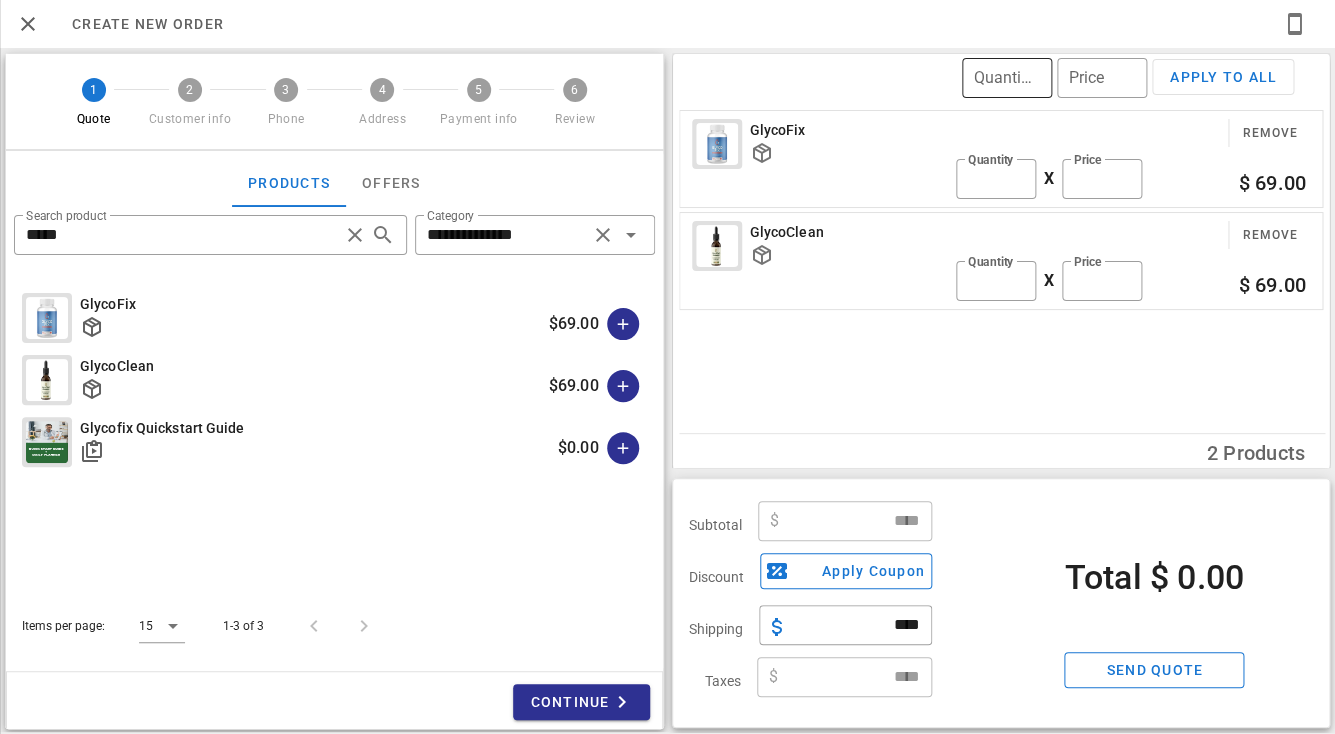 click on "Quantity" at bounding box center (1007, 78) 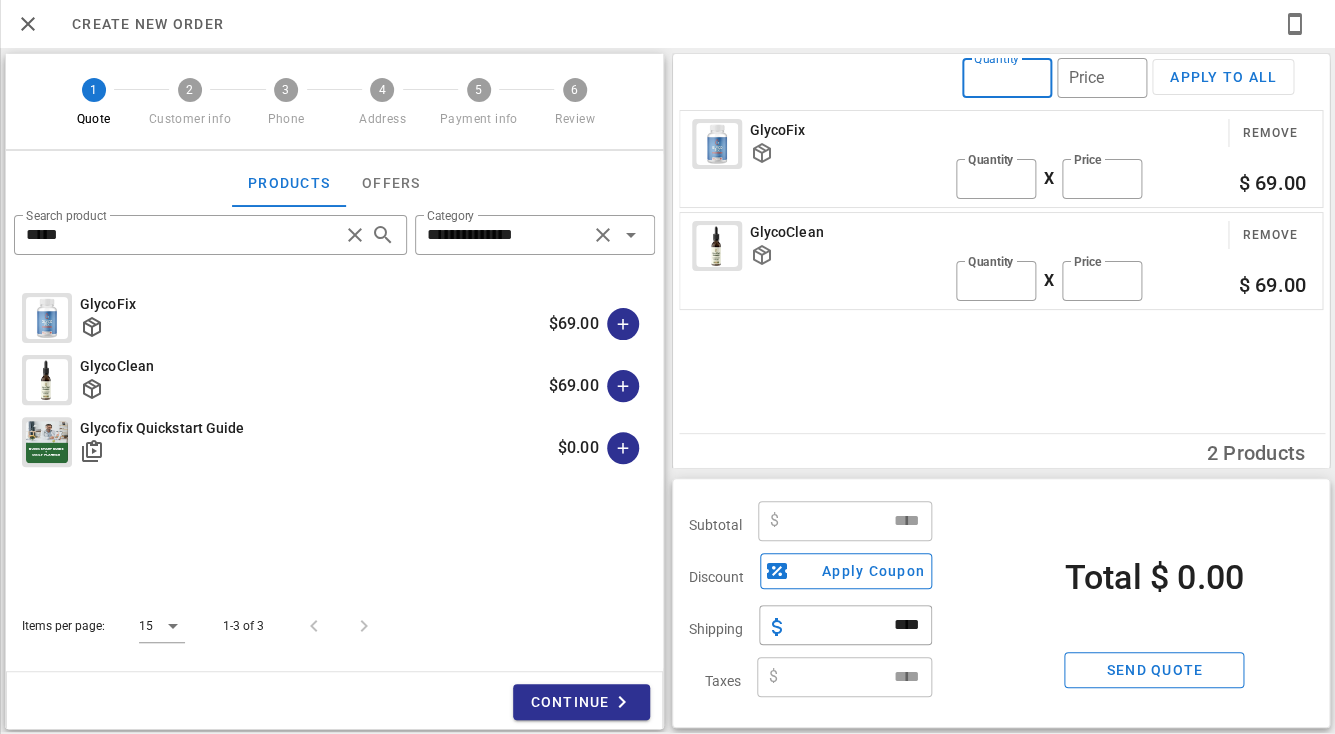 type on "******" 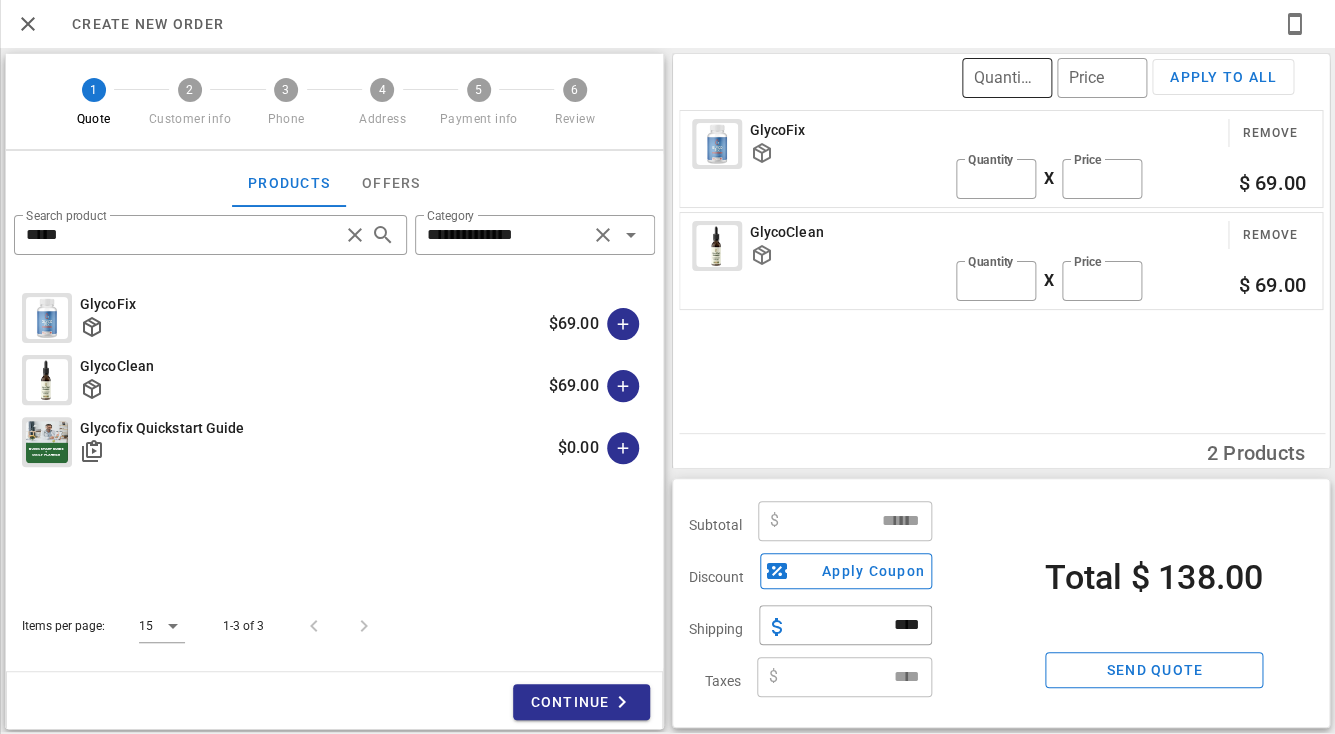 click on "Quantity" at bounding box center (1007, 78) 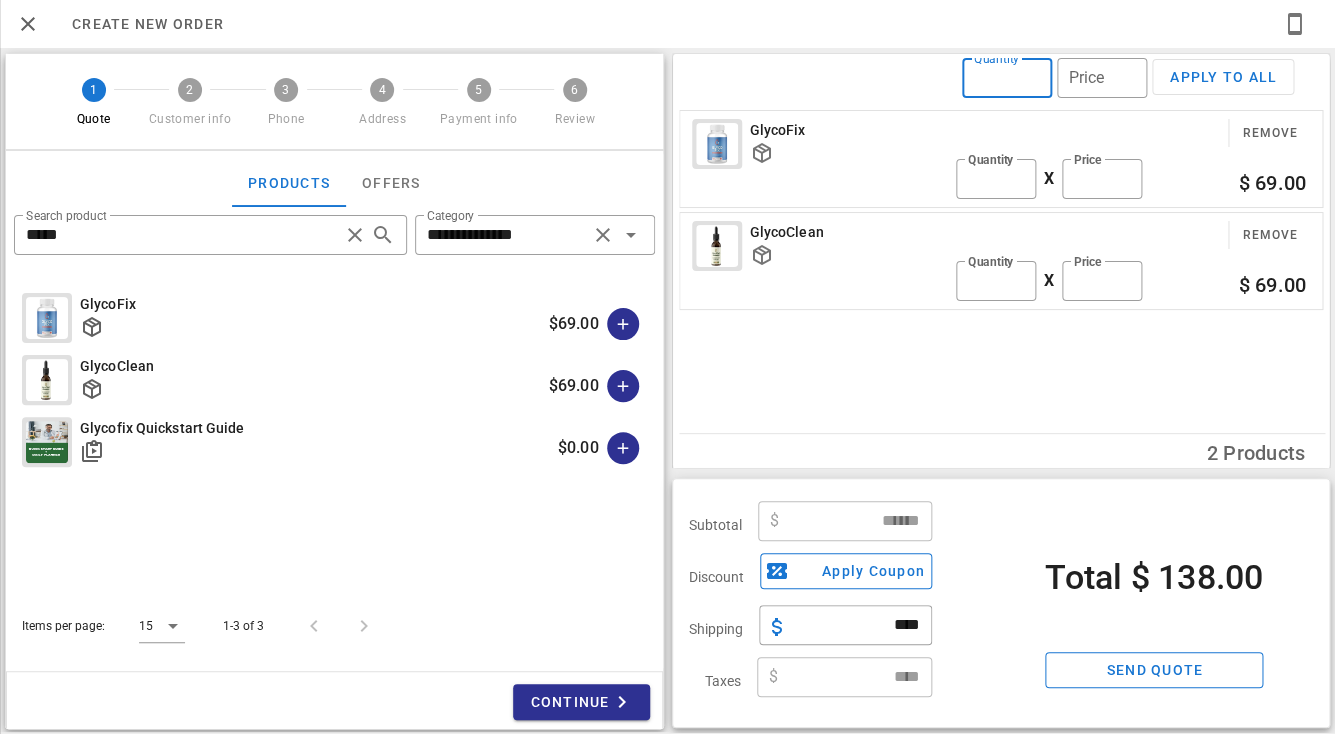 type on "*" 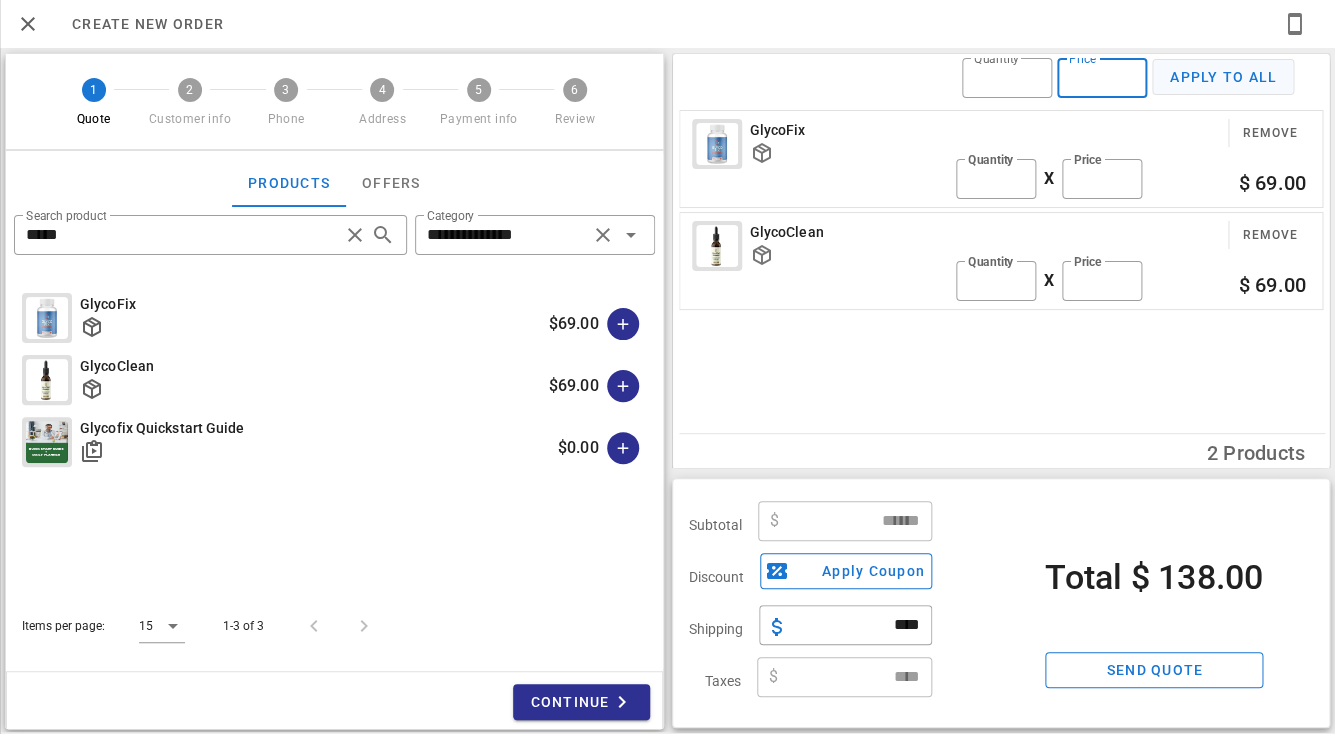 type on "**" 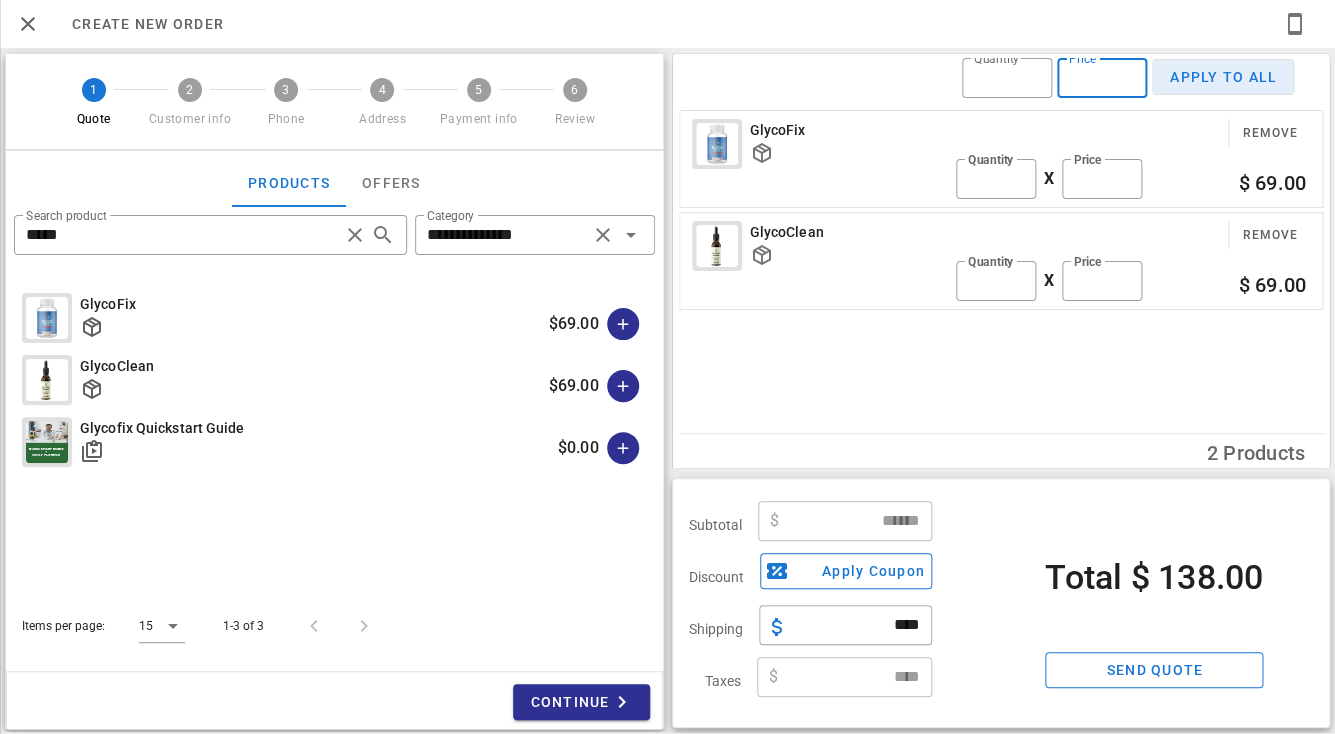 click on "Apply to all" at bounding box center (1223, 77) 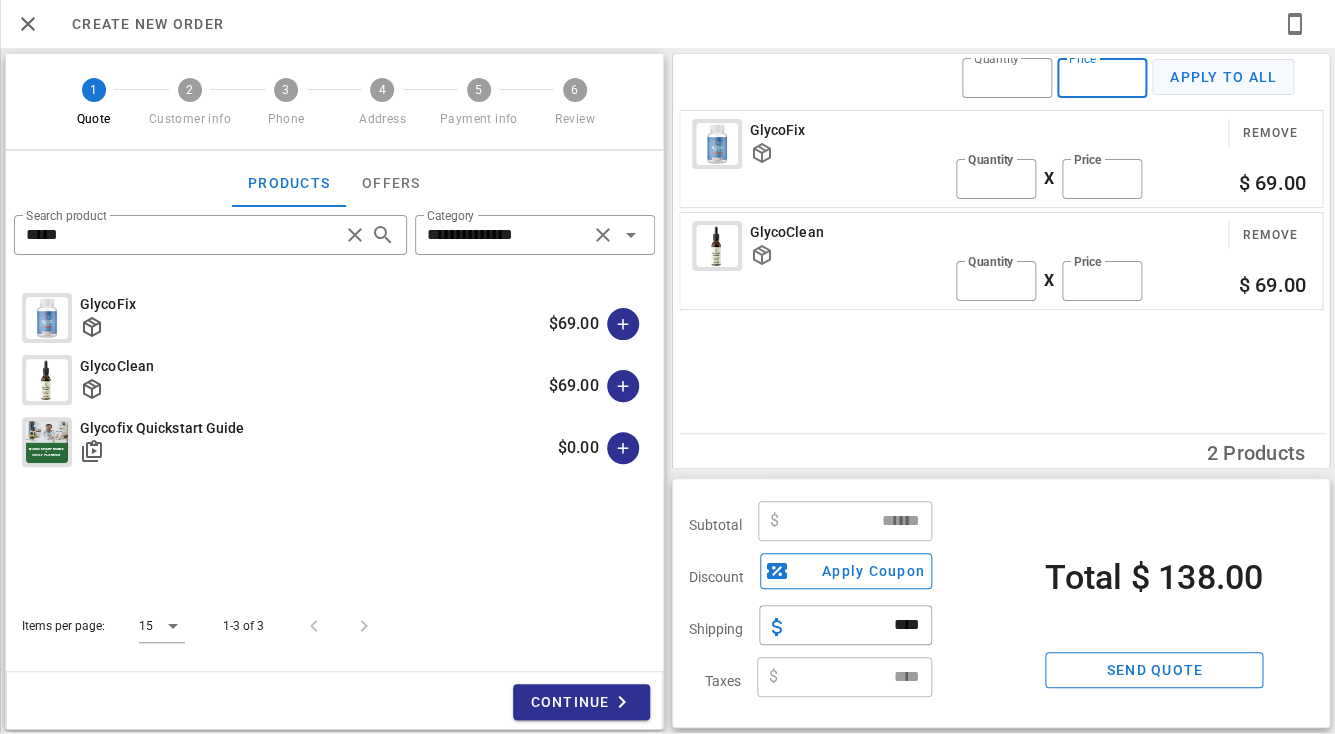type on "*" 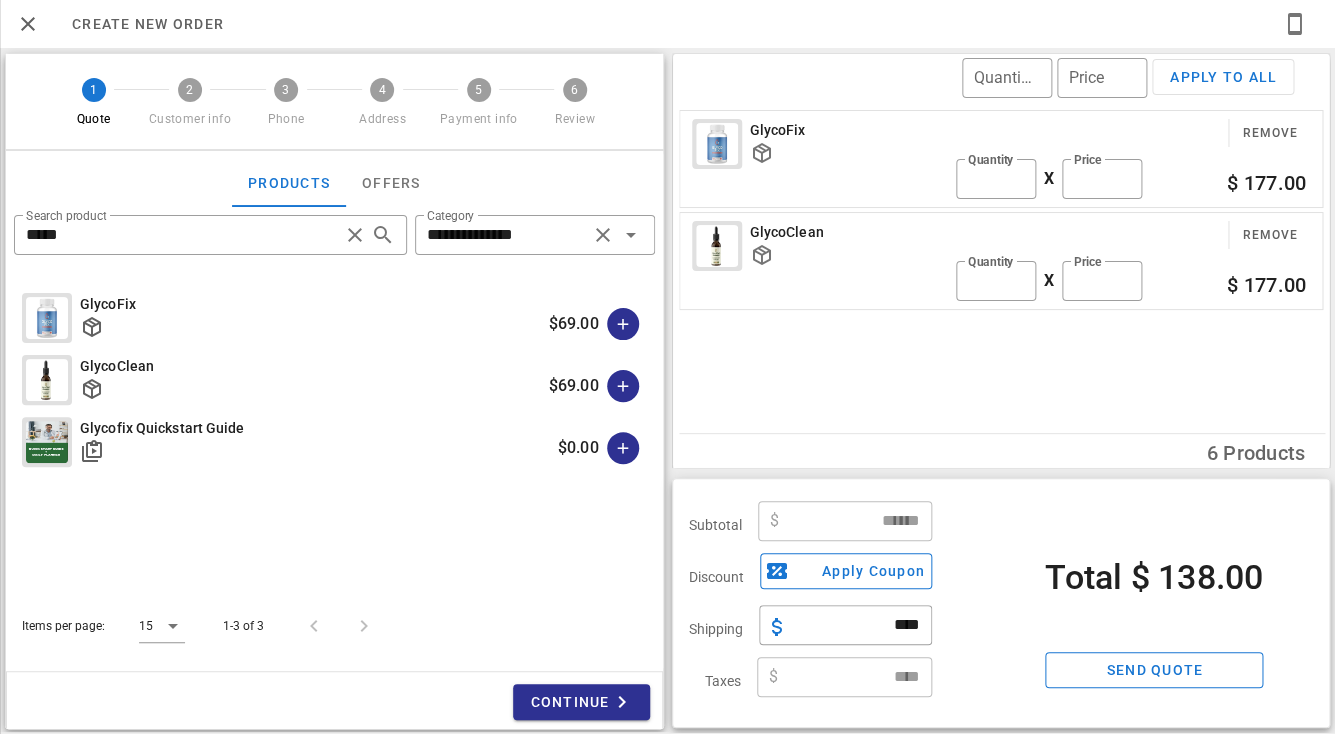 type on "******" 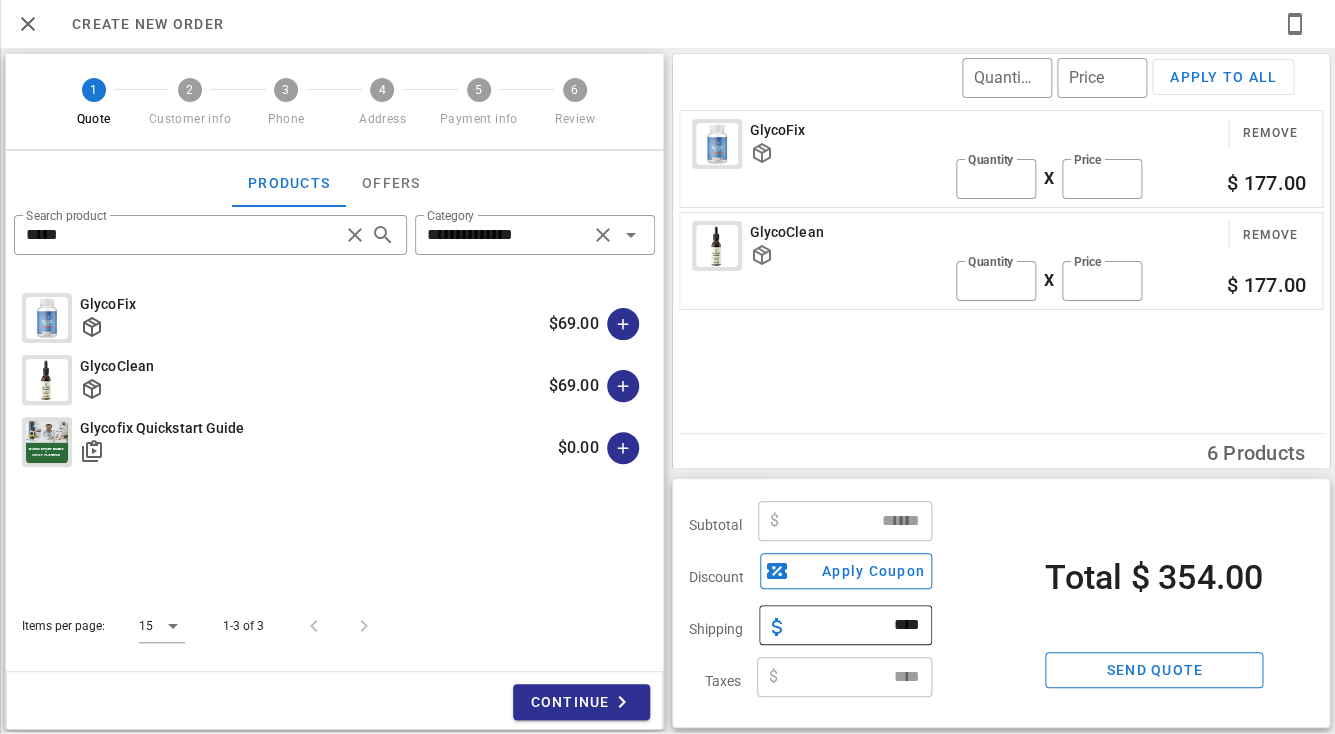 click on "****" at bounding box center [858, 625] 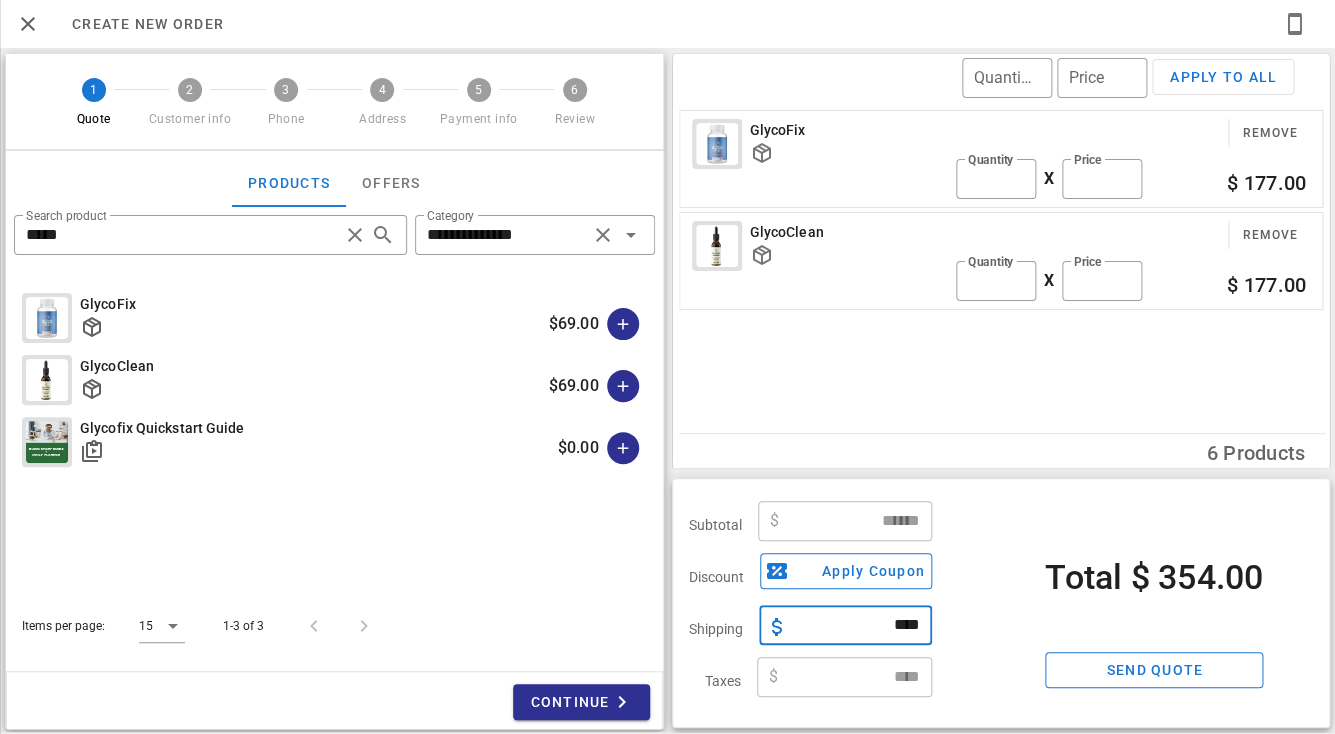 click on "****" at bounding box center [858, 625] 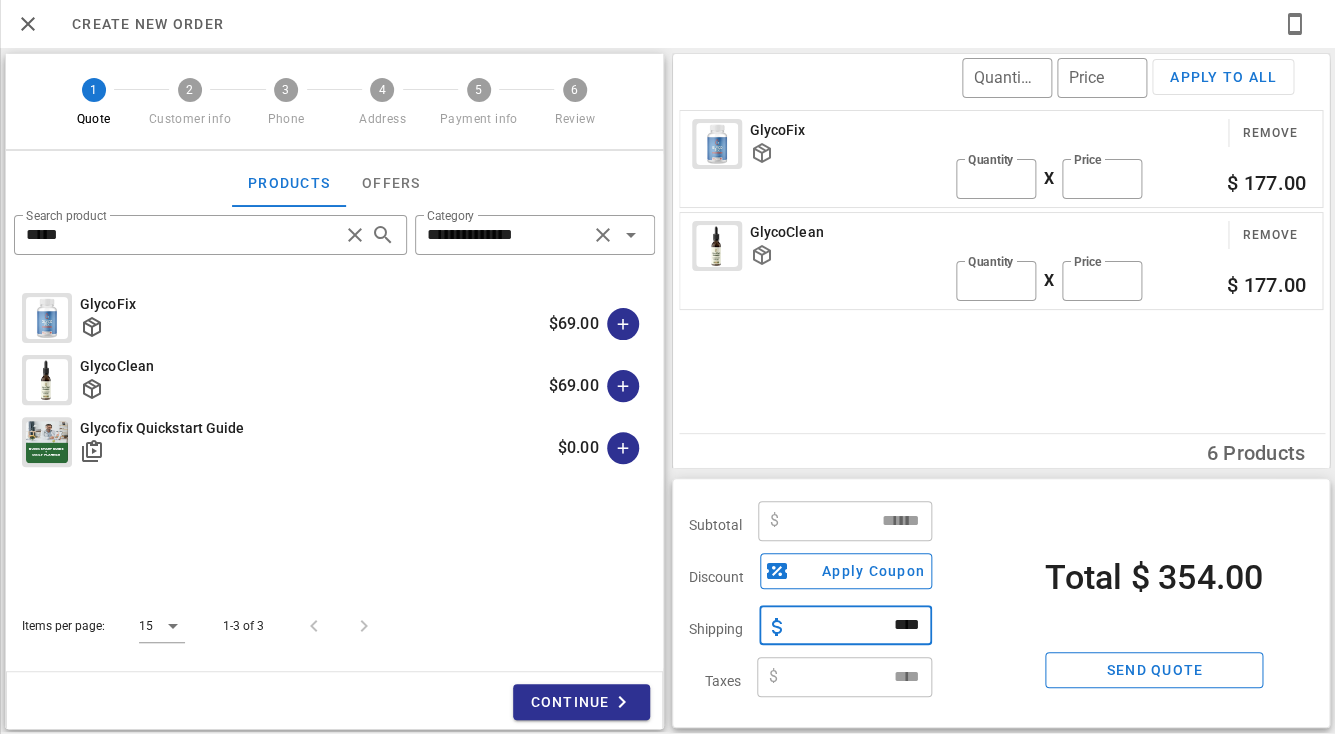 type on "****" 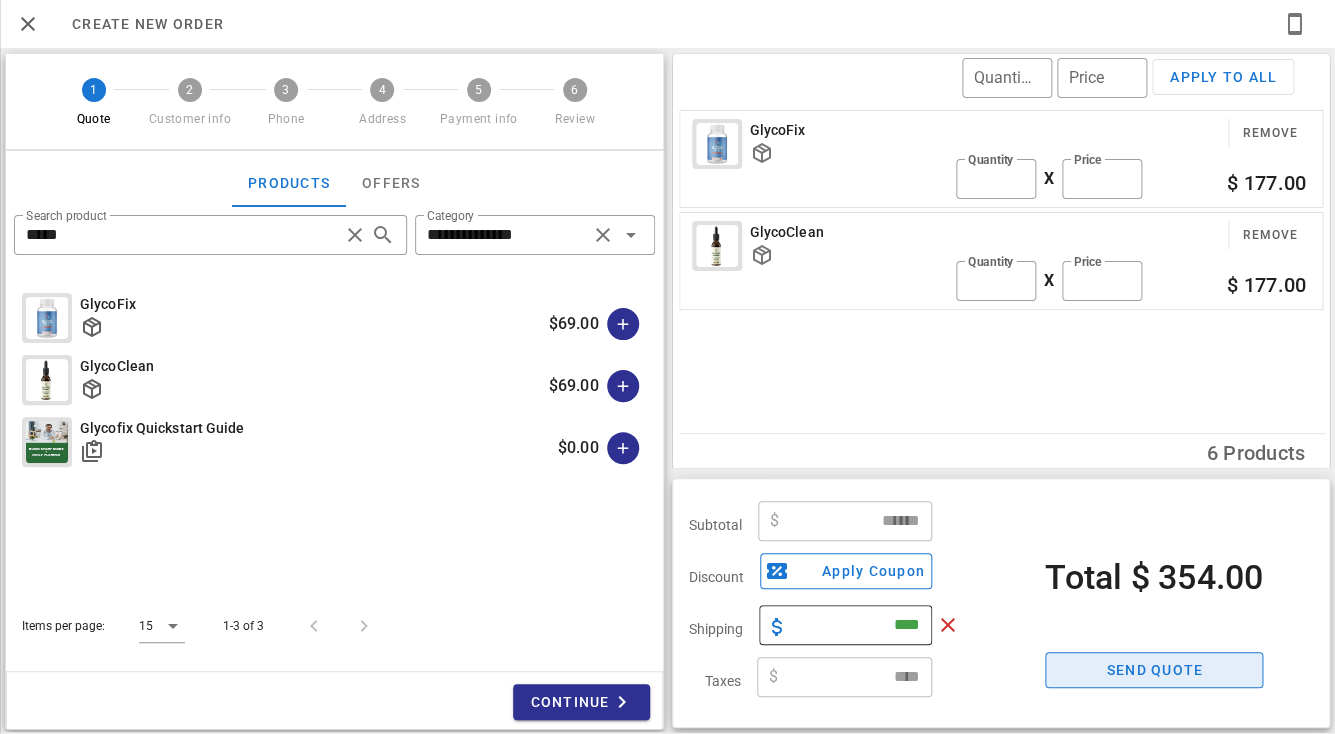 type 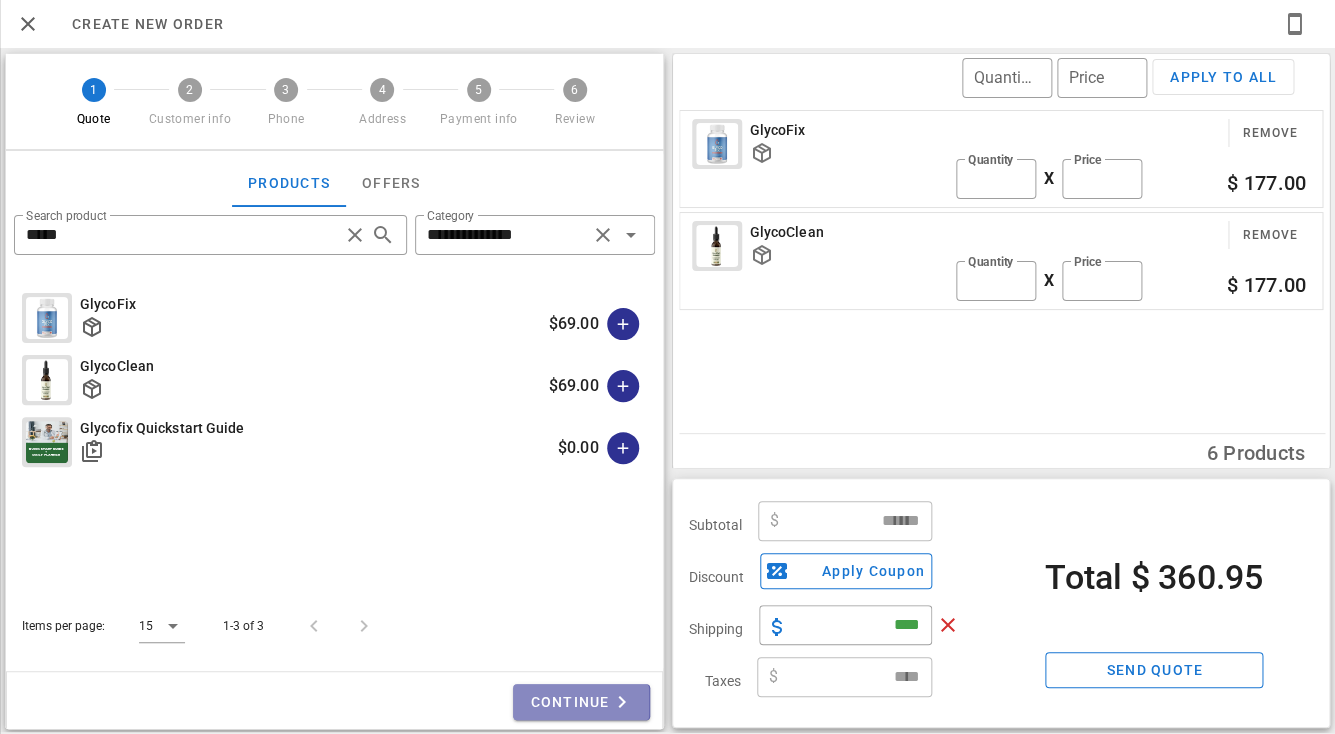 click on "Continue" at bounding box center [581, 702] 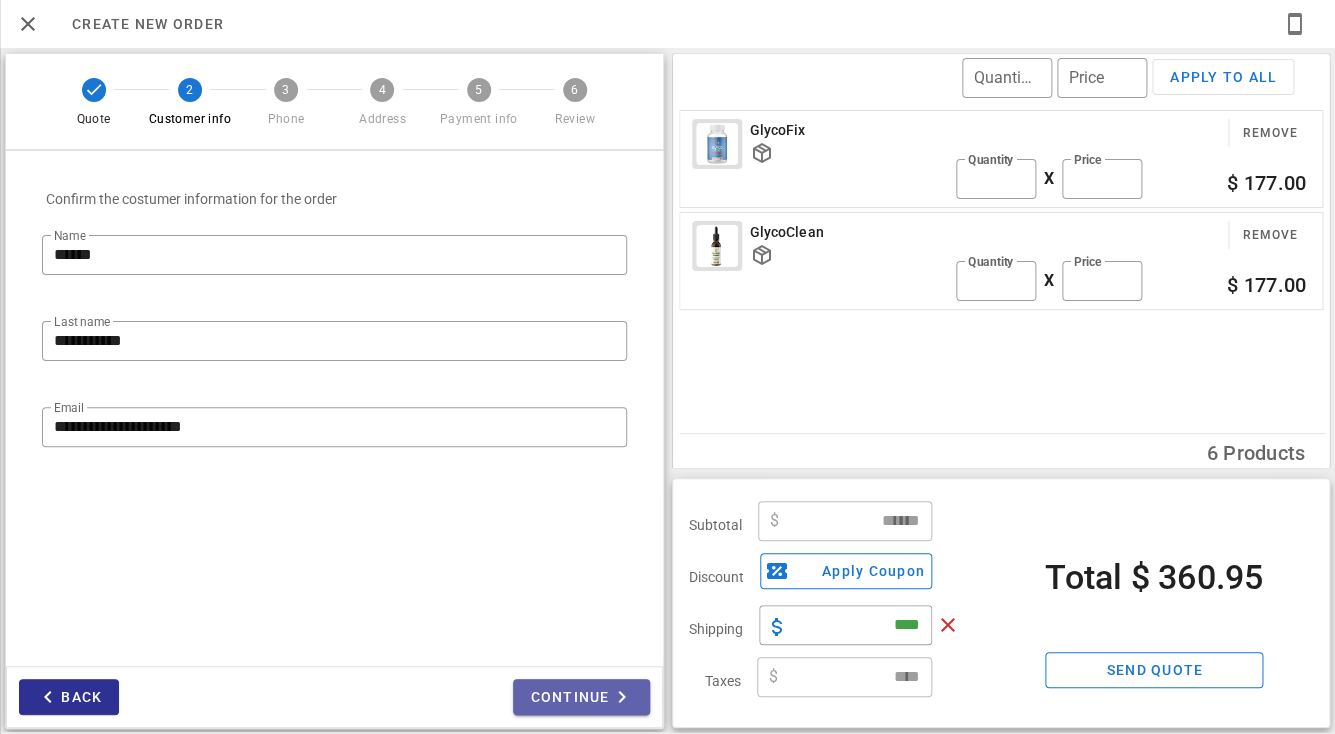 click on "Continue" at bounding box center (581, 697) 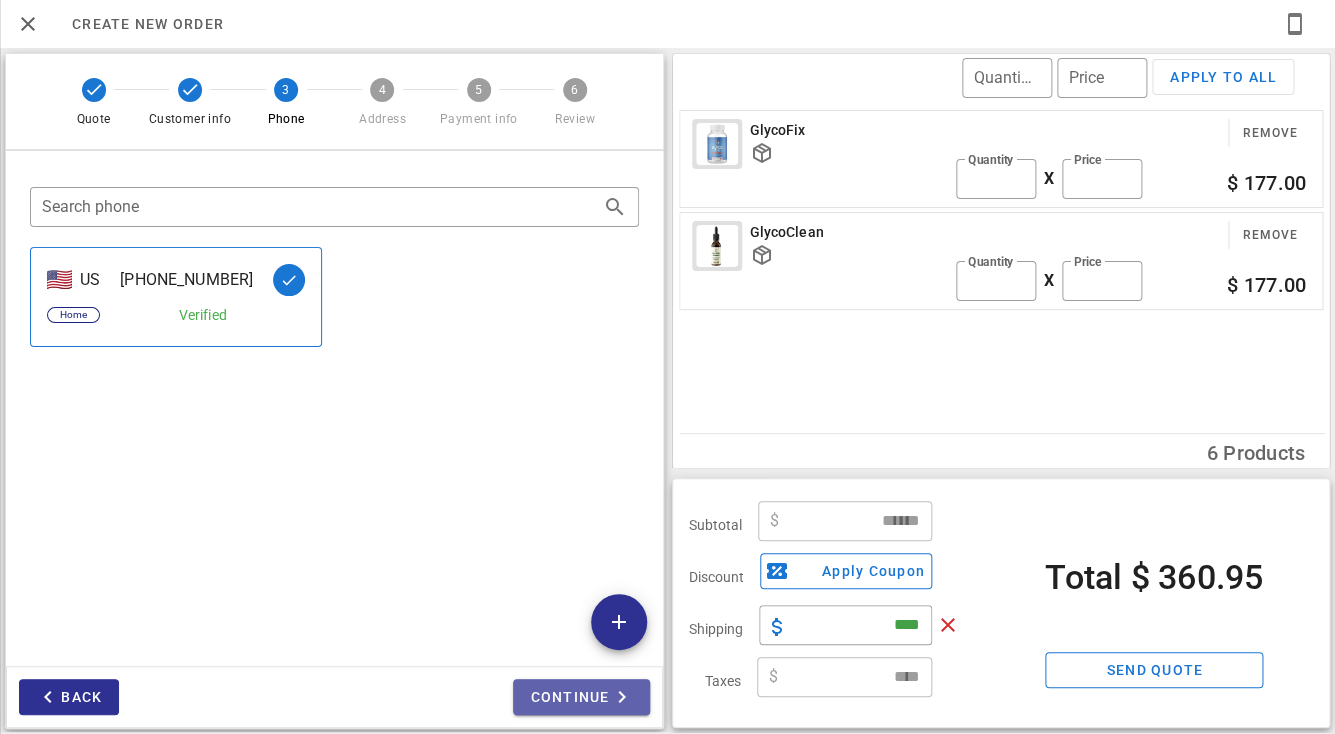 click on "Continue" at bounding box center [581, 697] 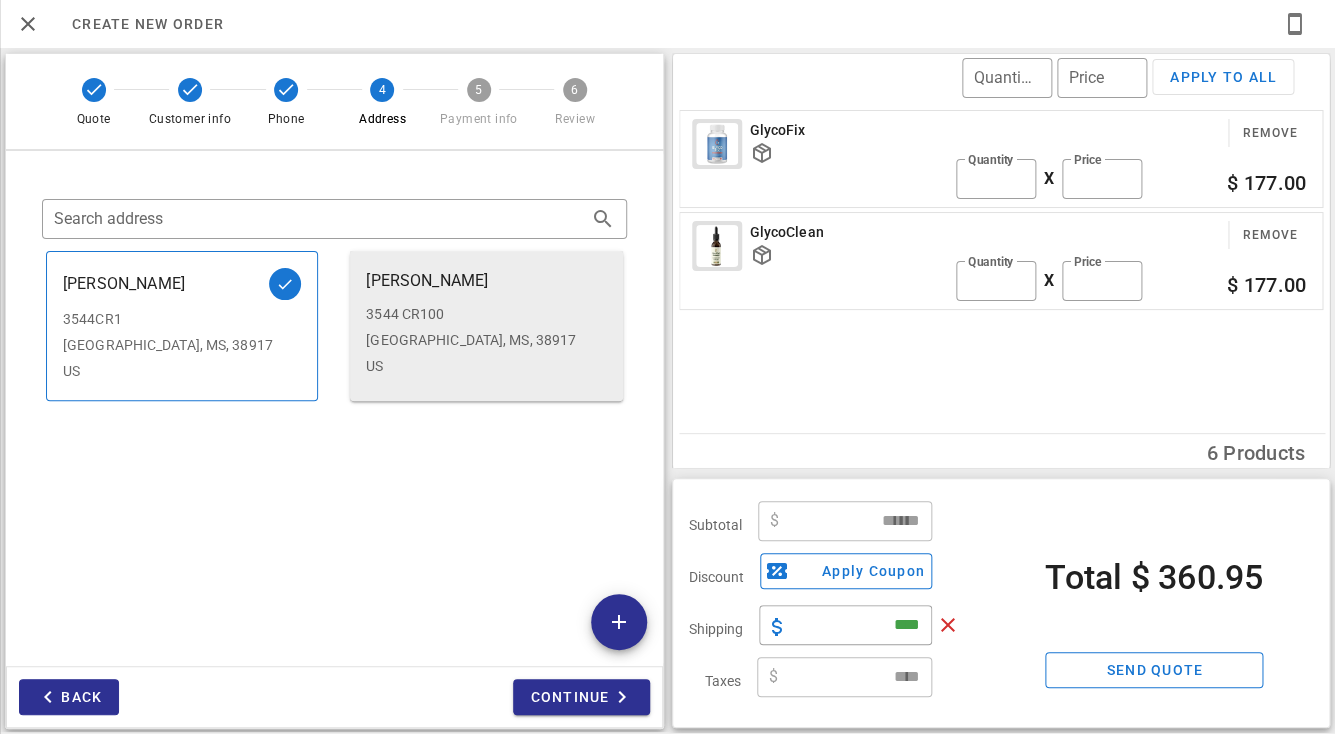 click on "3544 CR100" at bounding box center (486, 314) 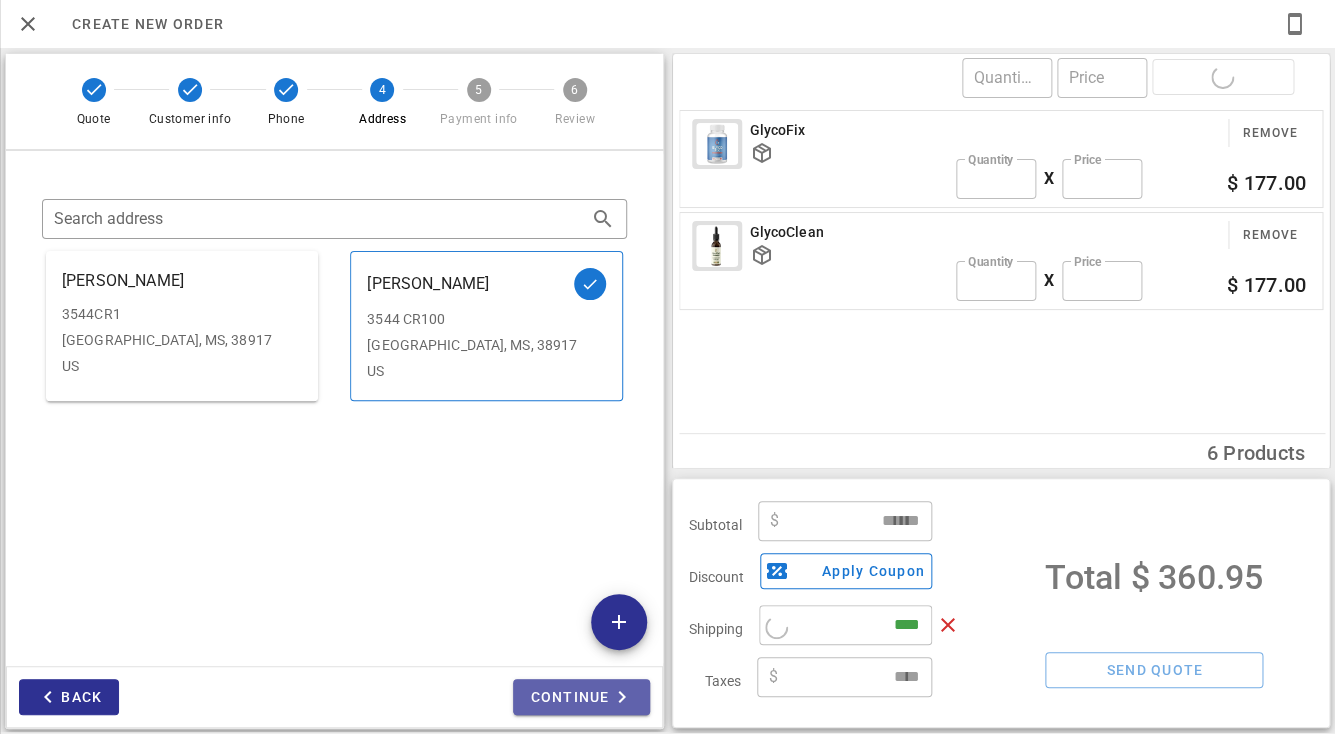 click on "Continue" at bounding box center [581, 697] 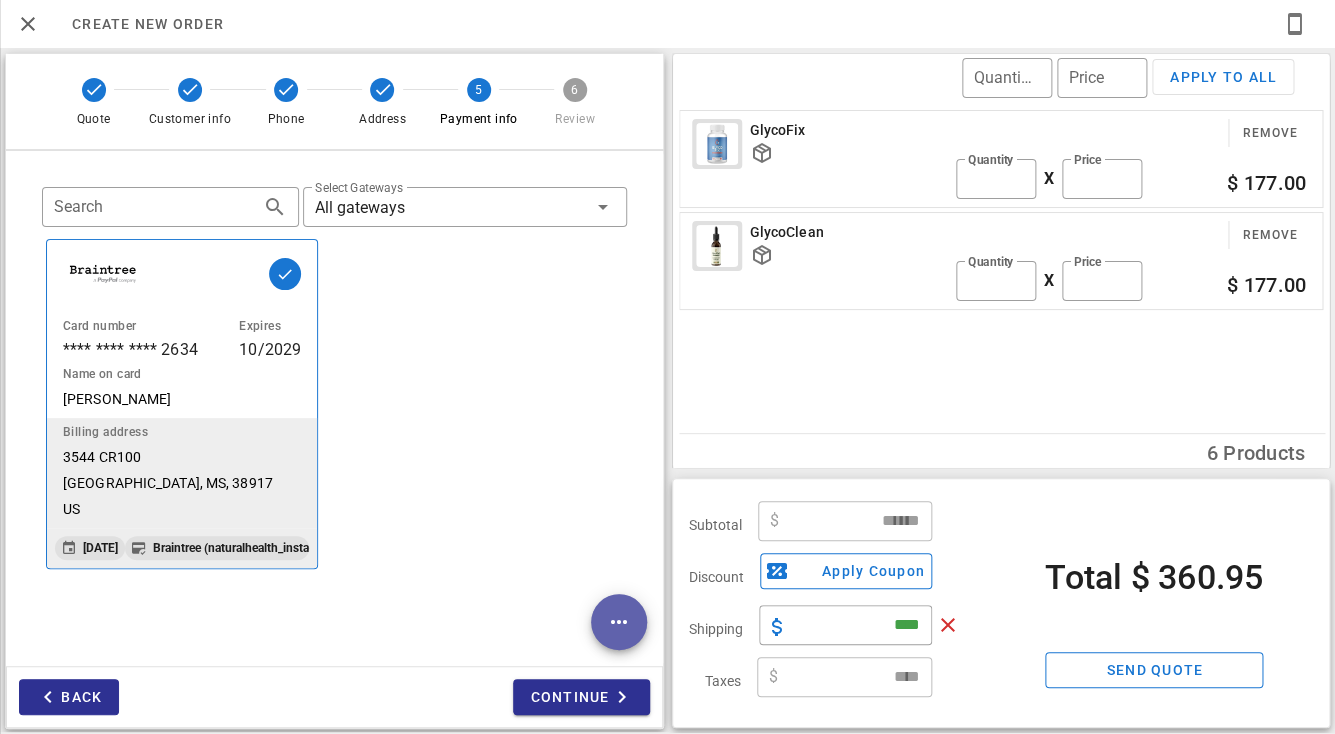 click at bounding box center [619, 622] 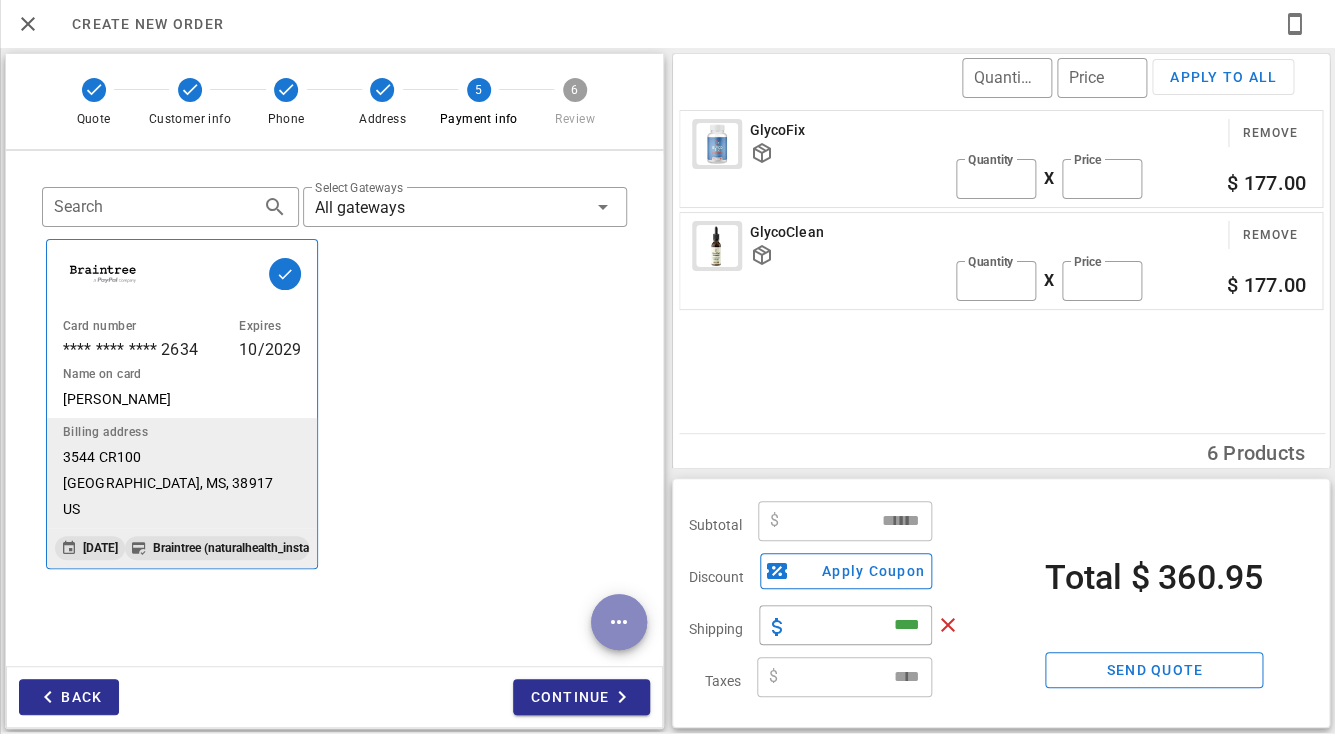 click at bounding box center [619, 622] 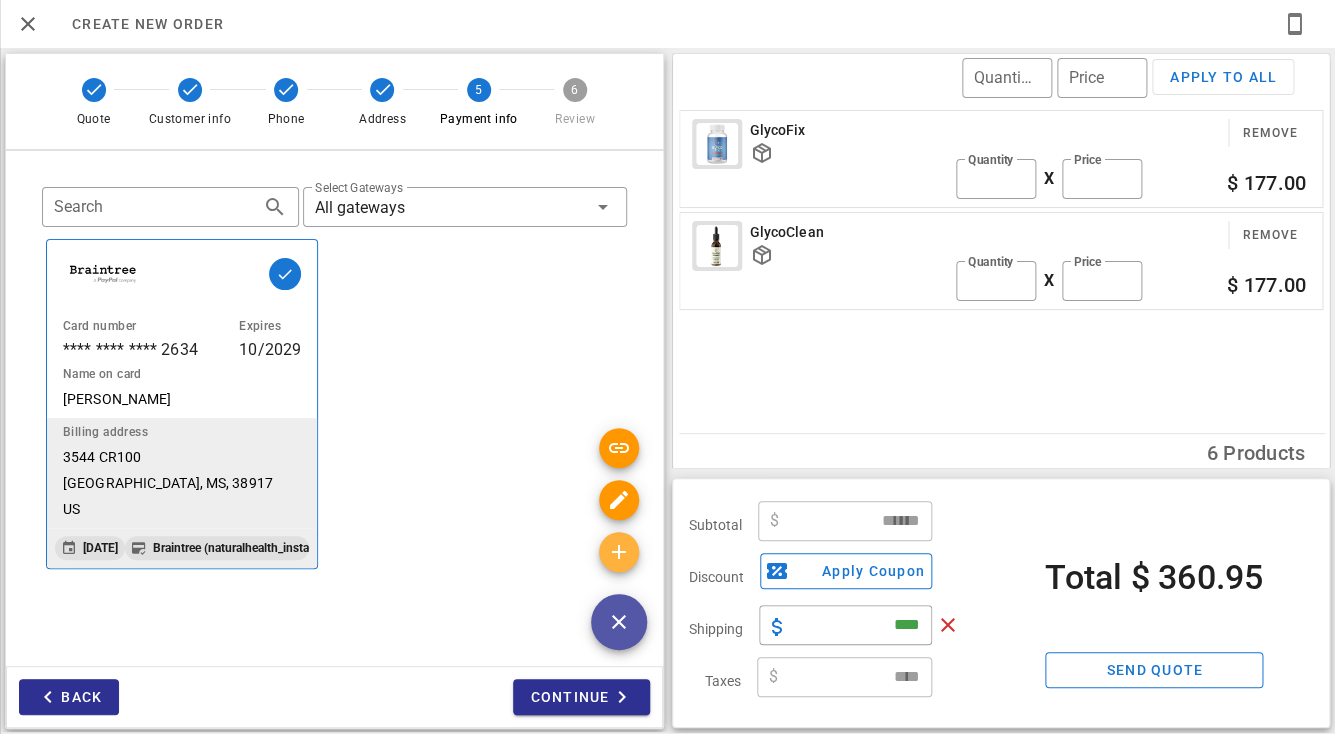 click at bounding box center [619, 552] 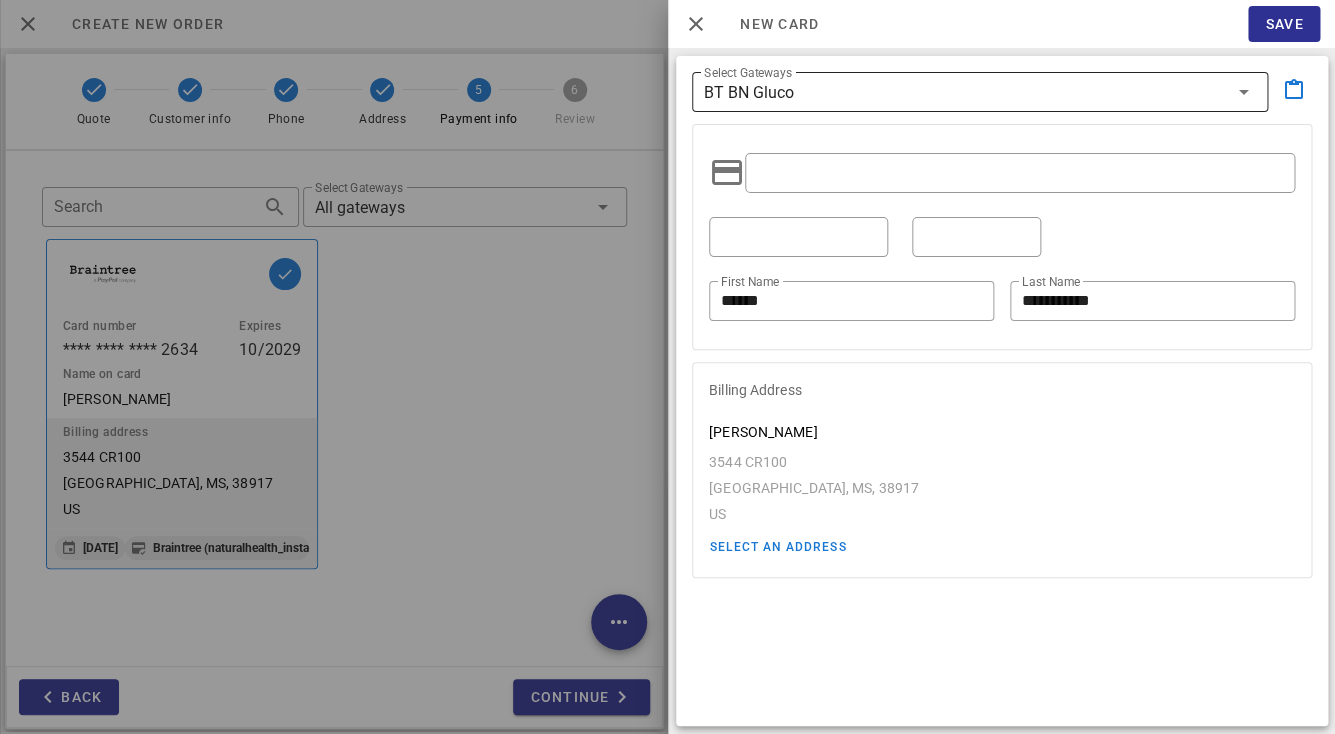 click on "BT BN Gluco" at bounding box center (966, 92) 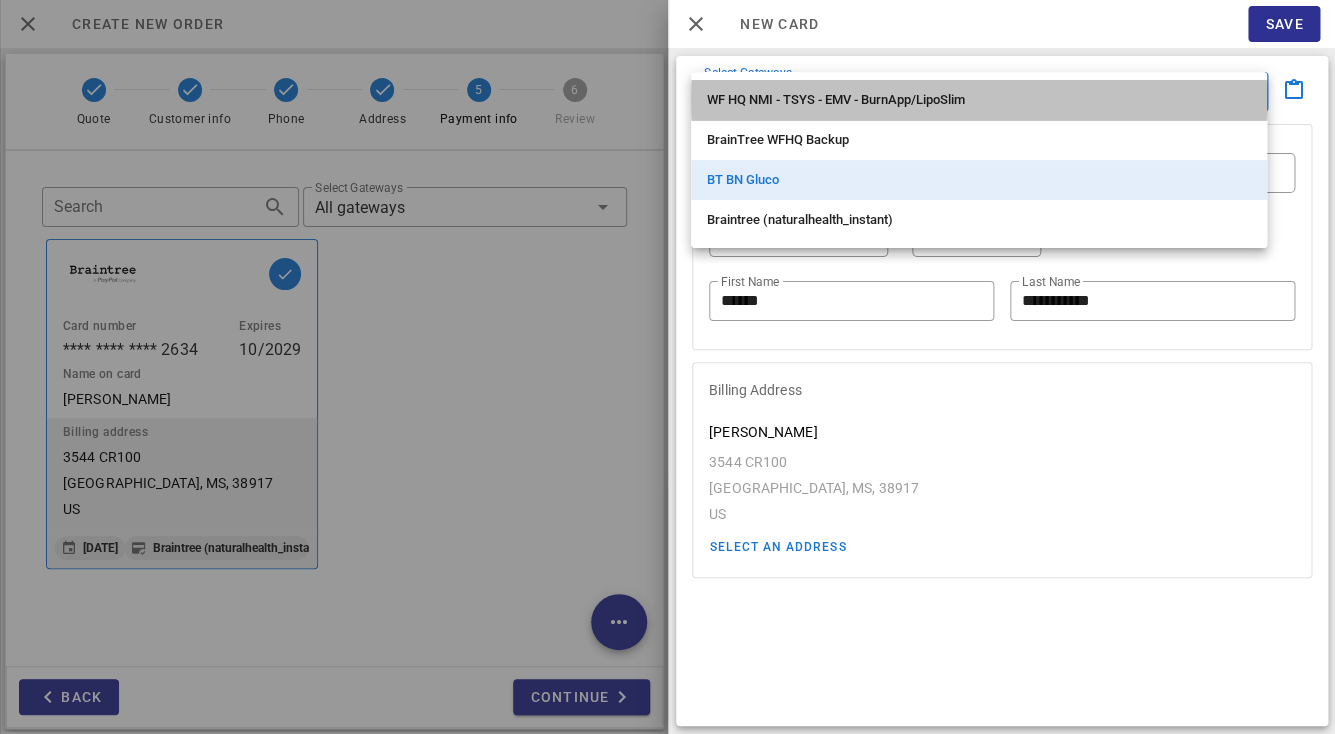 click on "WF HQ NMI - TSYS - EMV - BurnApp/LipoSlim" at bounding box center (979, 100) 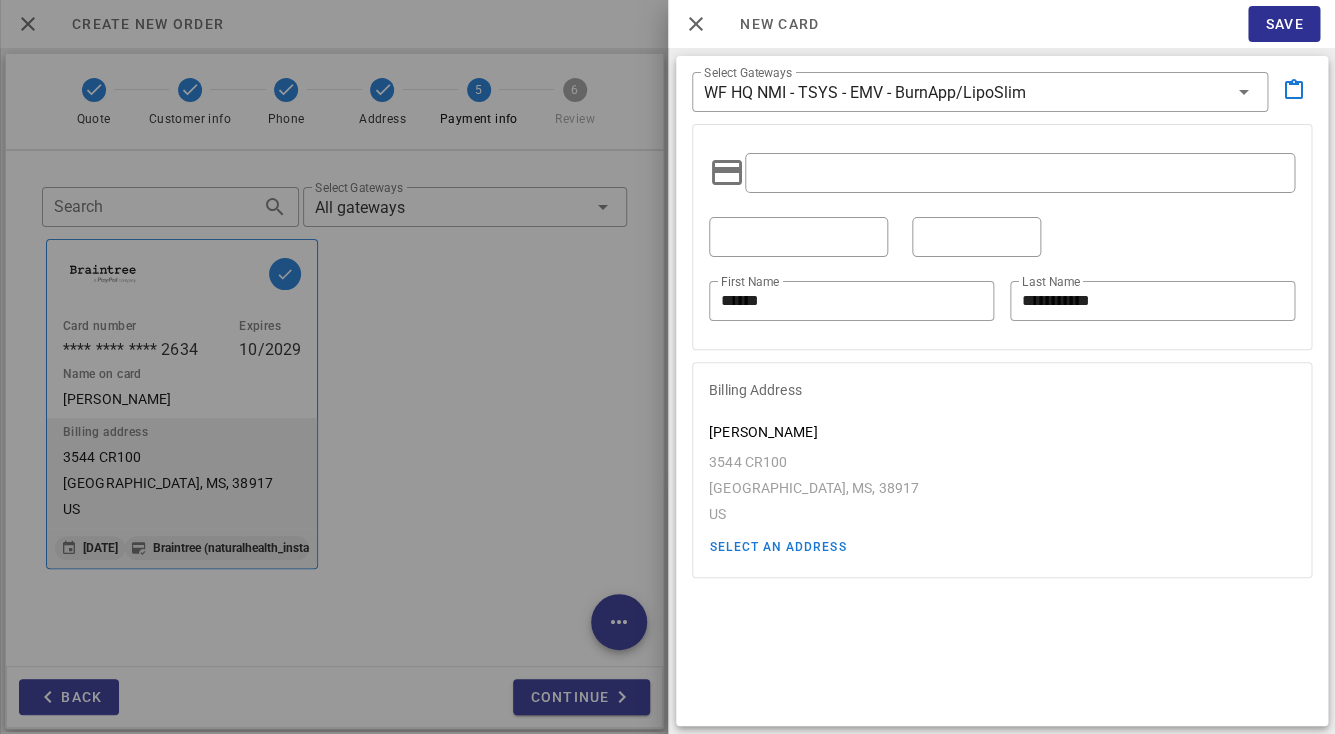 click at bounding box center (1002, 173) 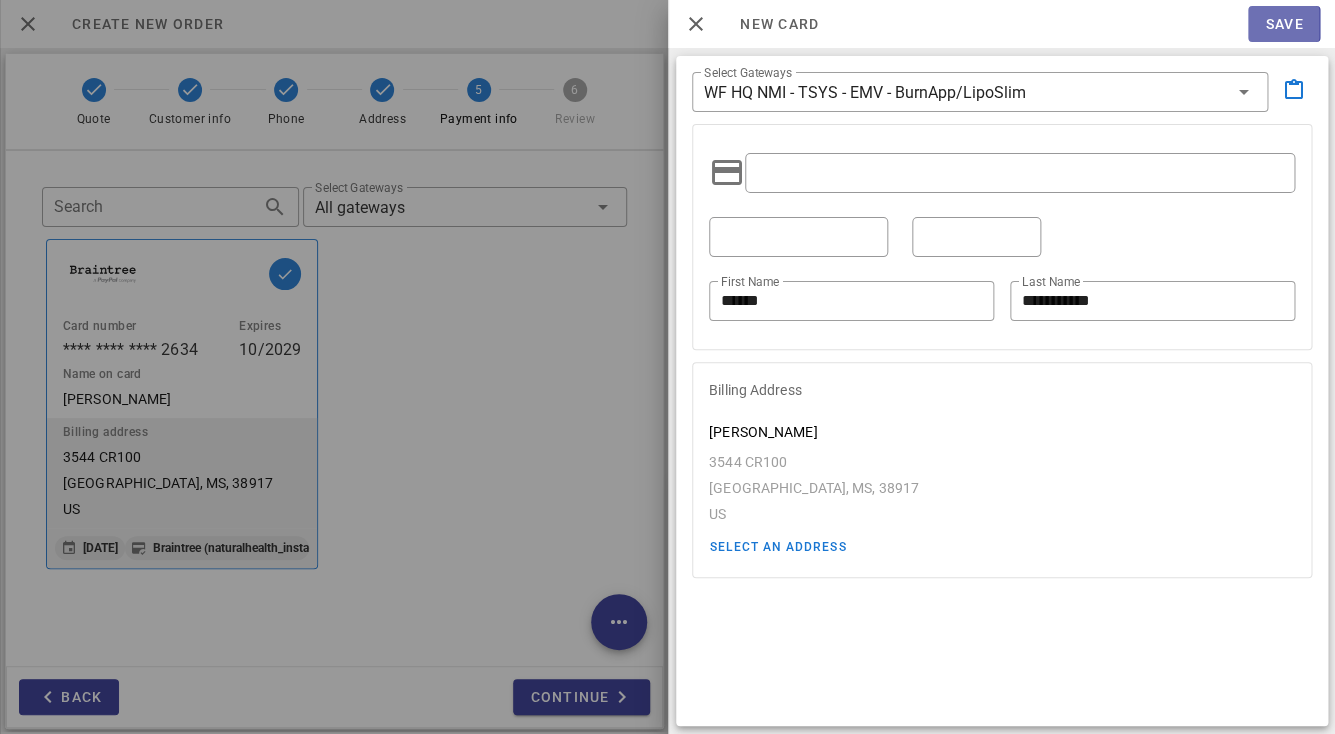 click on "Save" at bounding box center [1283, 24] 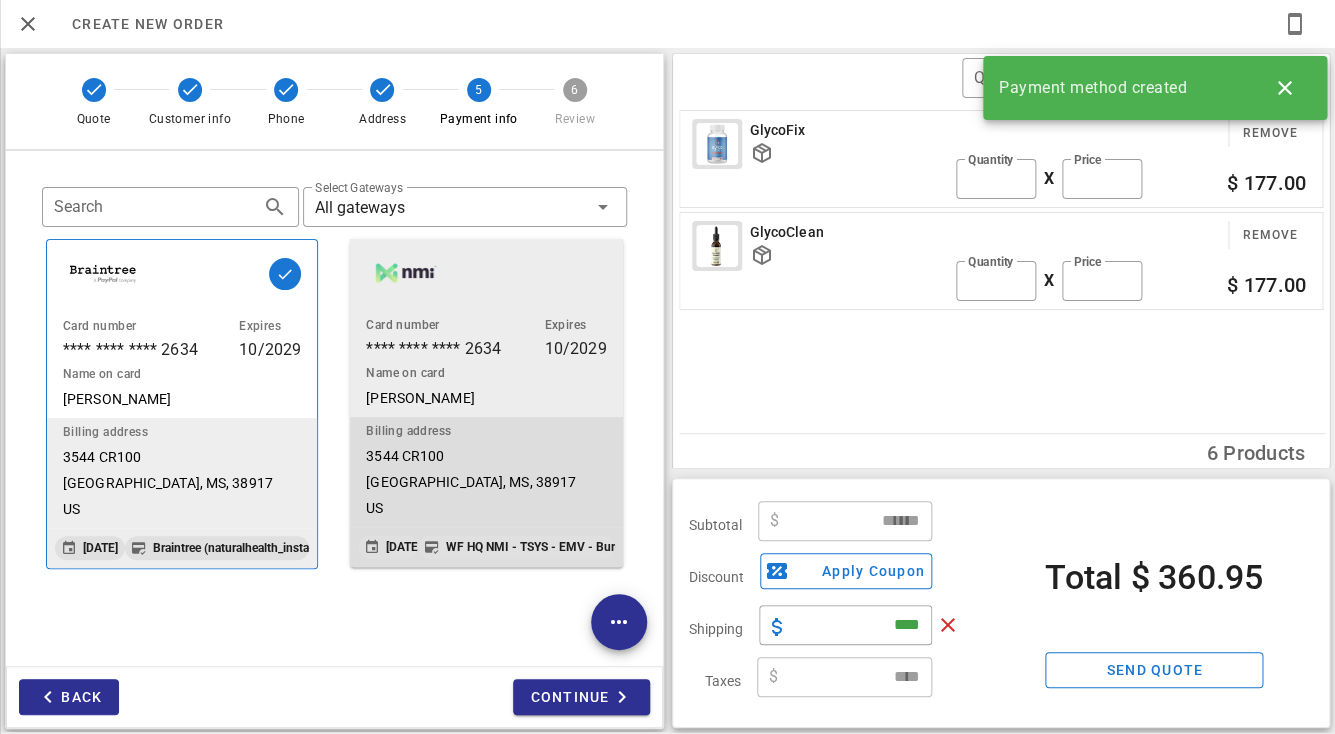 click on "Name on card  Tommie E Bowers jr" at bounding box center [486, 386] 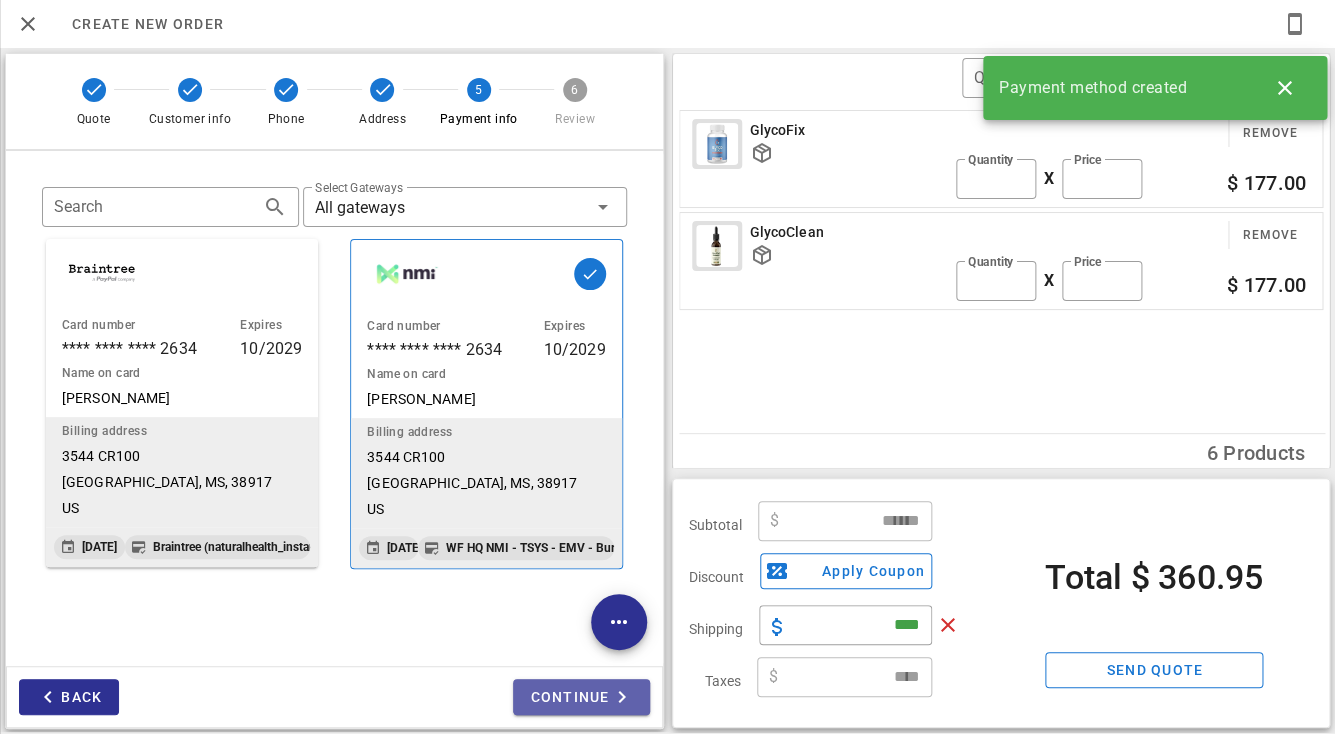 click on "Continue" at bounding box center [581, 697] 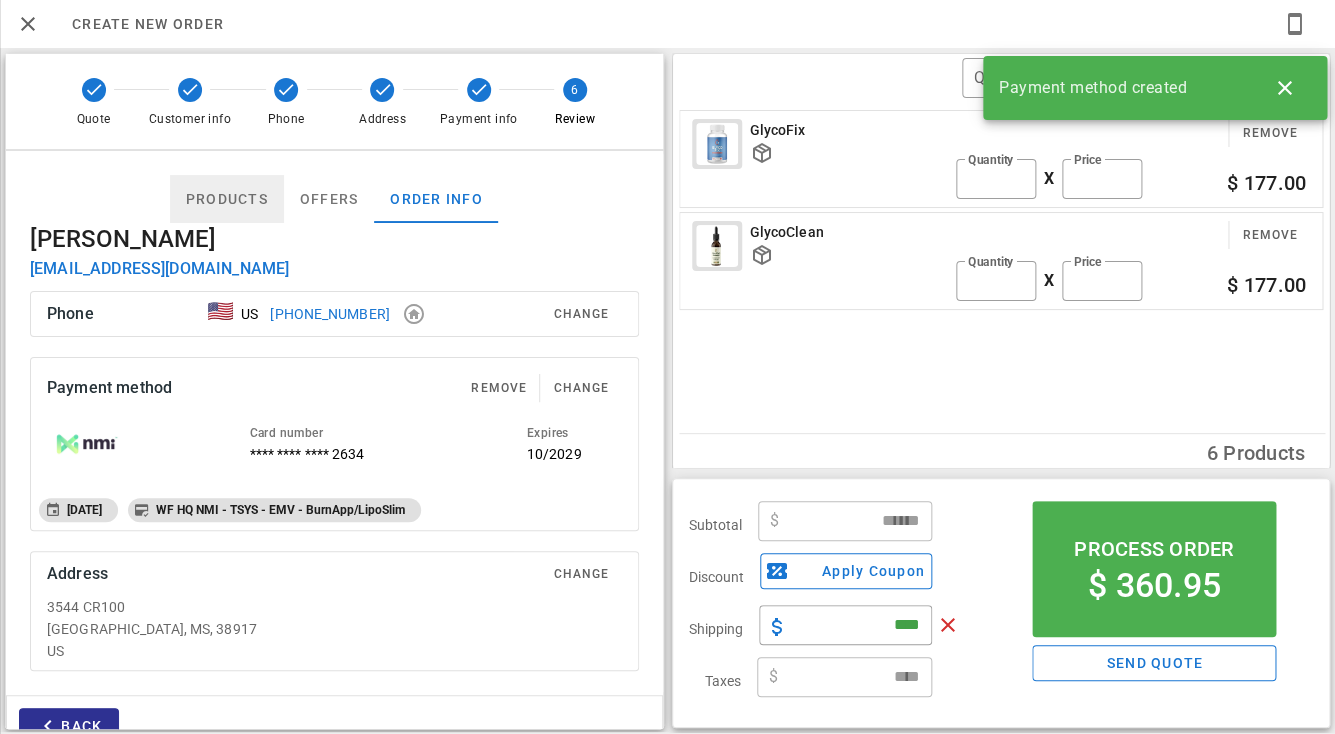 click on "Products" at bounding box center (227, 199) 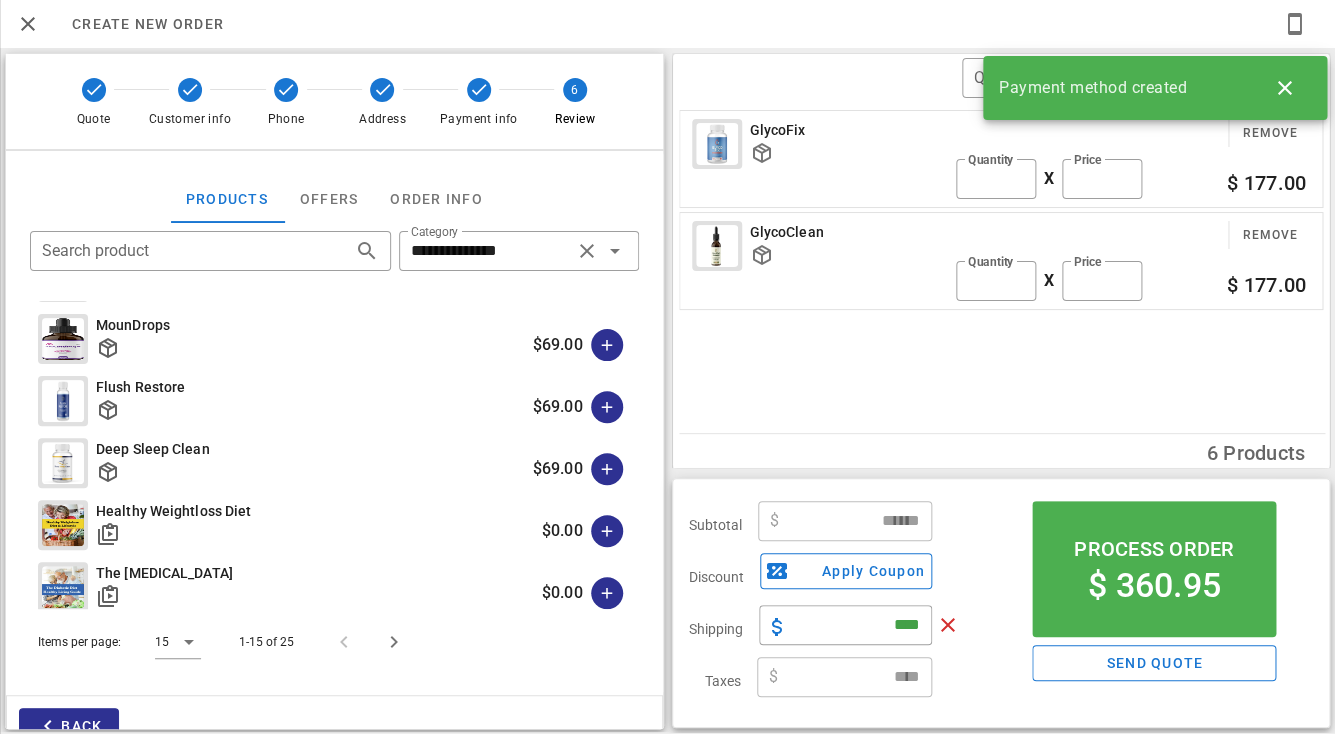 scroll, scrollTop: 378, scrollLeft: 0, axis: vertical 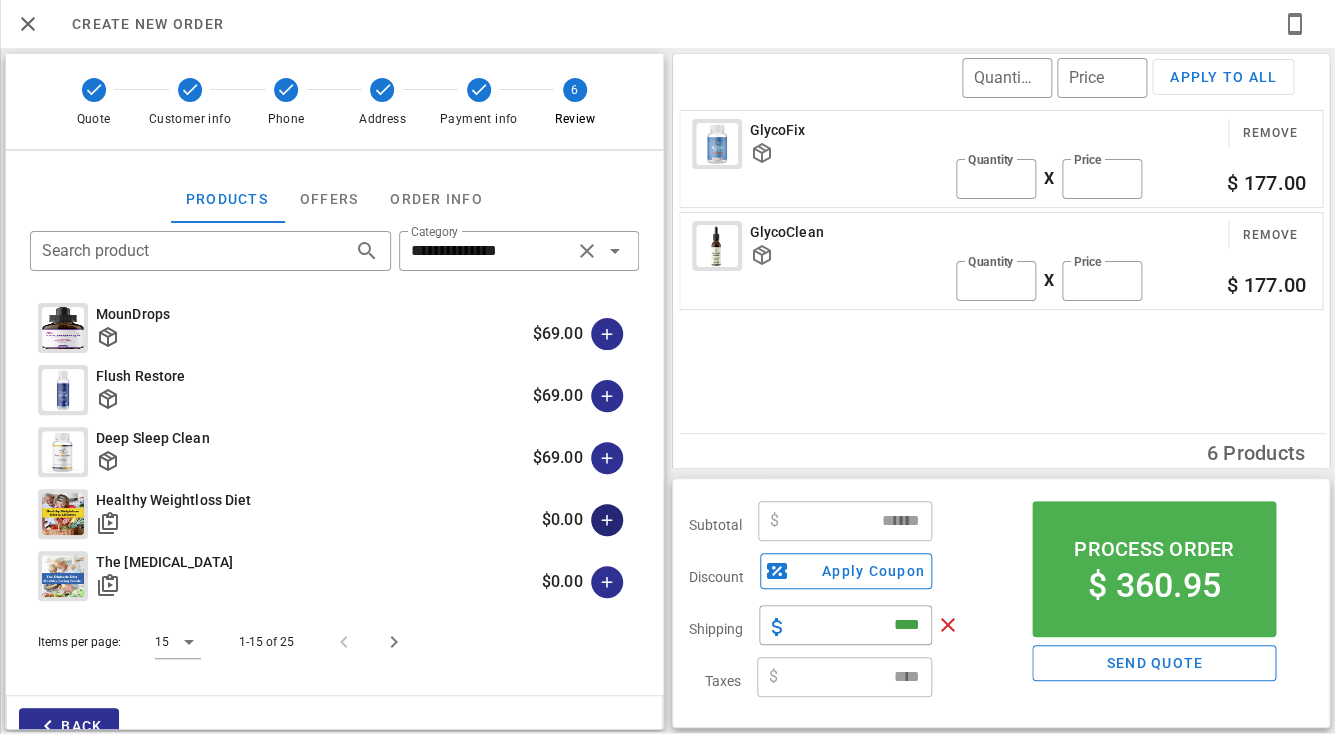 click at bounding box center [607, 520] 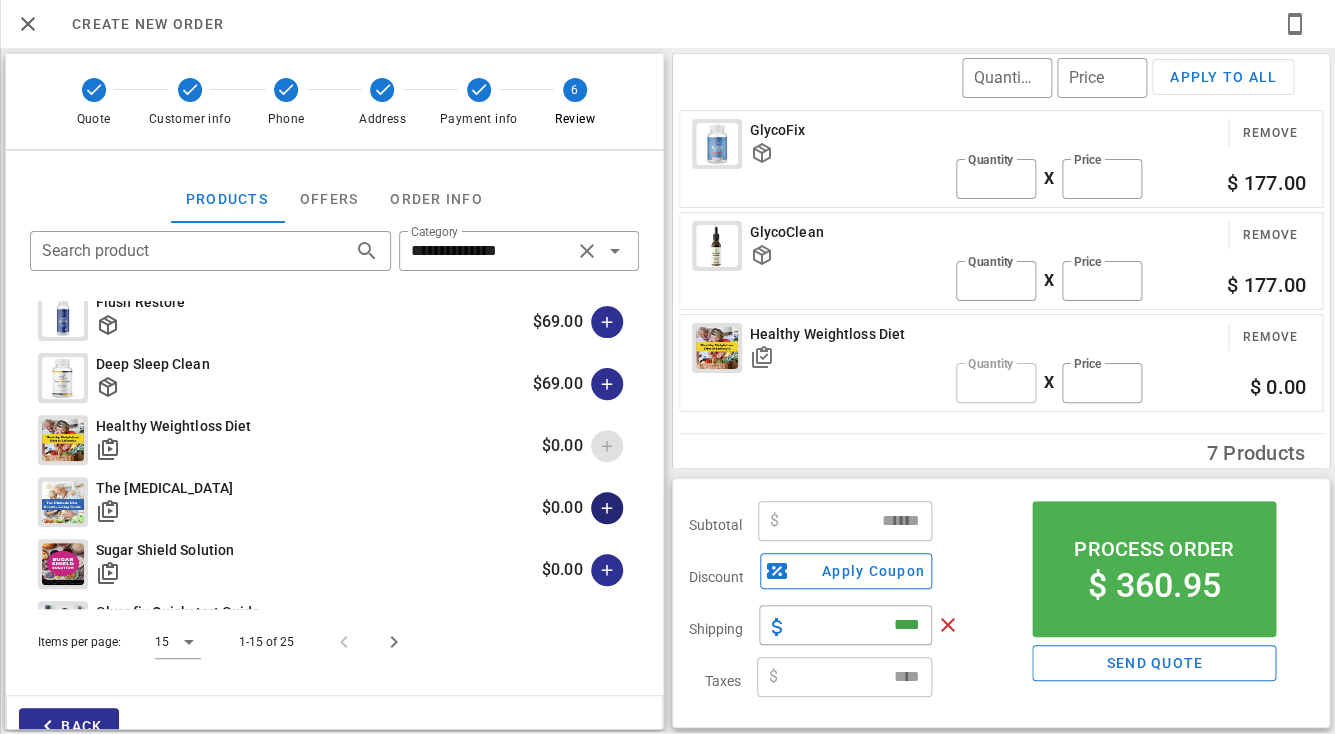 click at bounding box center (607, 508) 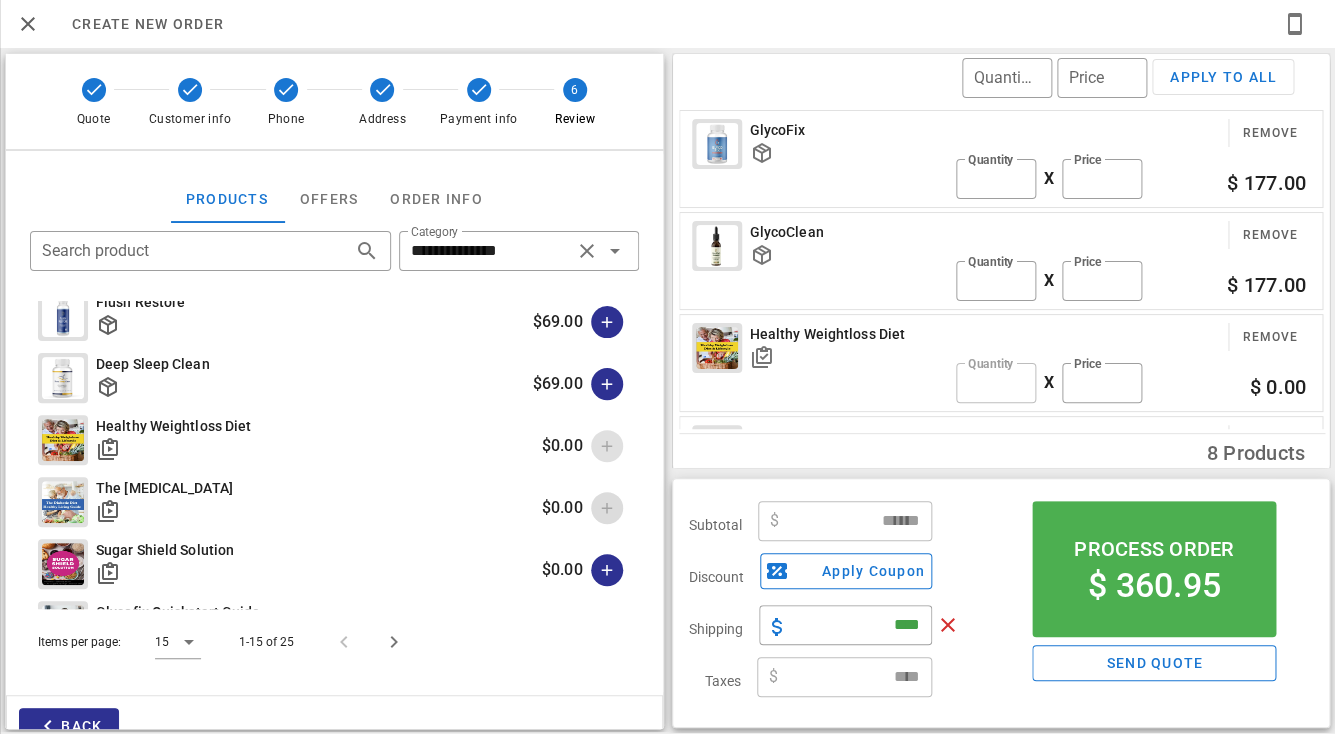scroll, scrollTop: 552, scrollLeft: 0, axis: vertical 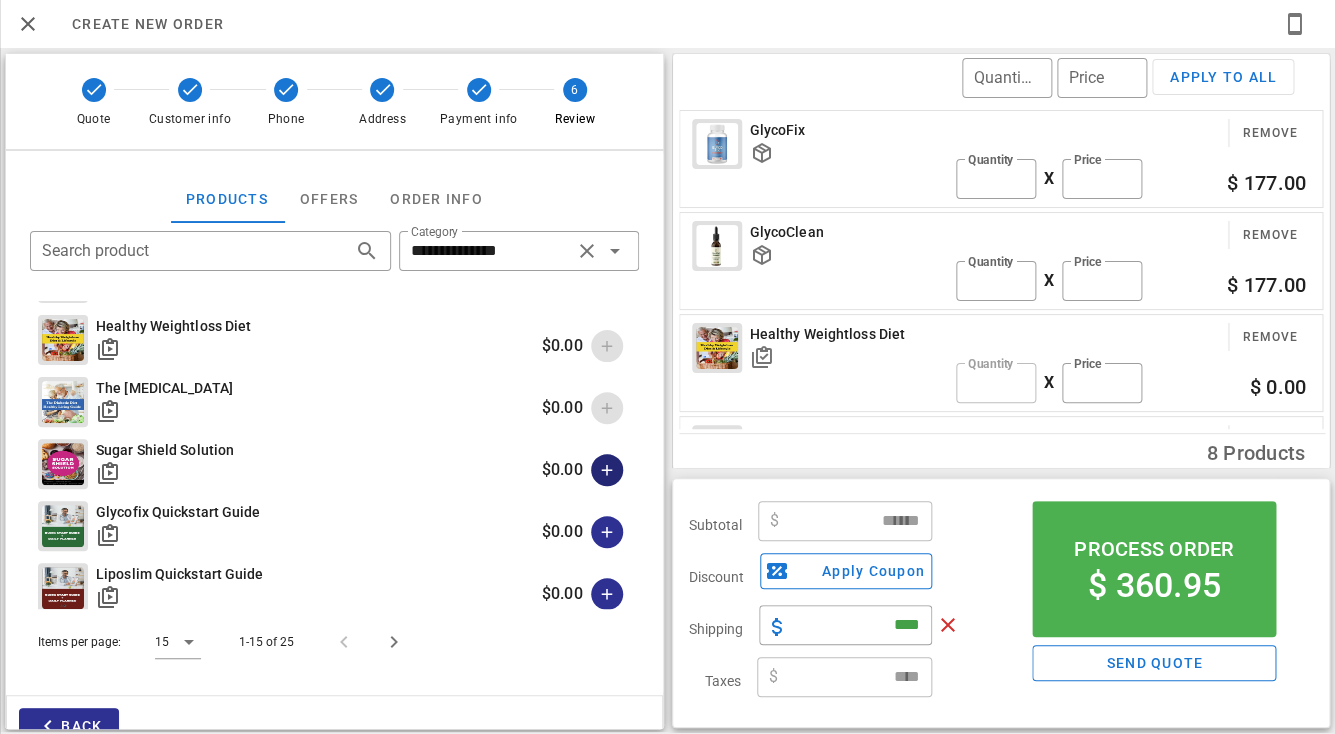 click at bounding box center [607, 470] 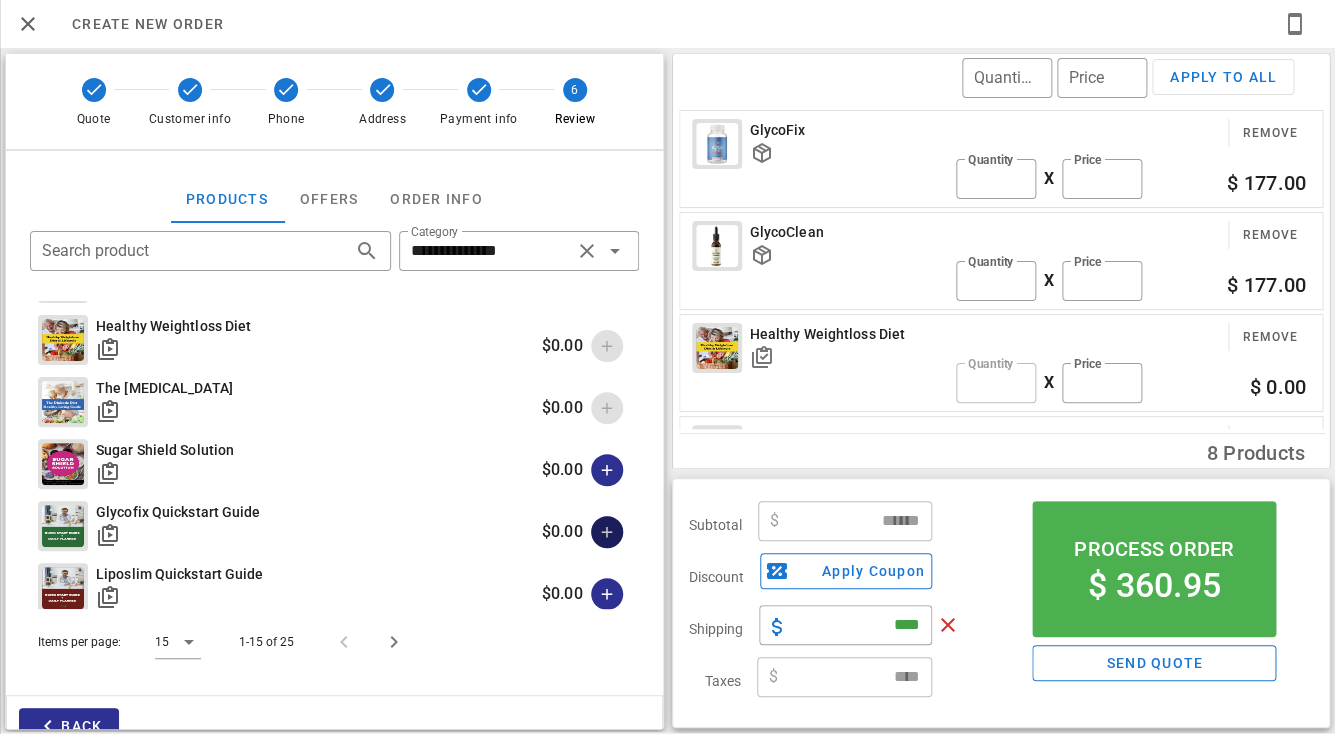 click at bounding box center (607, 532) 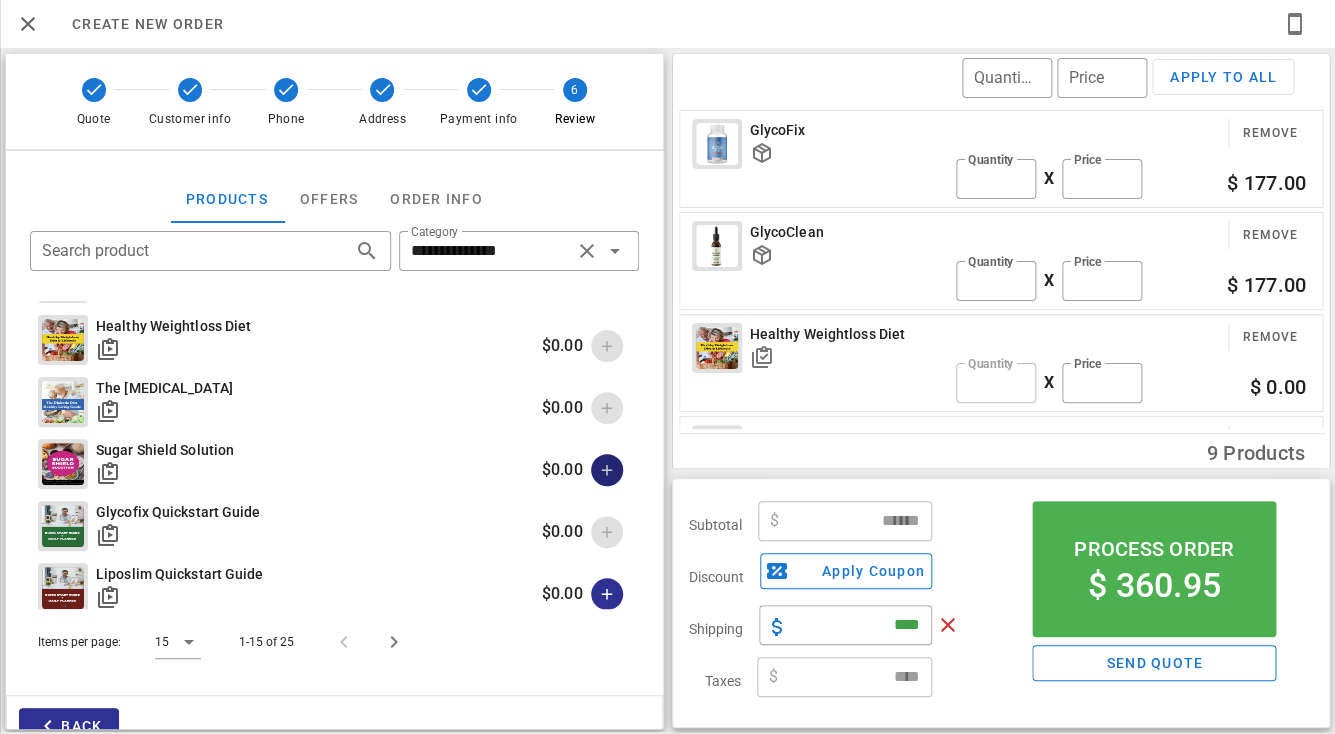 click at bounding box center [607, 470] 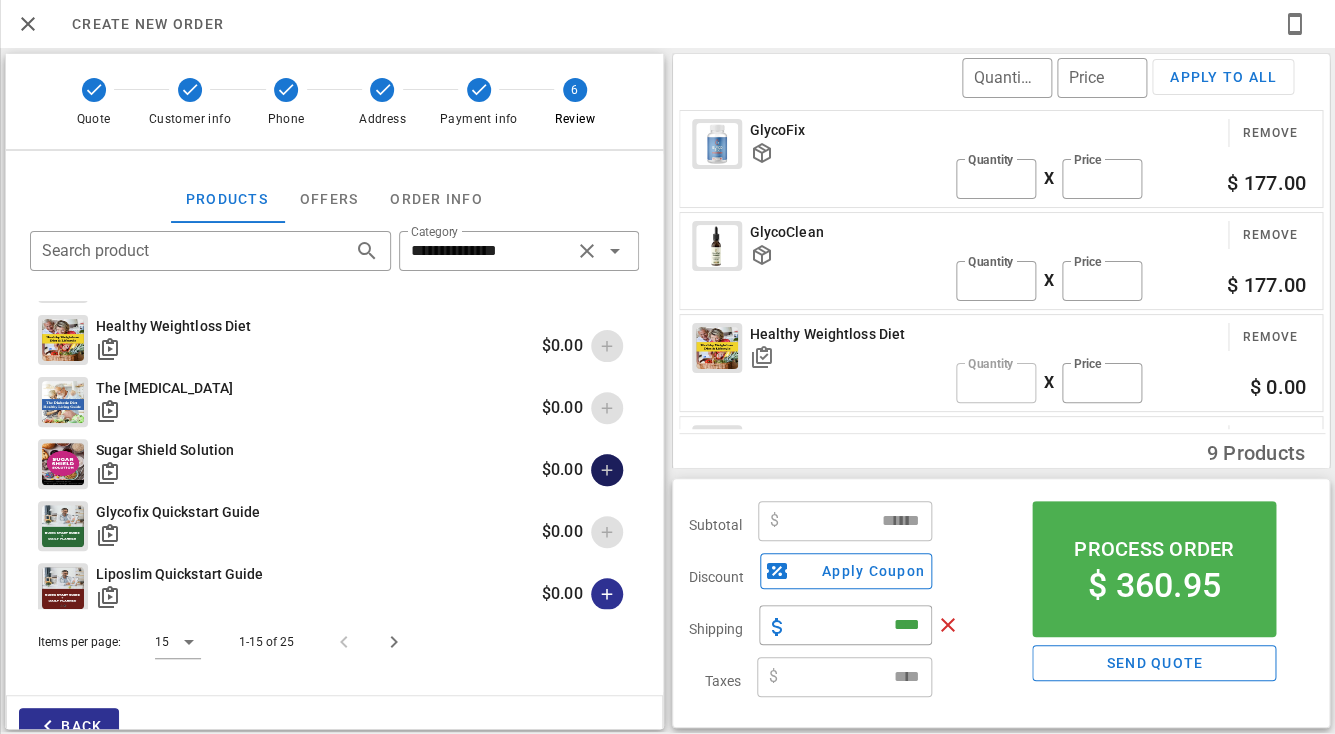 click at bounding box center [607, 470] 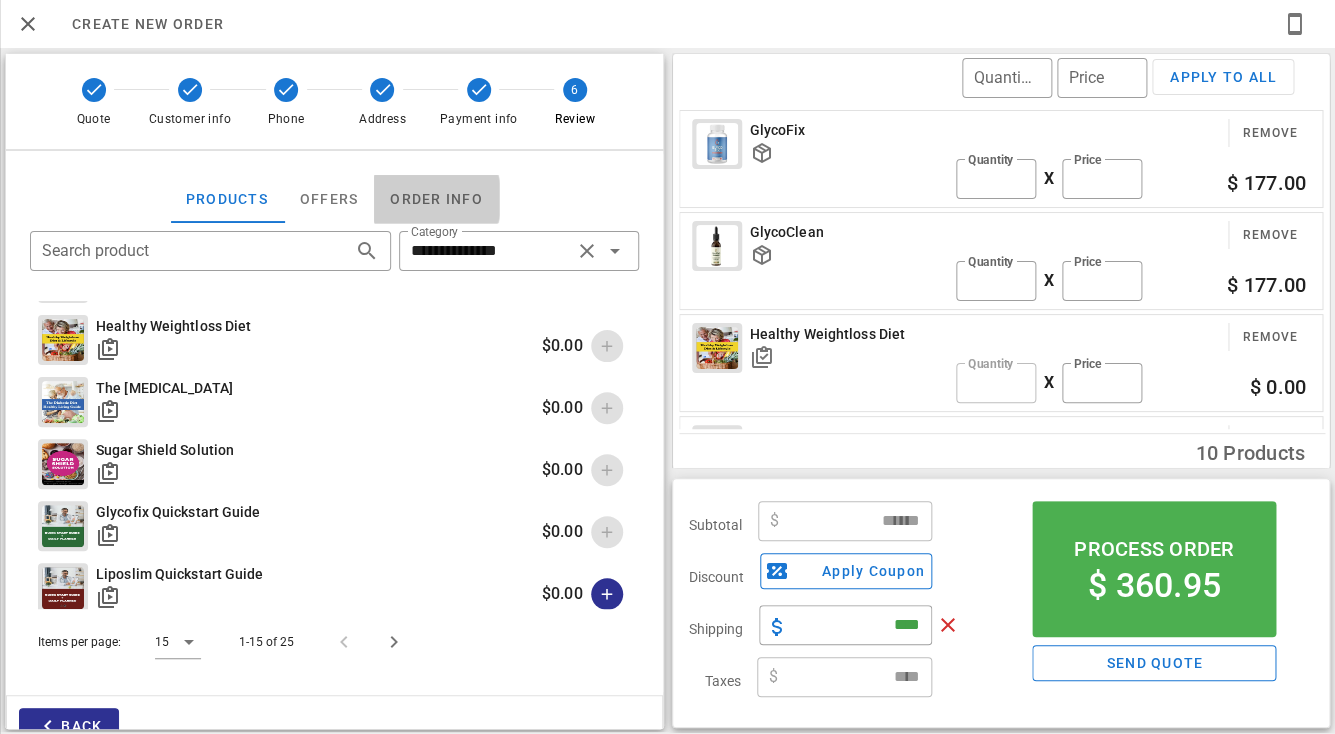 click on "Order info" at bounding box center (436, 199) 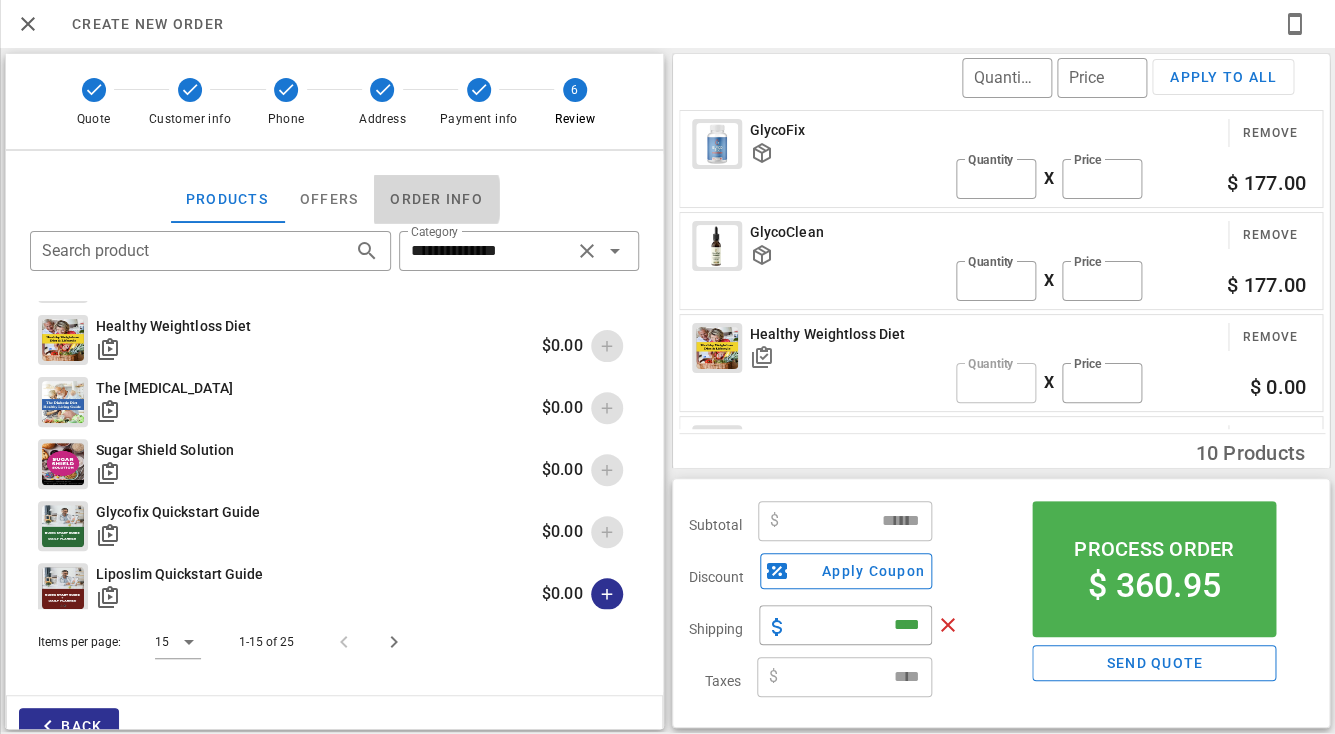 scroll, scrollTop: 552, scrollLeft: 0, axis: vertical 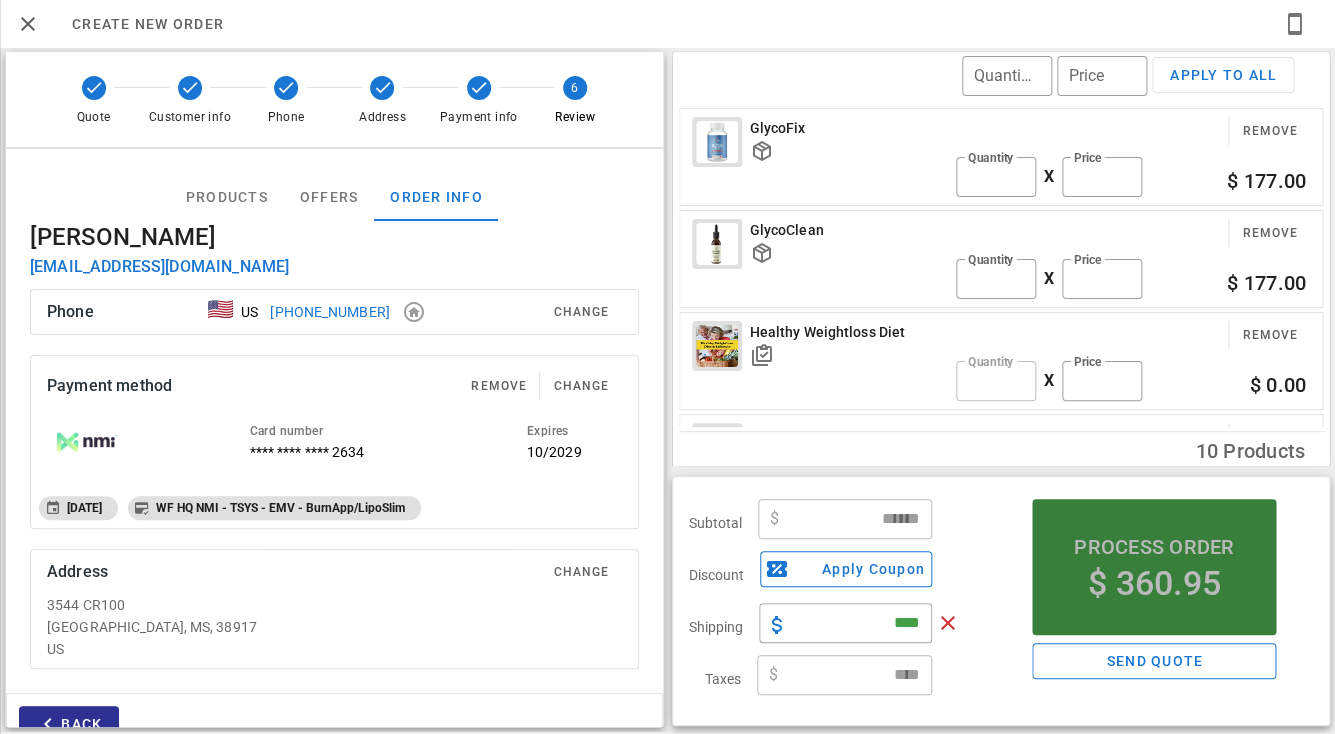 click on "Process order" at bounding box center (1154, 547) 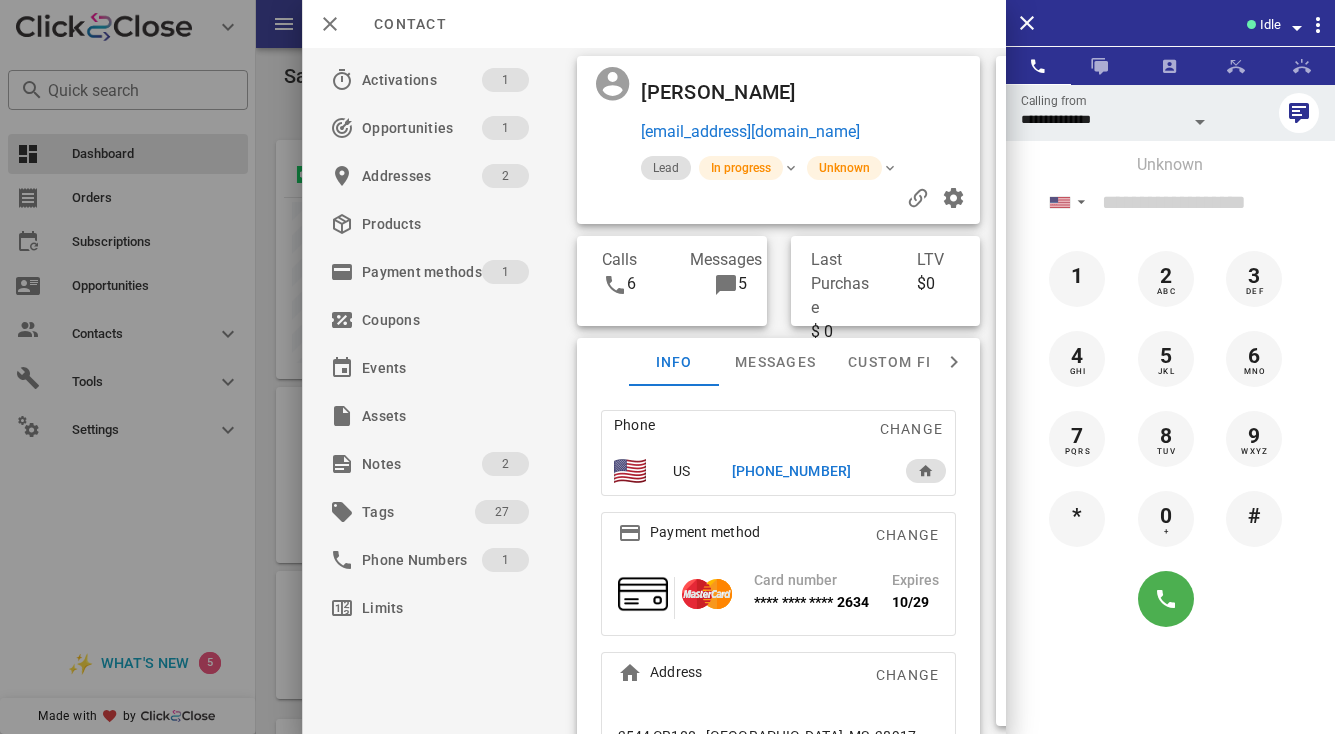 scroll, scrollTop: 0, scrollLeft: 0, axis: both 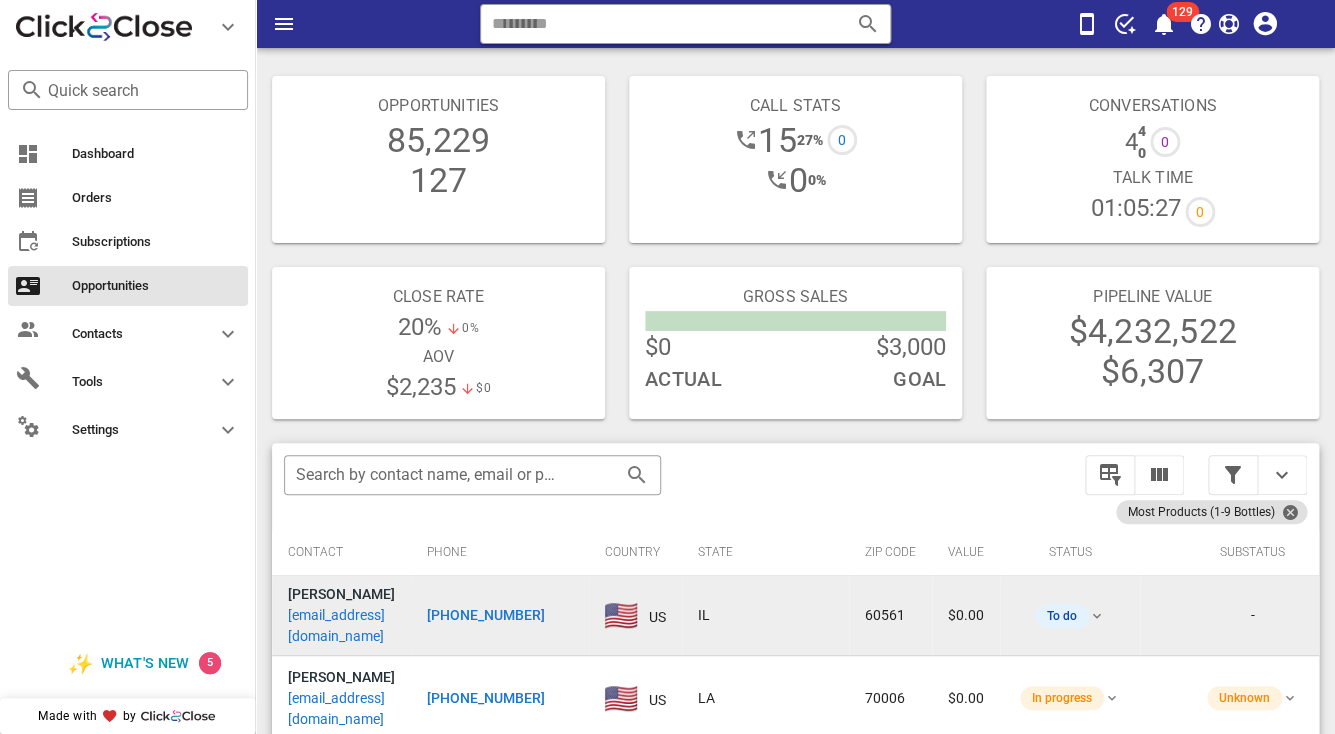 click on "[EMAIL_ADDRESS][DOMAIN_NAME]" at bounding box center (341, 626) 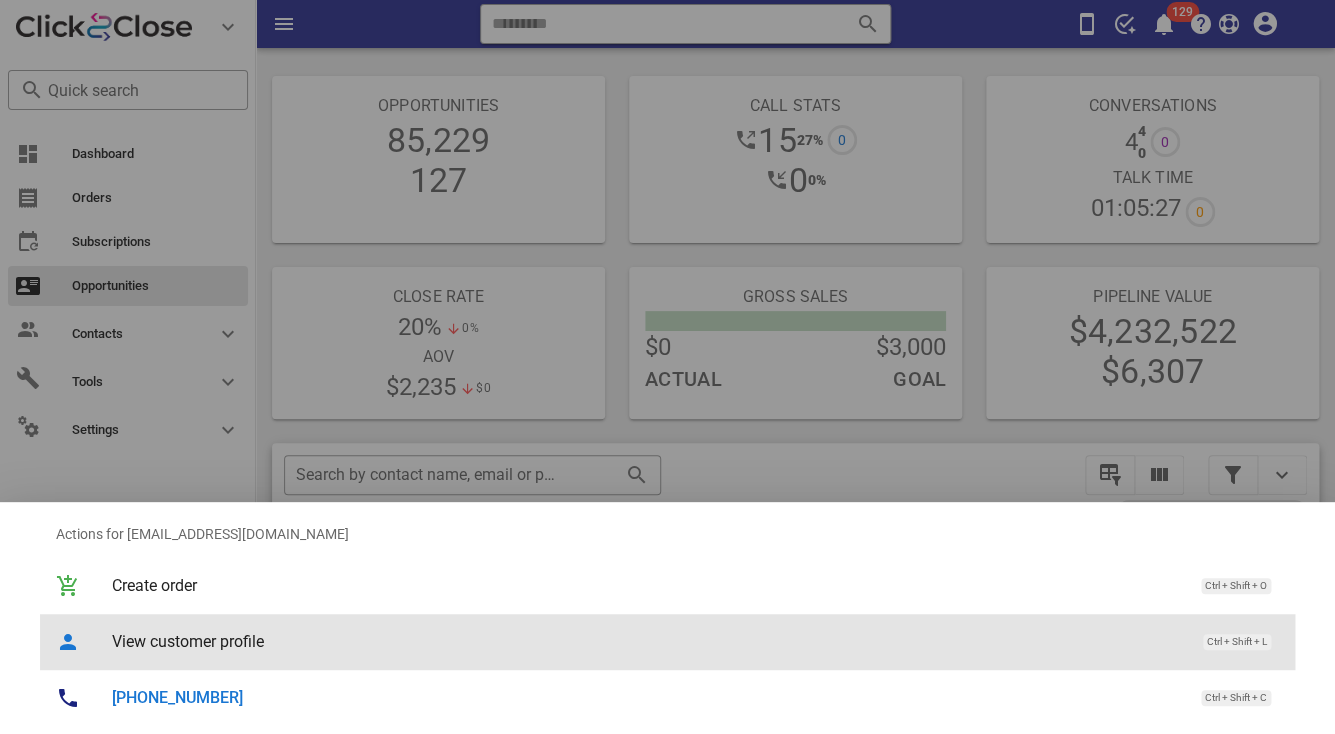 click on "View customer profile Ctrl + Shift + L" at bounding box center (695, 641) 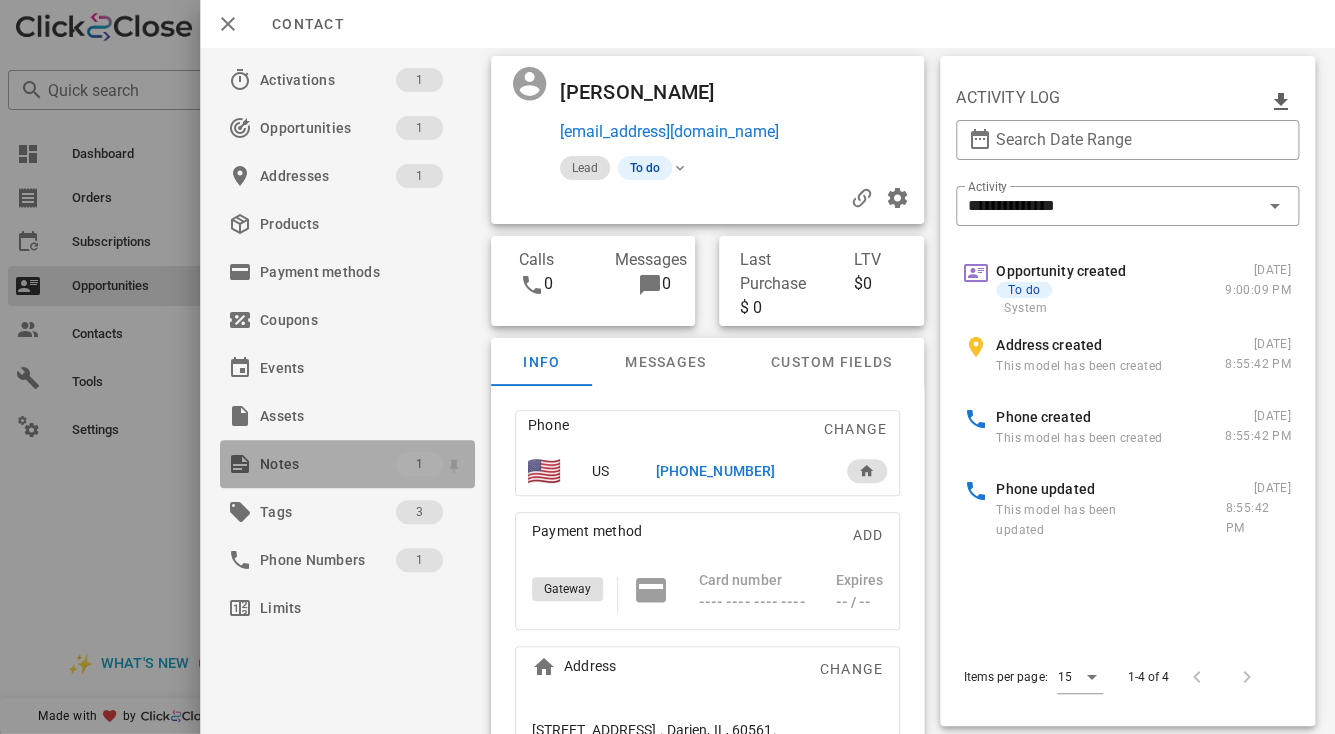 click on "Notes" at bounding box center (328, 464) 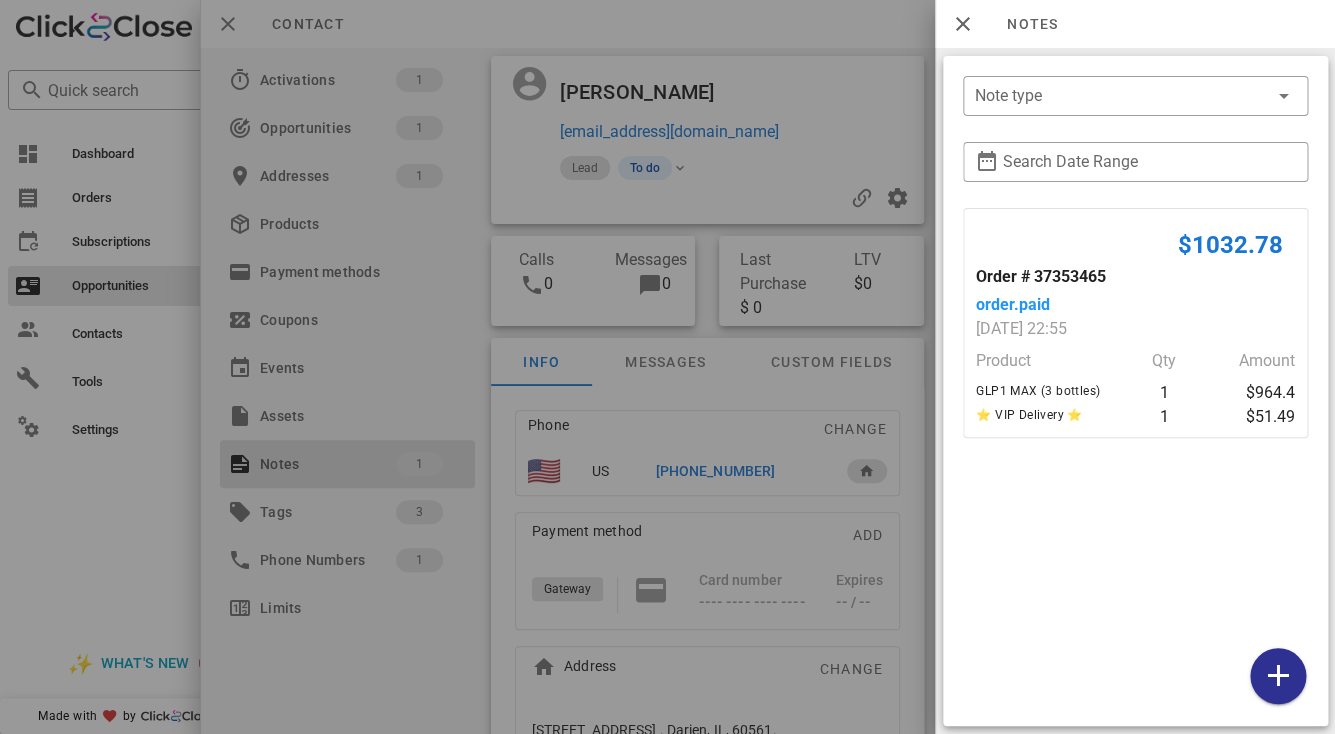 click at bounding box center (667, 367) 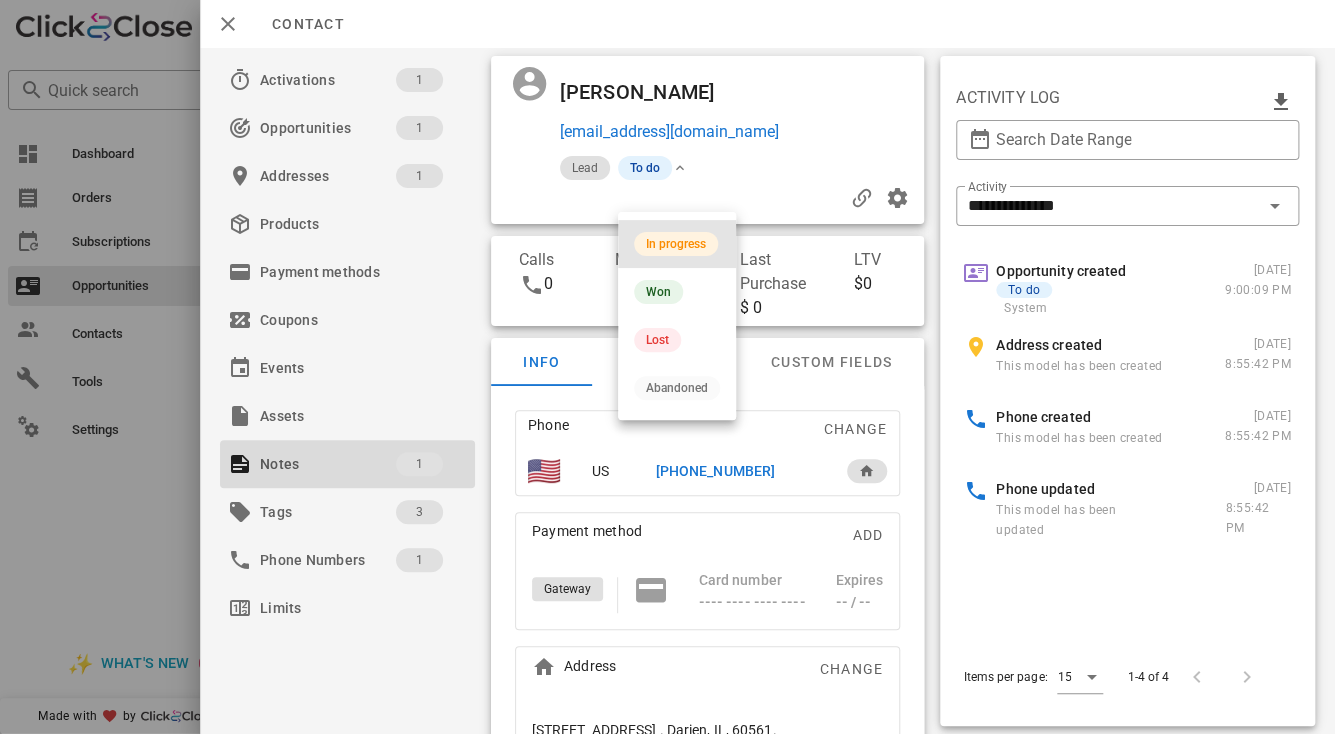 click on "In progress" at bounding box center [677, 244] 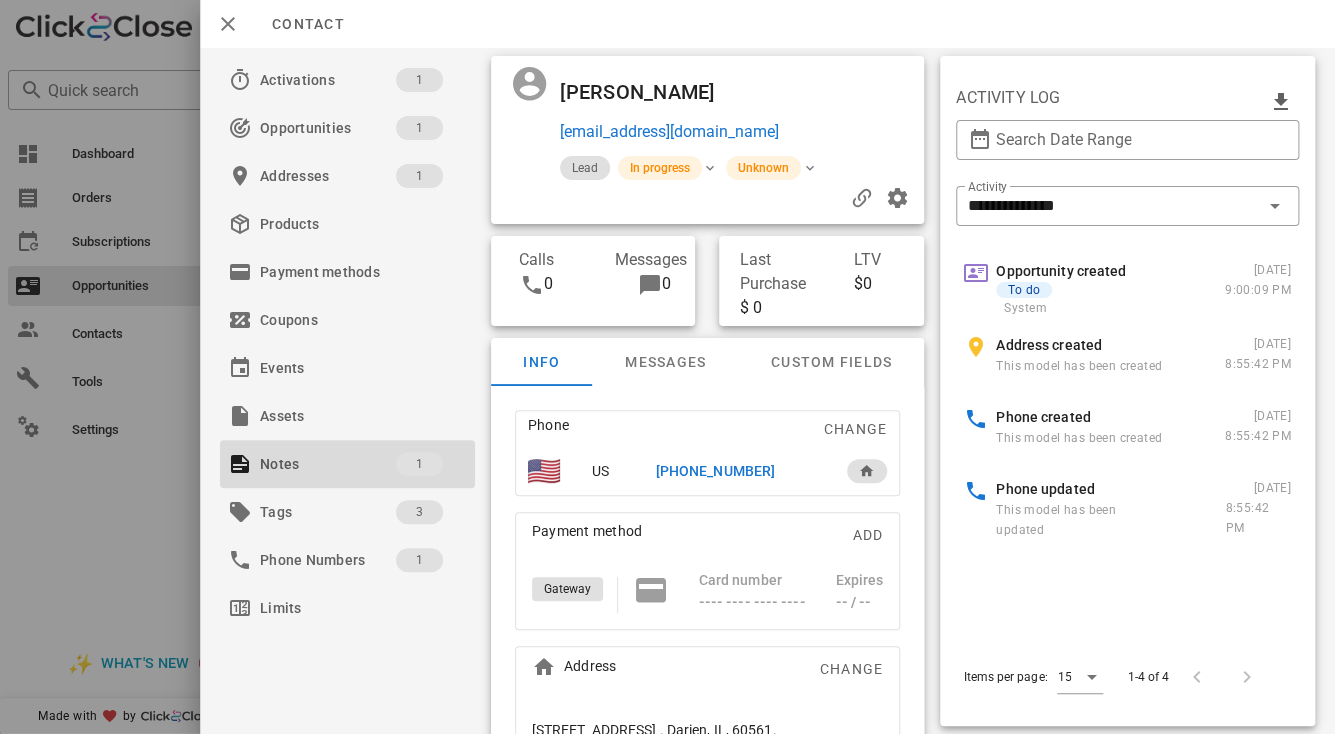 click on "Joseph A Marchese" at bounding box center [650, 92] 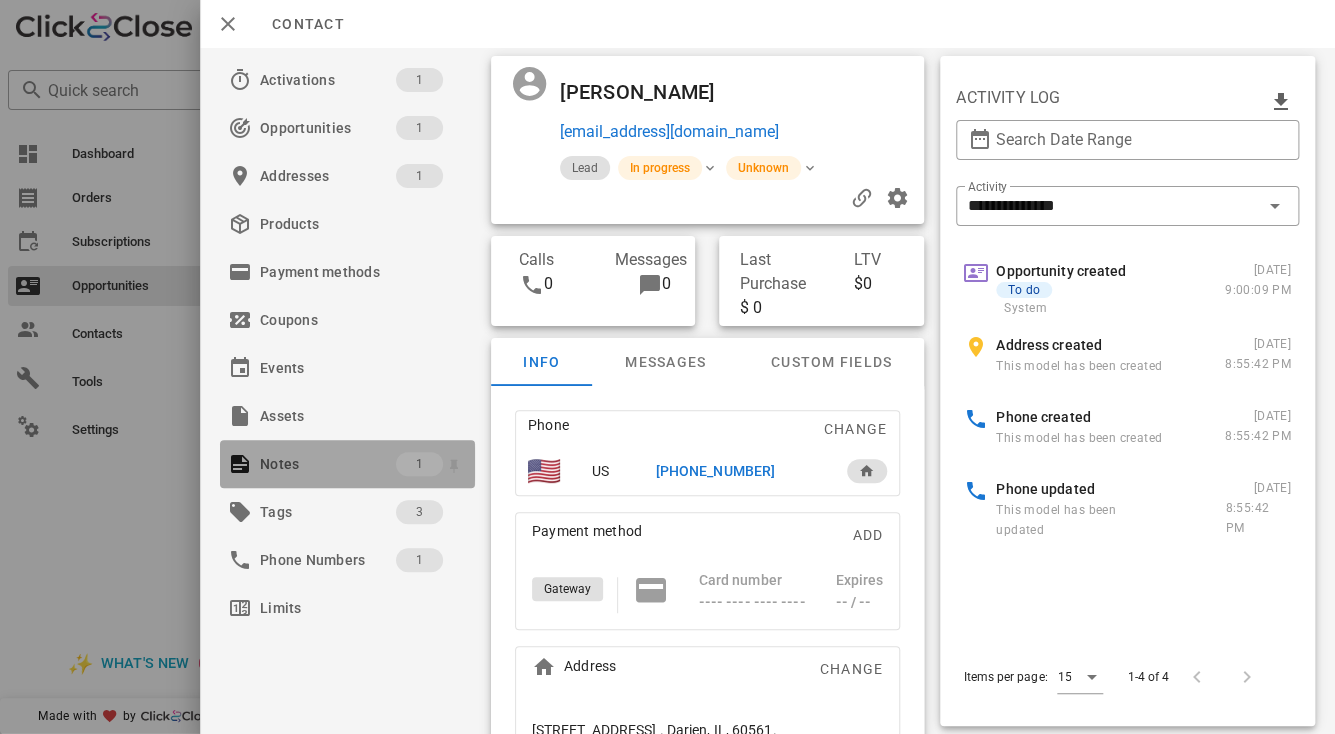 click on "Notes" at bounding box center (328, 464) 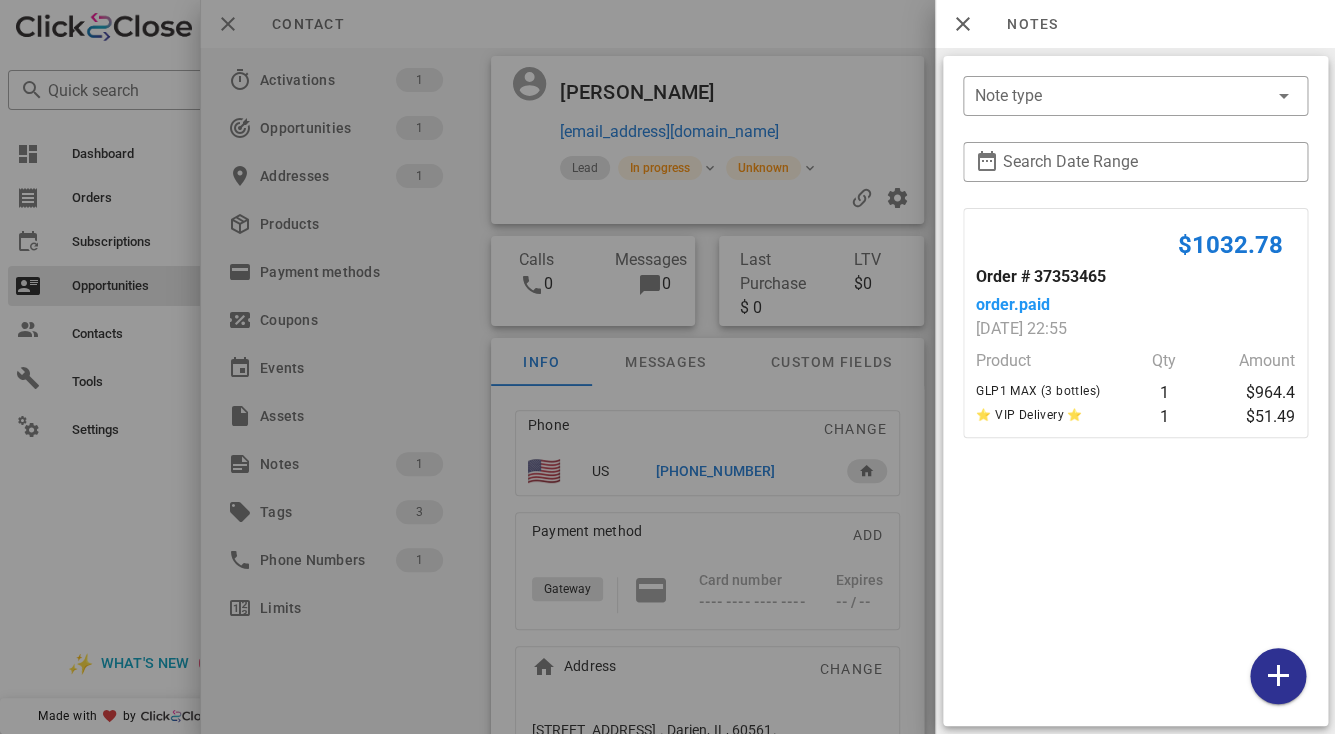 click at bounding box center [667, 367] 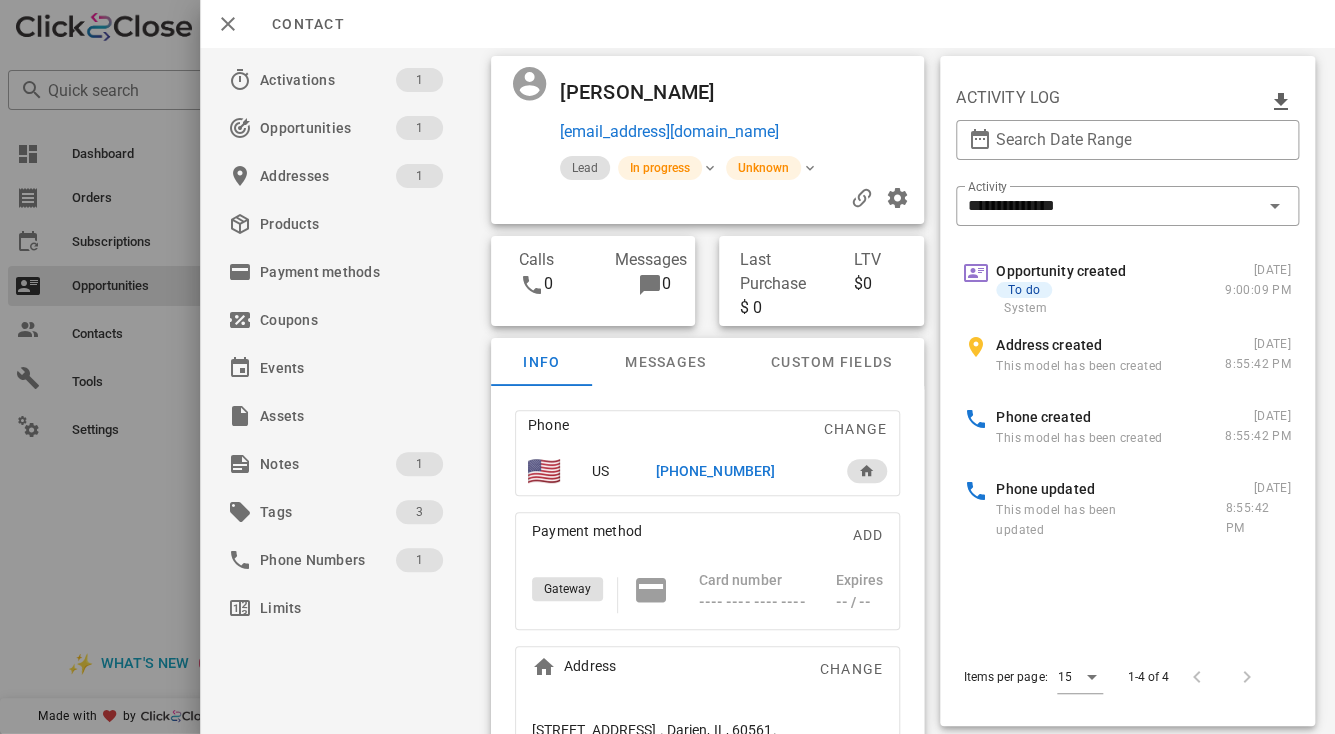 click on "+16302542421" at bounding box center (715, 471) 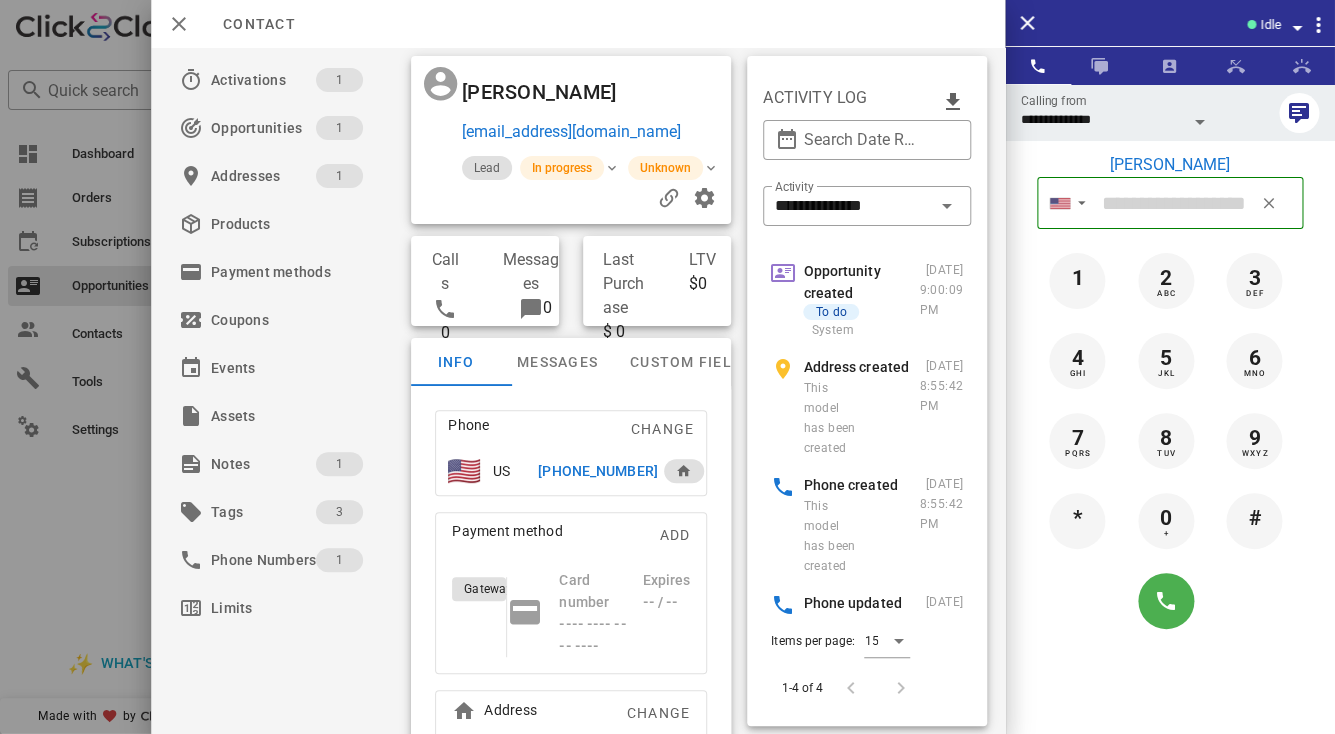 type on "**********" 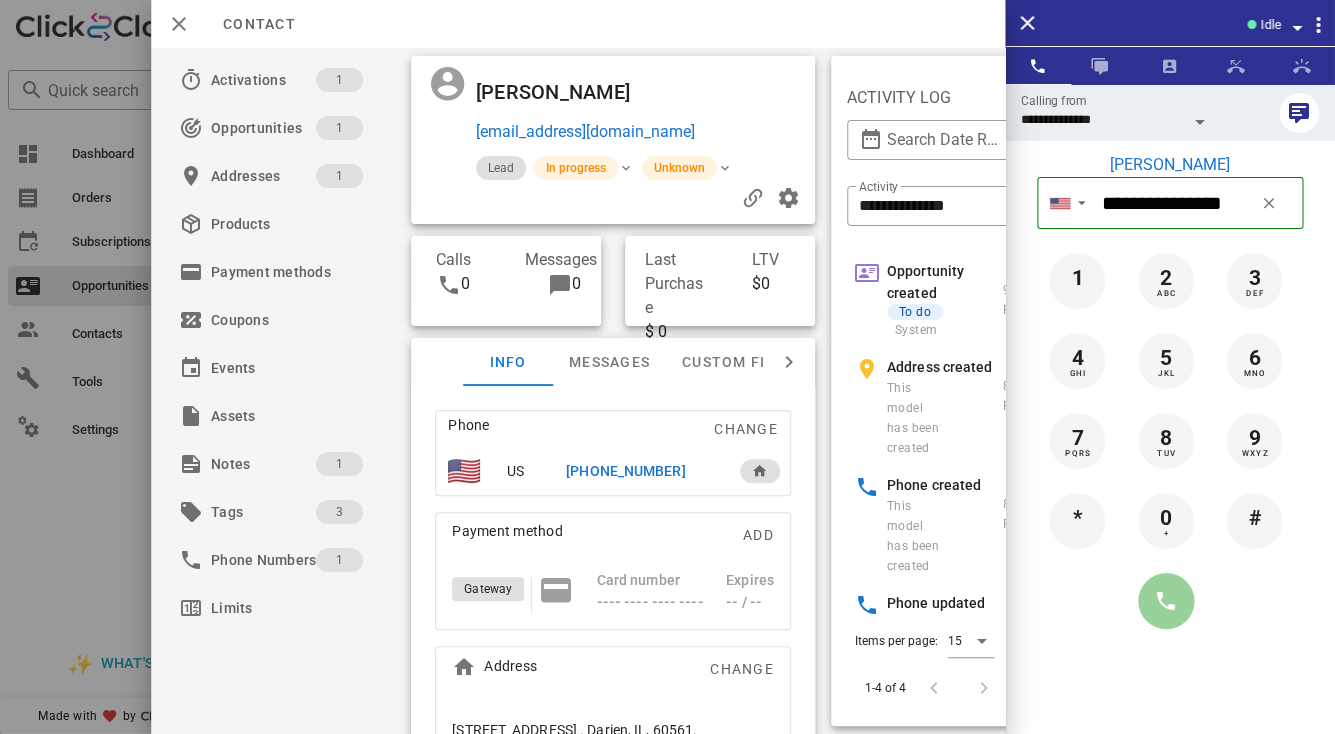 click at bounding box center (1166, 601) 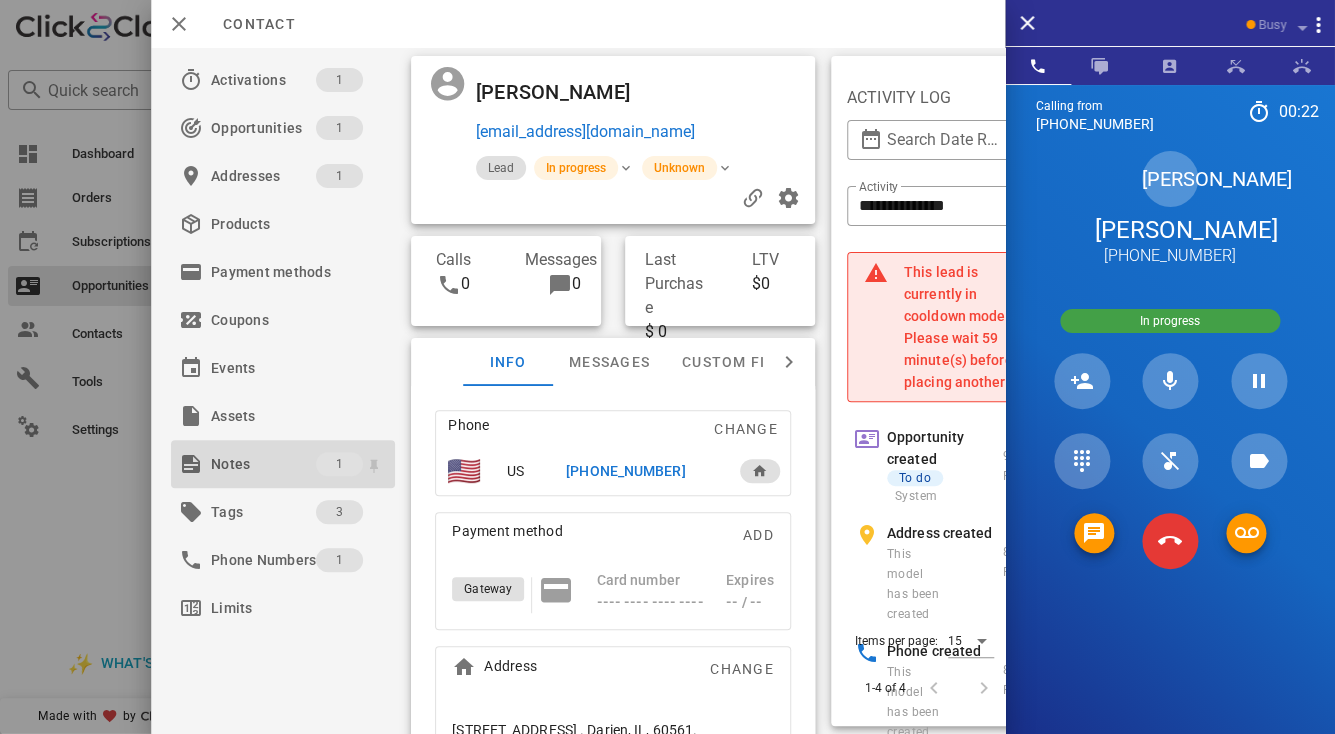 click on "Notes" at bounding box center (263, 464) 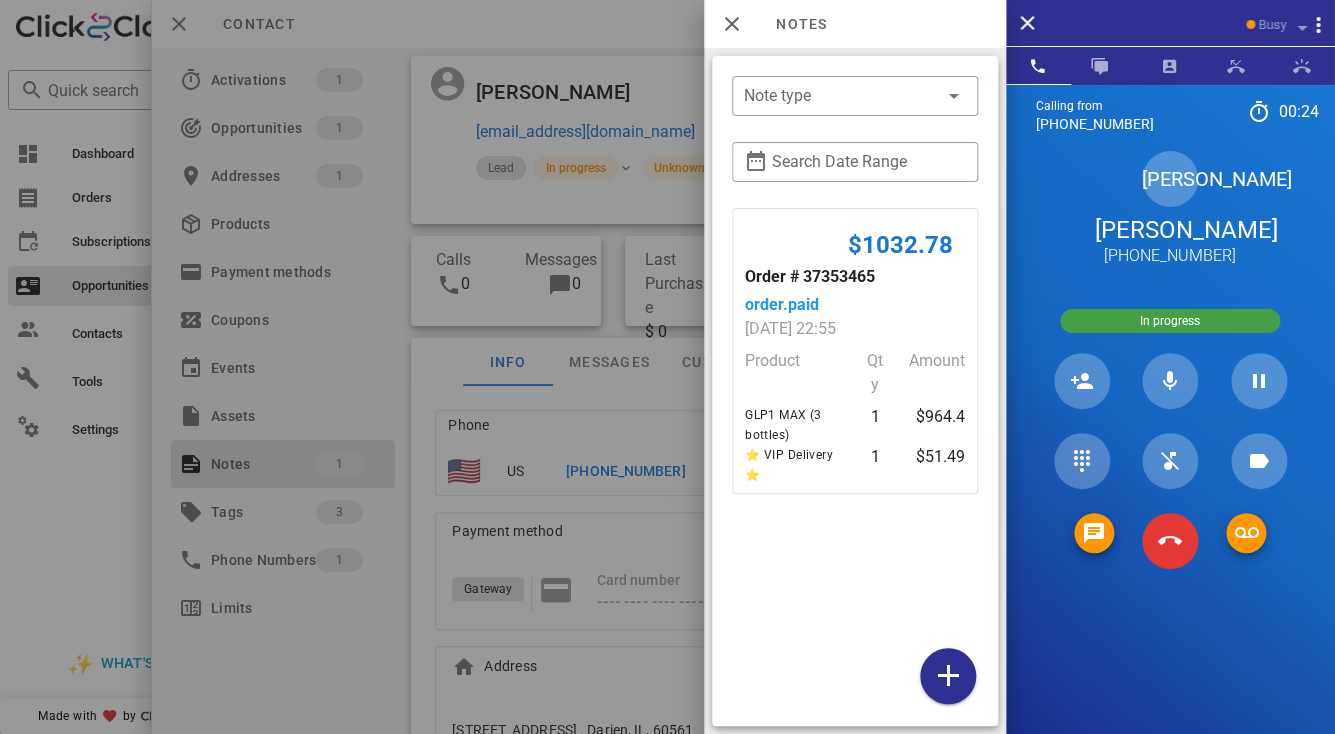click on "Calling from (217) 717-2721 00: 24  Unknown      ▼     Australia
+61
Canada
+1
Guam
+1671
Mexico (México)
+52
New Zealand
+64
United Kingdom
+44
United States
+1
1 2 ABC 3 DEF 4 GHI 5 JKL 6 MNO 7 PQRS 8 TUV 9 WXYZ * 0 + #  JA   Joseph A Marchese  +16302542421  In progress  Directory ​  AP  Andre Parker  Idle   AB  Andrea Barraza  Idle   BG  Berlange Gauthier  Idle   BC  Bo Chase  Idle   EV  Everest Voelker  Idle   HH  Hadi Haidar  Idle   JG  John Gladmon  Idle   JS  Jordan Sidney  Idle   JH  Josh Henry  Idle   KW  Kenny Wade  Idle   LB  Larry Bolden  Idle   LM  Lior Mizrahi  Idle   MT  Marc Tertulien  Idle   MB  Matt Burd  Idle   AG  April Griffey  Busy   CH  Cassandra Husar  Busy   AD  Accounting Dept  Offline   A1  Agent 123  Offline   AR  Alexa Romo  Offline   AL  Alexander Lodi  Offline   AB  Alexis Bustamante  Offline   AA   Offline" at bounding box center [1170, 451] 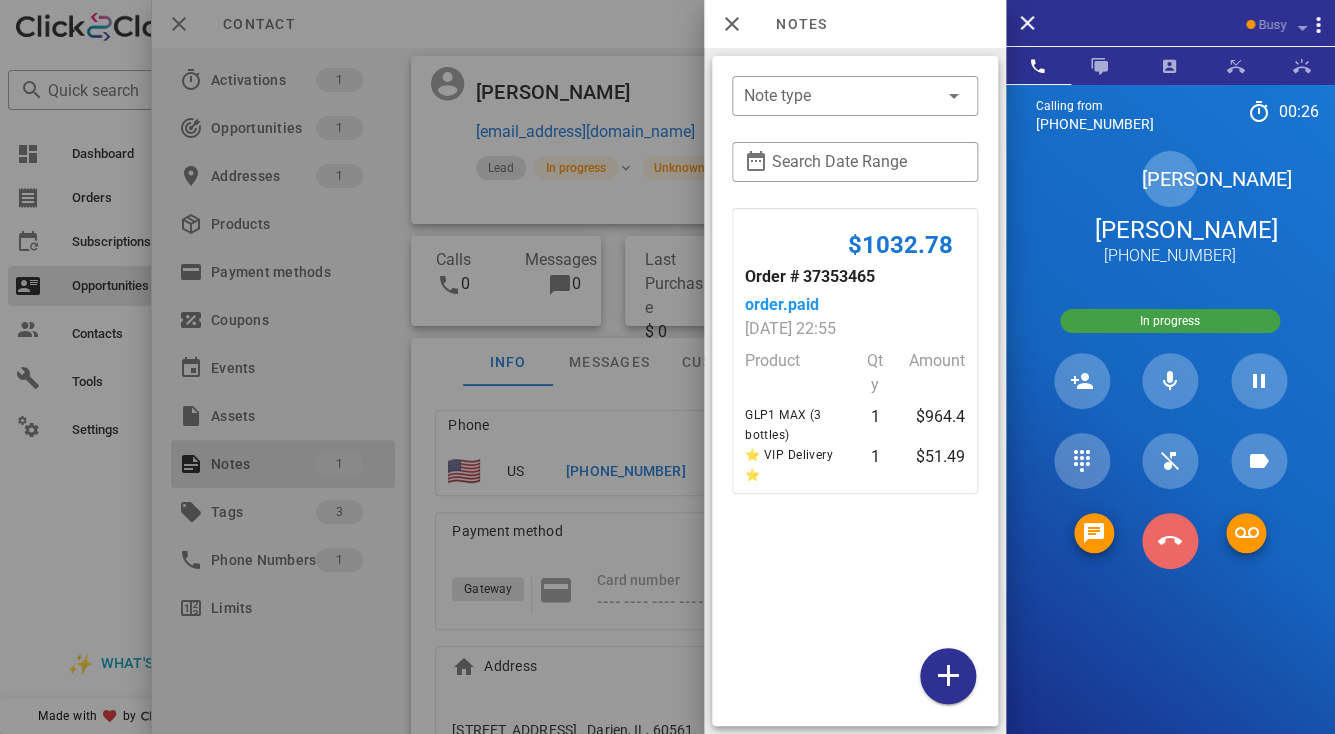 click at bounding box center [1170, 541] 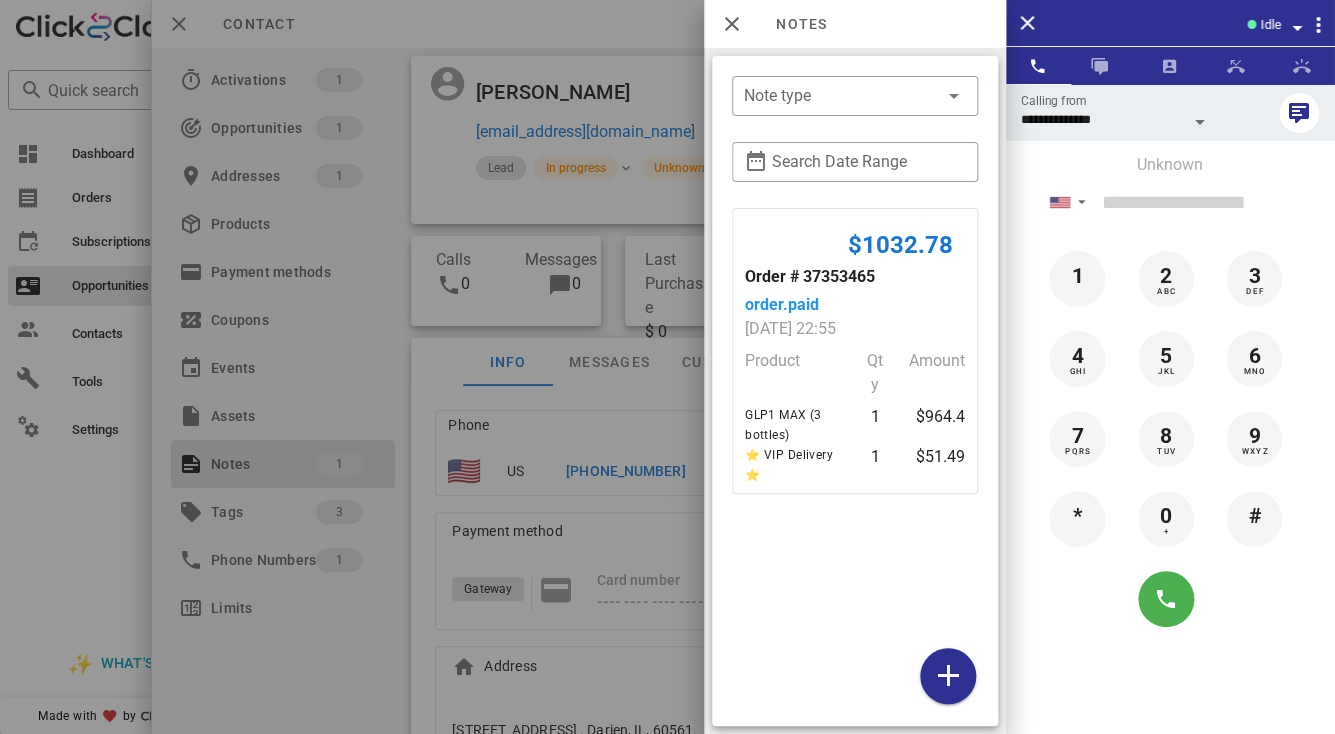 click at bounding box center [667, 367] 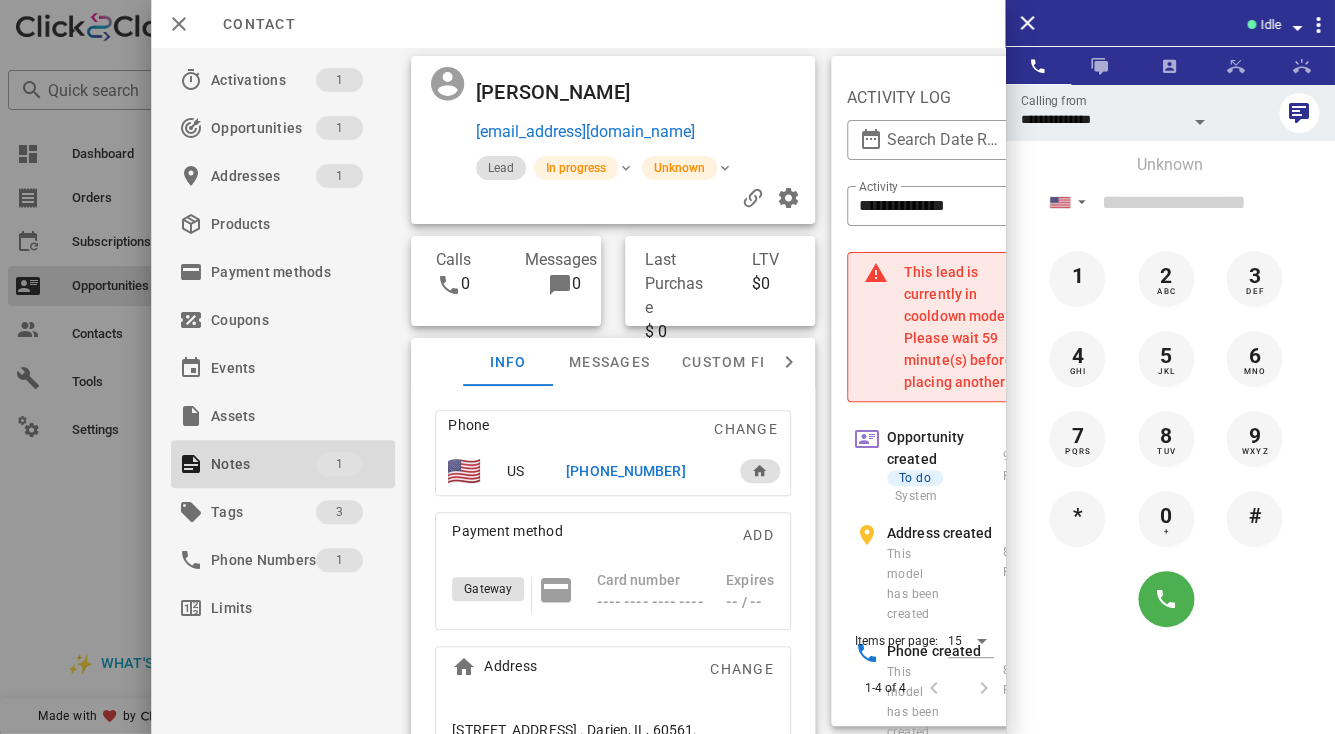 click on "+16302542421" at bounding box center (625, 471) 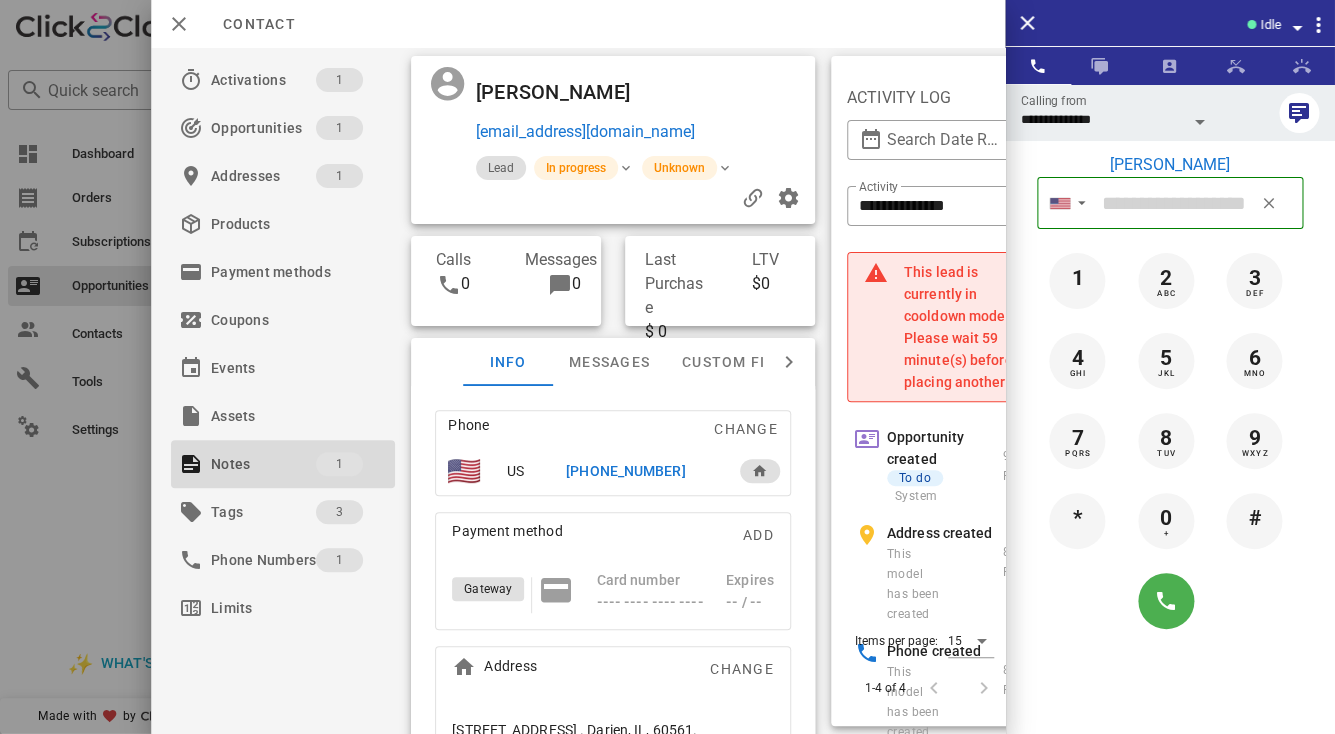 type on "**********" 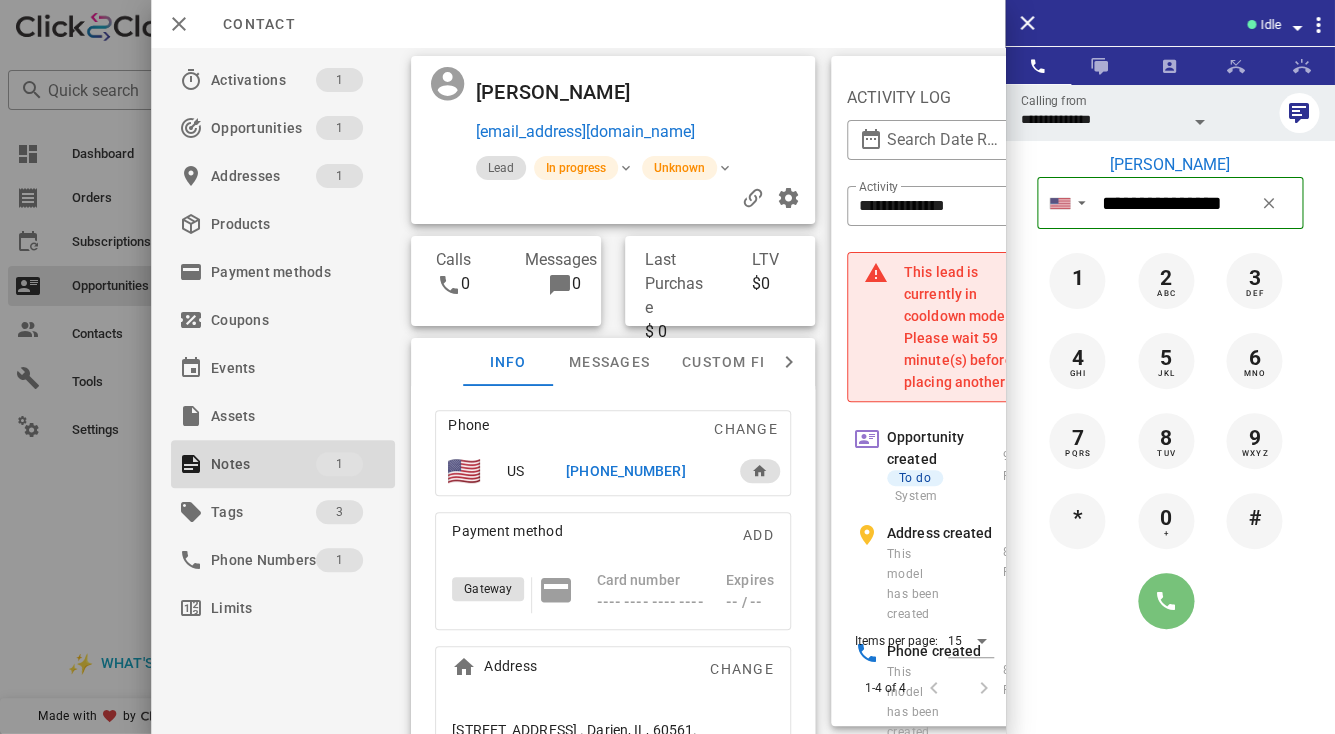 click at bounding box center [1166, 601] 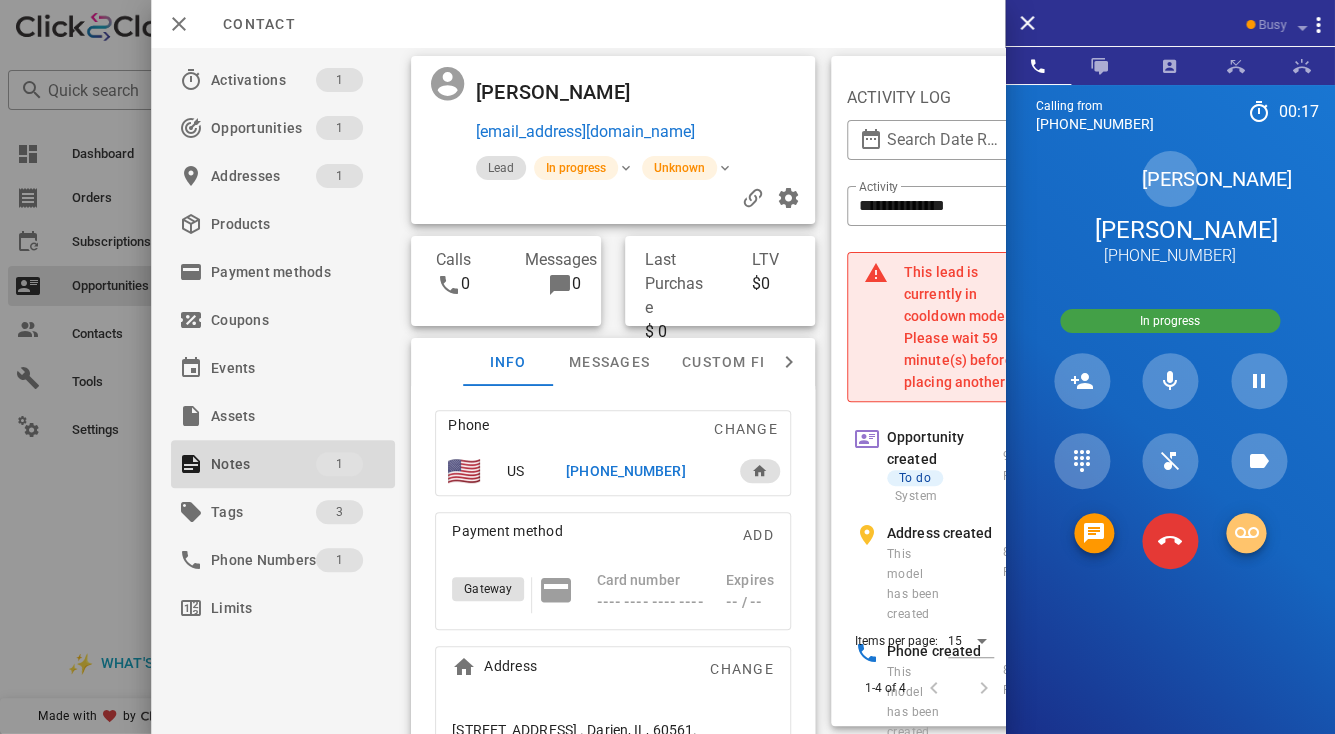 click at bounding box center (1246, 533) 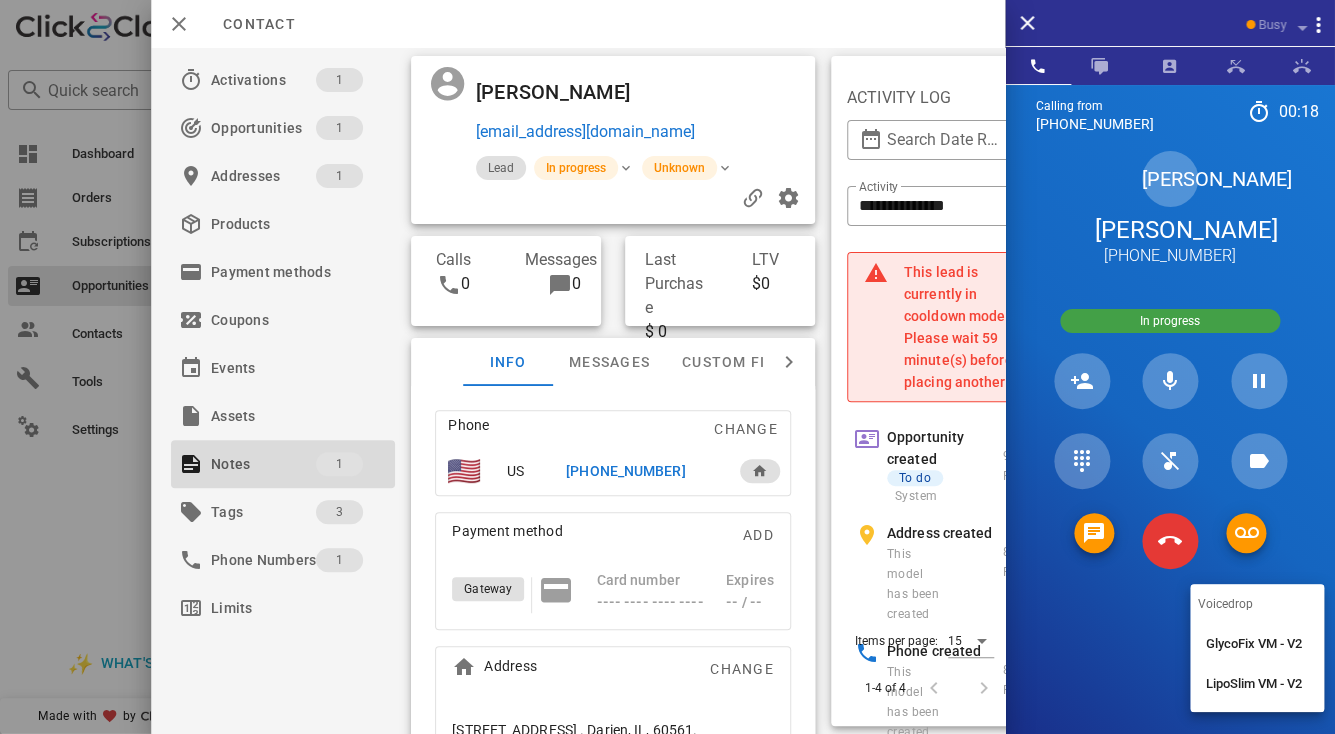 click on "GlycoFix VM - V2" at bounding box center (1257, 644) 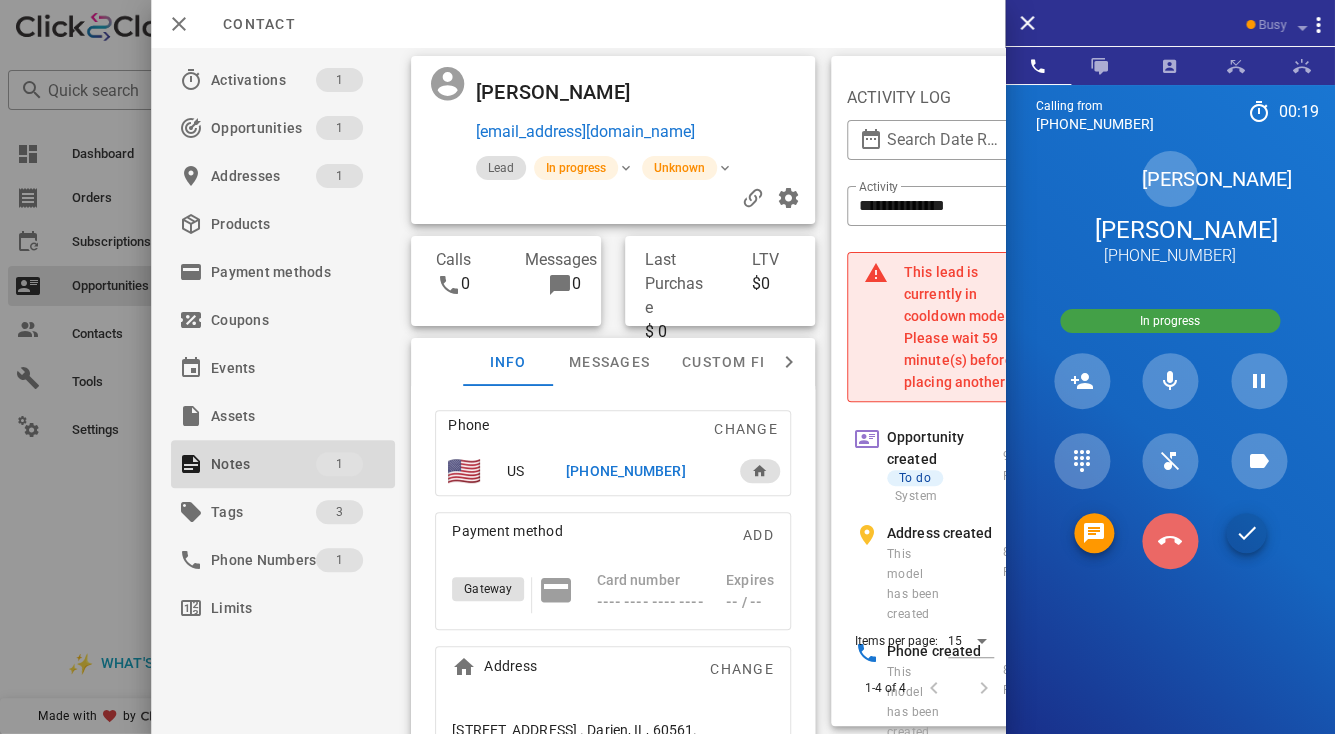 click at bounding box center [1170, 541] 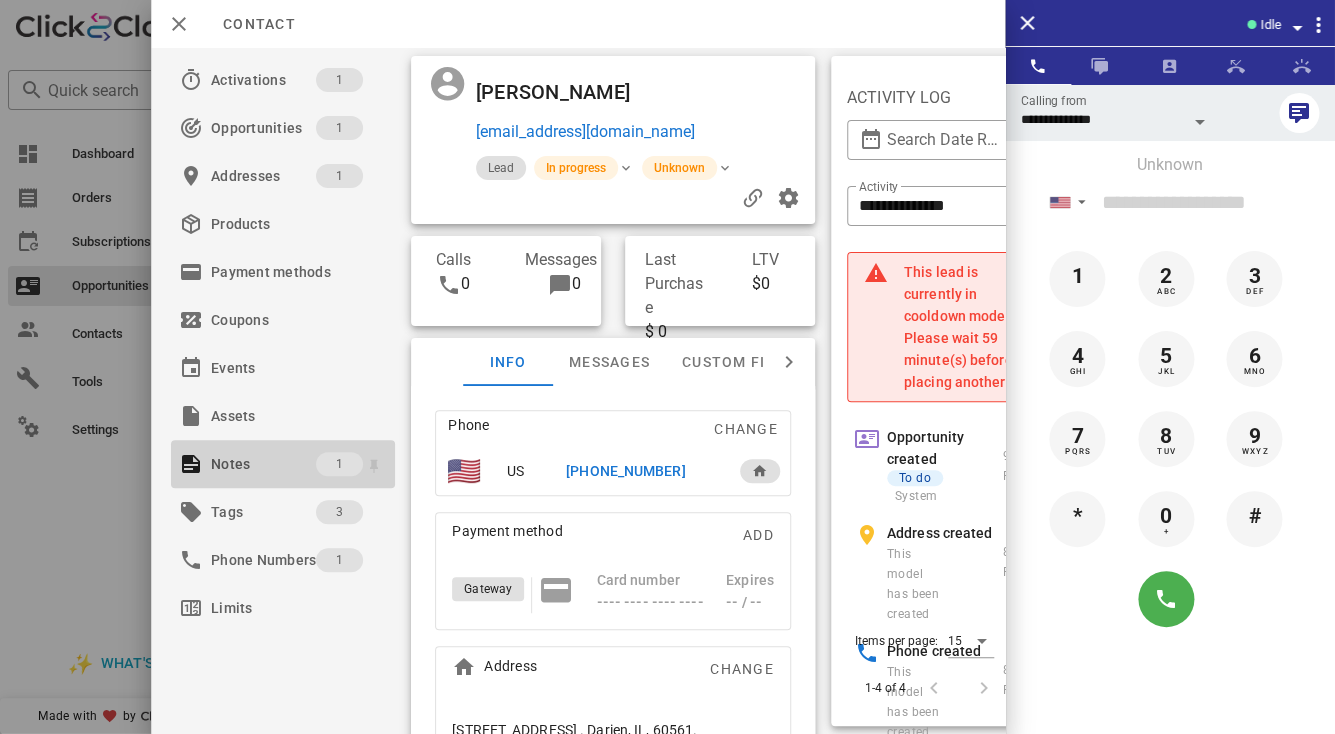 click on "Notes" at bounding box center [263, 464] 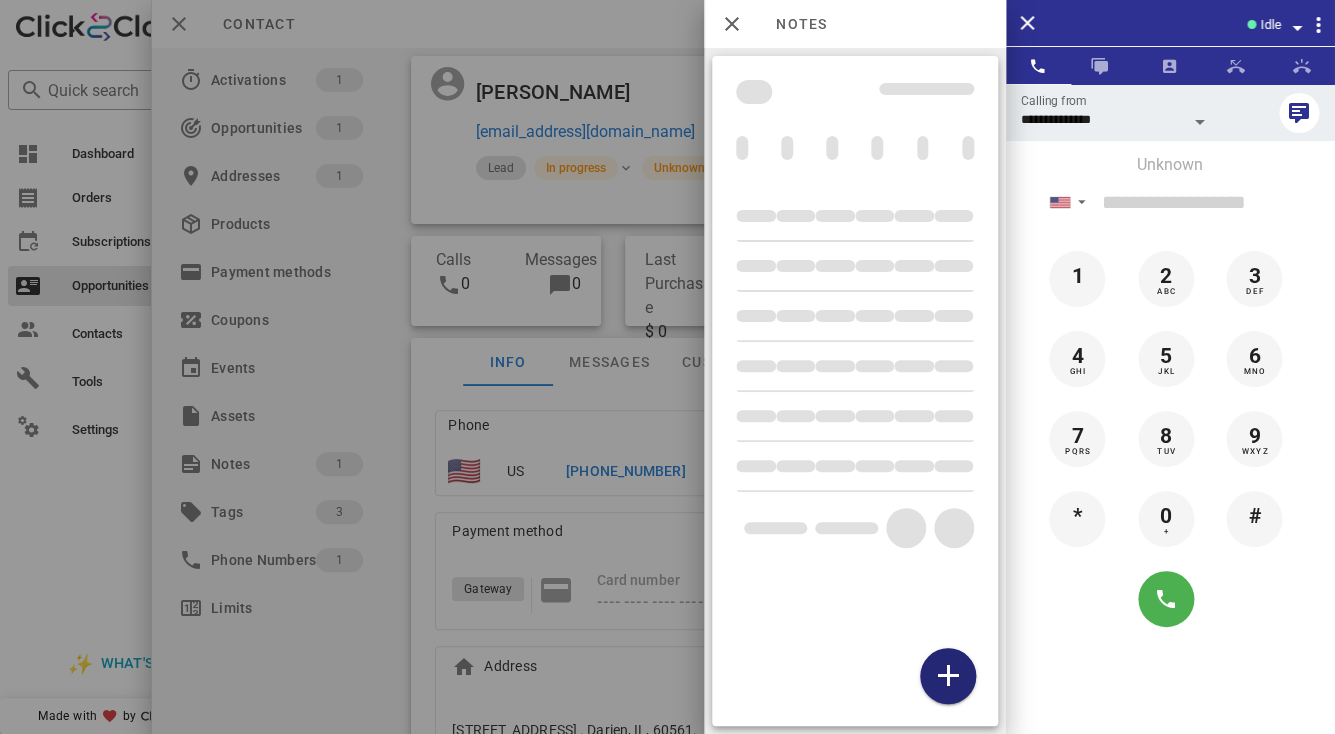 click at bounding box center [947, 676] 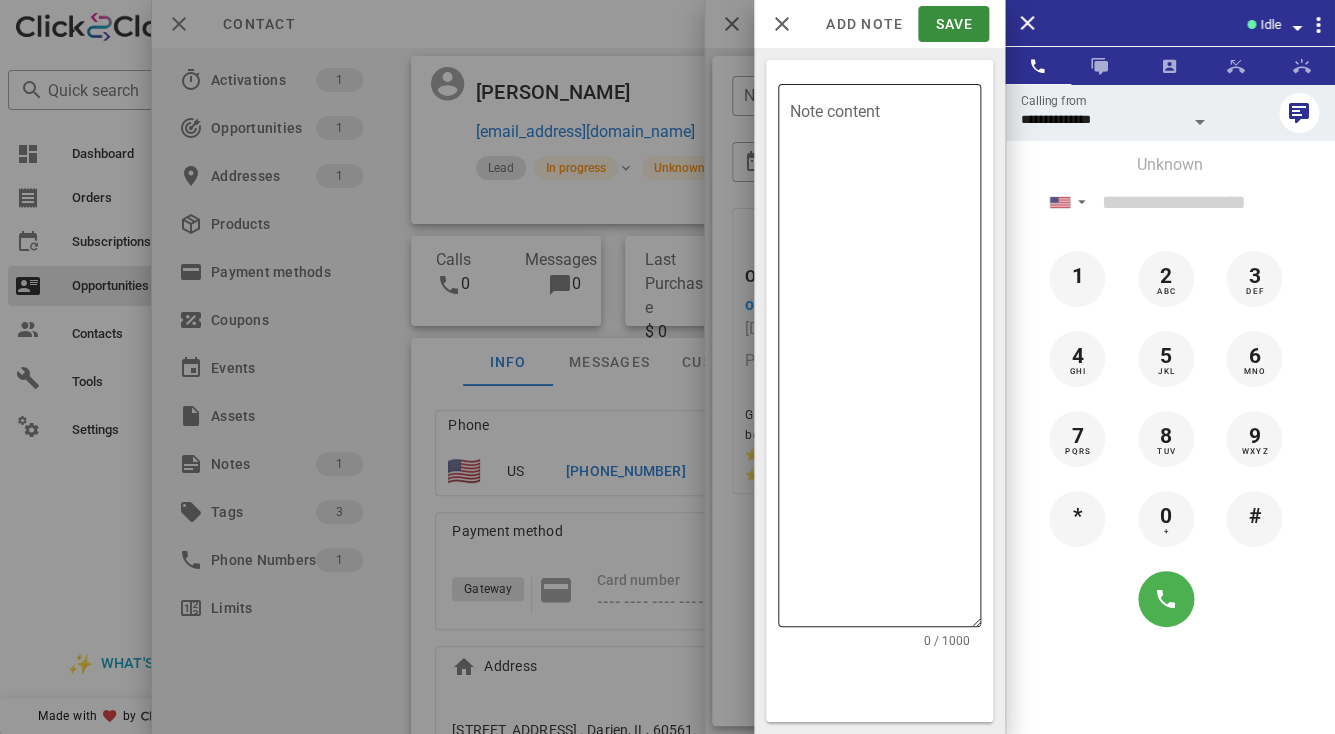 click on "Note content" at bounding box center (885, 360) 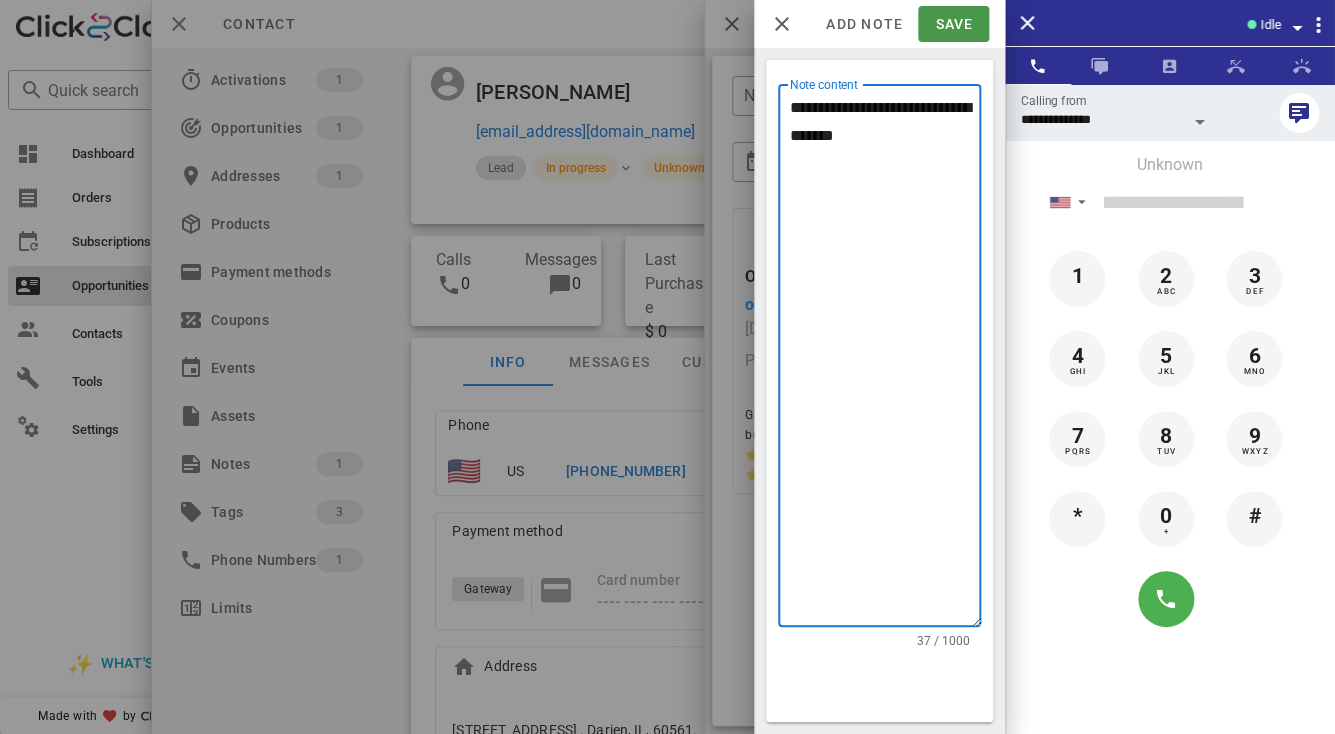type on "**********" 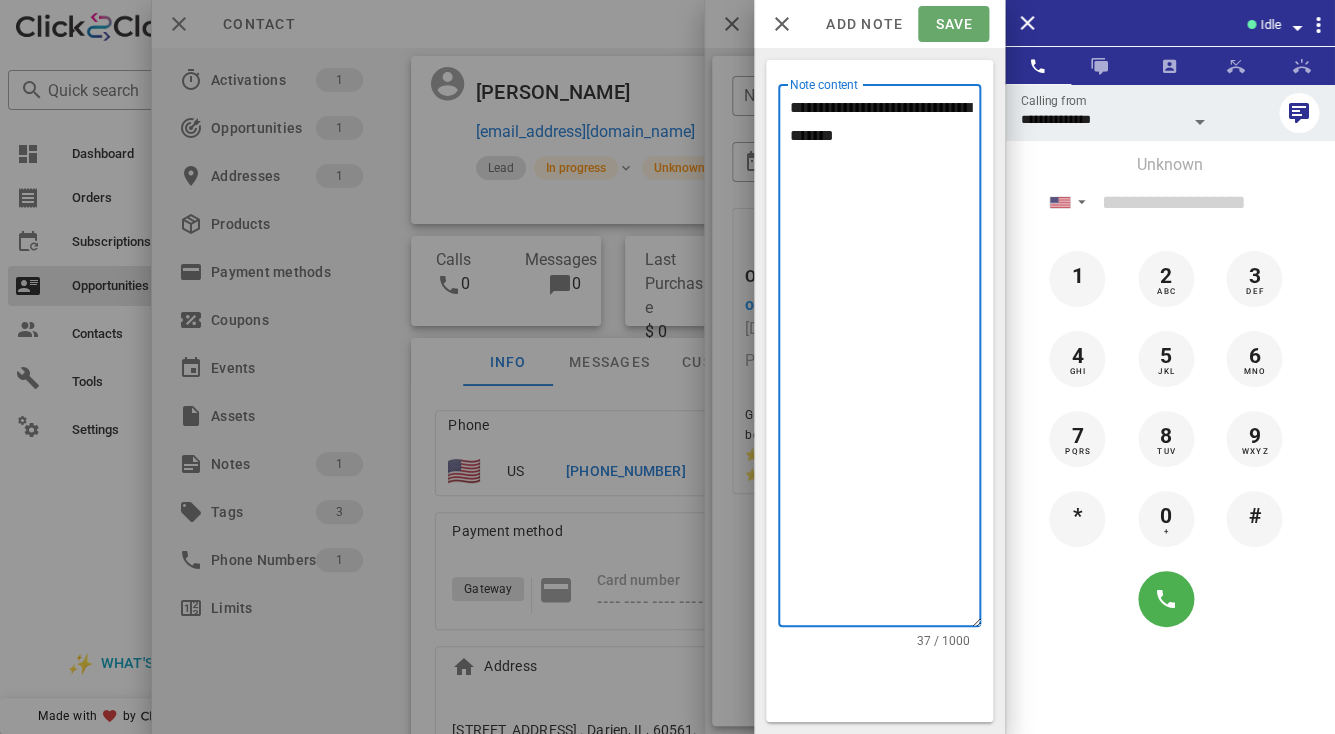 click on "Save" at bounding box center (953, 24) 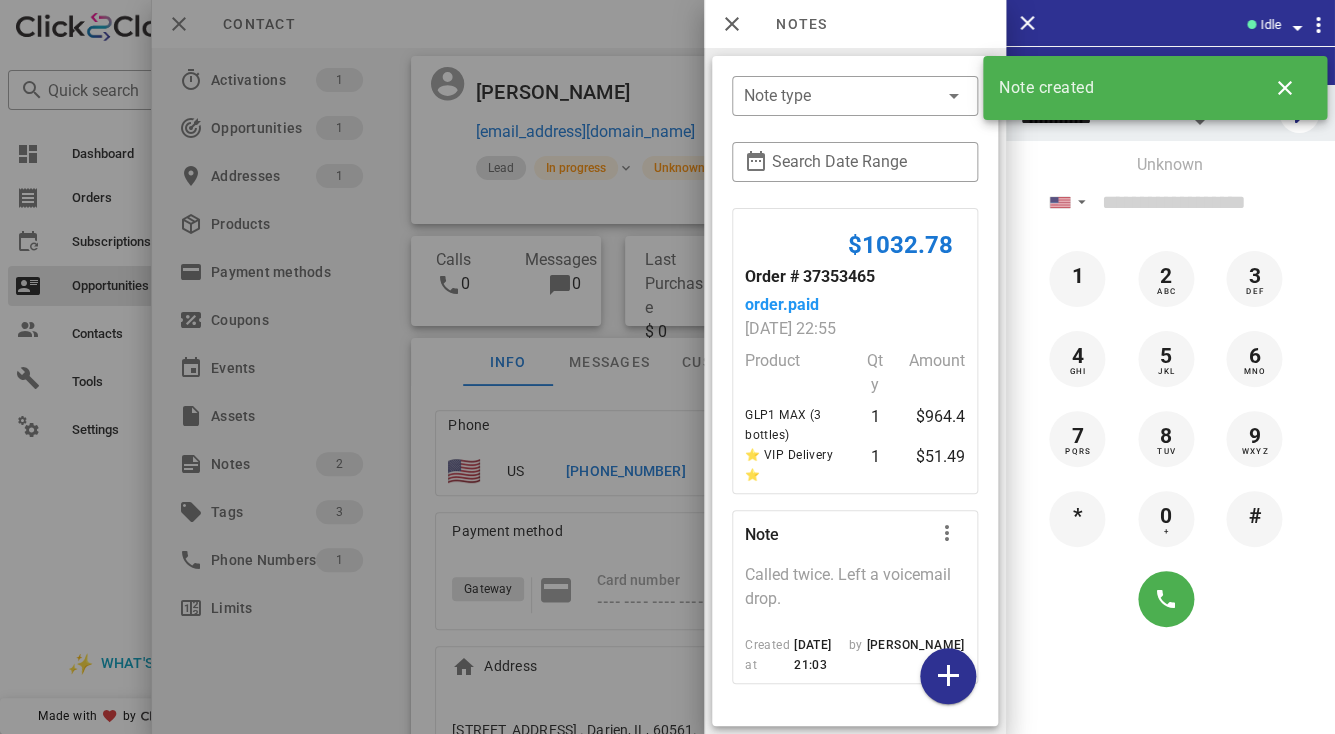 click at bounding box center (667, 367) 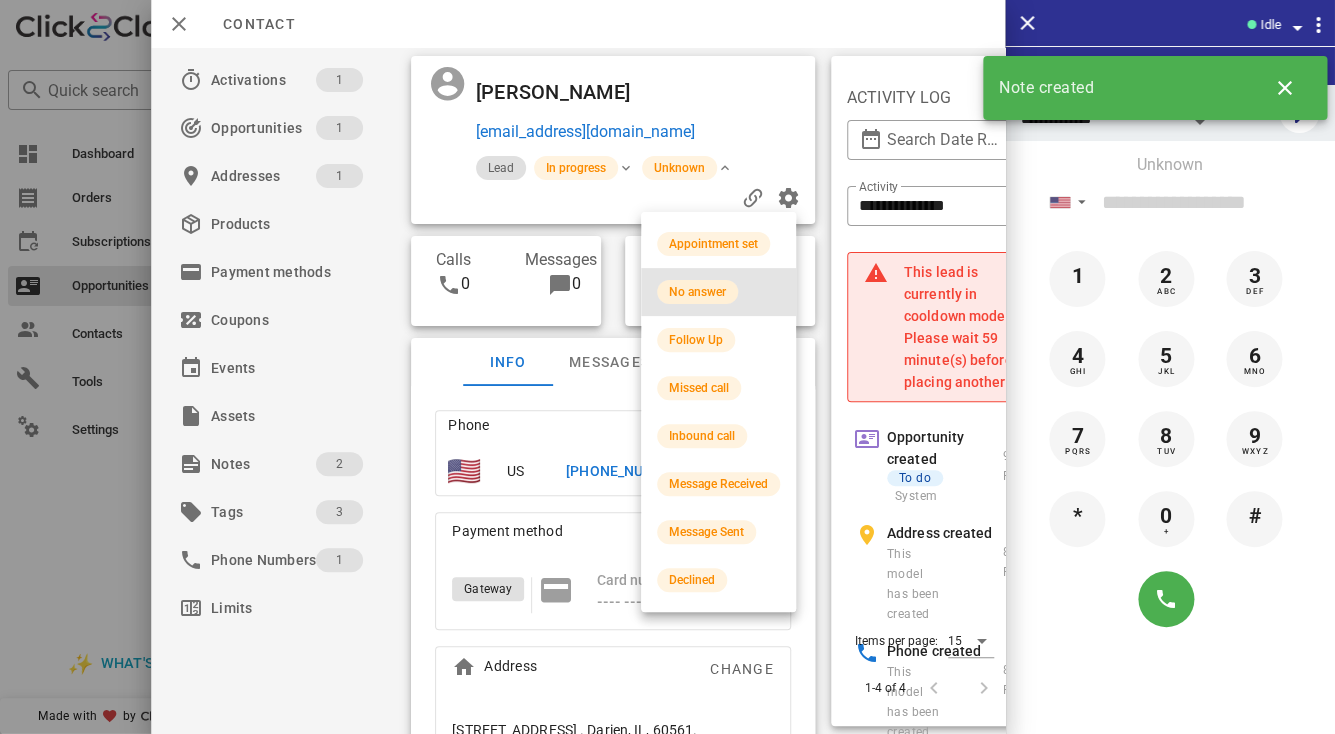 click on "No answer" at bounding box center [697, 292] 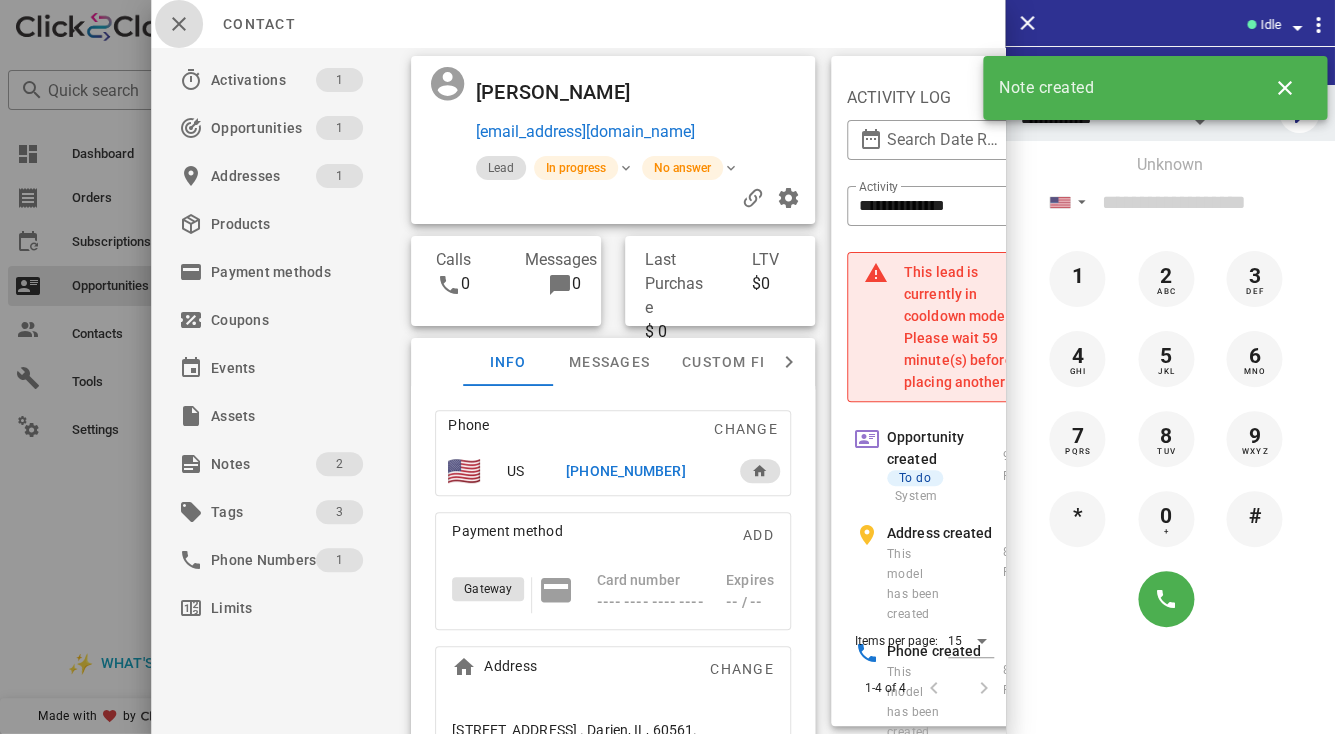 click at bounding box center [179, 24] 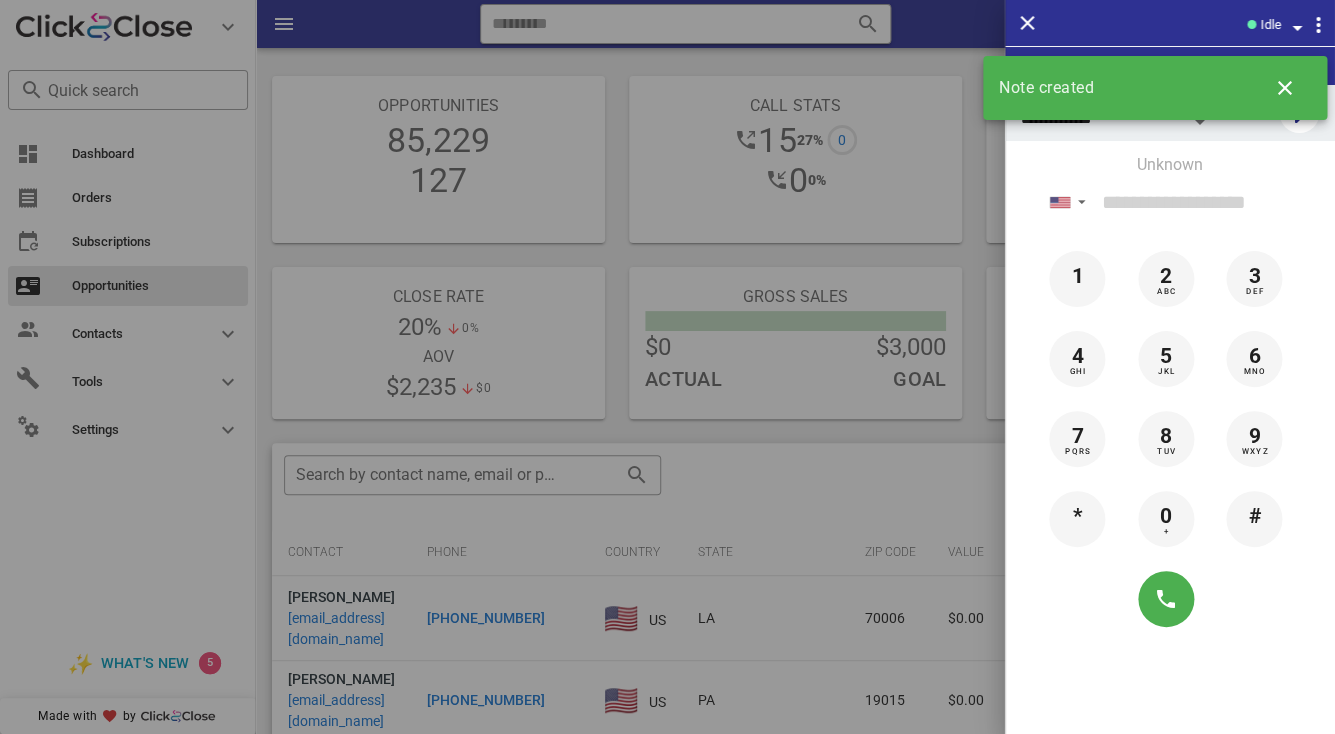 click at bounding box center [667, 367] 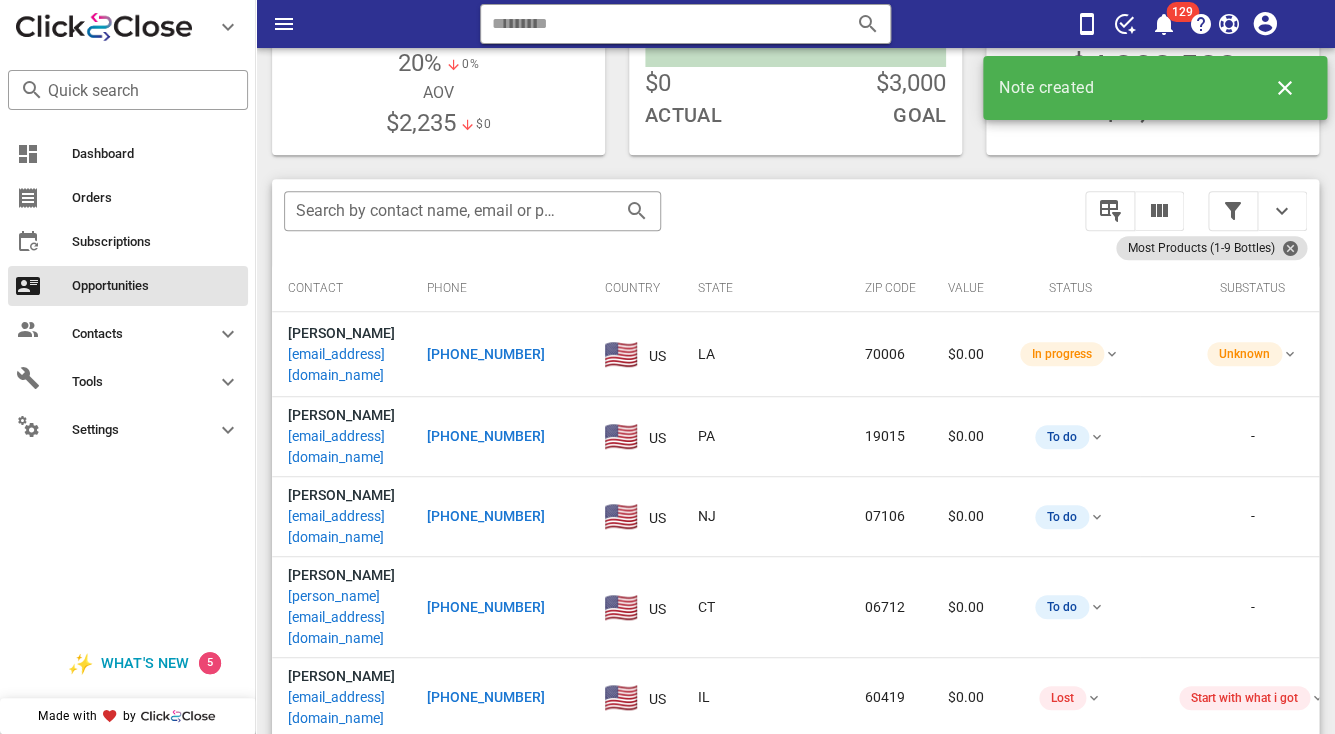 scroll, scrollTop: 284, scrollLeft: 0, axis: vertical 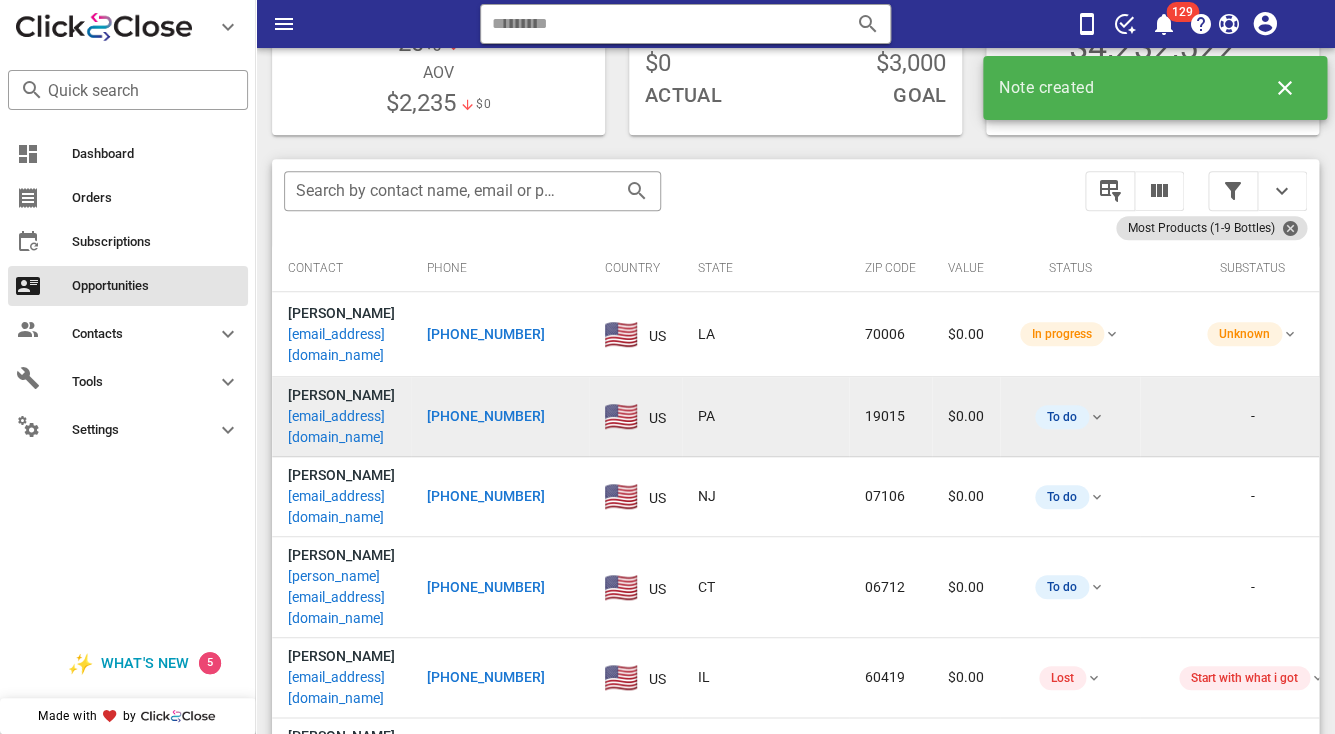click on "sam1162@comcast.net" at bounding box center (341, 427) 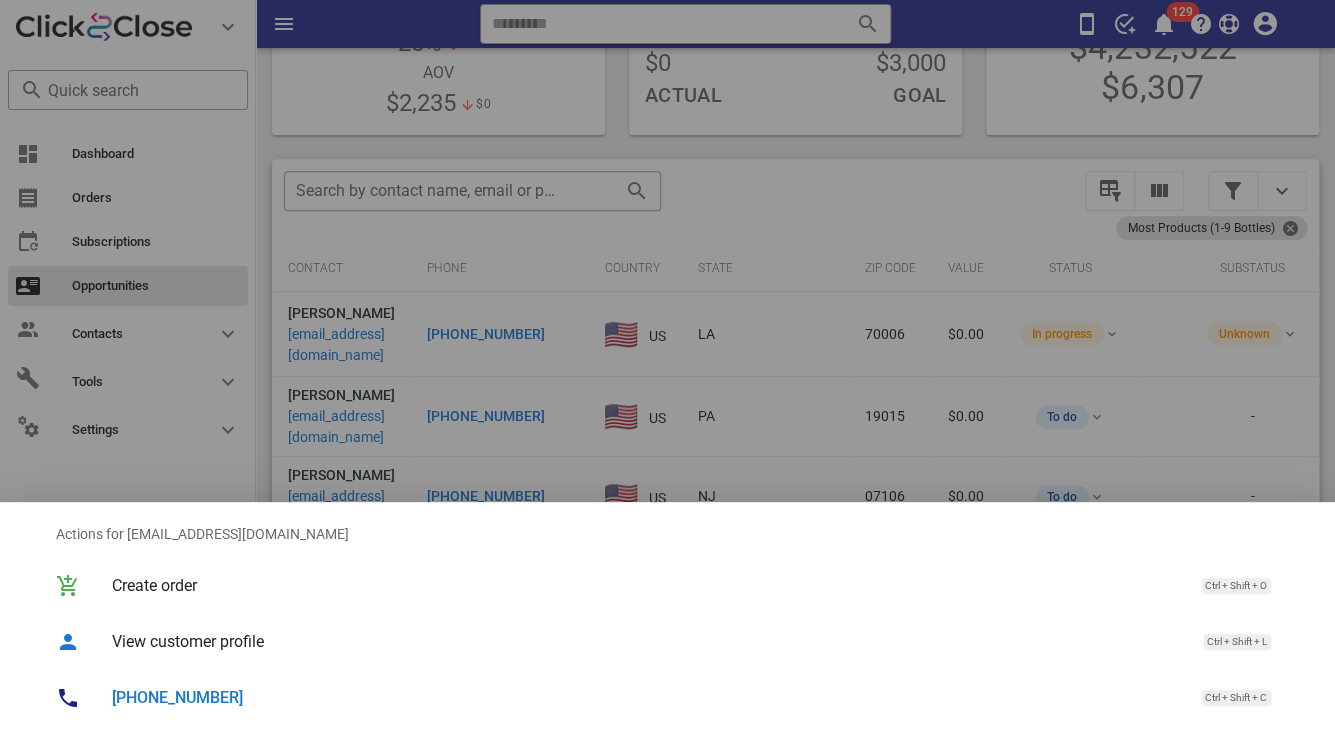 click at bounding box center (667, 367) 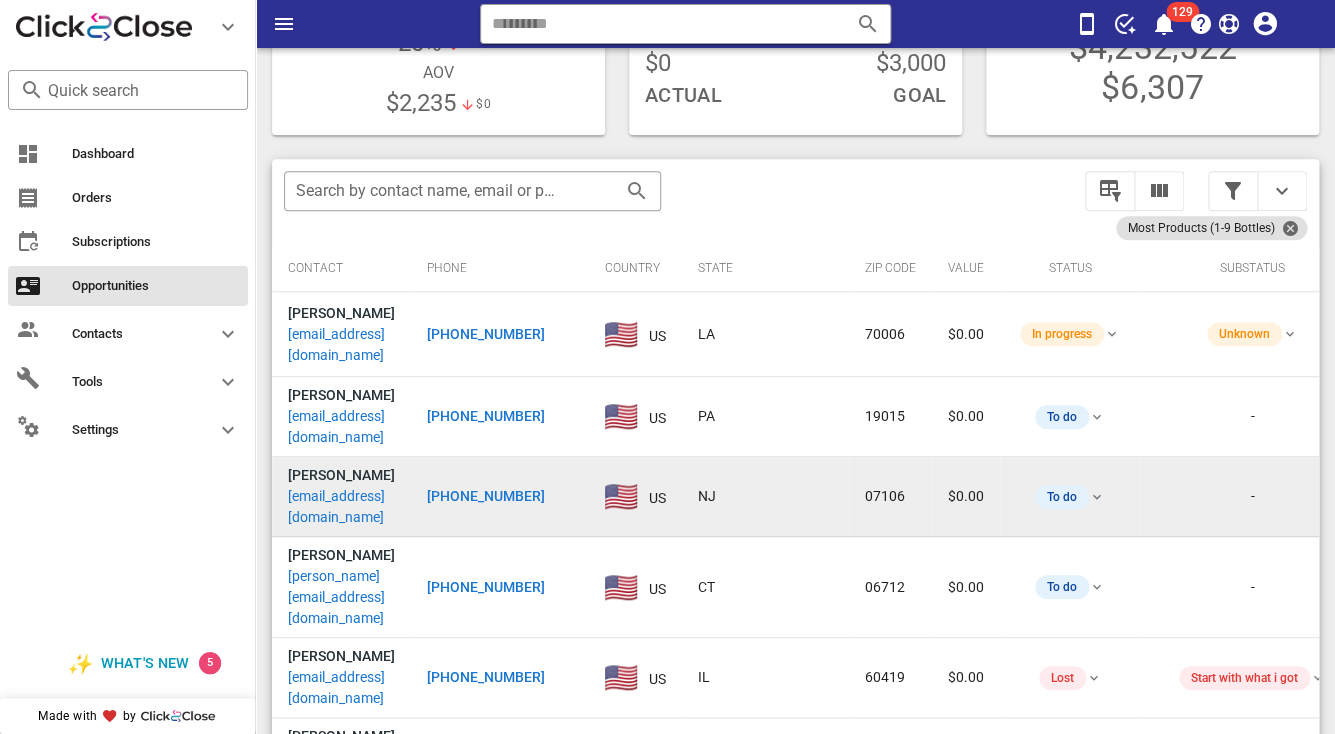 click on "[EMAIL_ADDRESS][DOMAIN_NAME]" at bounding box center [341, 507] 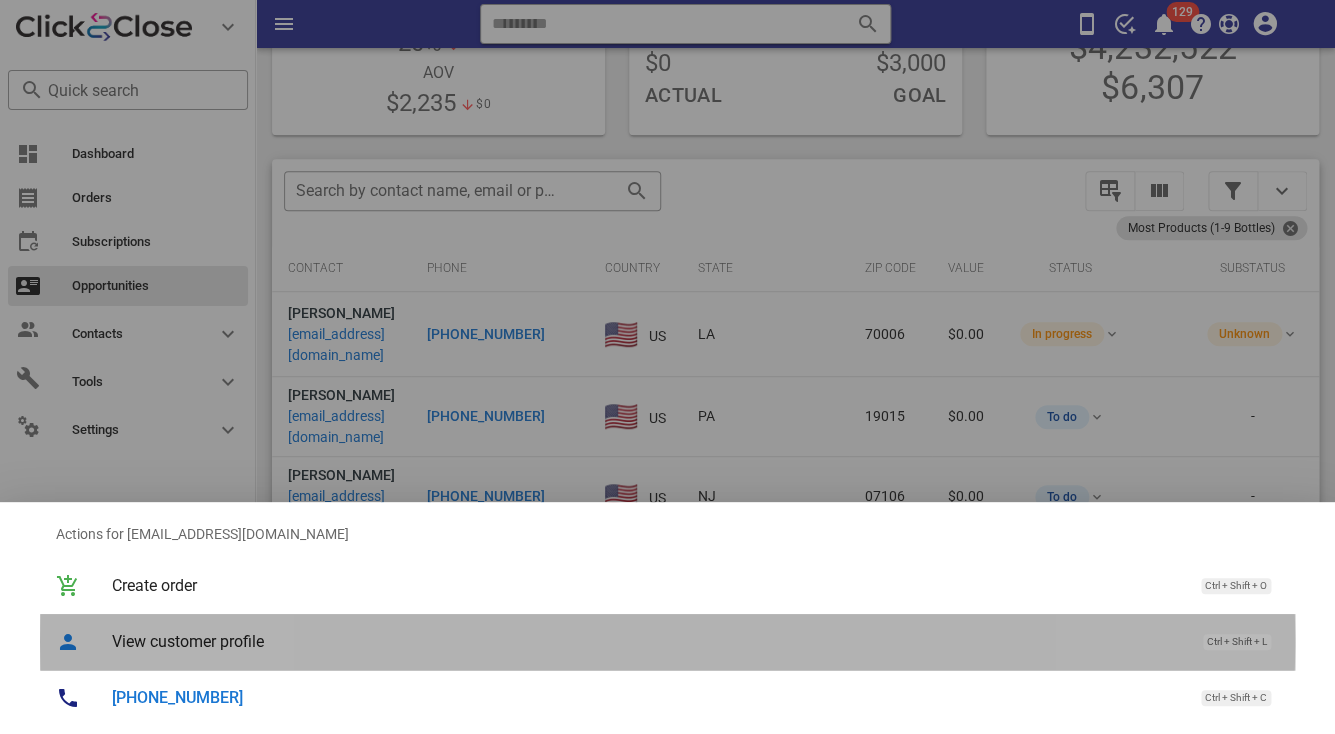 click on "View customer profile Ctrl + Shift + L" at bounding box center [695, 641] 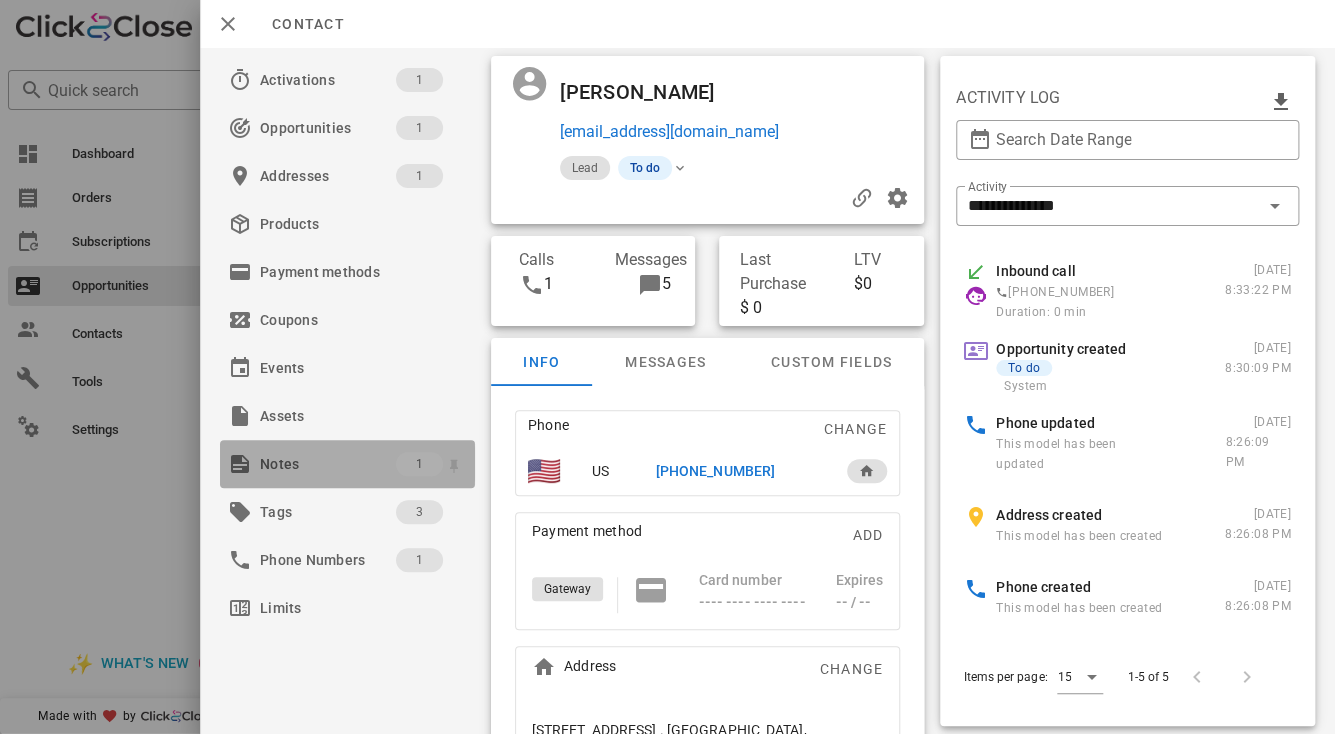 click on "Notes" at bounding box center (328, 464) 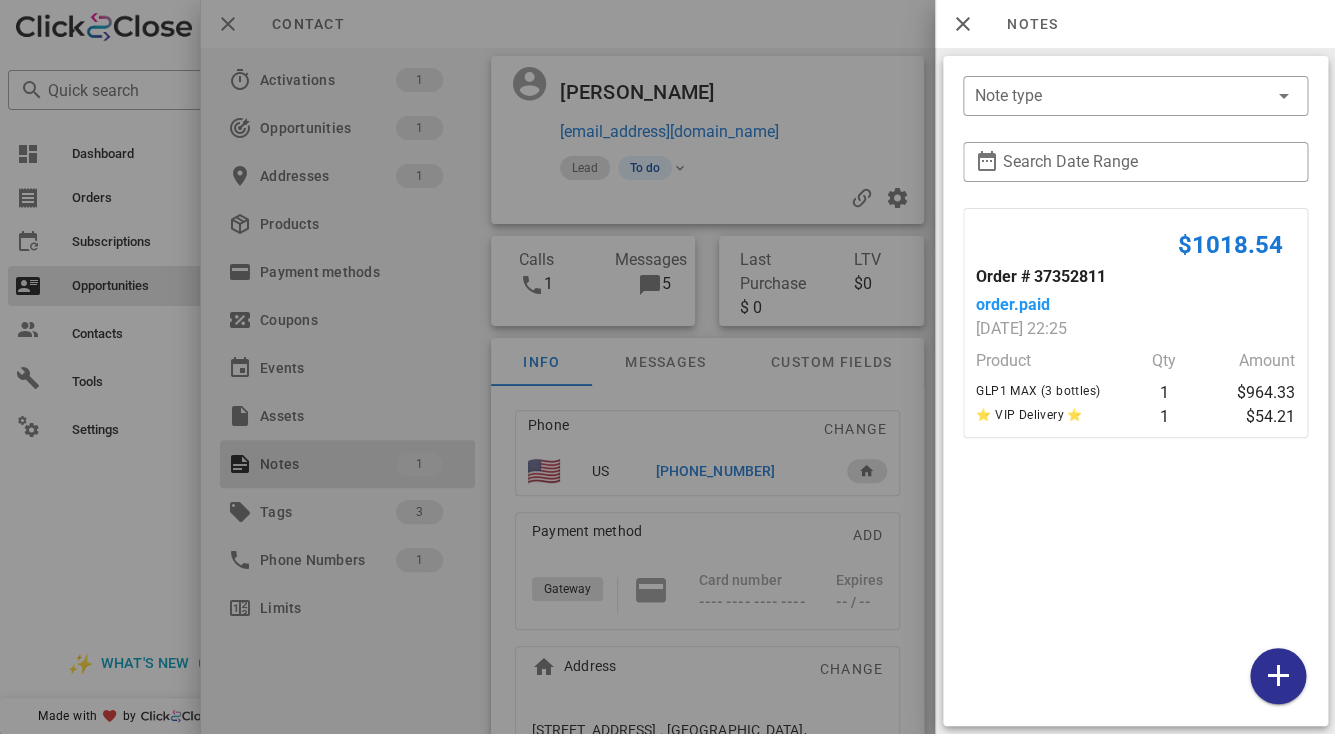 click at bounding box center (667, 367) 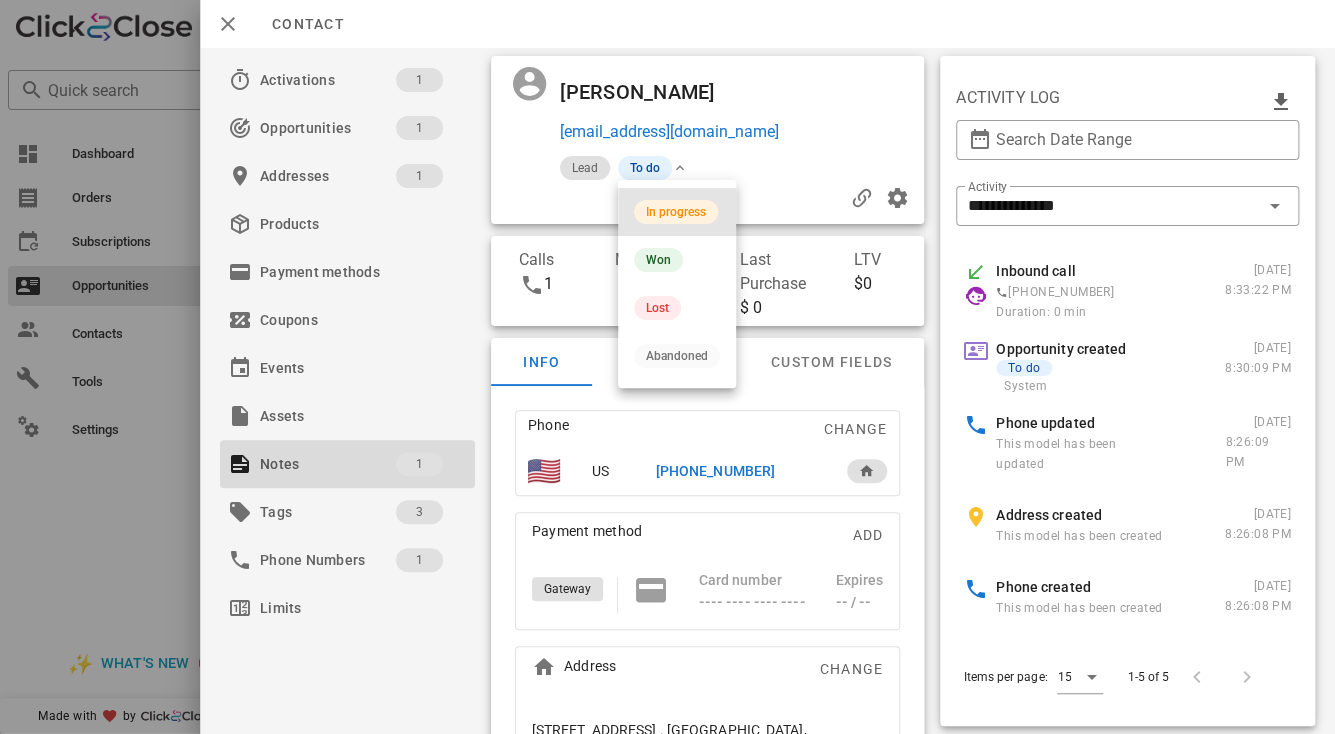 click on "In progress" at bounding box center (676, 212) 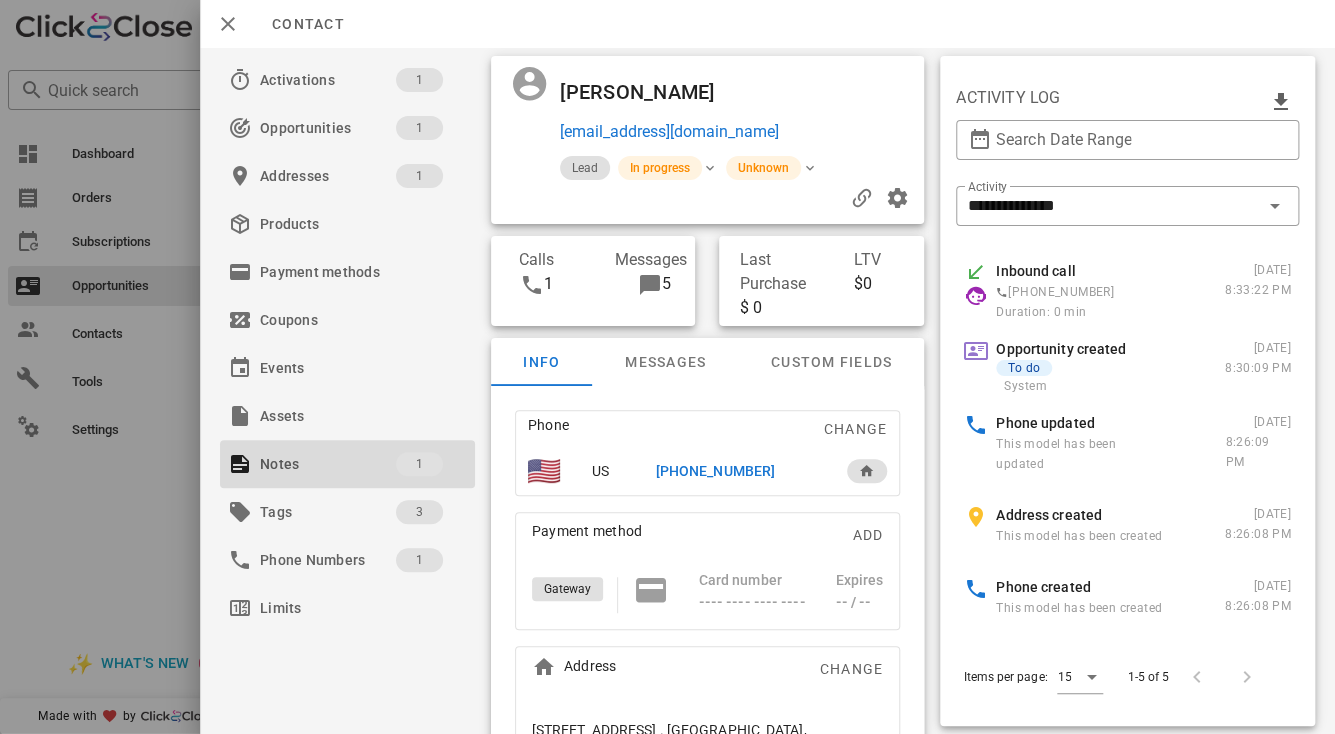click on "[PERSON_NAME]" at bounding box center [650, 92] 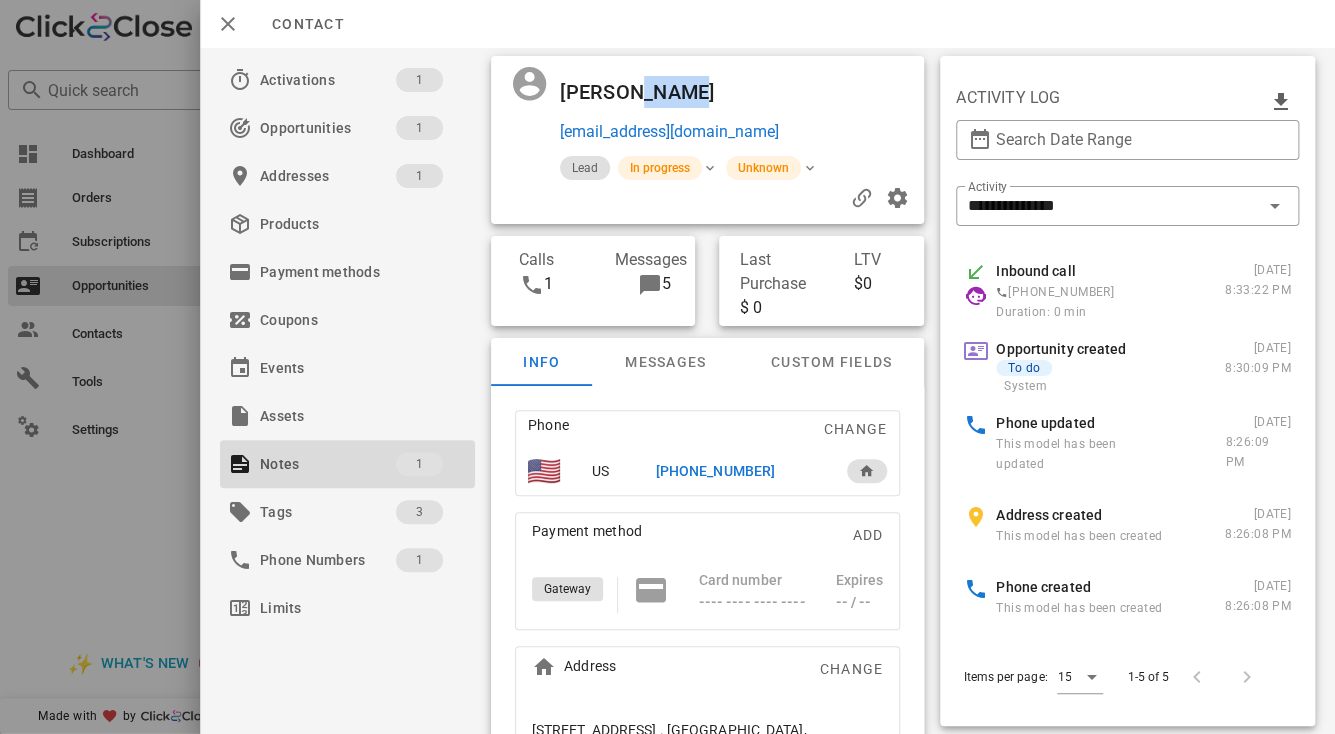 click on "[PERSON_NAME]" at bounding box center [650, 92] 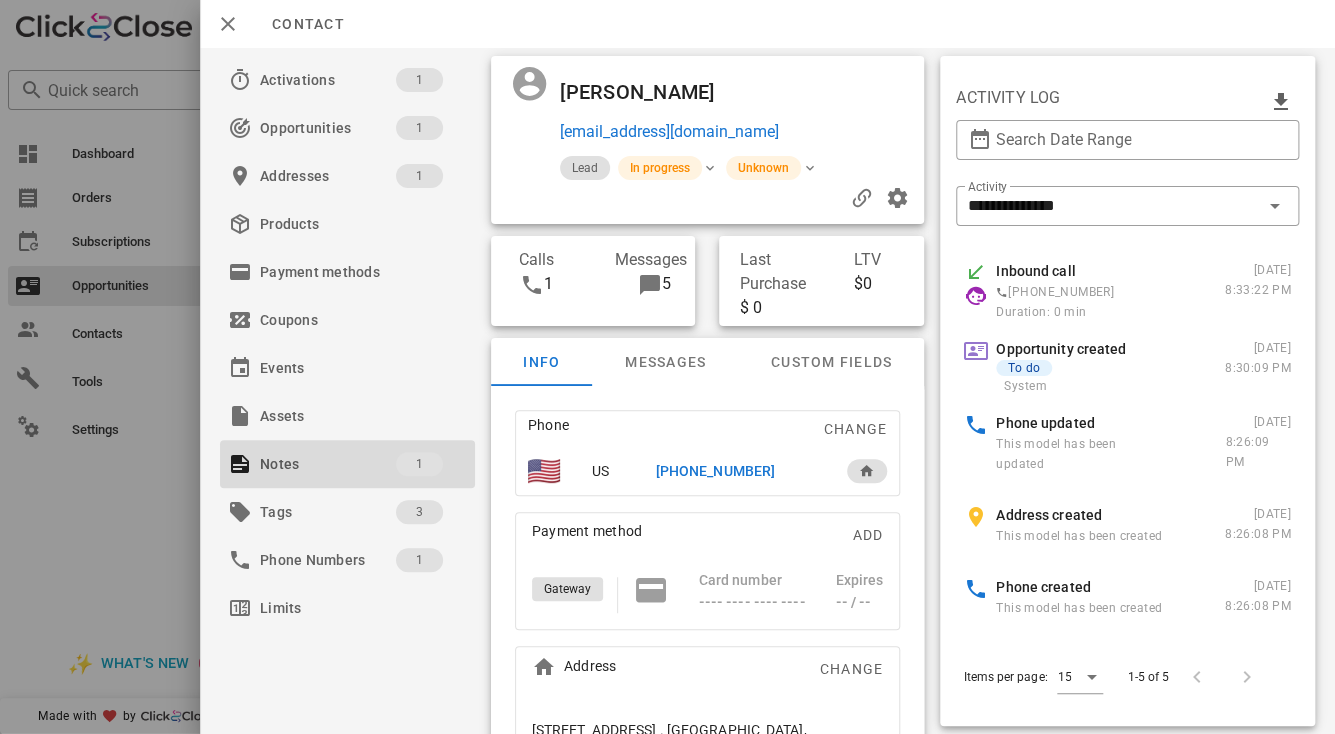 click on "[PERSON_NAME]" at bounding box center (650, 92) 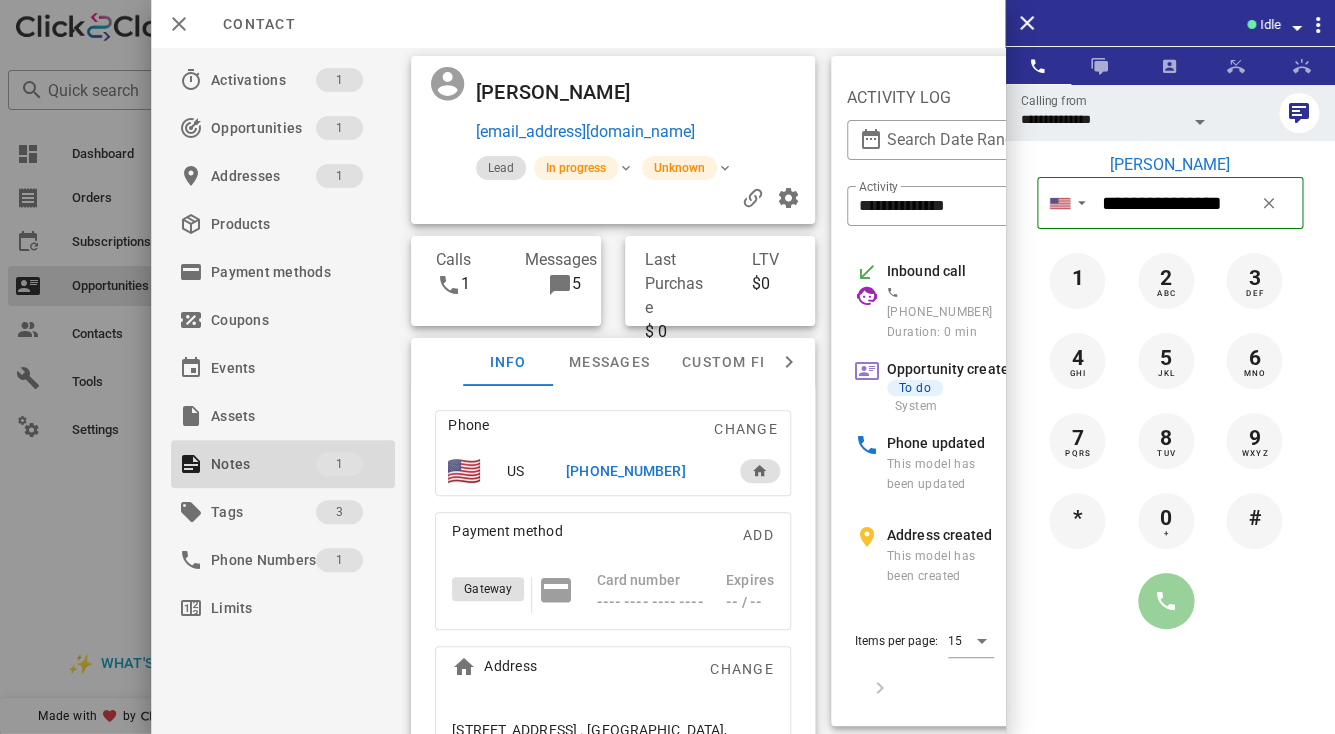 click at bounding box center (1166, 601) 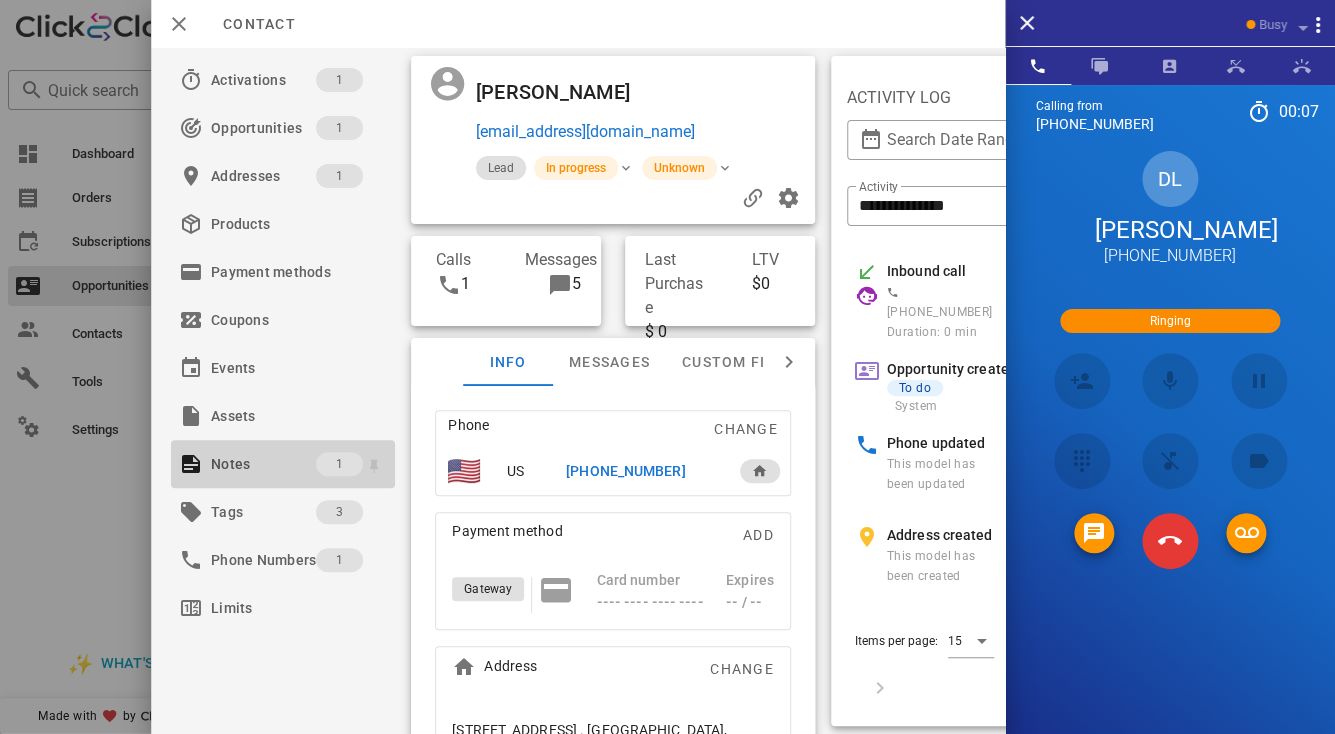 click on "Notes" at bounding box center [263, 464] 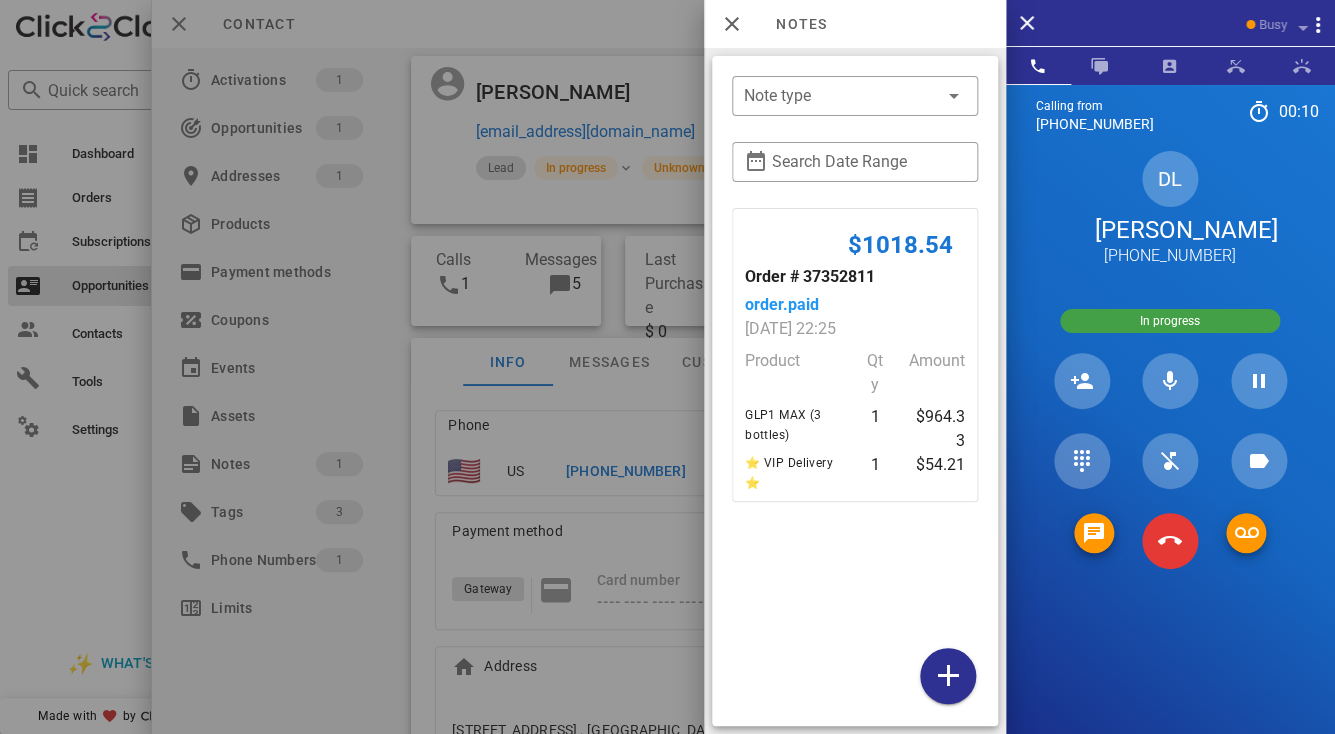 click at bounding box center [667, 367] 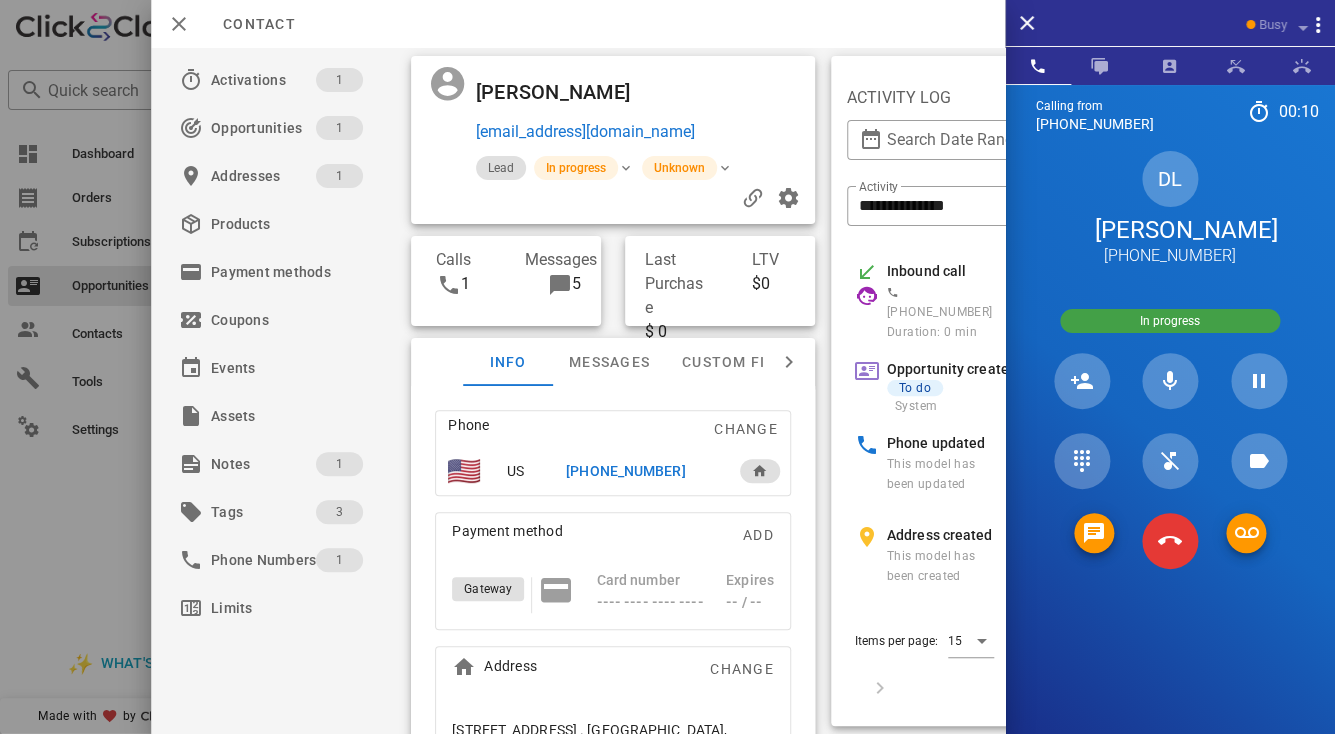 scroll, scrollTop: 65, scrollLeft: 0, axis: vertical 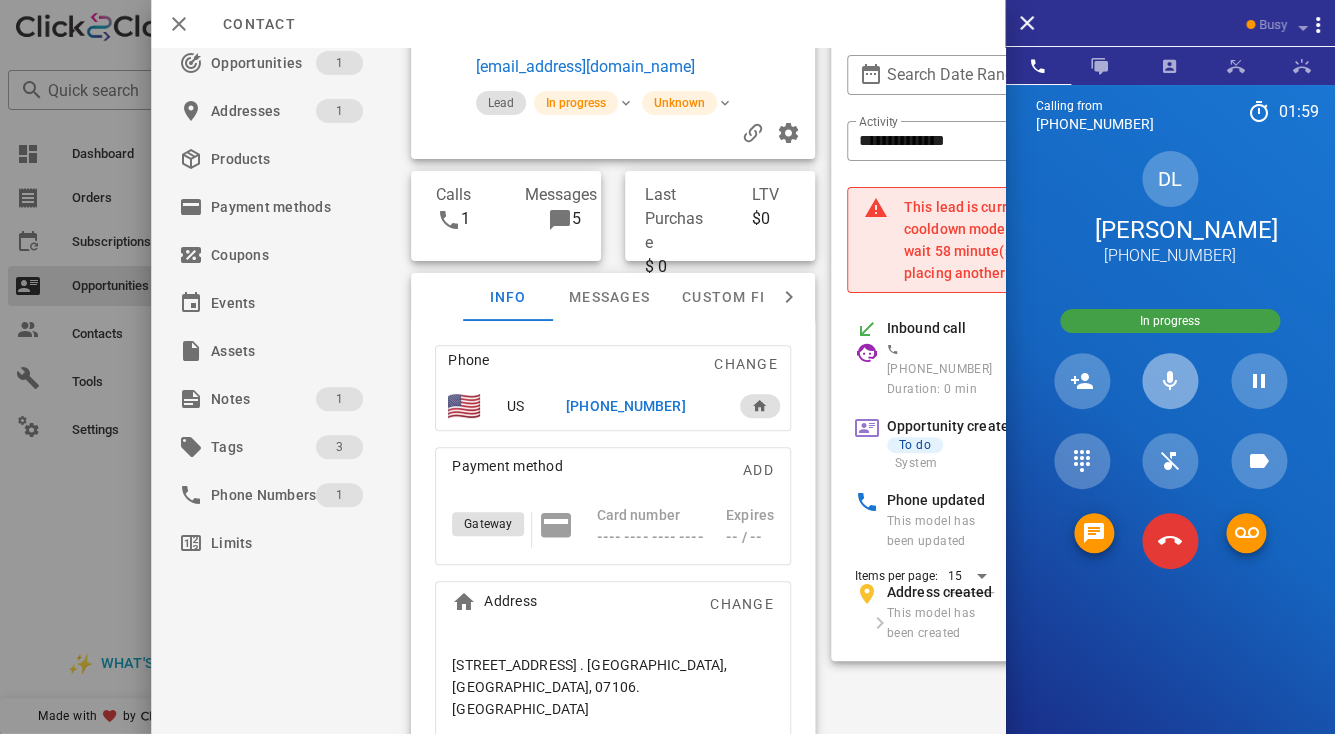click at bounding box center [1170, 381] 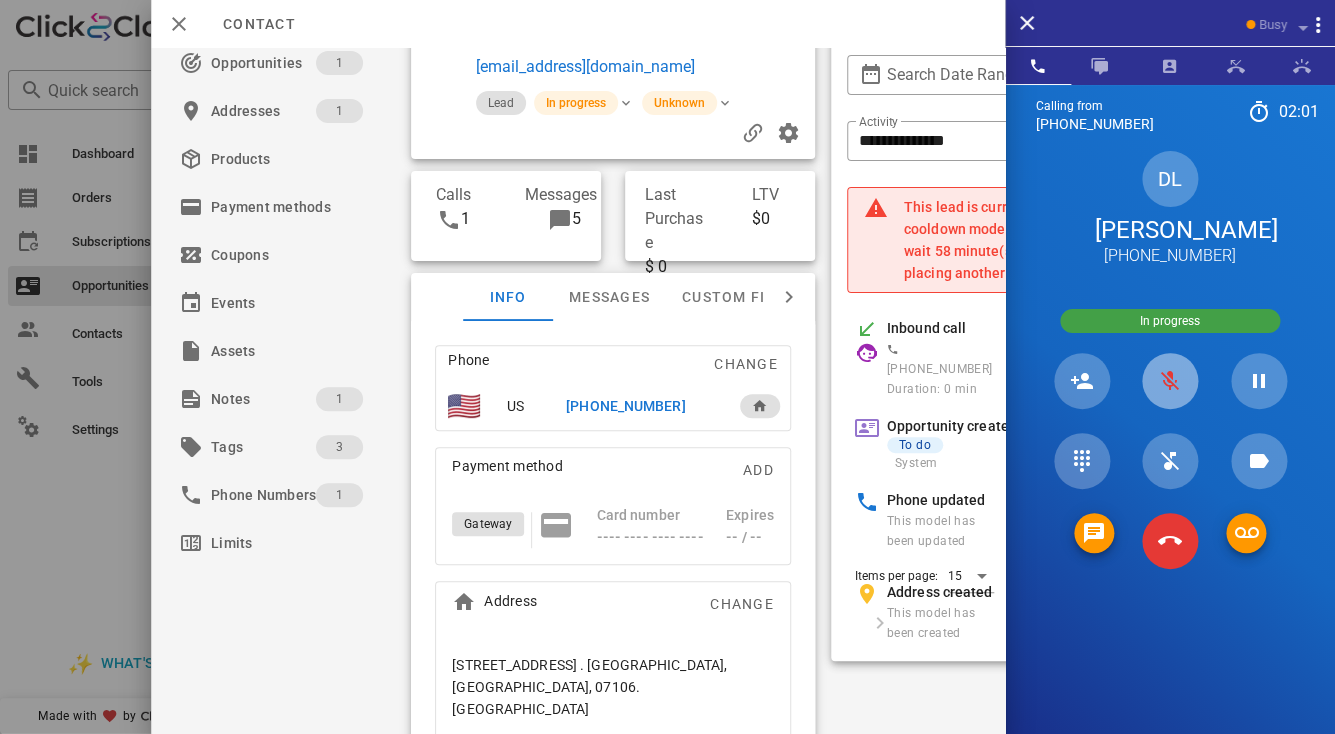 click at bounding box center (1170, 381) 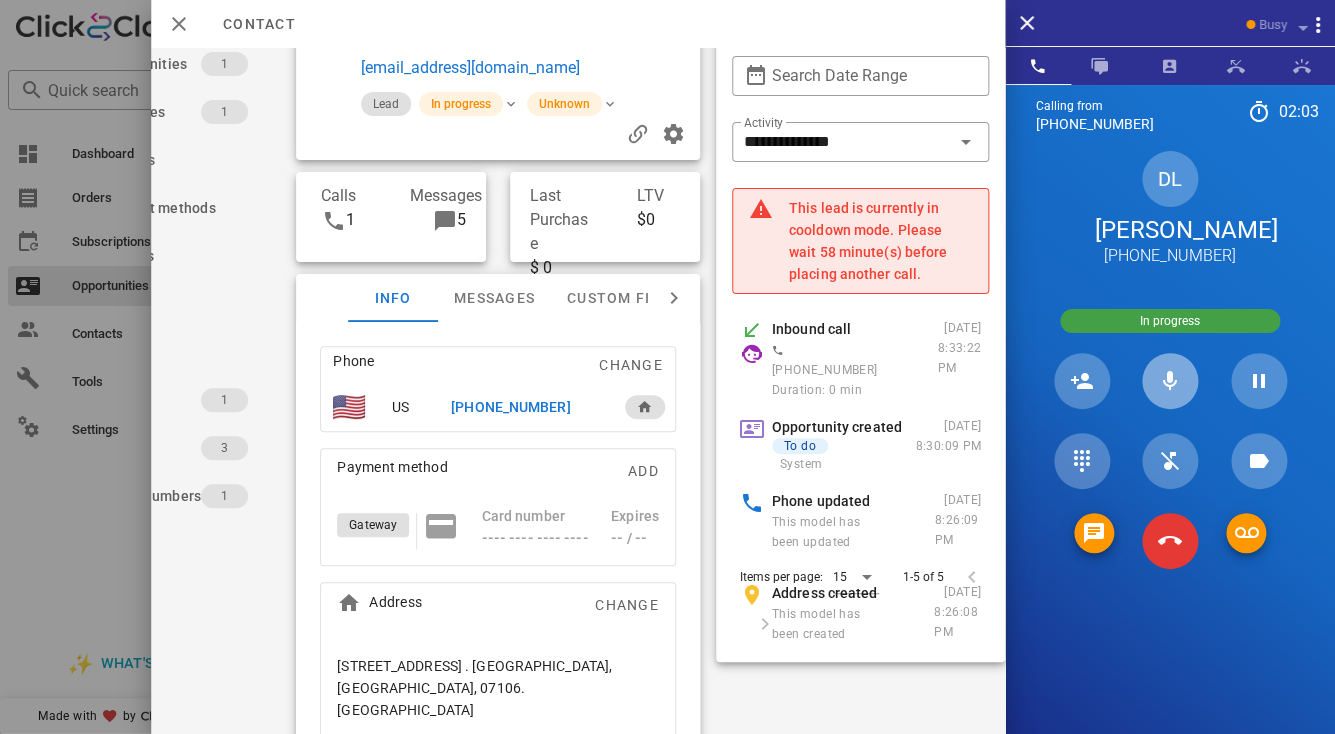 scroll, scrollTop: 60, scrollLeft: 119, axis: both 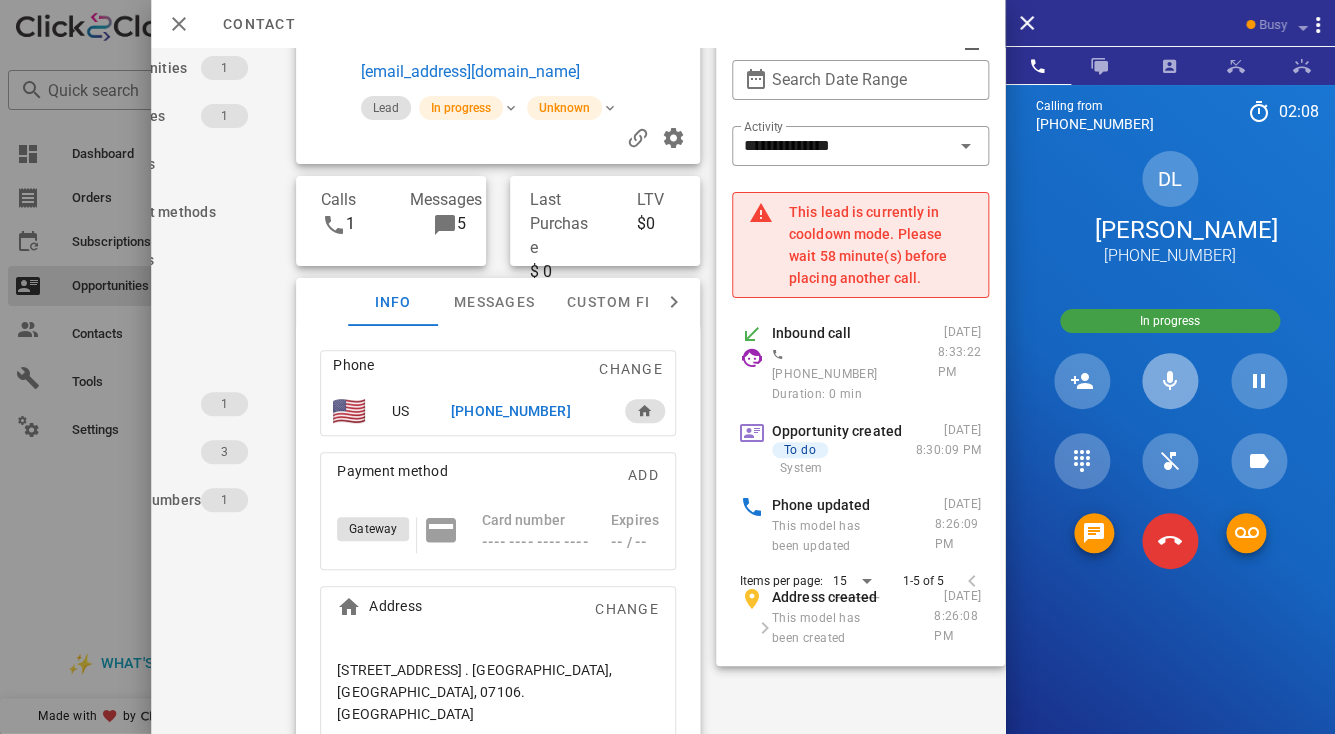 type 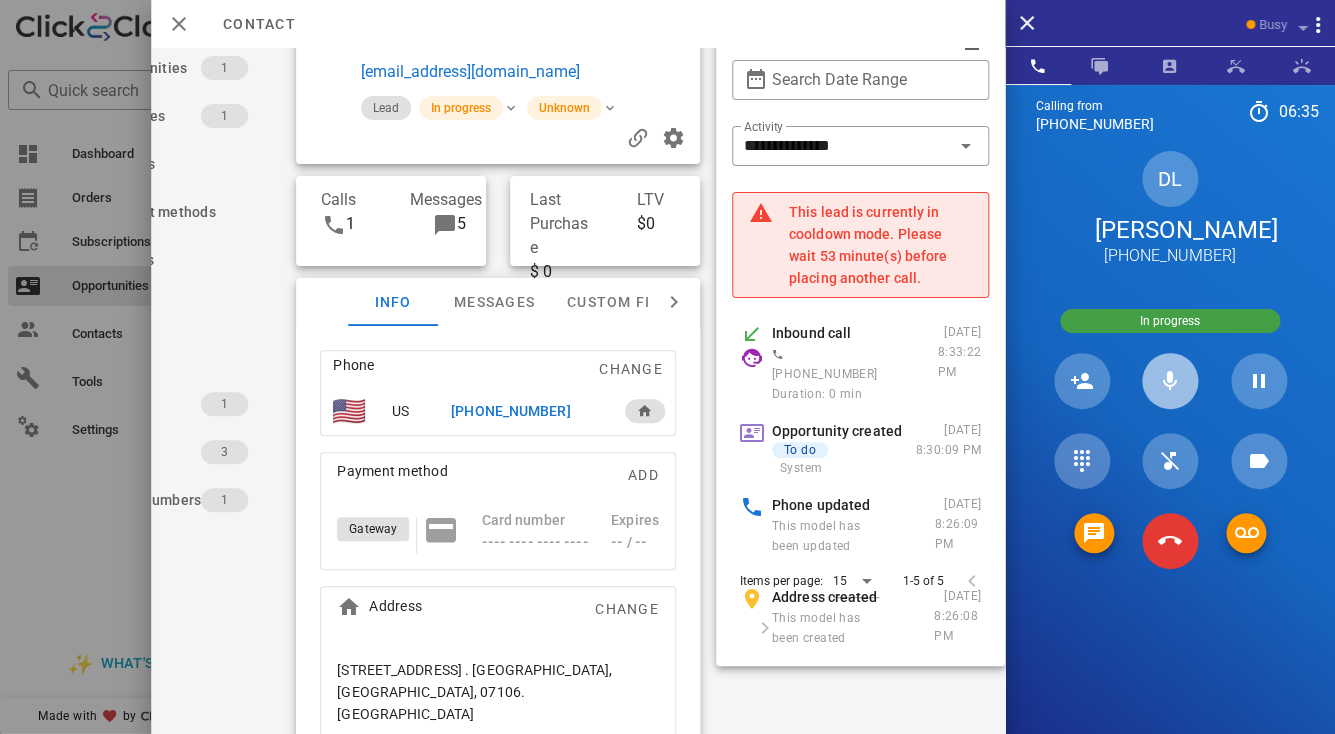 click at bounding box center [1170, 381] 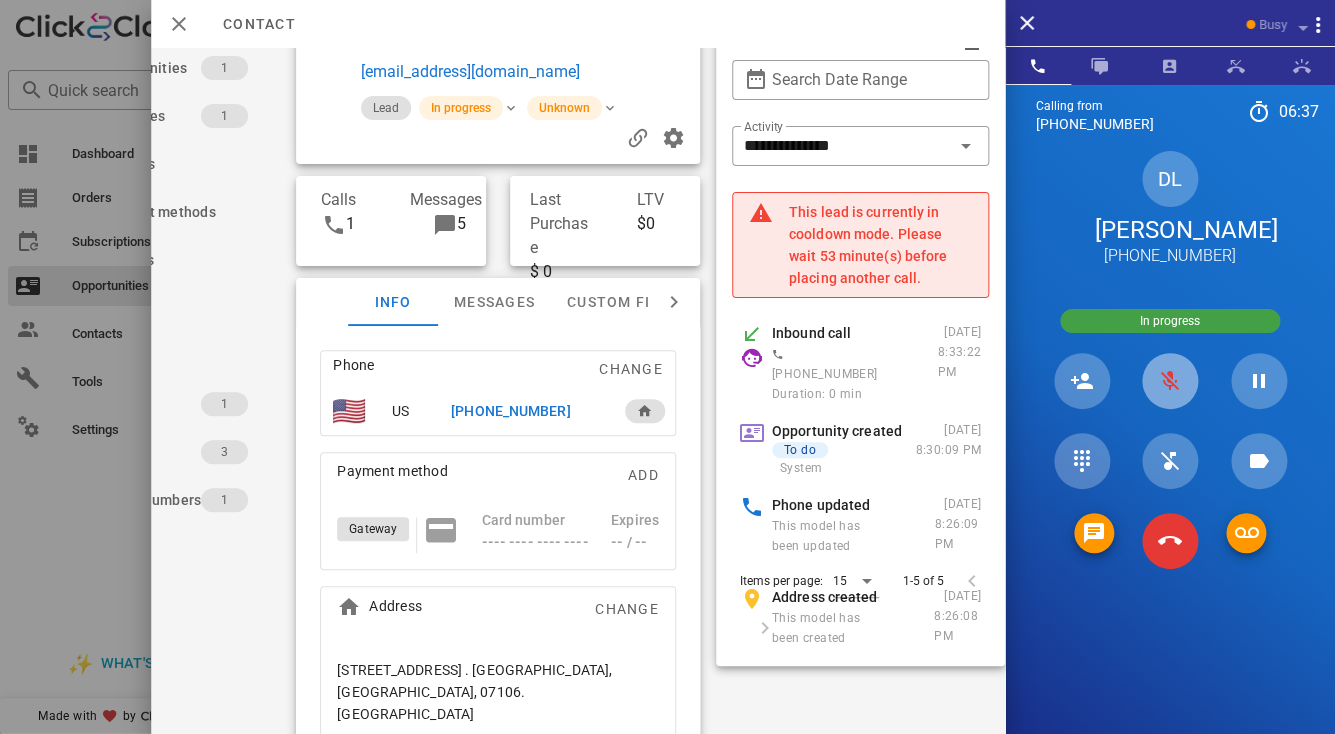 click at bounding box center (1170, 381) 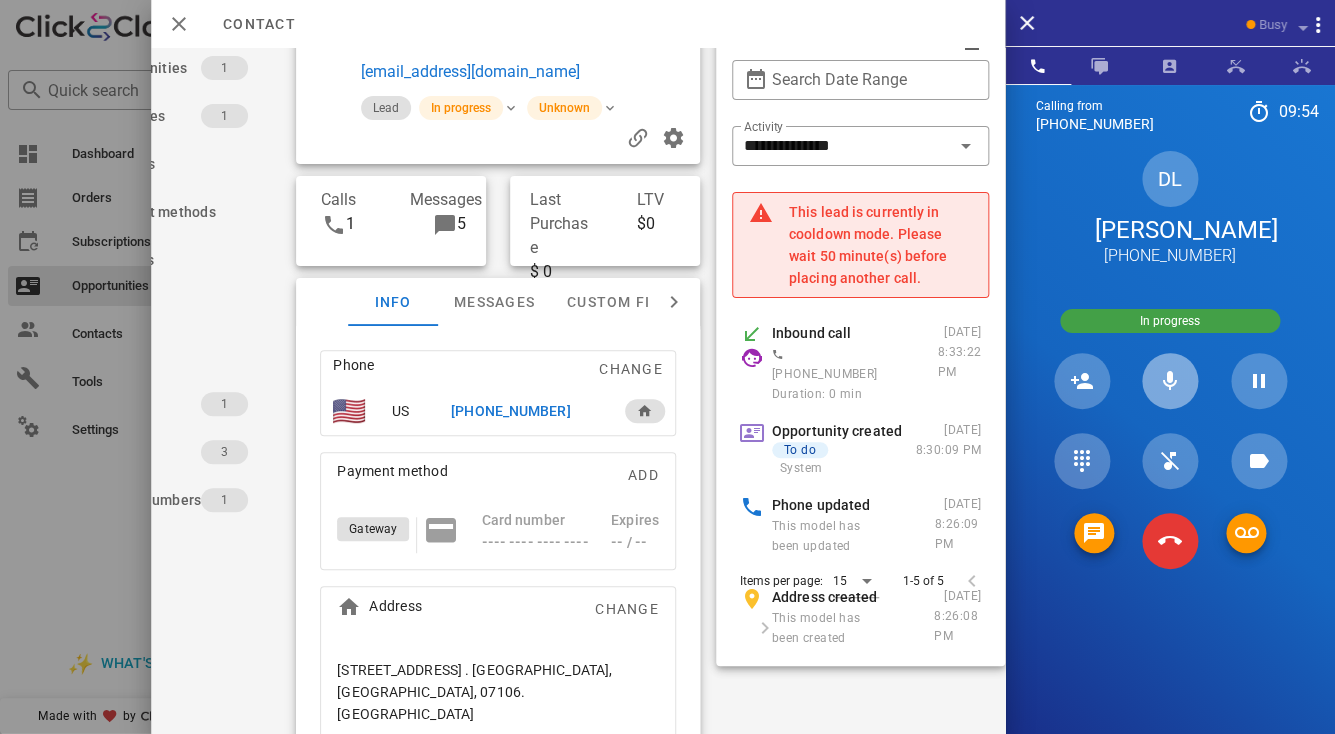 click at bounding box center (1170, 381) 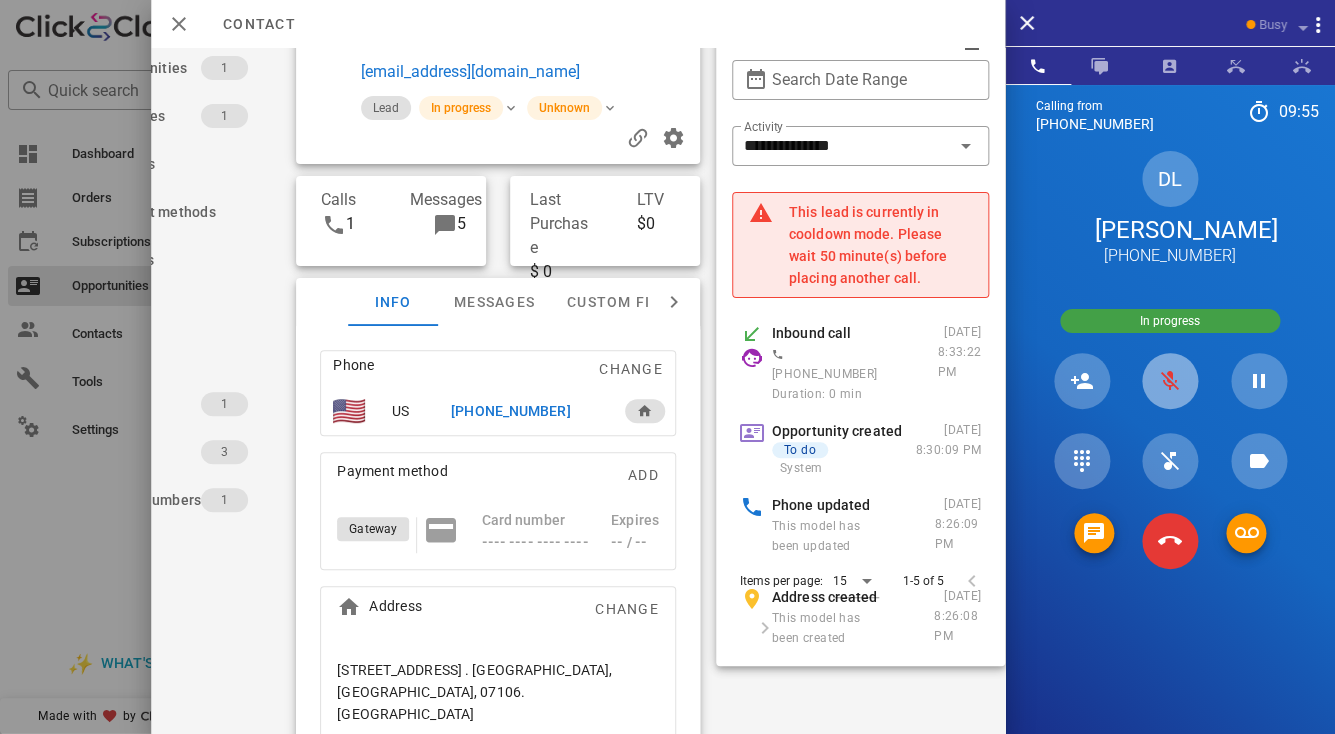 click at bounding box center [1170, 381] 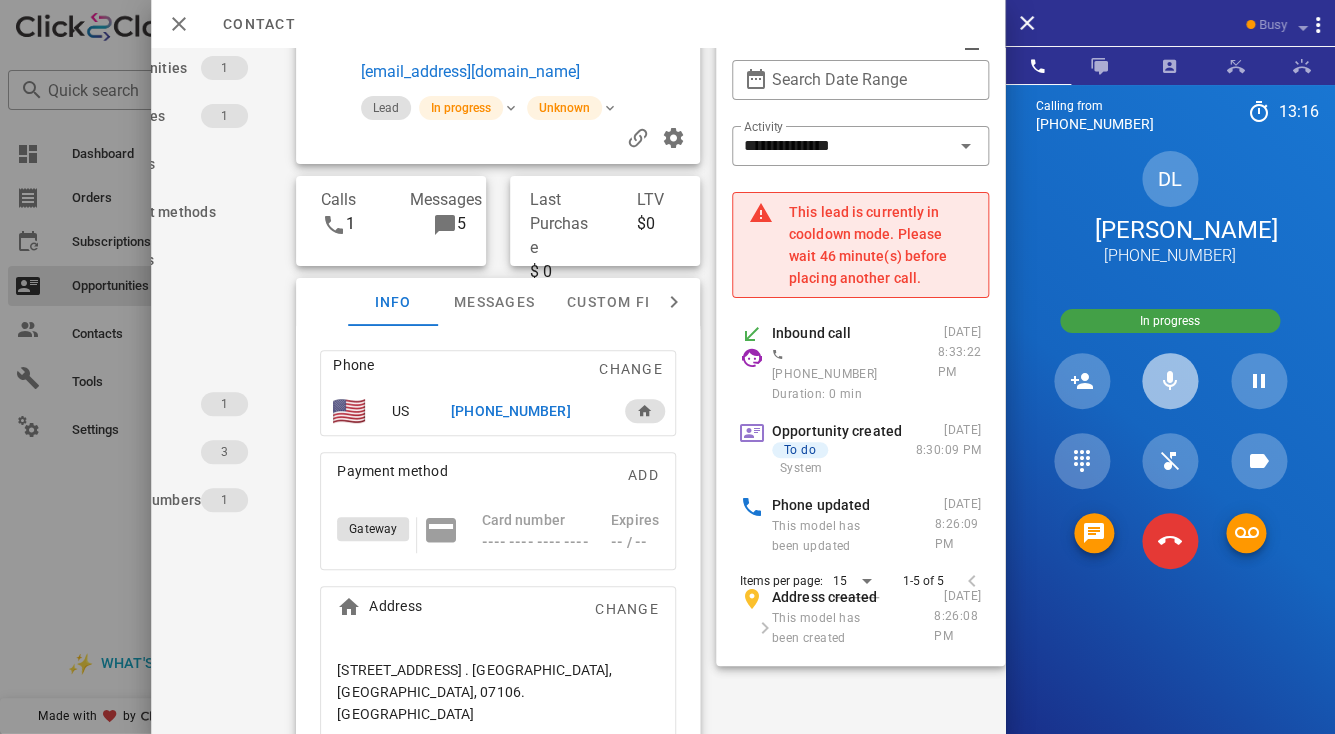 click at bounding box center (1170, 381) 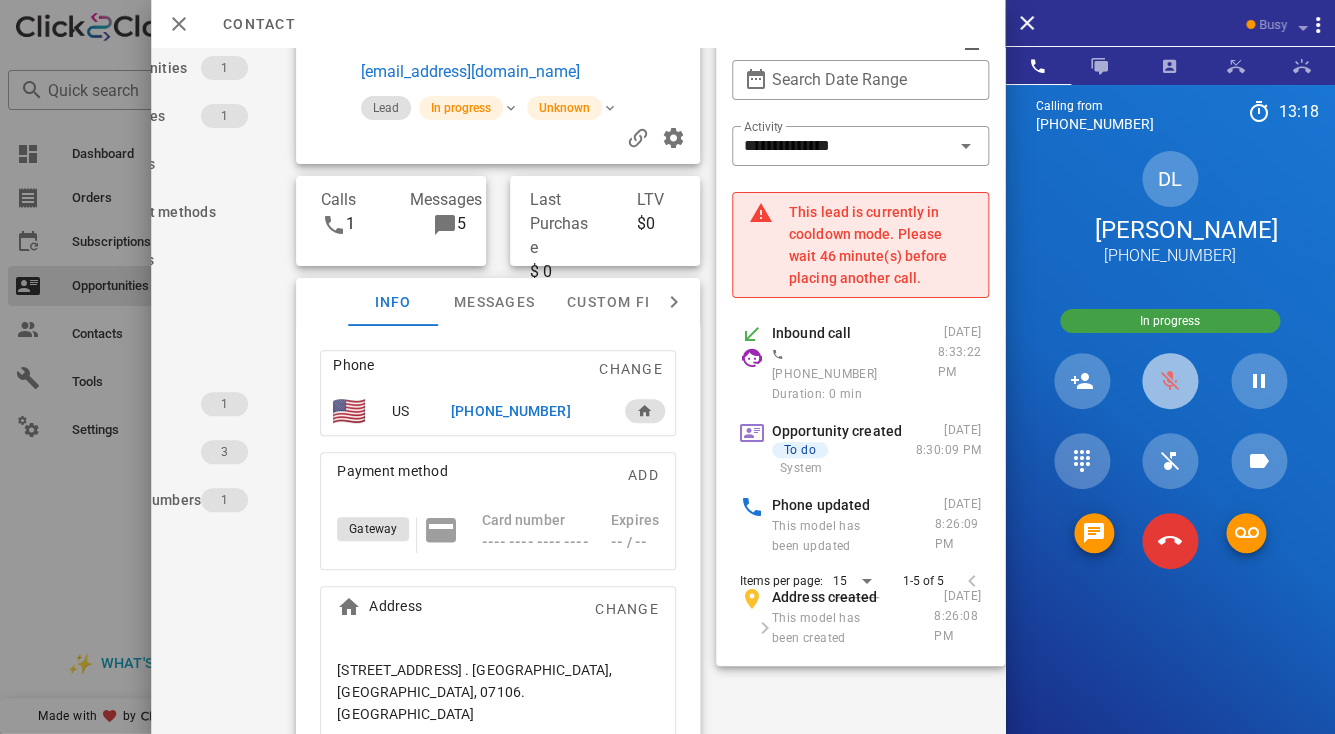 click at bounding box center (1170, 381) 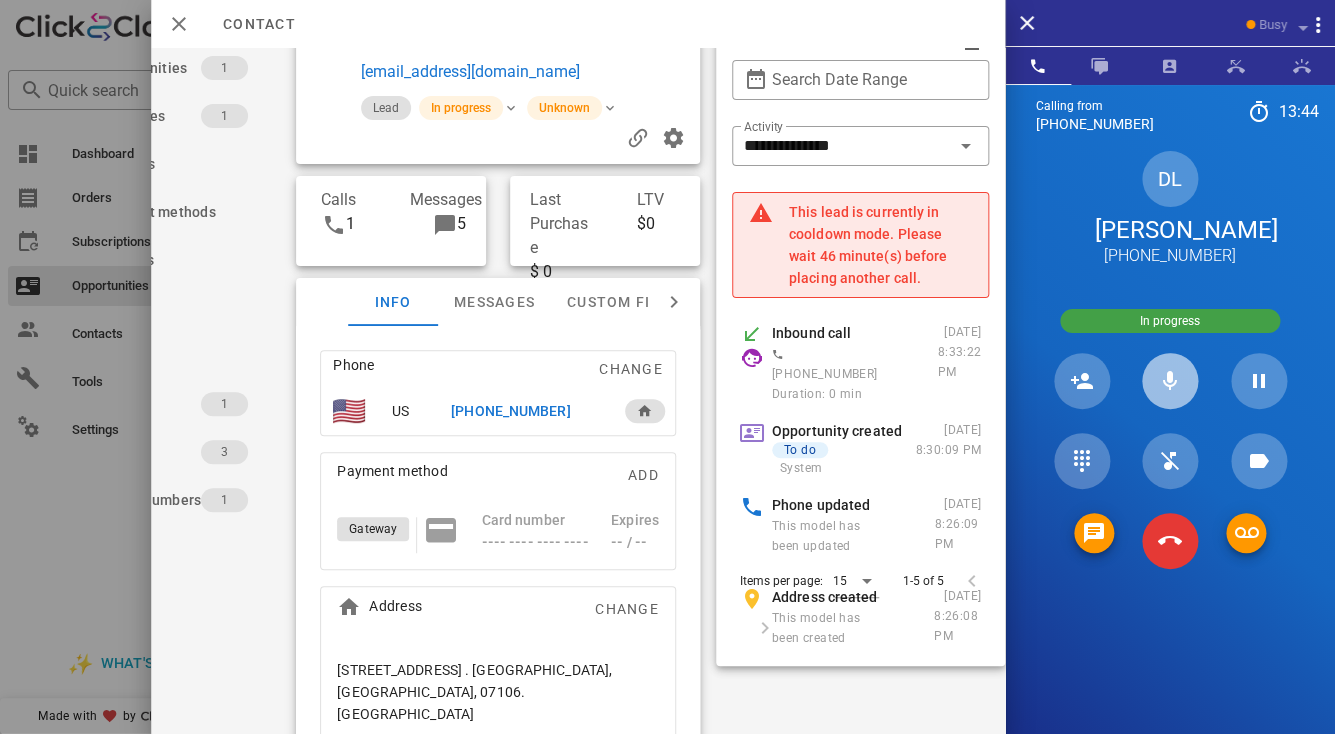 click at bounding box center [1170, 381] 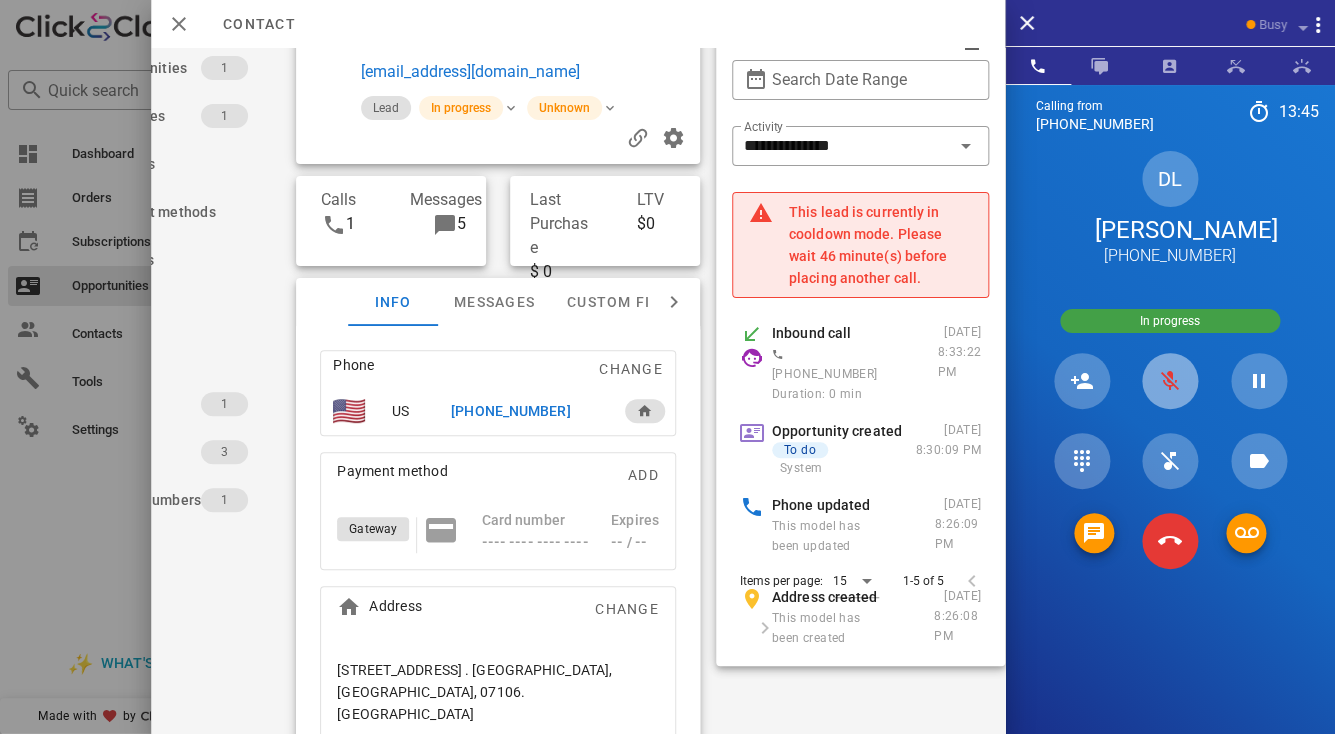 click at bounding box center [1170, 381] 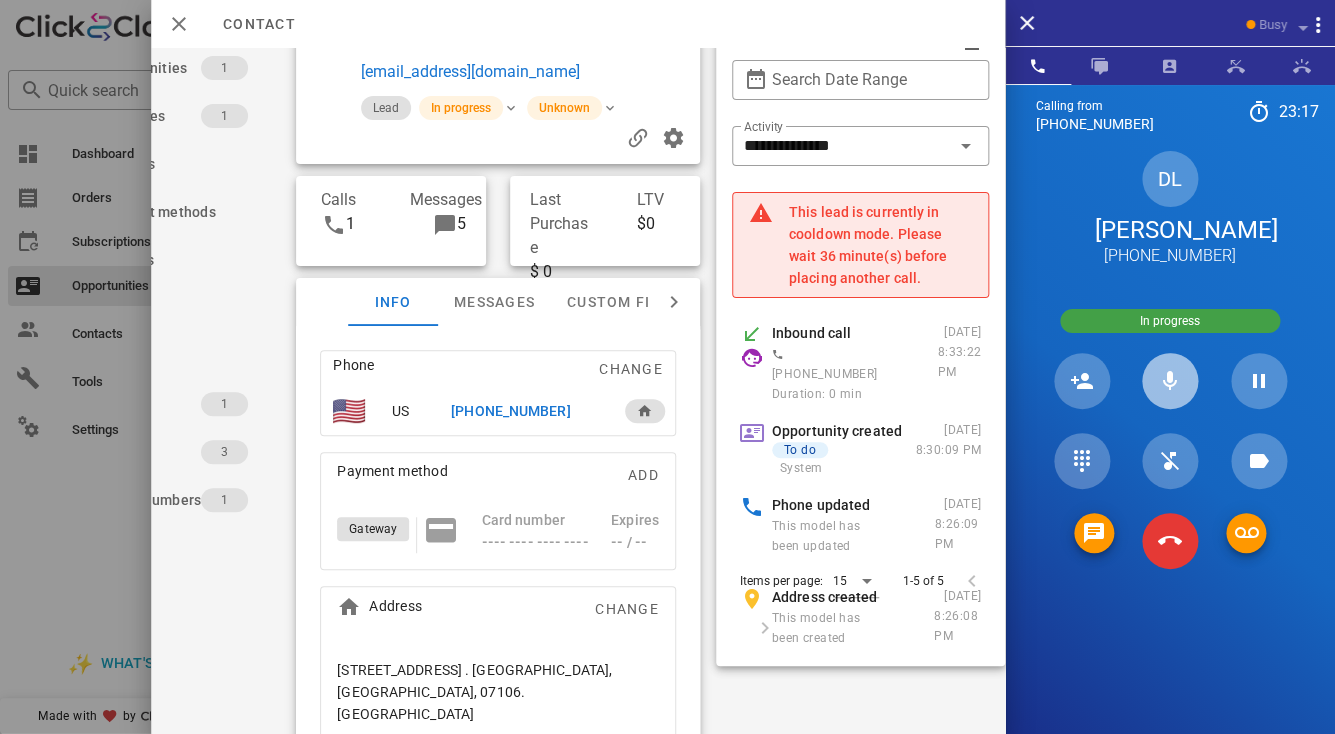 click at bounding box center (1170, 381) 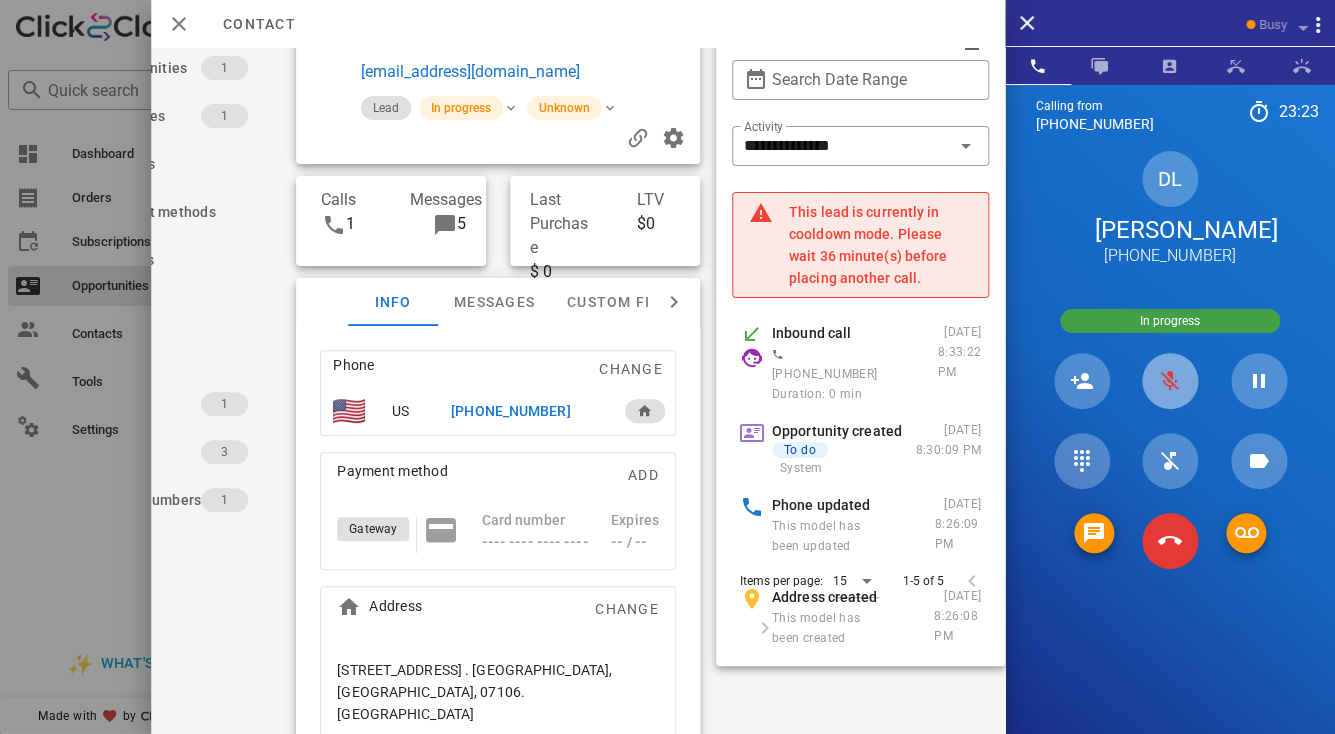 click at bounding box center [1170, 381] 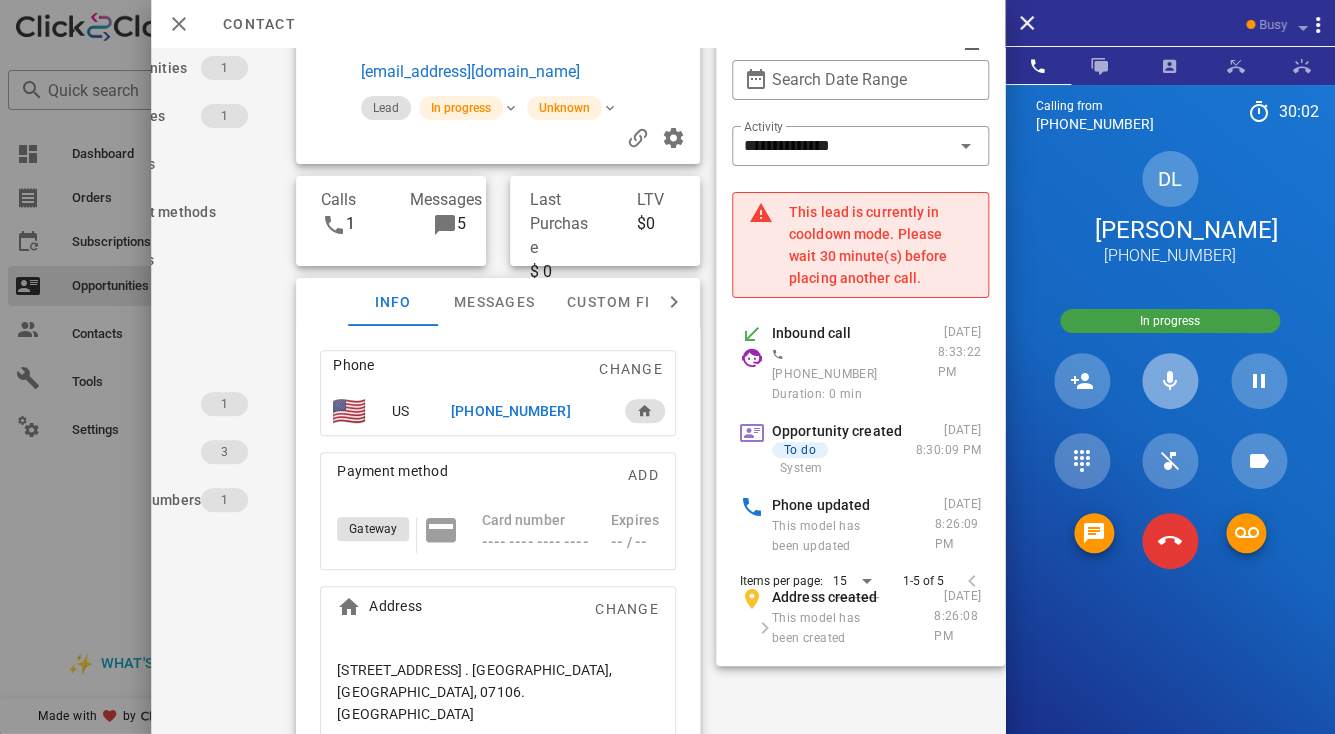 click at bounding box center (1170, 381) 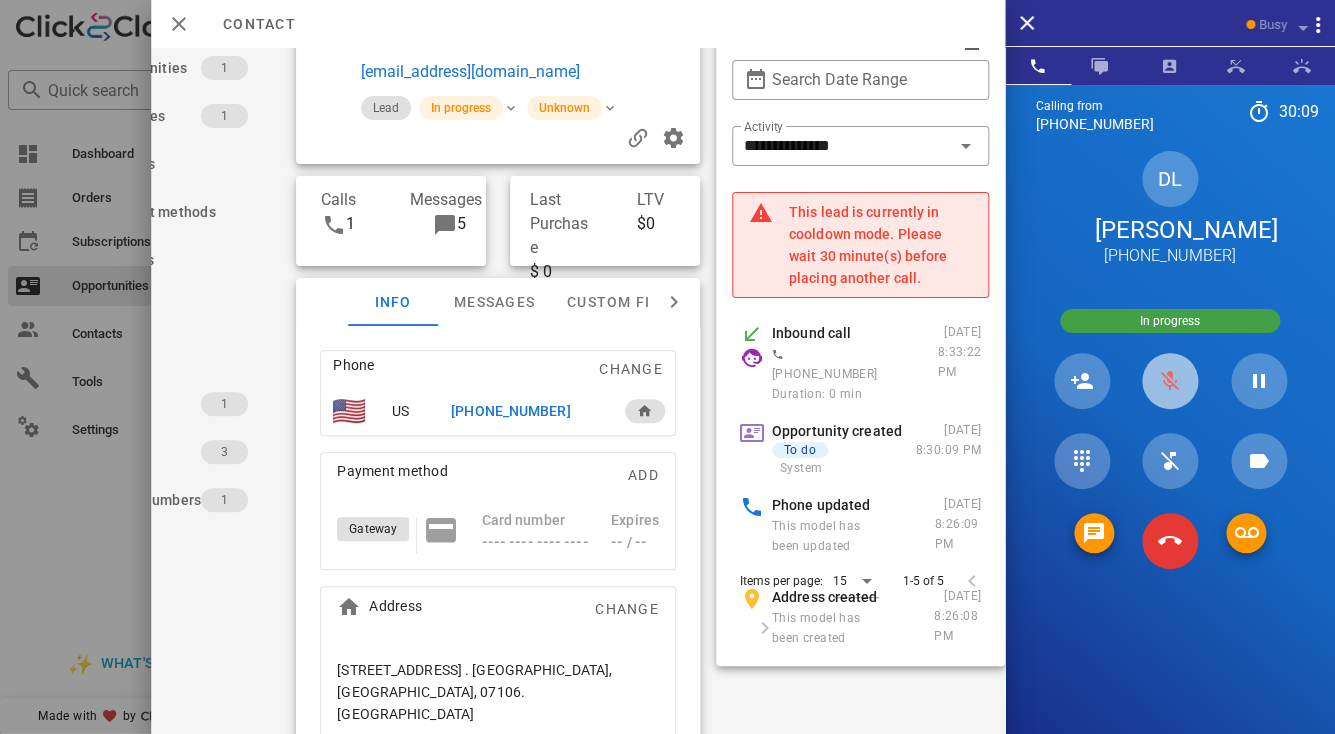 click at bounding box center [1170, 381] 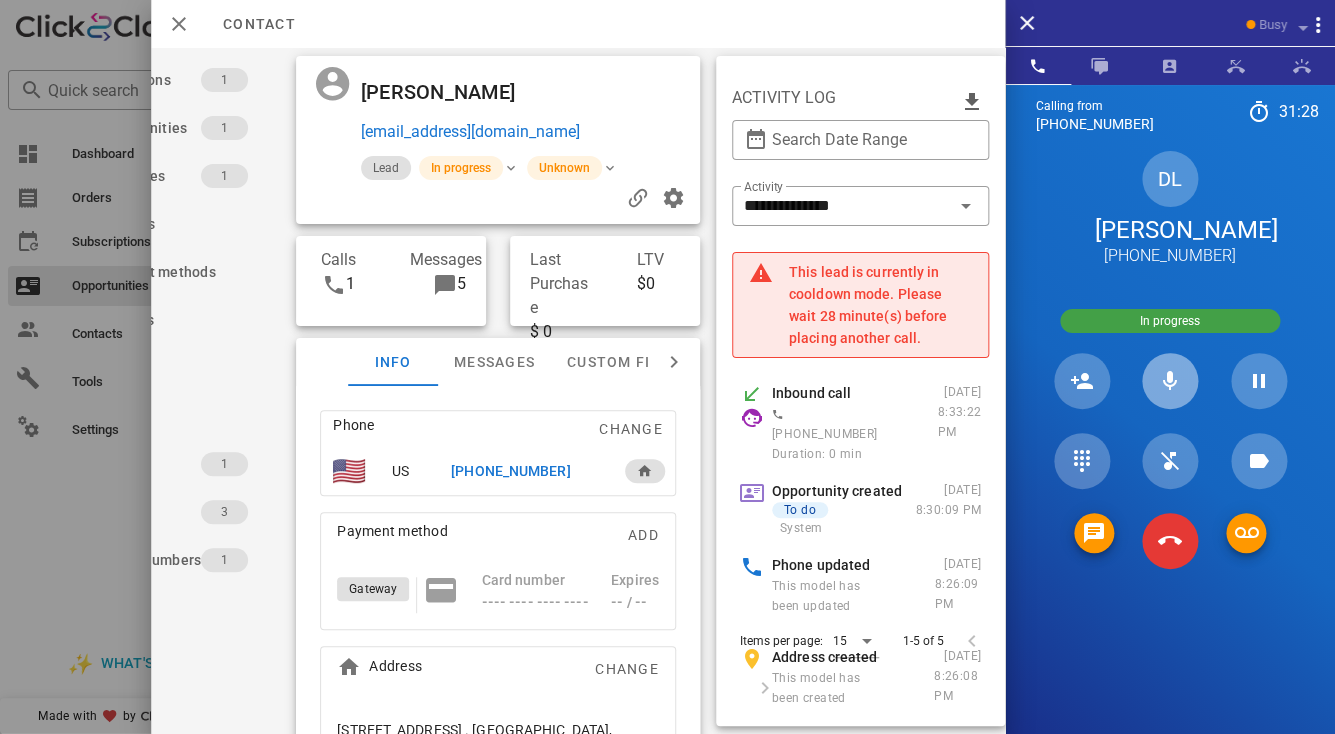 scroll, scrollTop: 5, scrollLeft: 119, axis: both 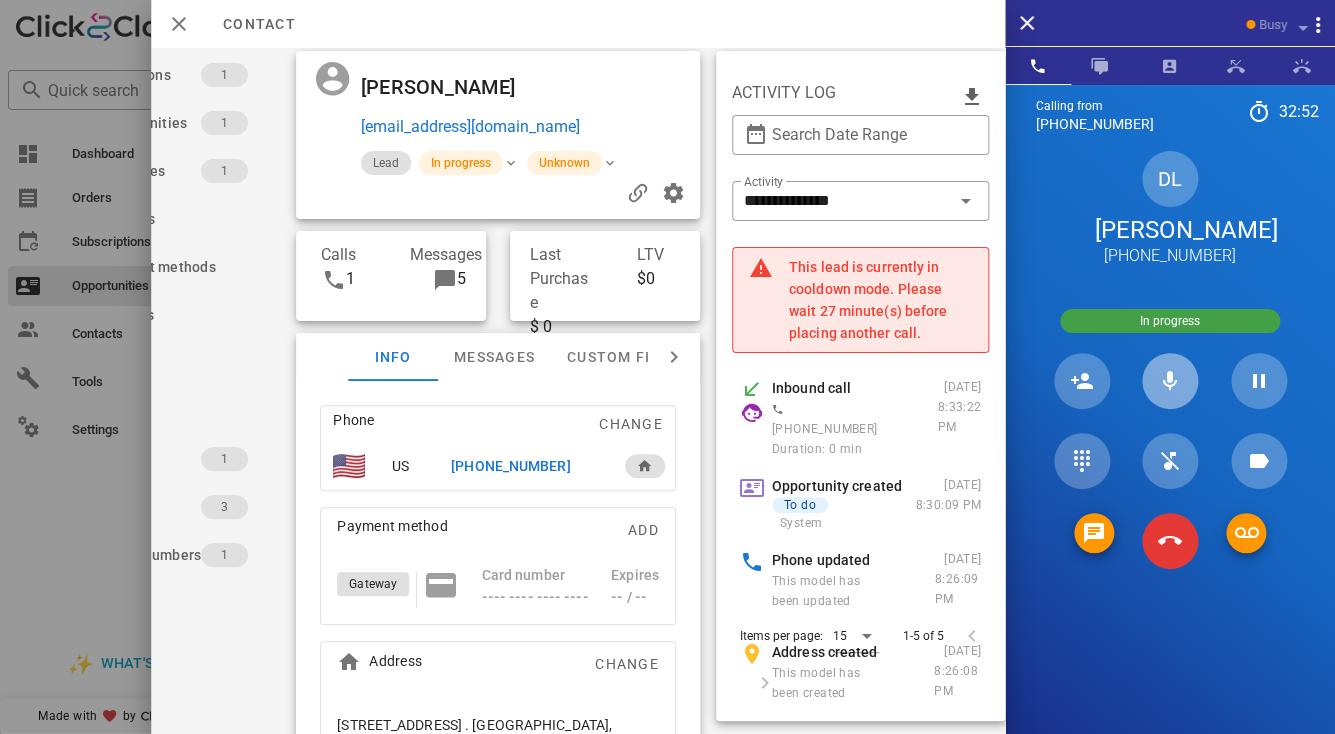 click at bounding box center [1170, 381] 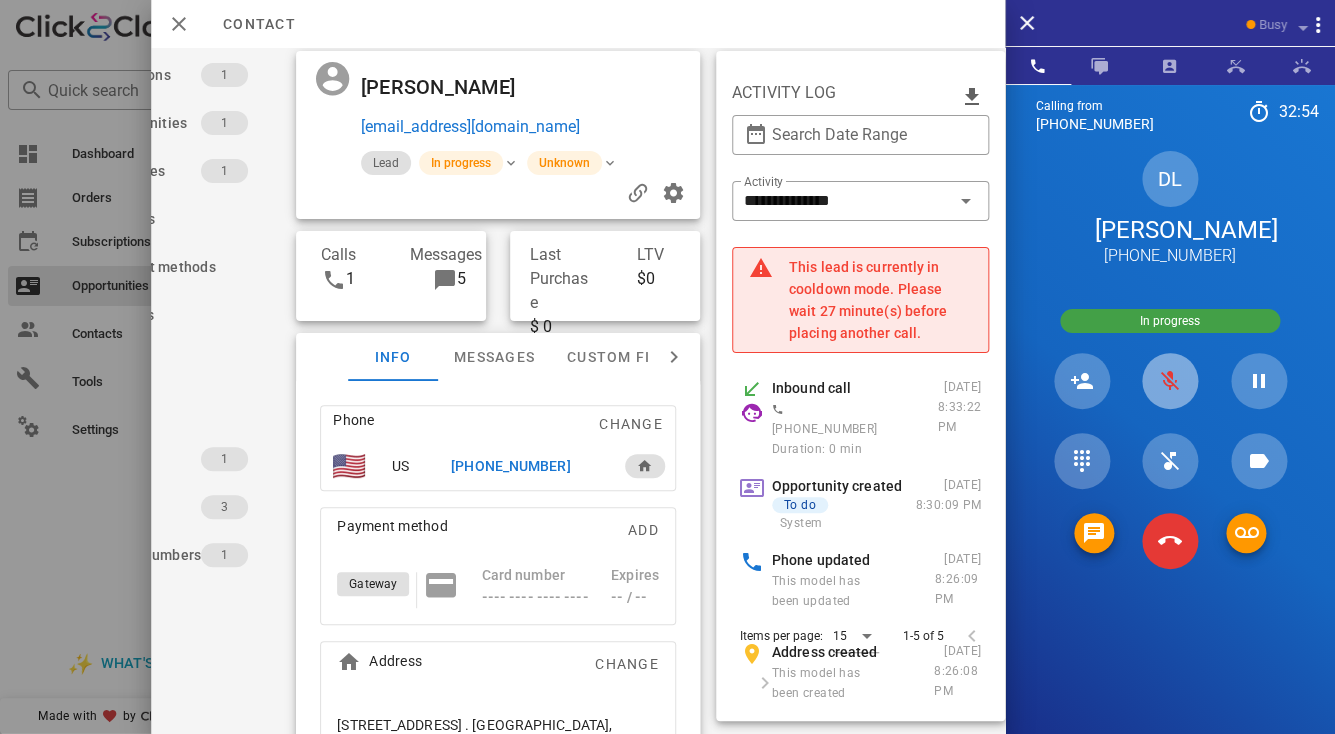 click at bounding box center [1170, 381] 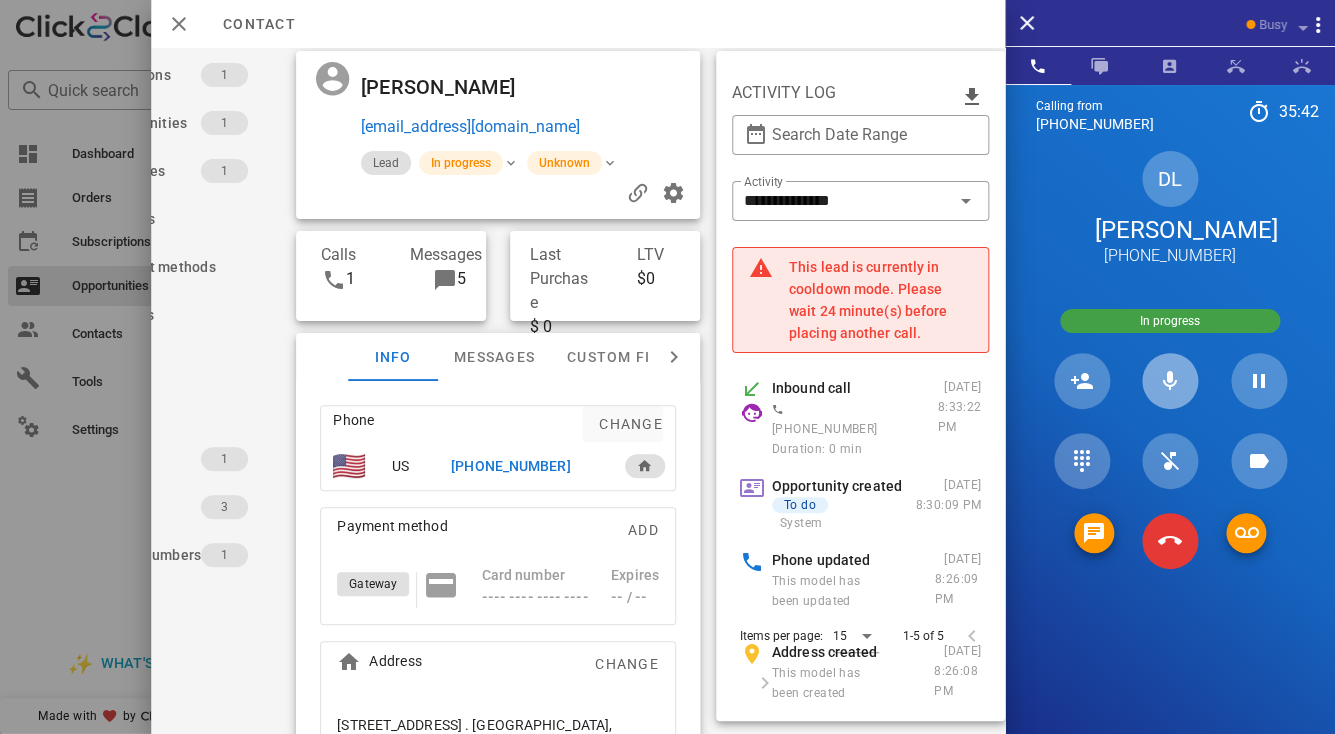 scroll, scrollTop: 5, scrollLeft: 0, axis: vertical 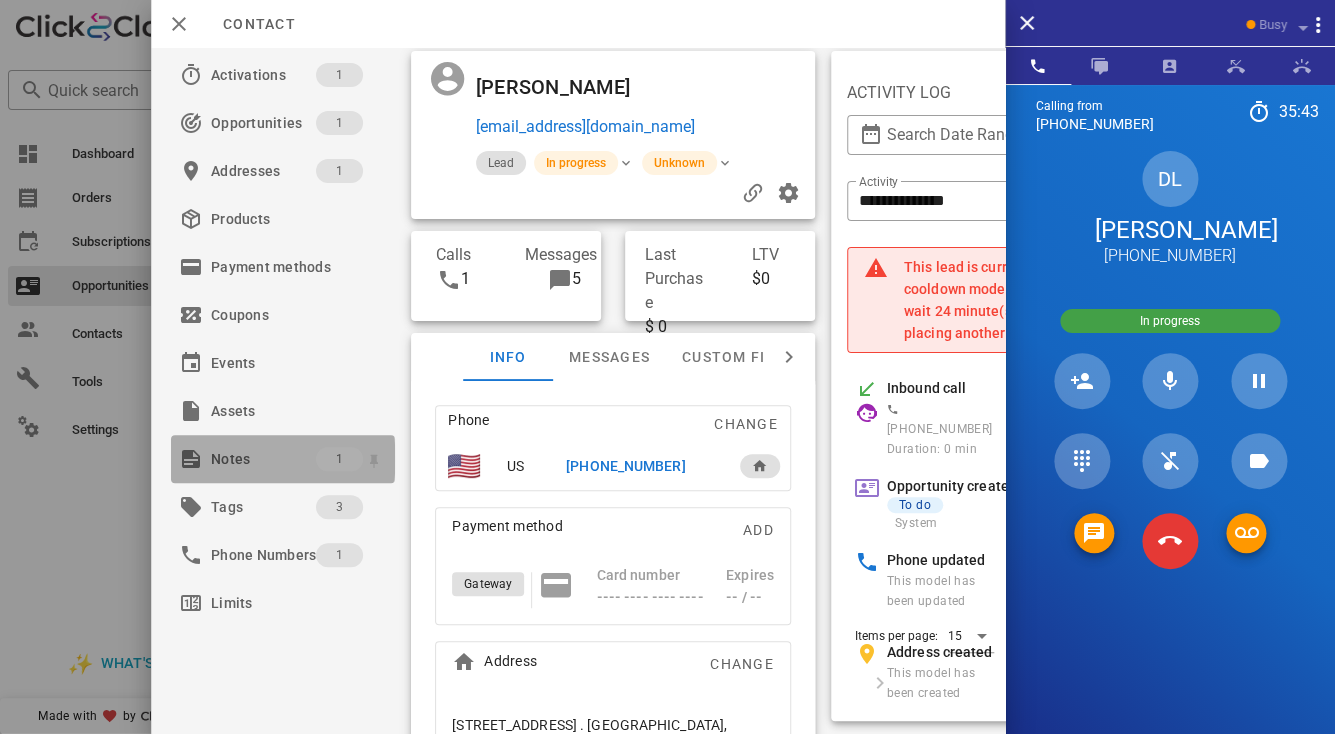 click on "Notes" at bounding box center (263, 459) 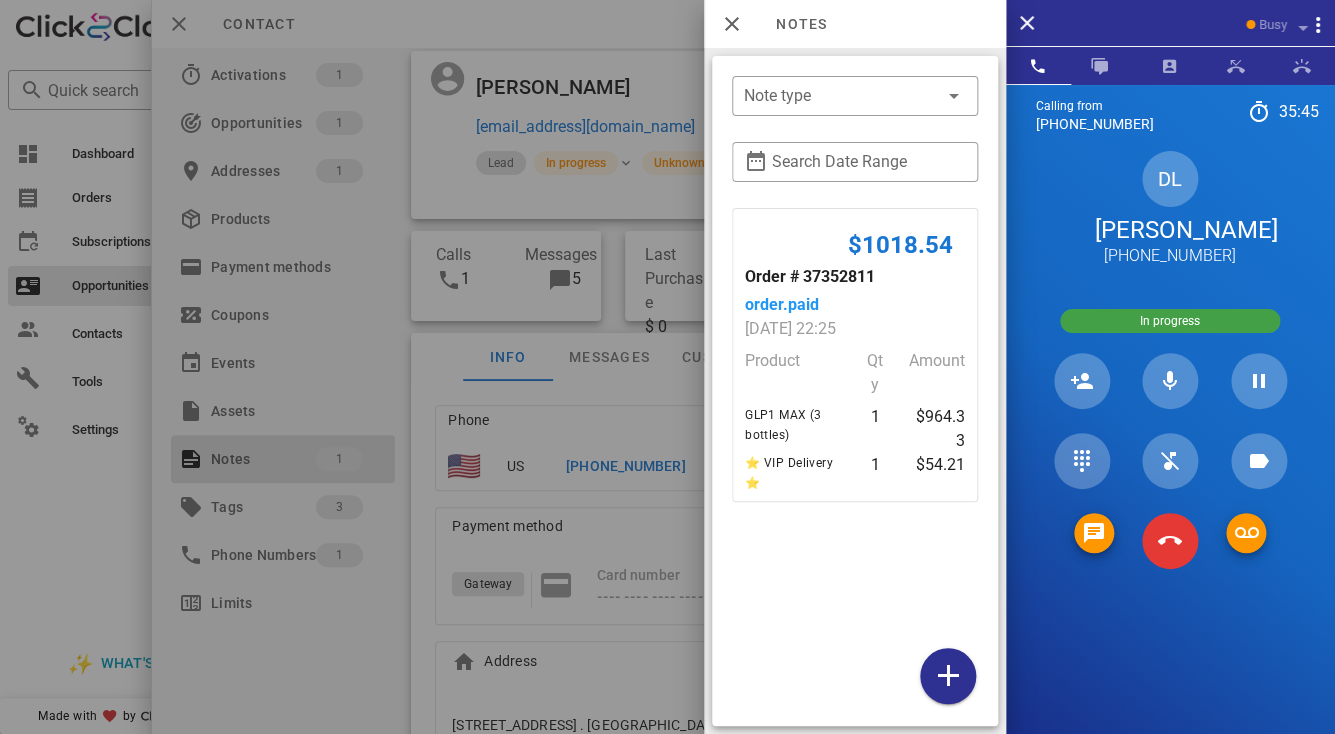 click on "$1018.54   Order # 37352811   order.paid   07/08/2025 22:25   Product Qty Amount  GLP1 MAX (3 bottles)  1 $964.33  ⭐ VIP Delivery ⭐  1 $54.21" at bounding box center (855, 462) 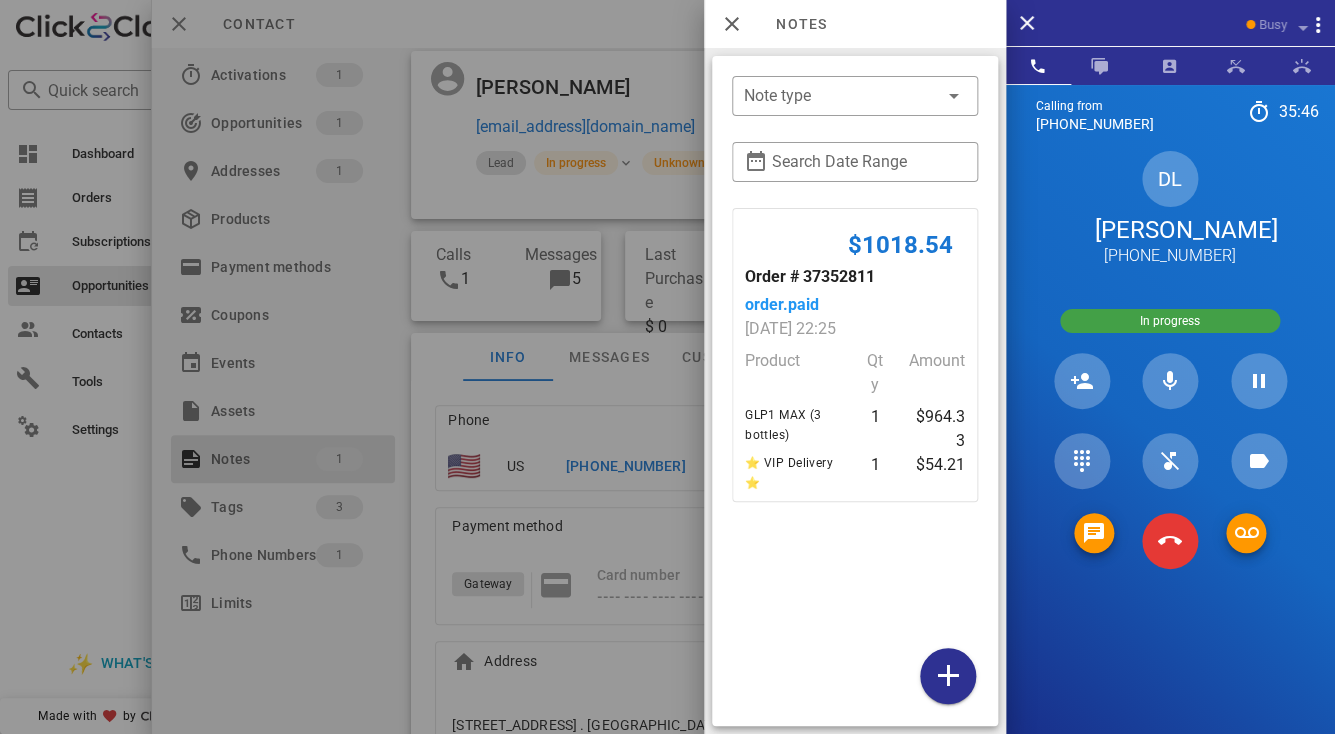 click at bounding box center (667, 367) 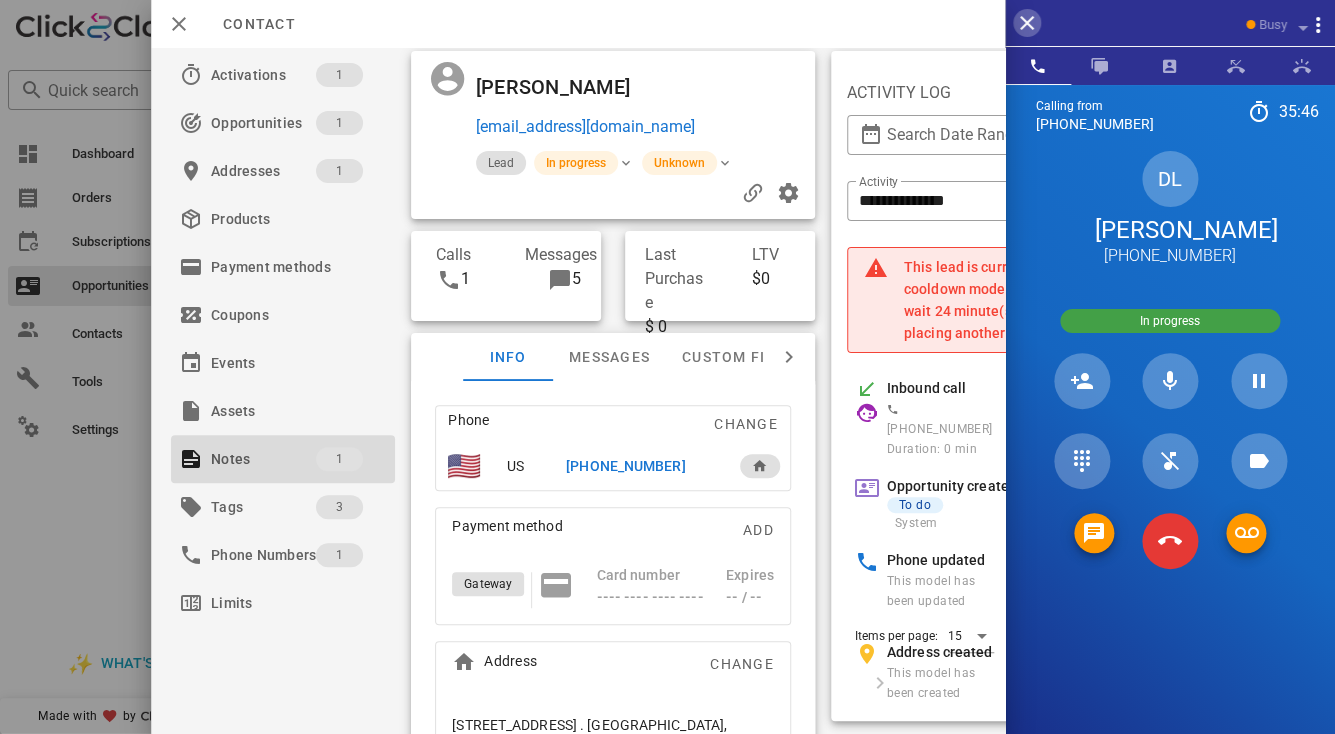 type 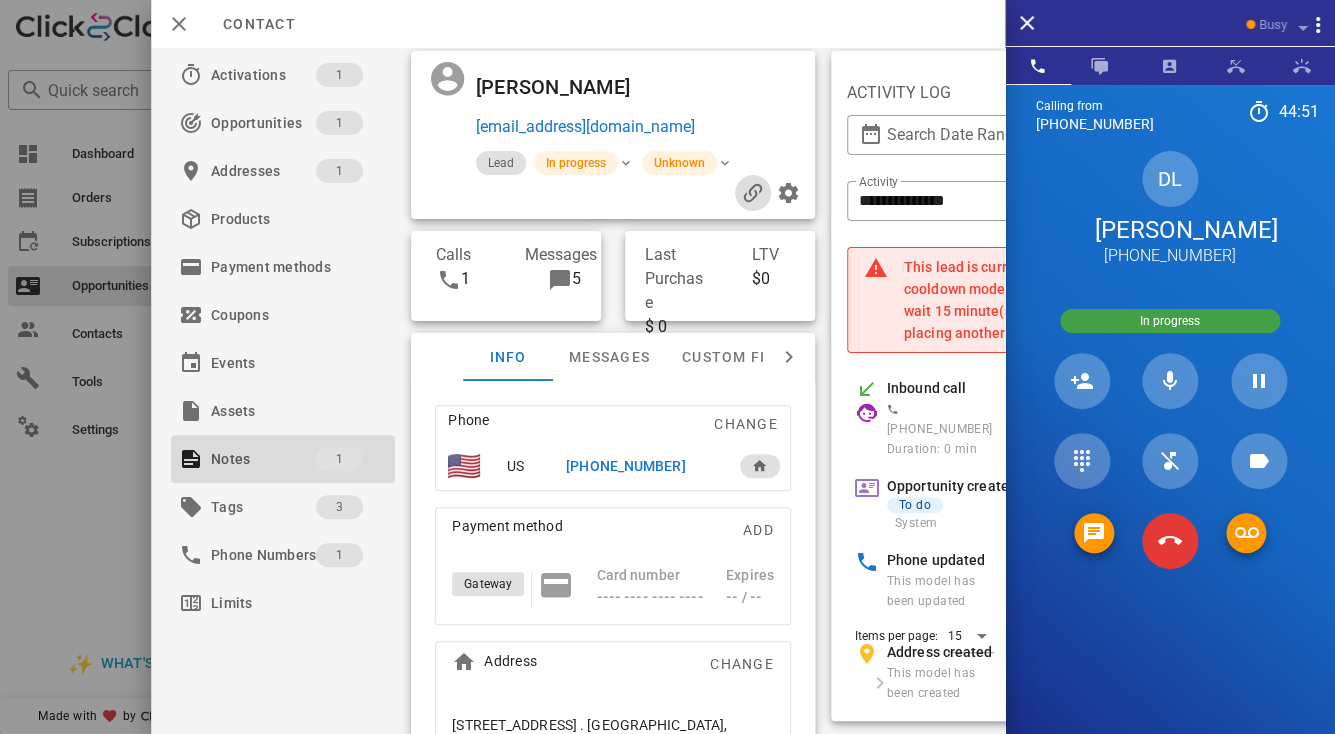 click at bounding box center (753, 193) 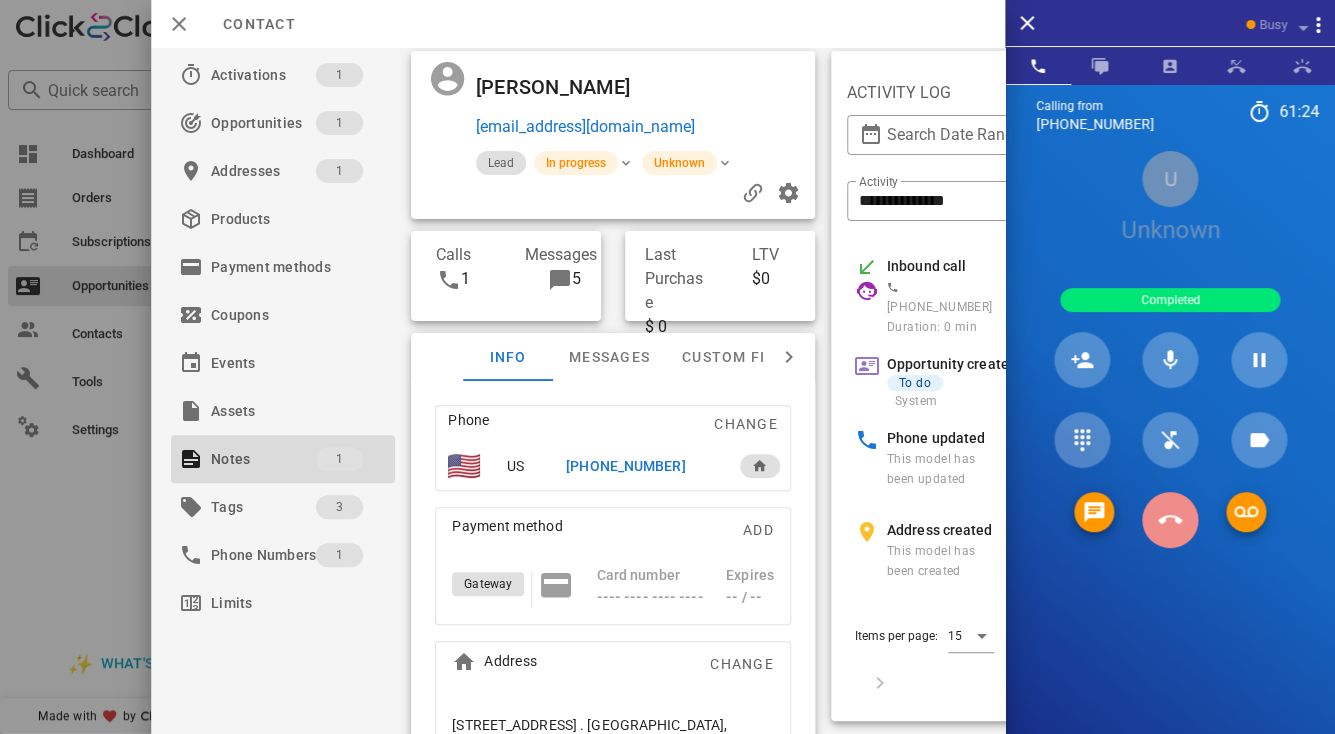 click at bounding box center (1170, 520) 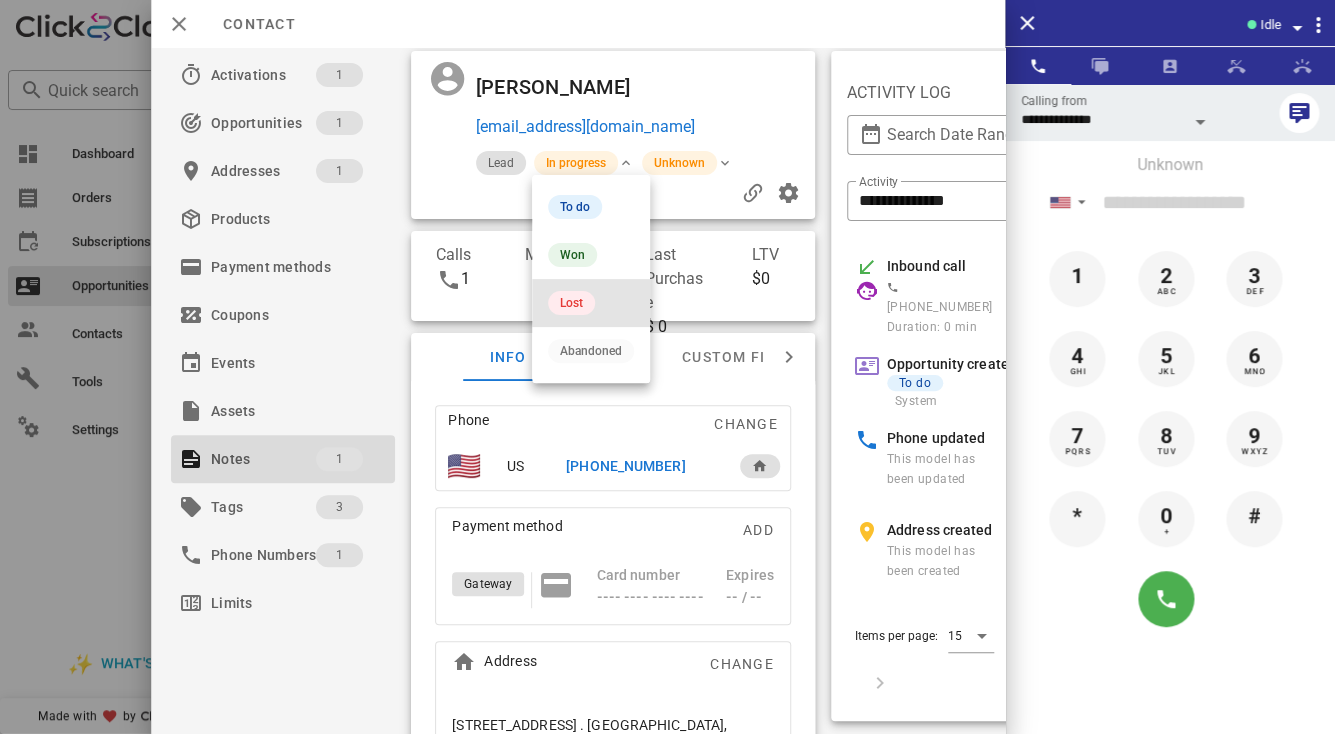 click on "Lost" at bounding box center (571, 303) 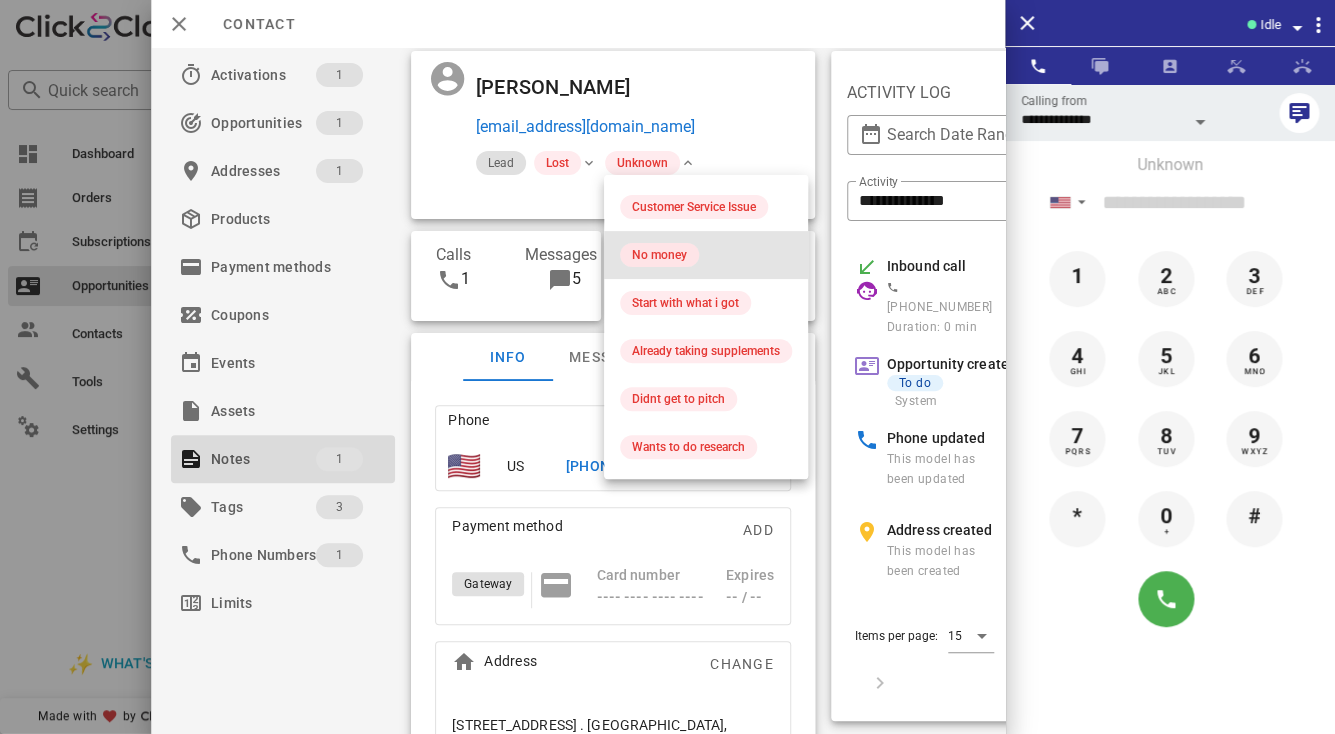 click on "No money" at bounding box center [659, 255] 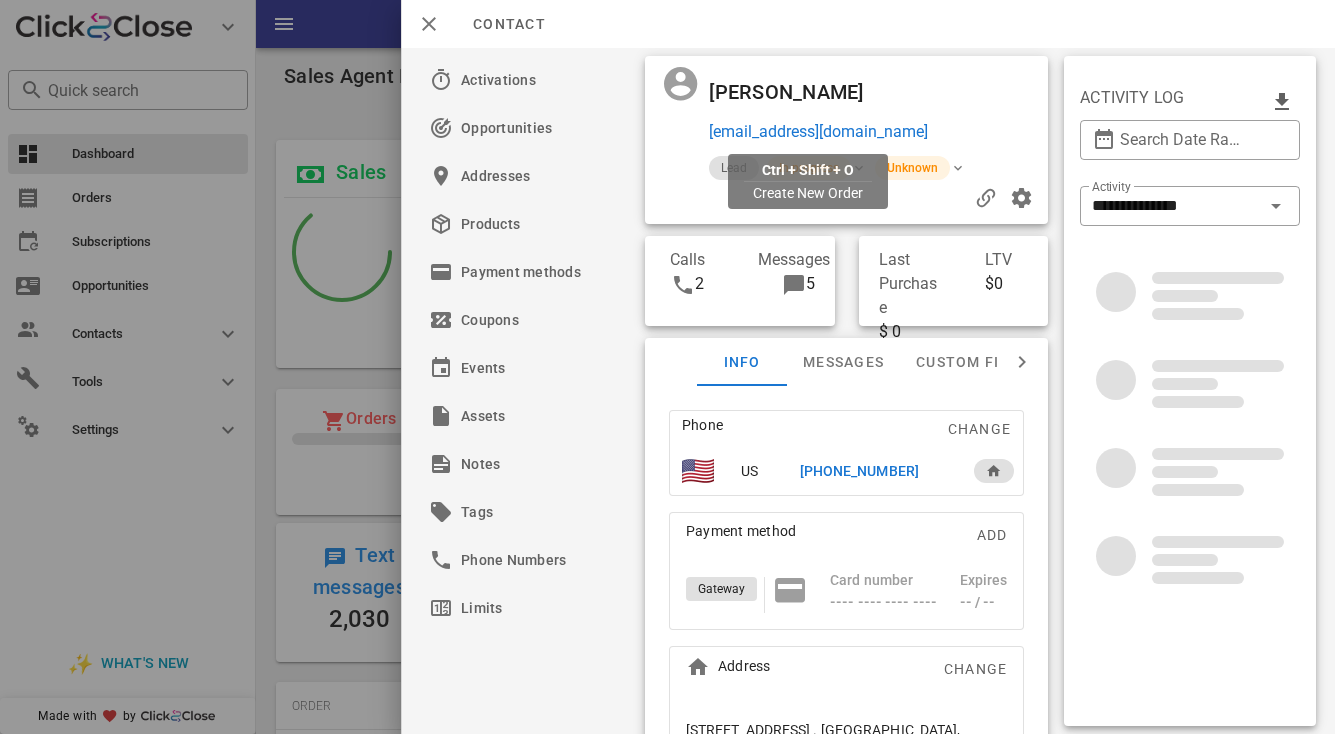 scroll, scrollTop: 0, scrollLeft: 0, axis: both 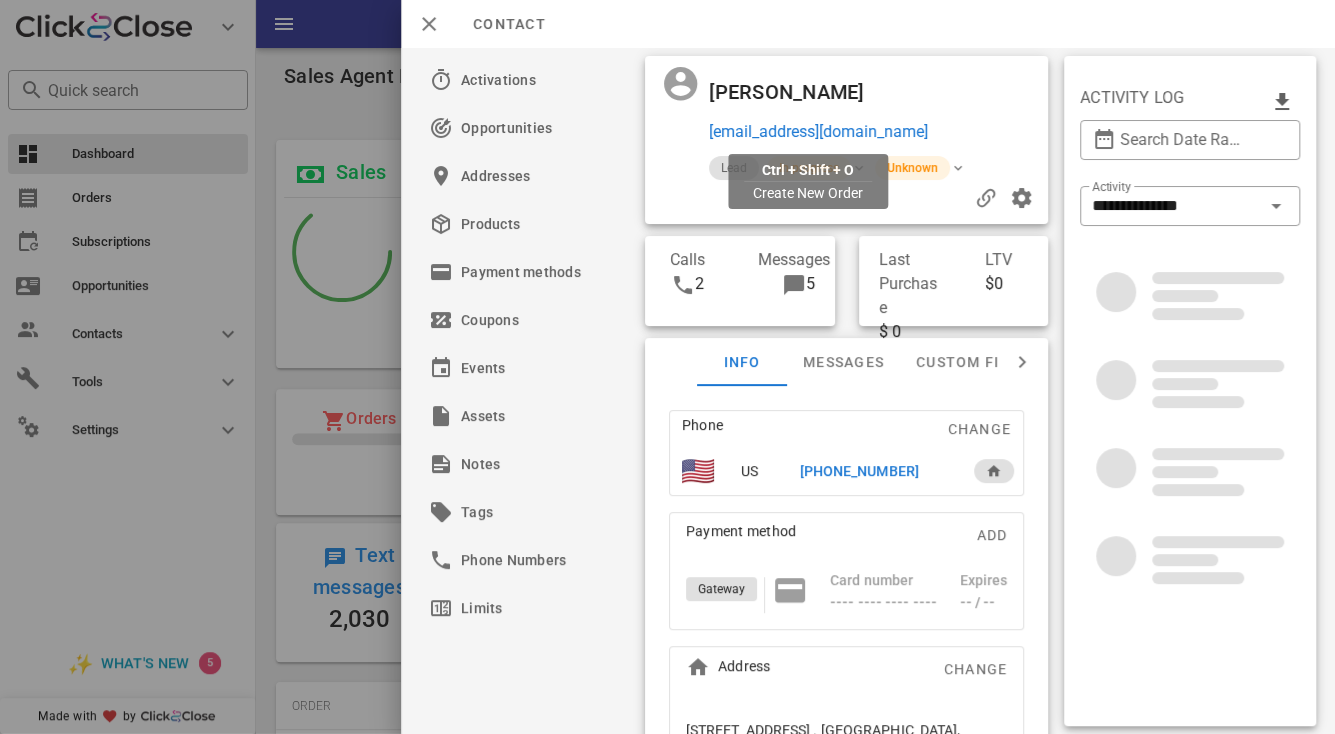 click on "[EMAIL_ADDRESS][DOMAIN_NAME]" at bounding box center [818, 132] 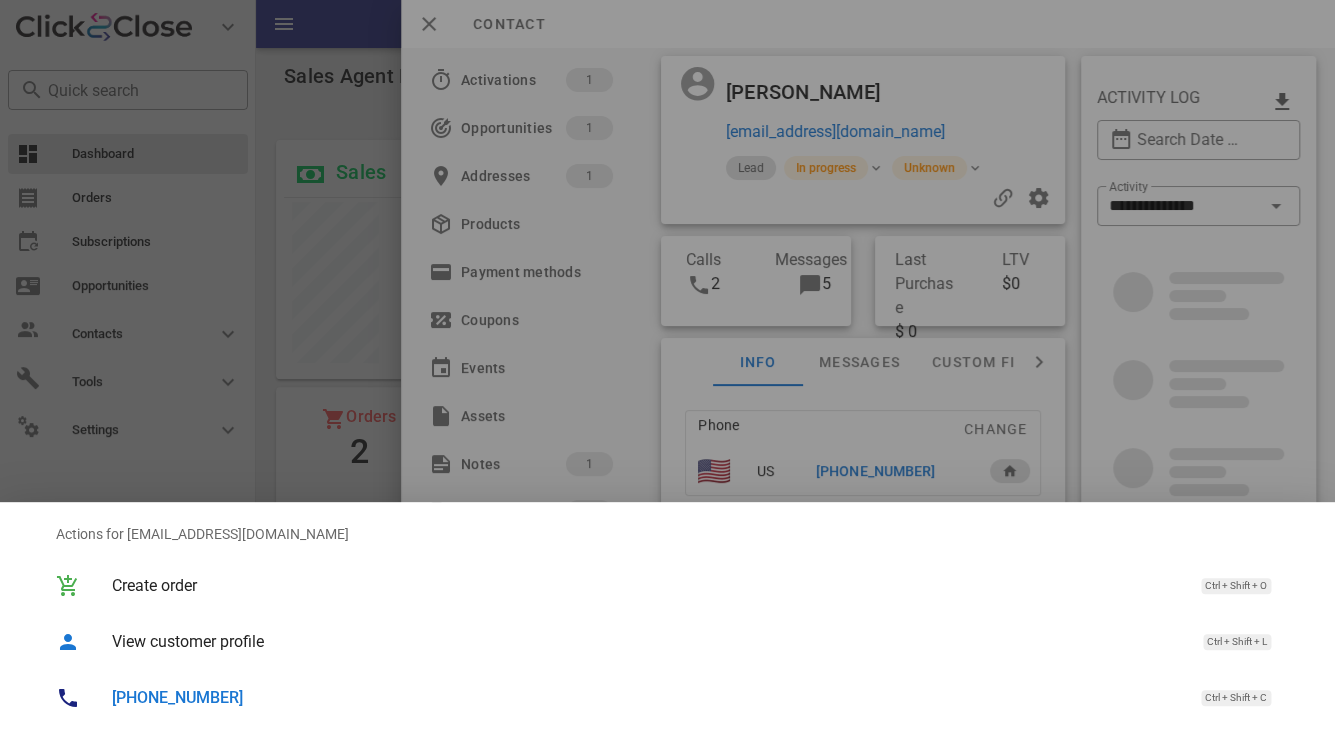 scroll, scrollTop: 999761, scrollLeft: 999659, axis: both 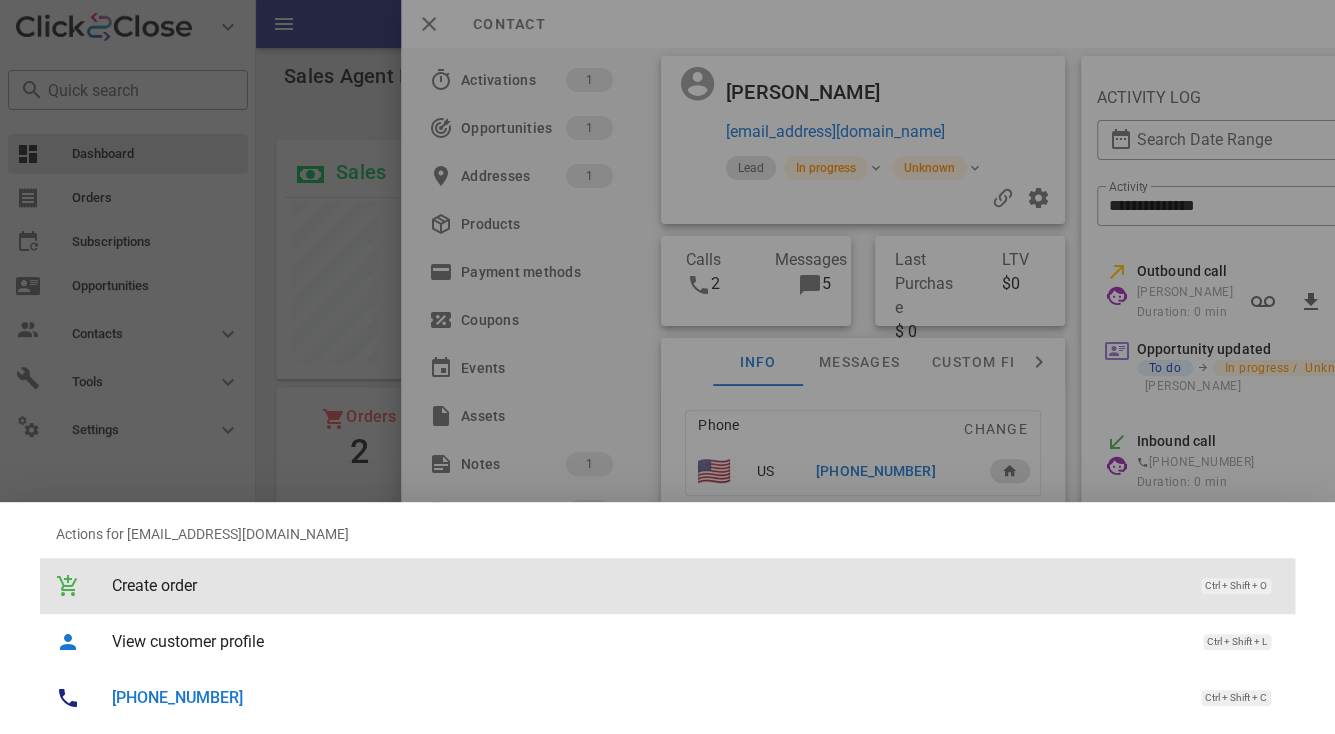 click on "Create order" at bounding box center [646, 585] 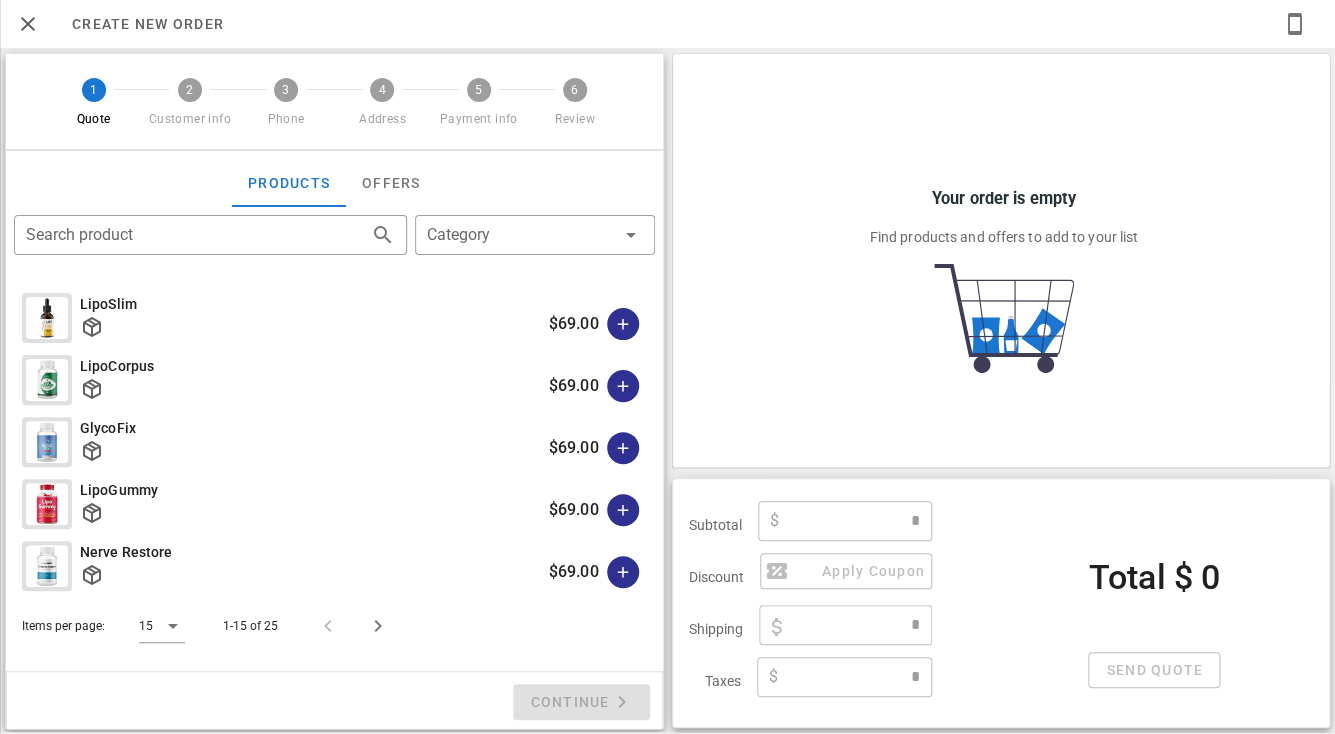 type on "**********" 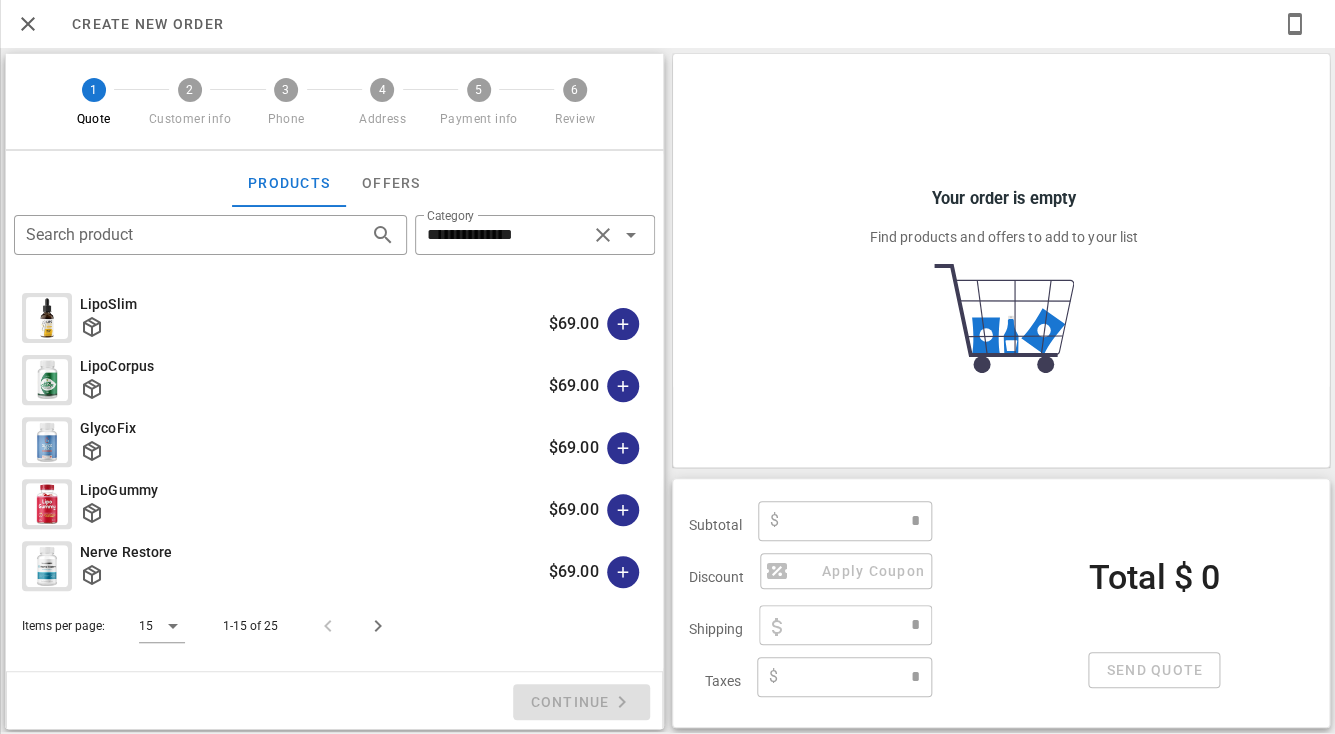 type on "****" 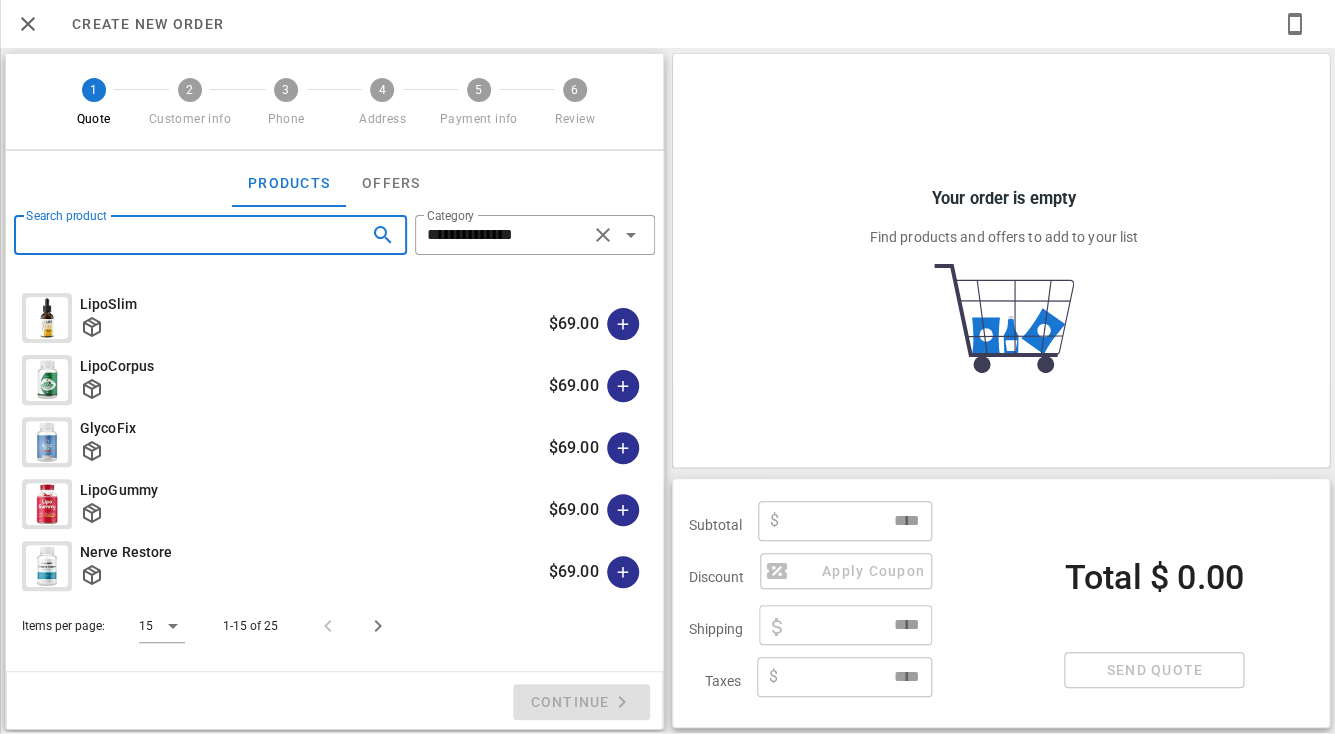 click on "Search product" at bounding box center [182, 235] 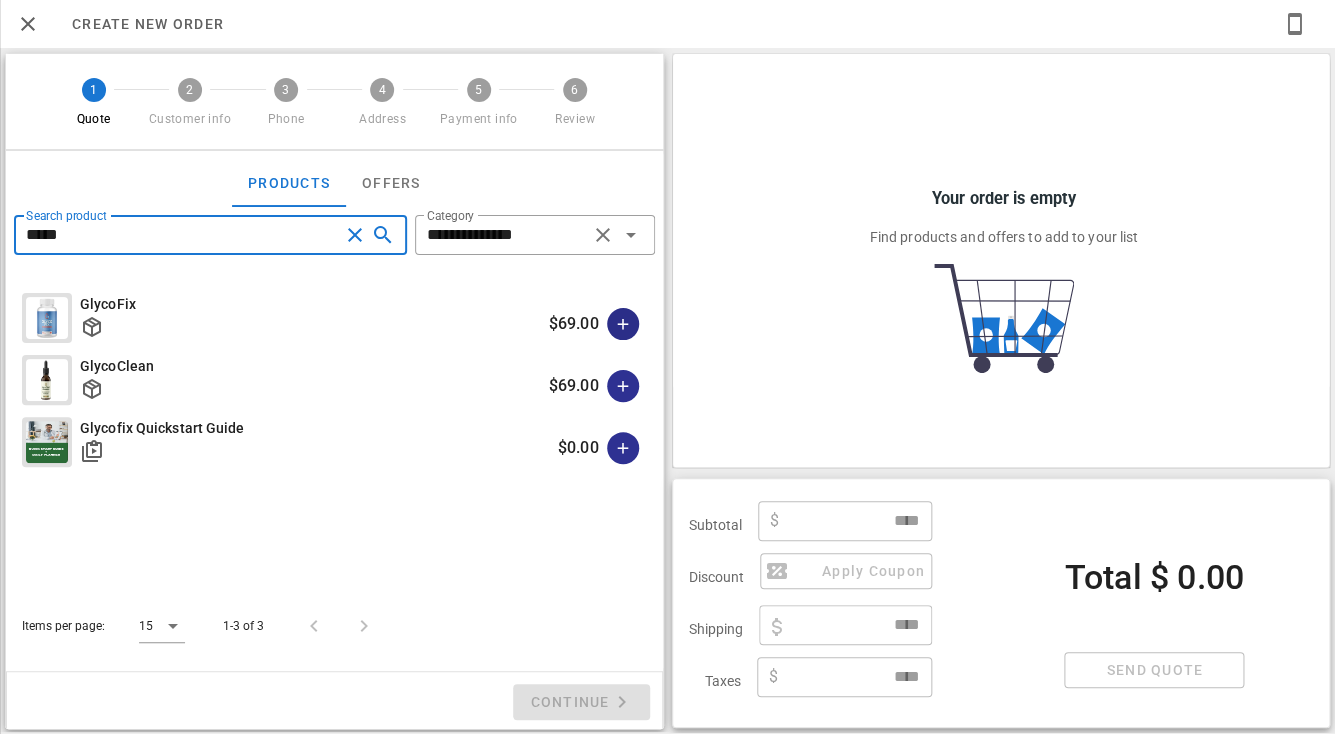 type on "*****" 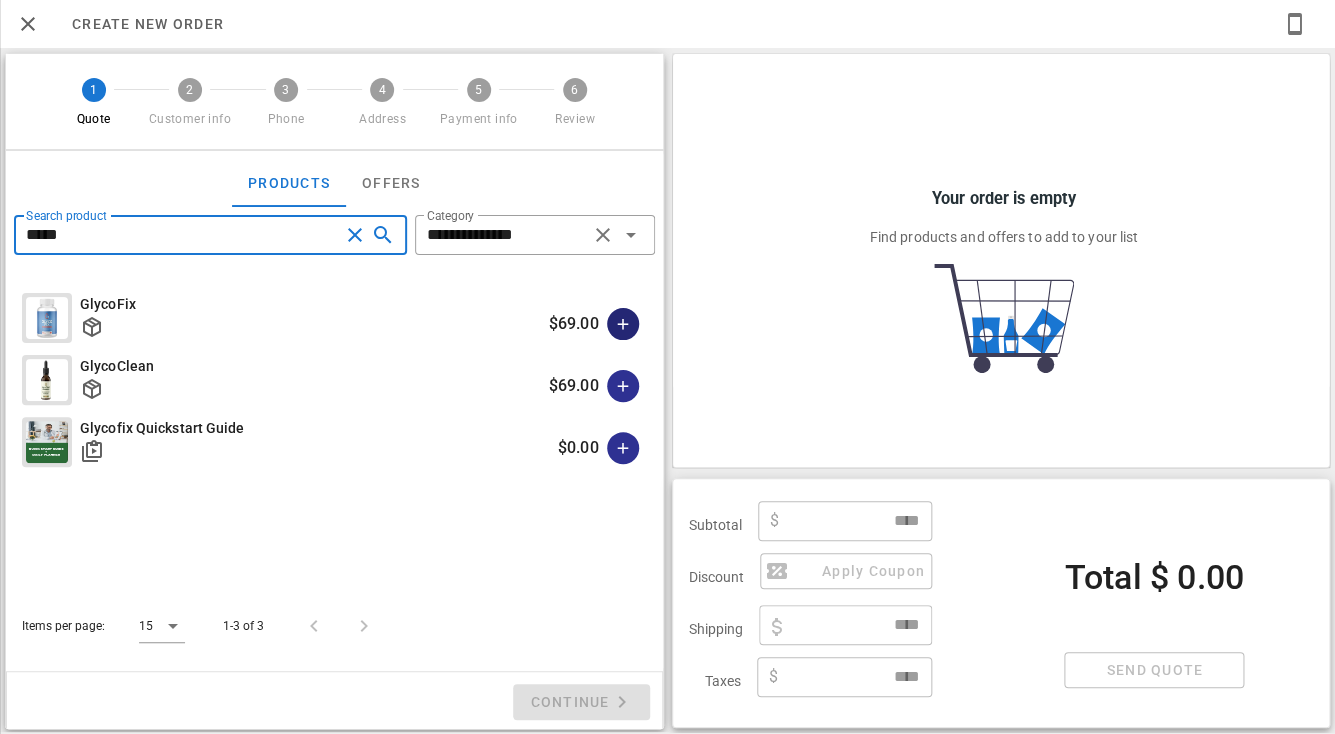 click at bounding box center [623, 324] 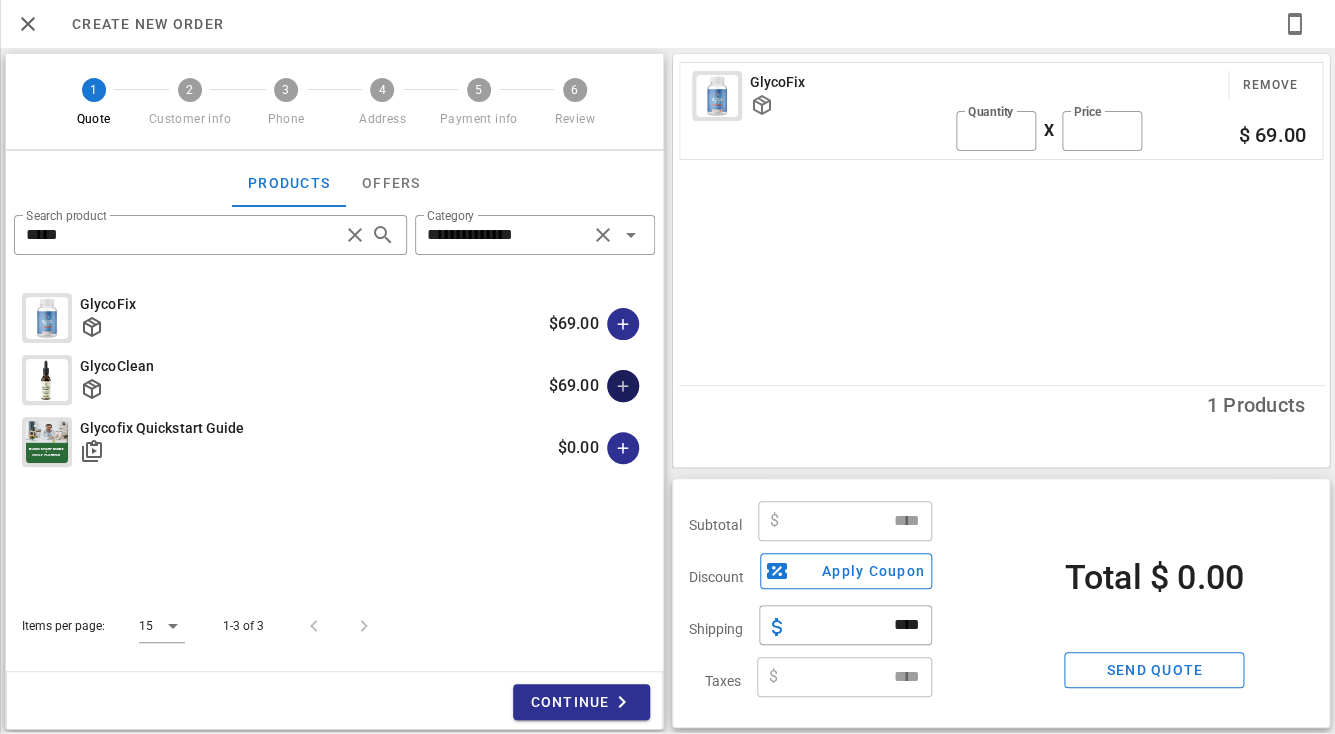 click at bounding box center [623, 386] 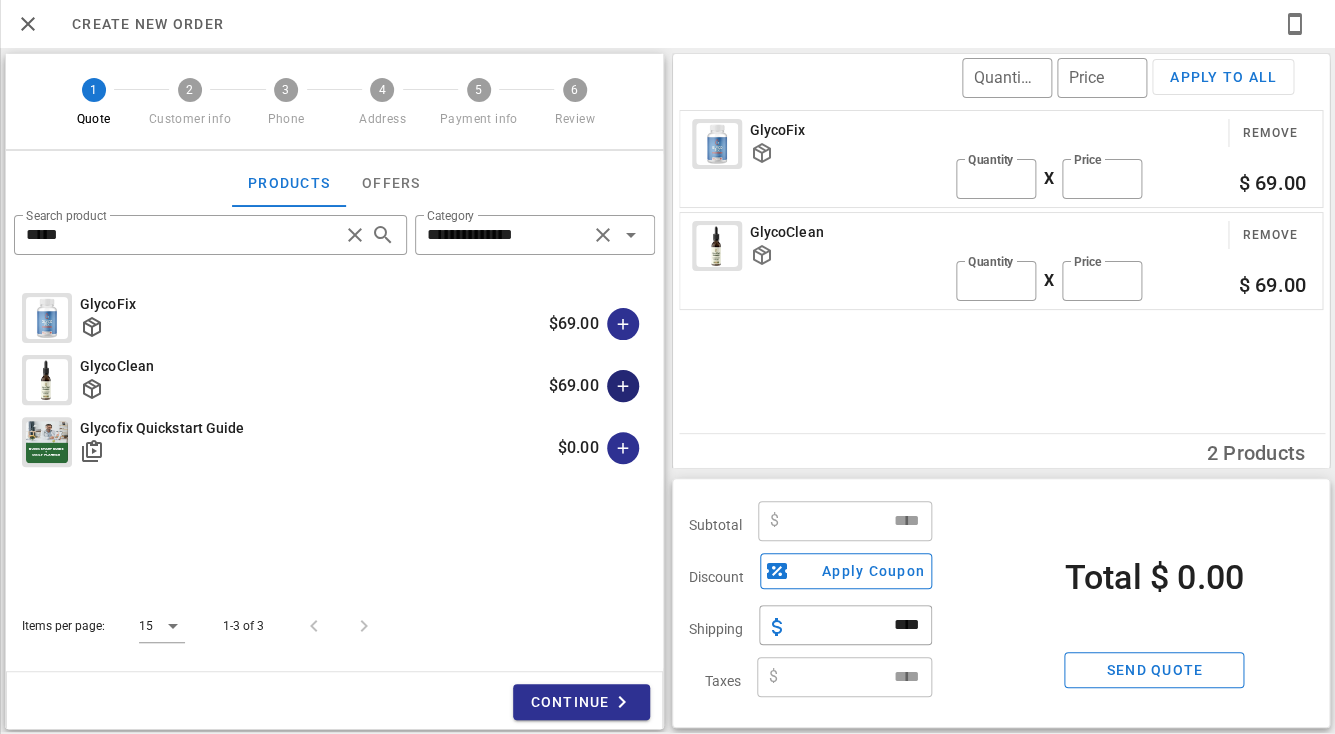 type 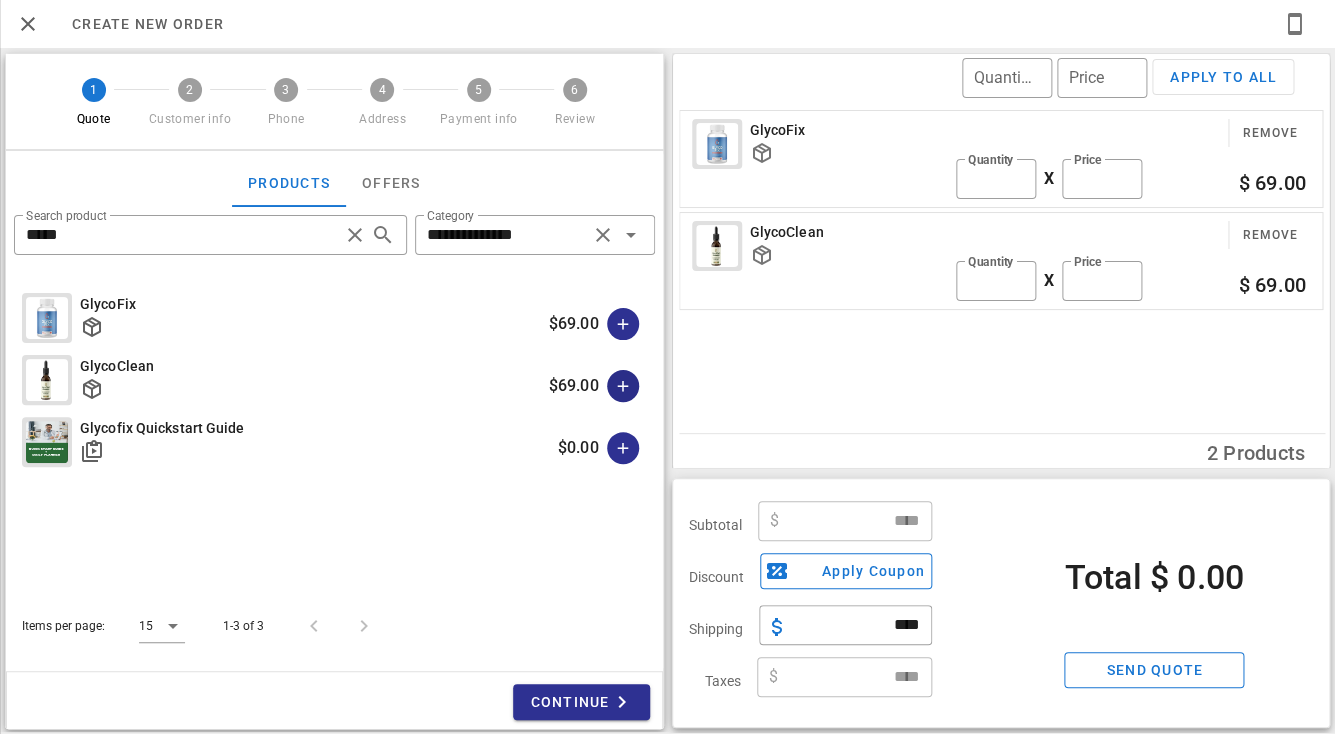 type on "******" 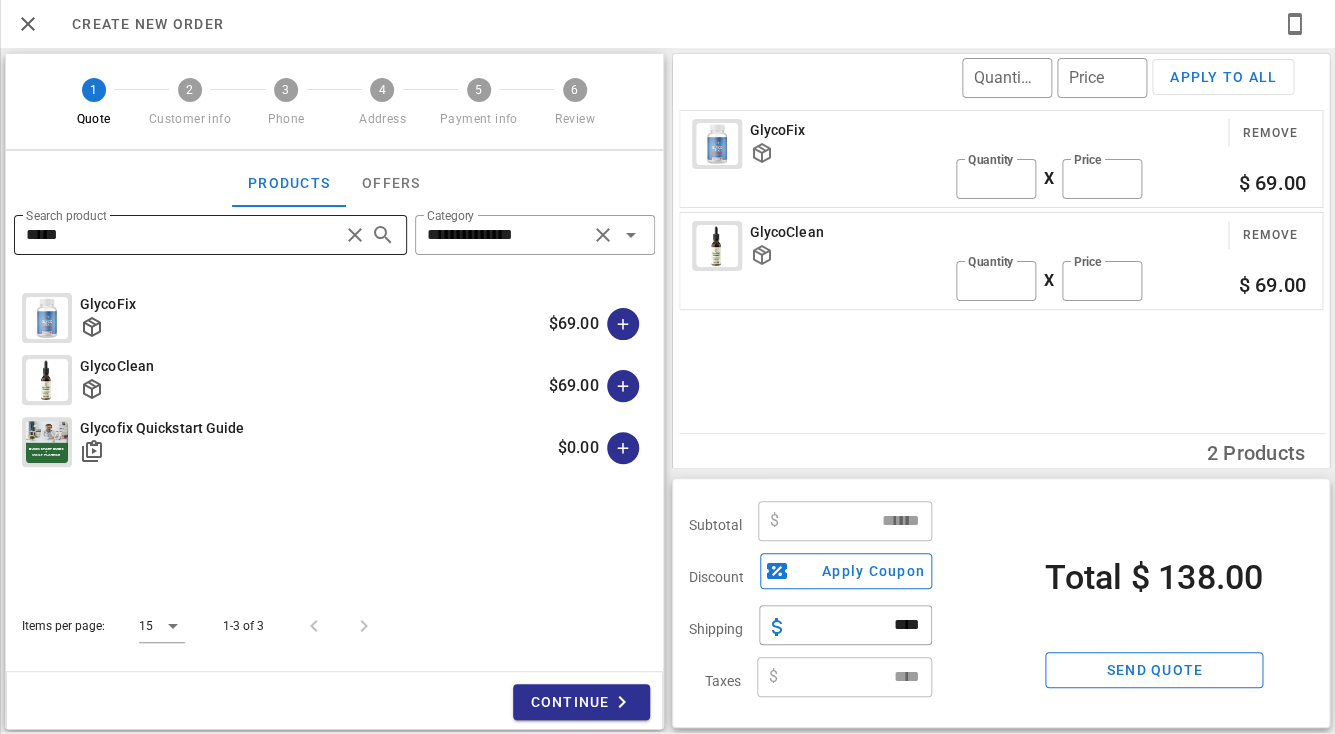 click on "*****" at bounding box center [182, 235] 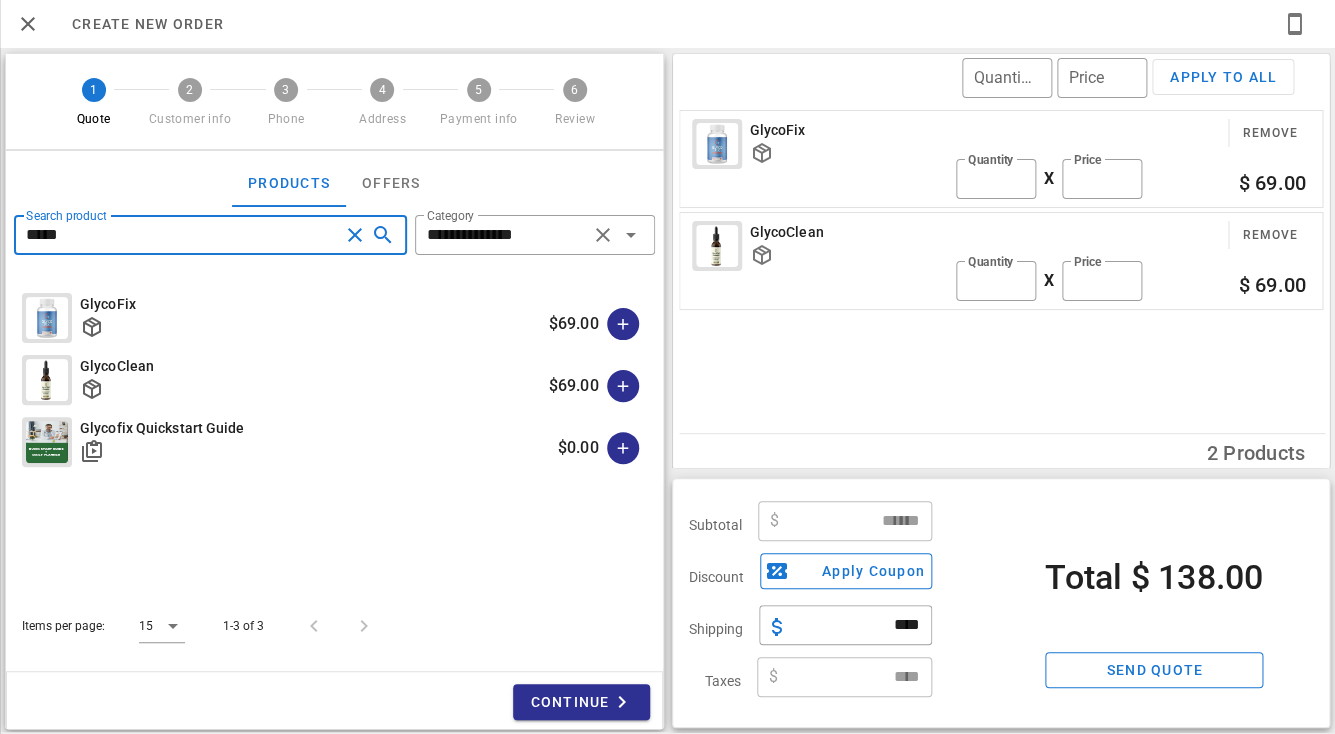 click on "*****" at bounding box center [182, 235] 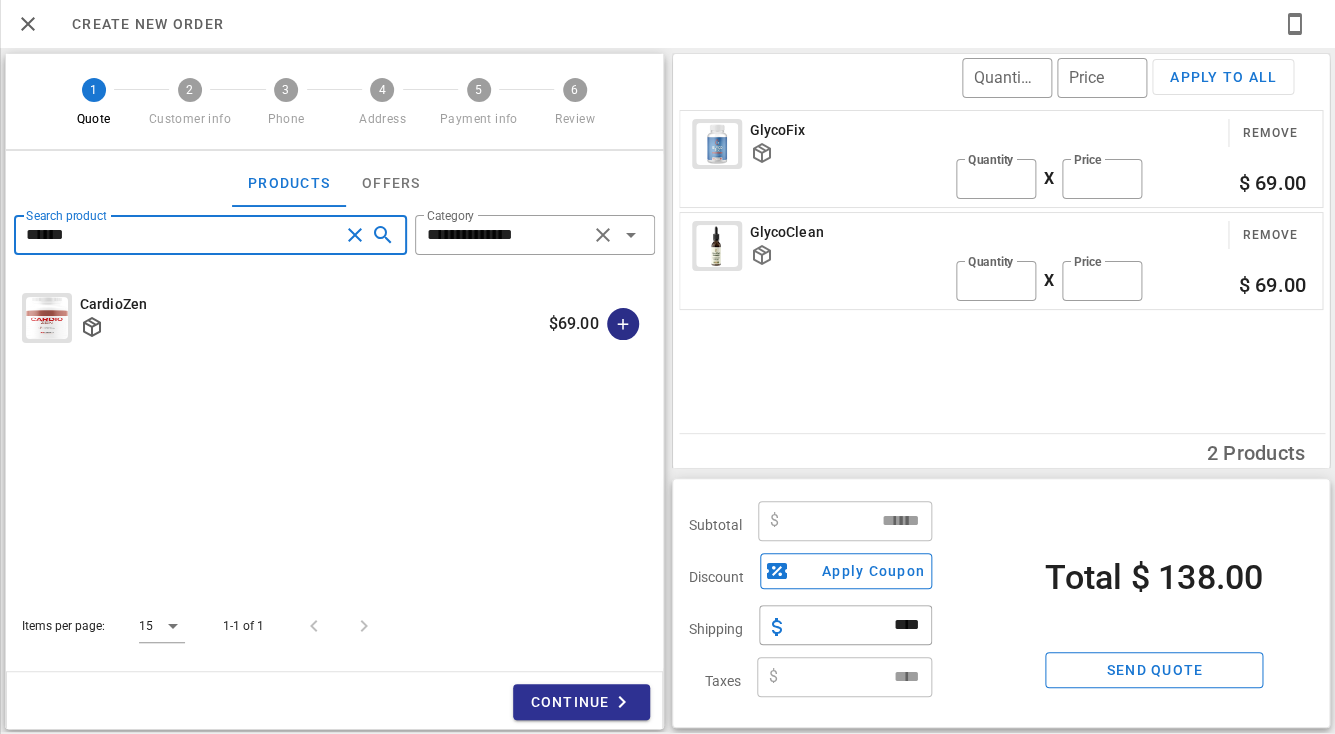 type on "******" 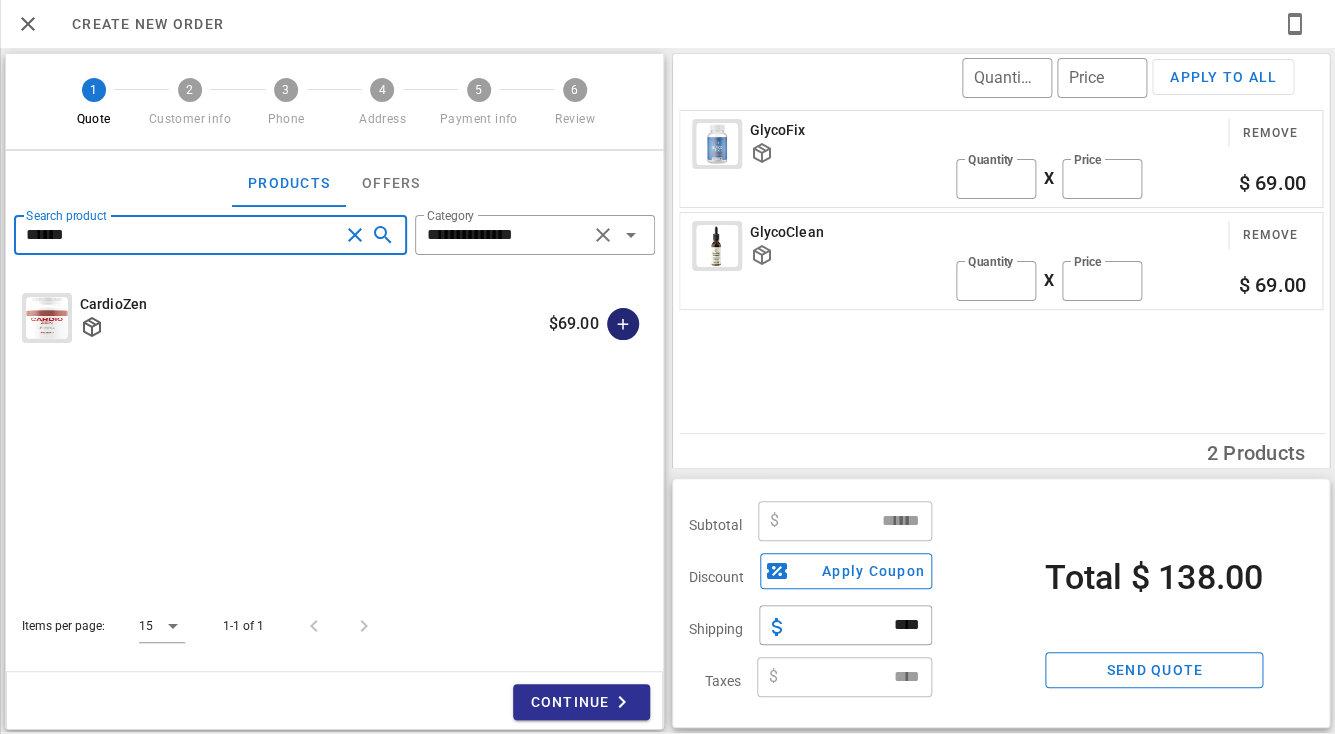 click at bounding box center [623, 324] 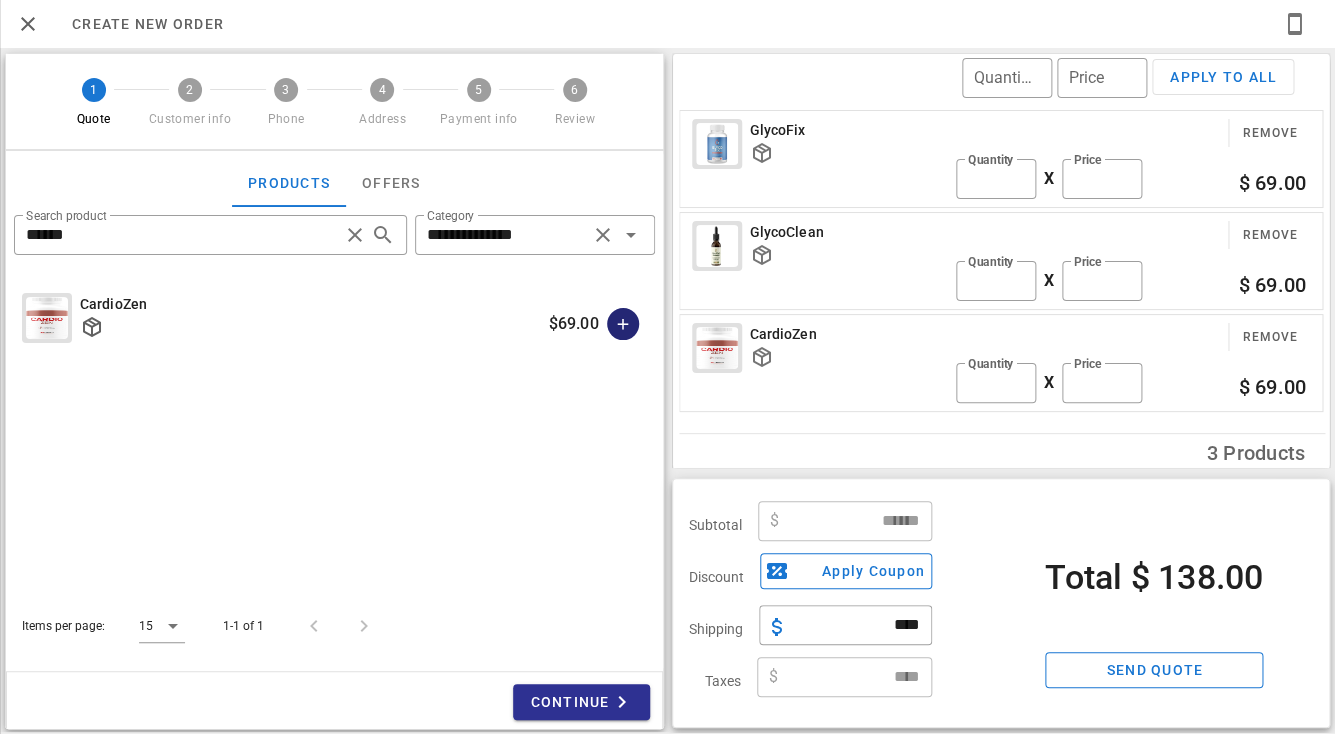 type 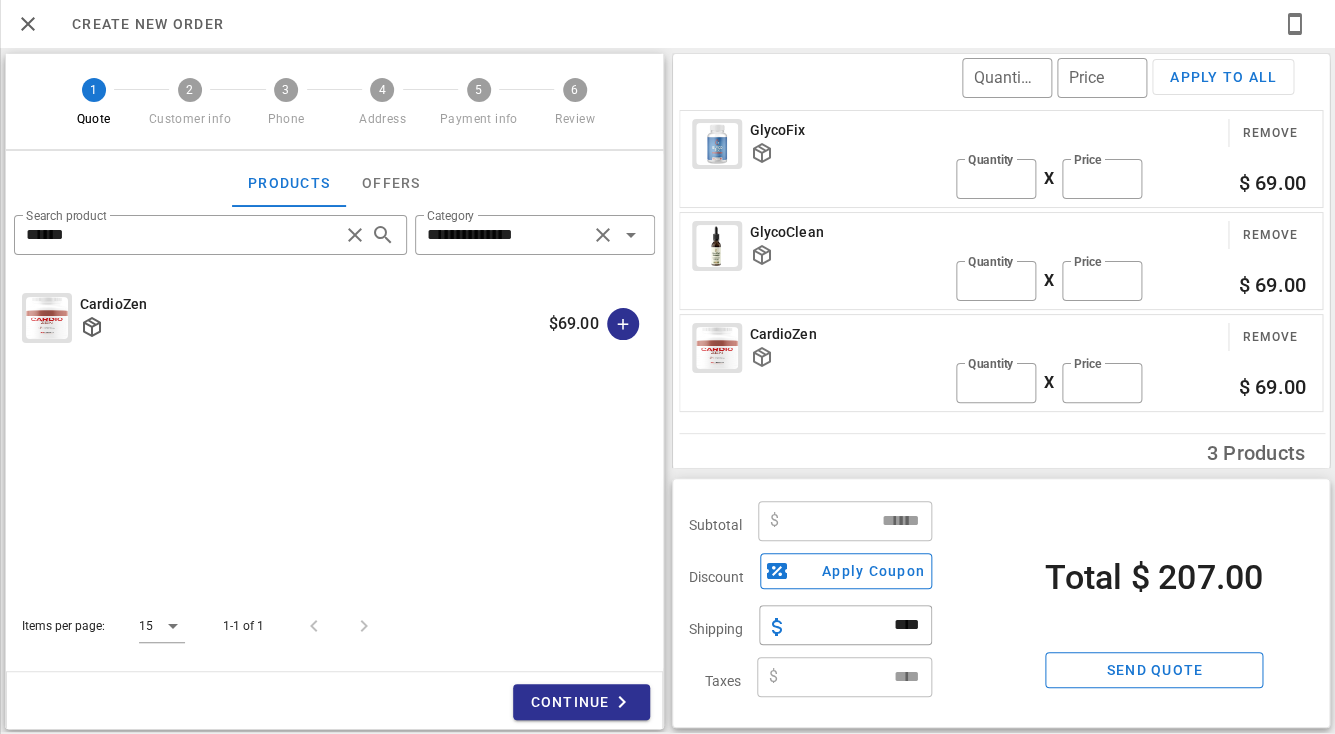 click on "**********" at bounding box center [334, 435] 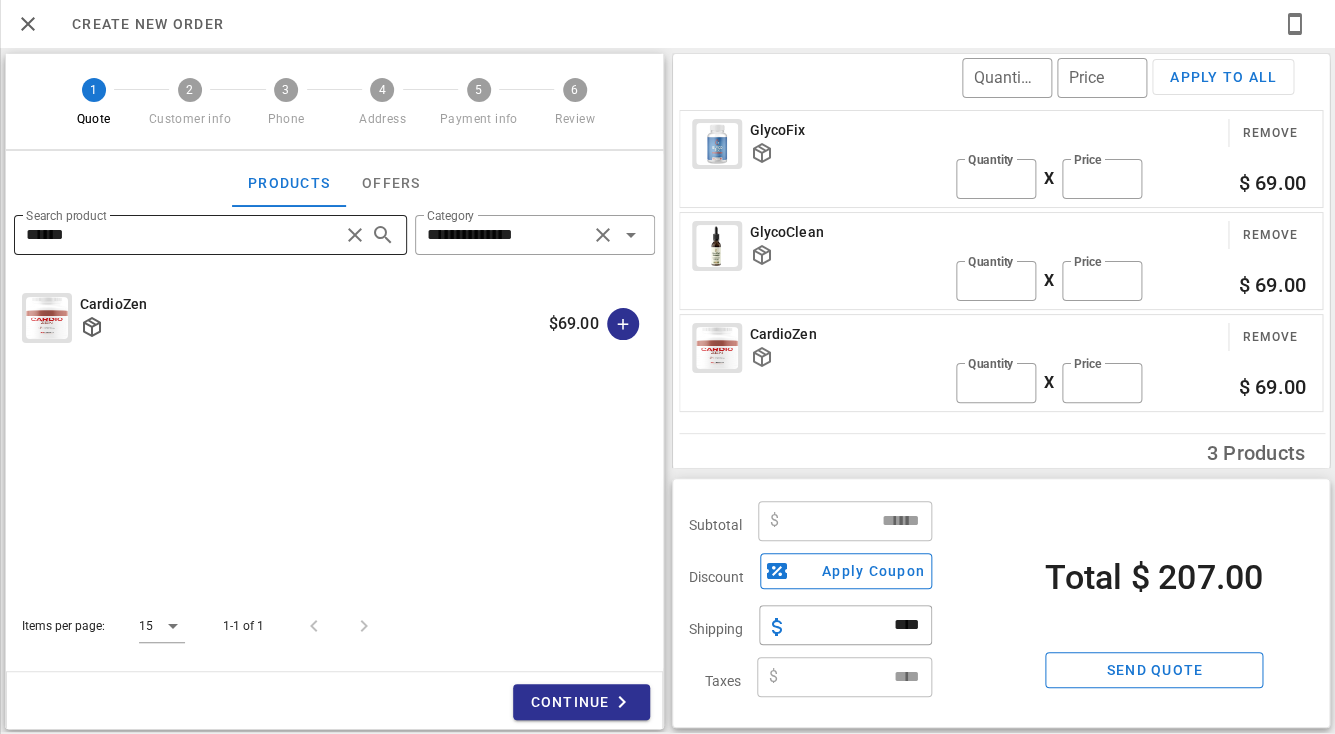 click on "******" 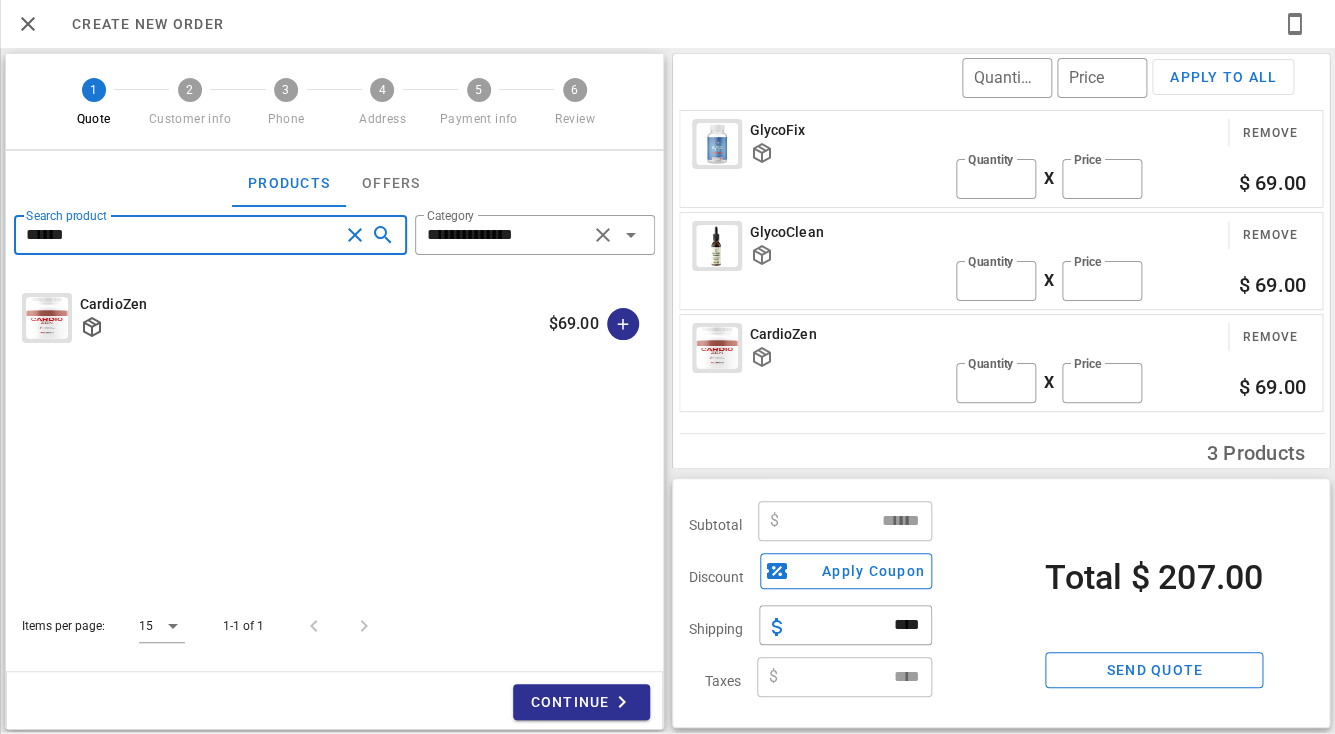 click on "******" at bounding box center (182, 235) 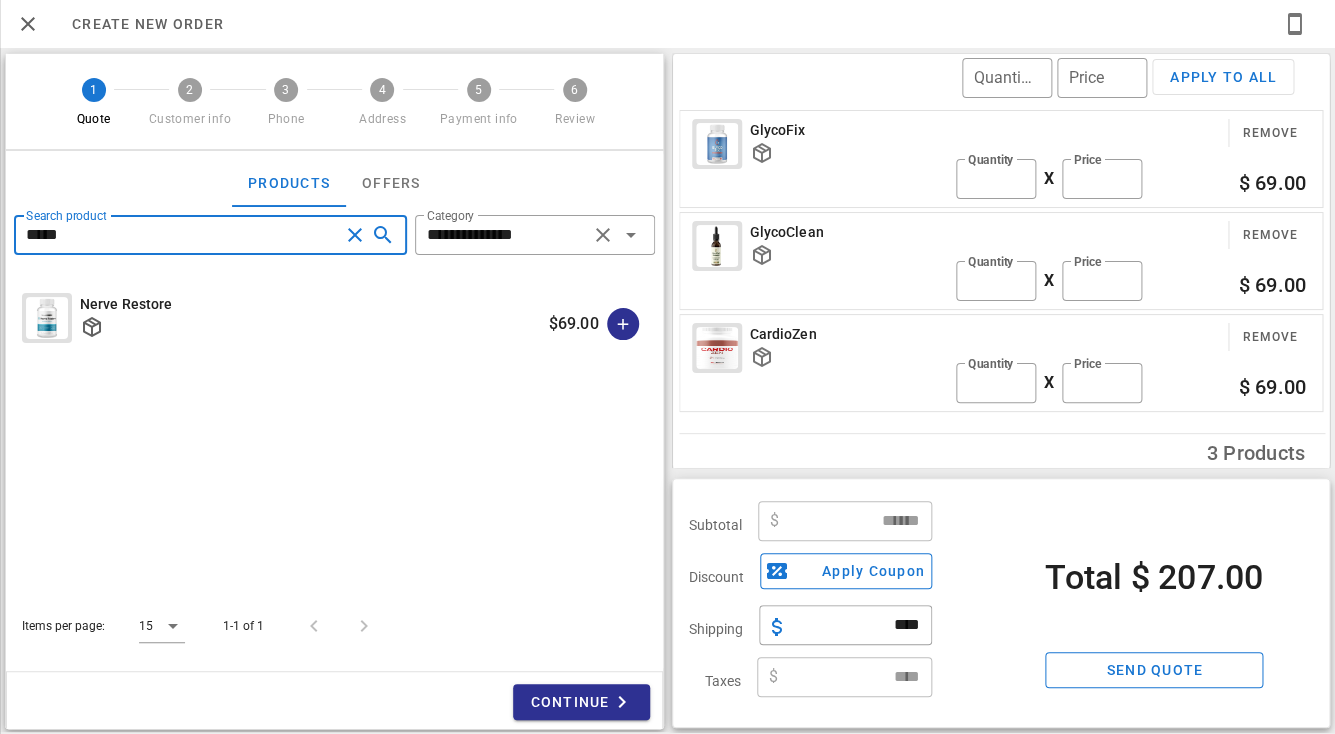 type on "*****" 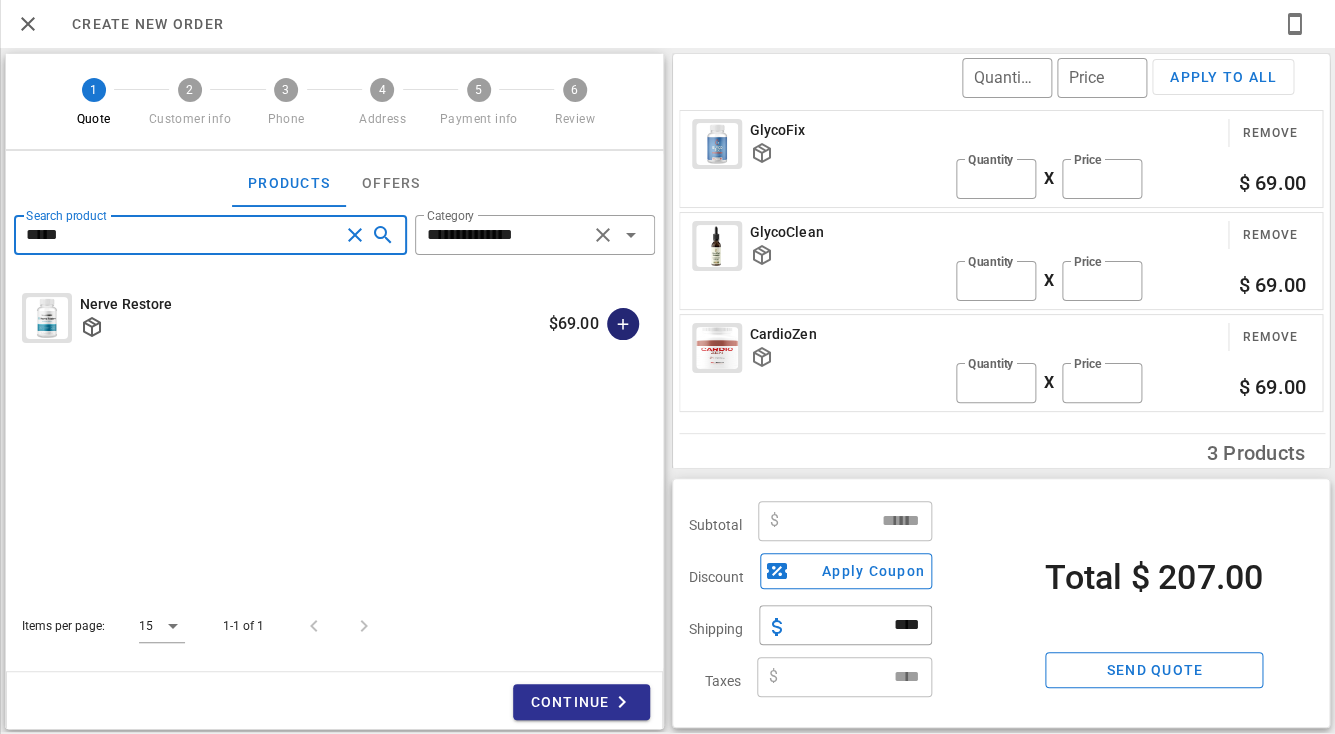 click at bounding box center [623, 324] 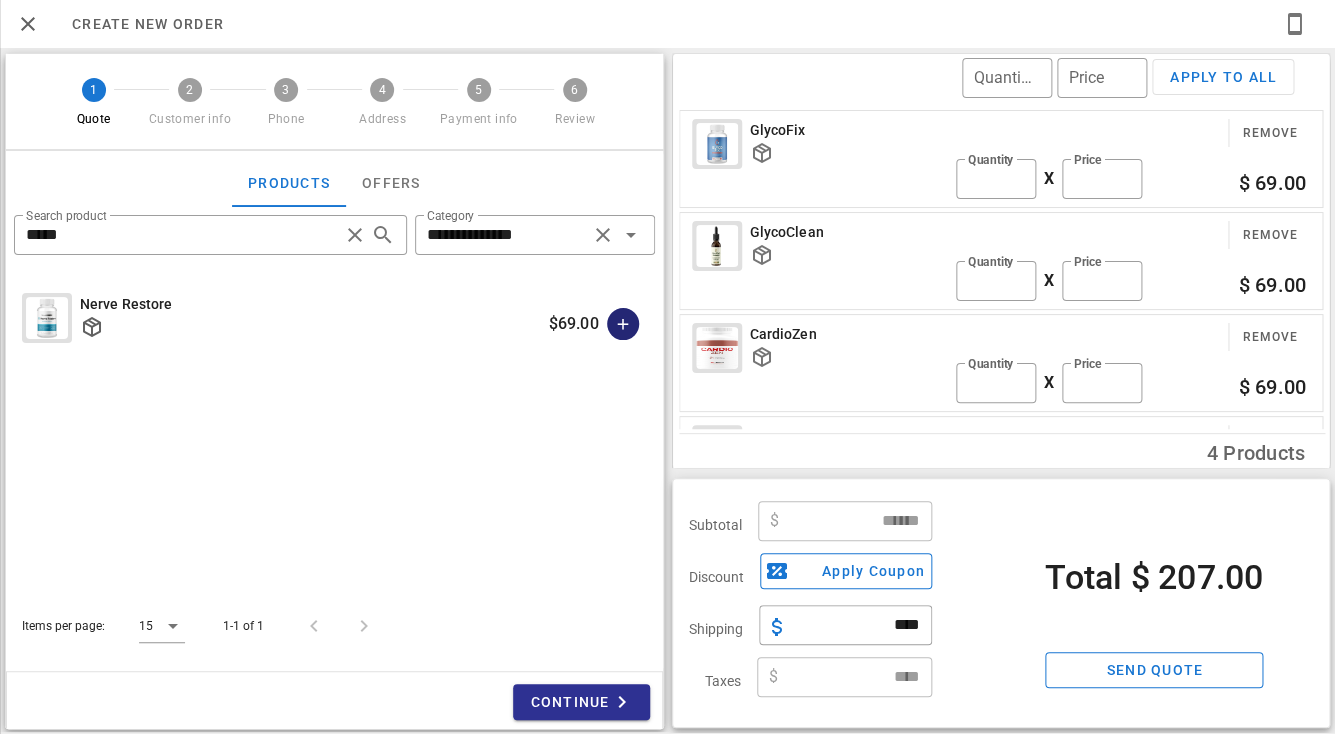 type on "******" 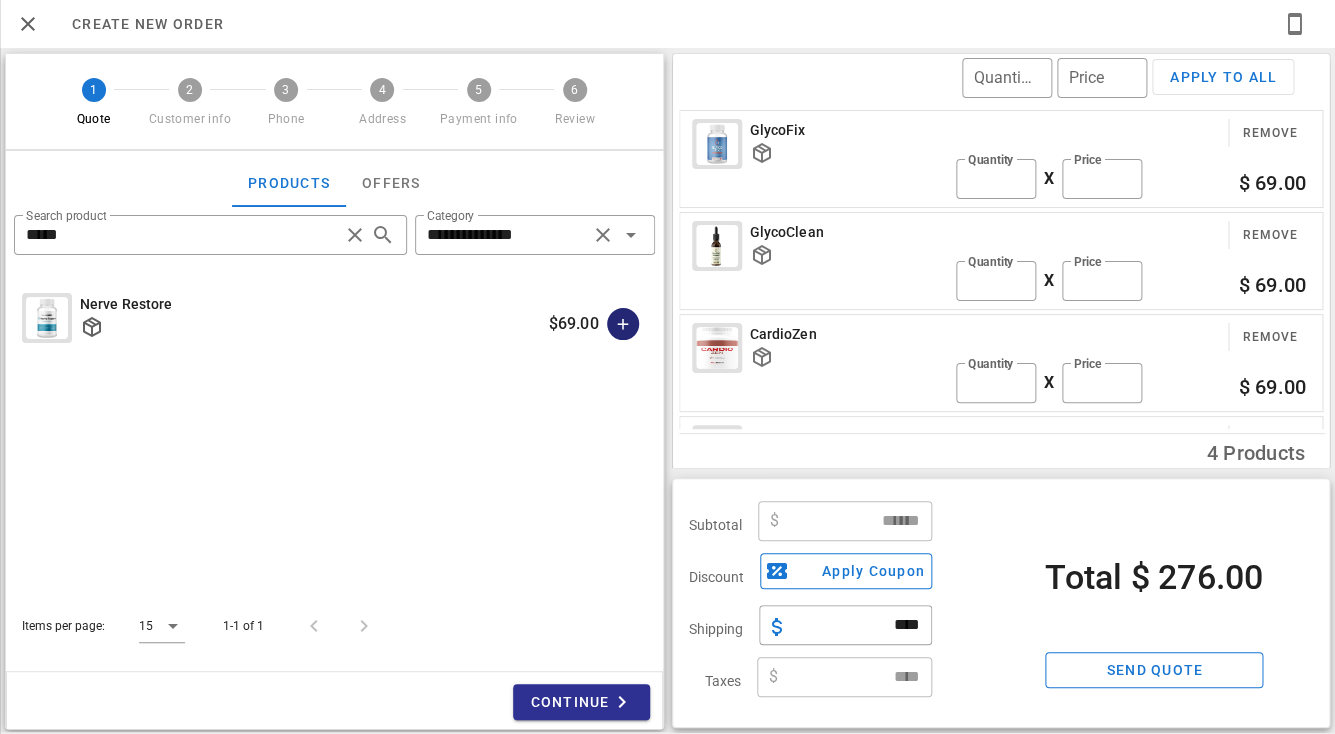 type 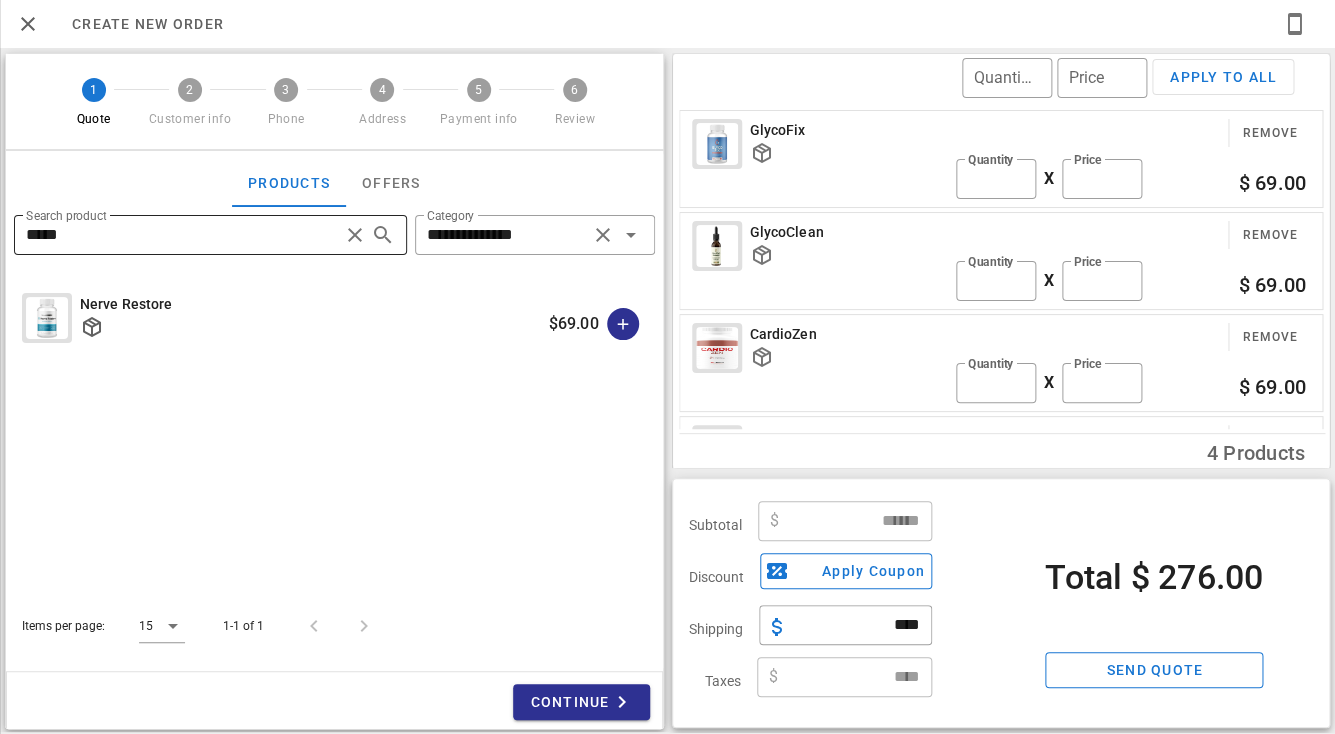 click on "*****" at bounding box center (182, 235) 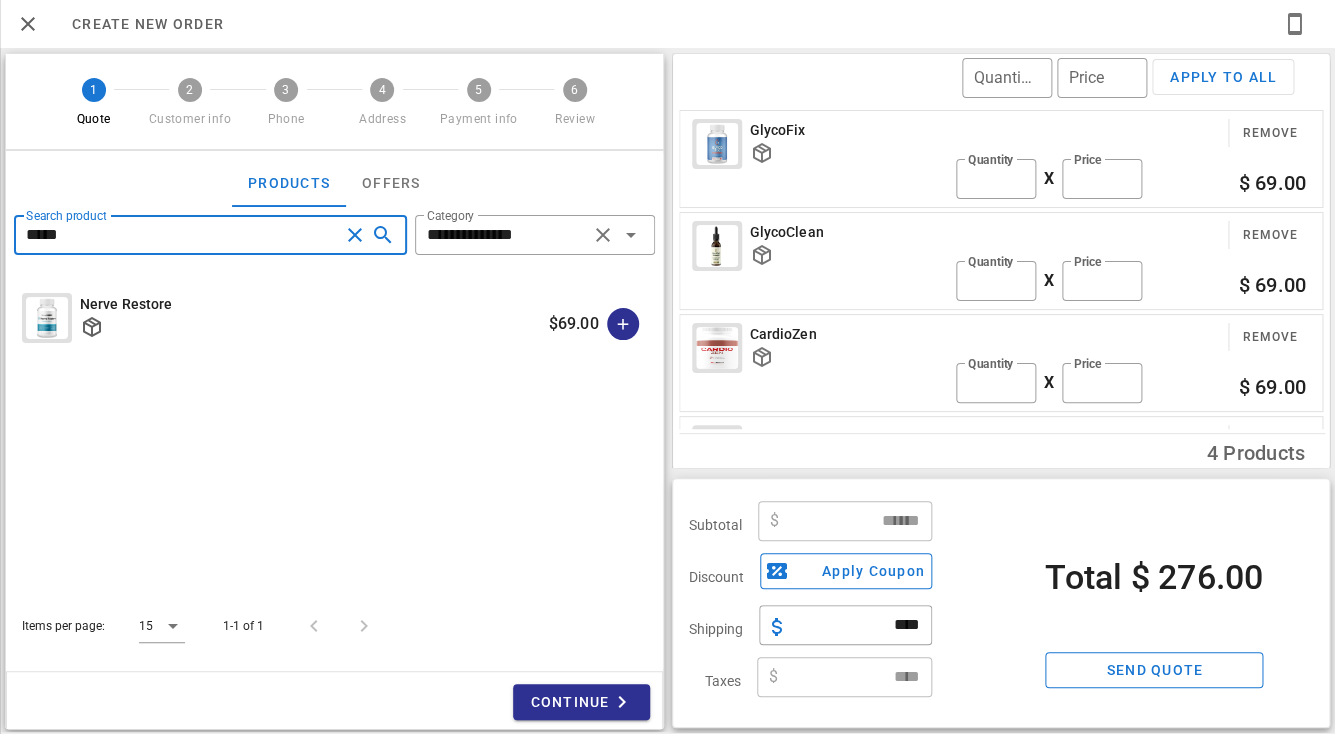 click on "*****" at bounding box center (182, 235) 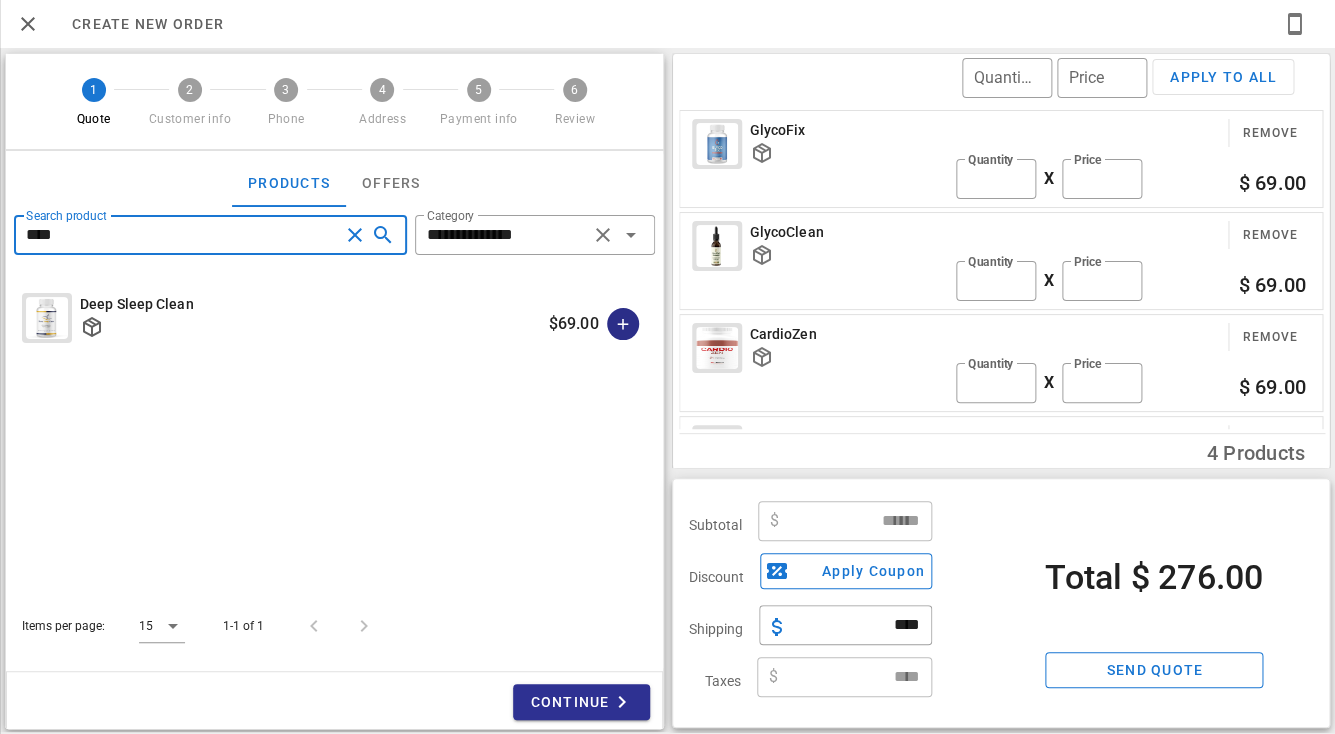 type on "****" 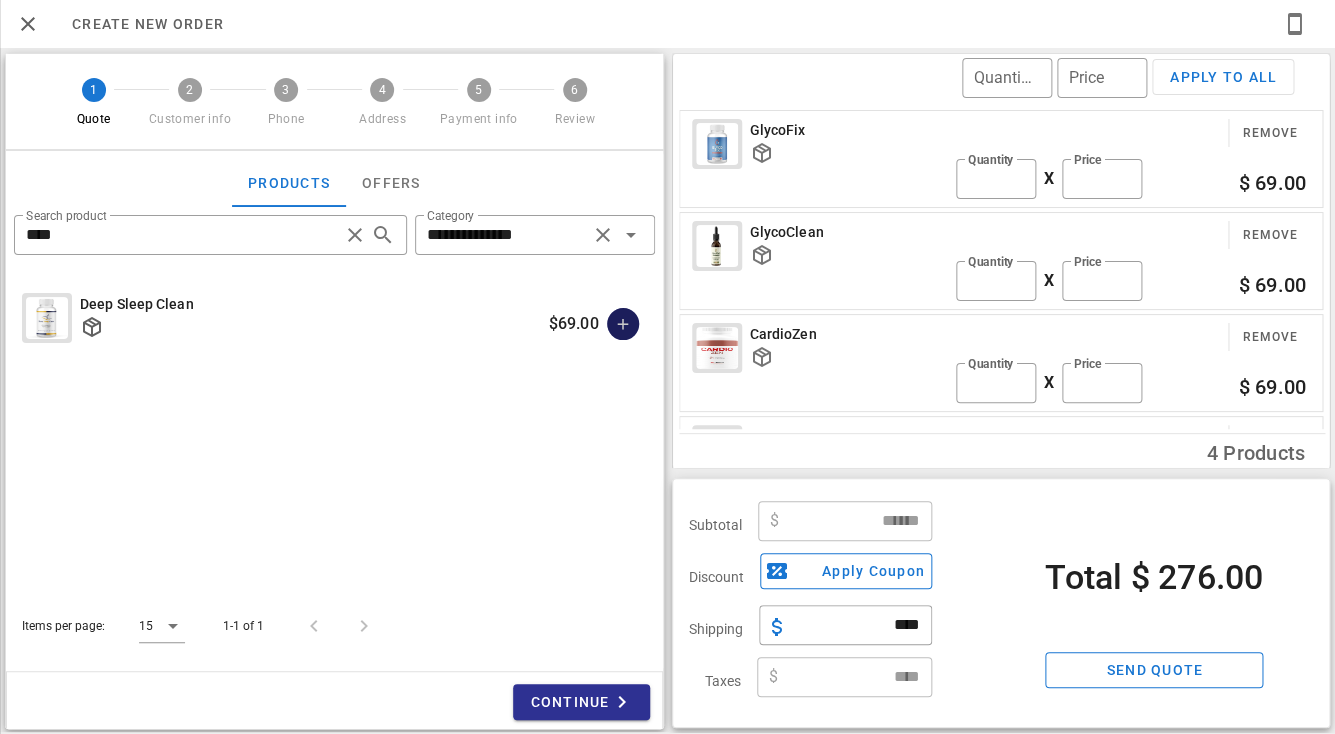 click at bounding box center [623, 324] 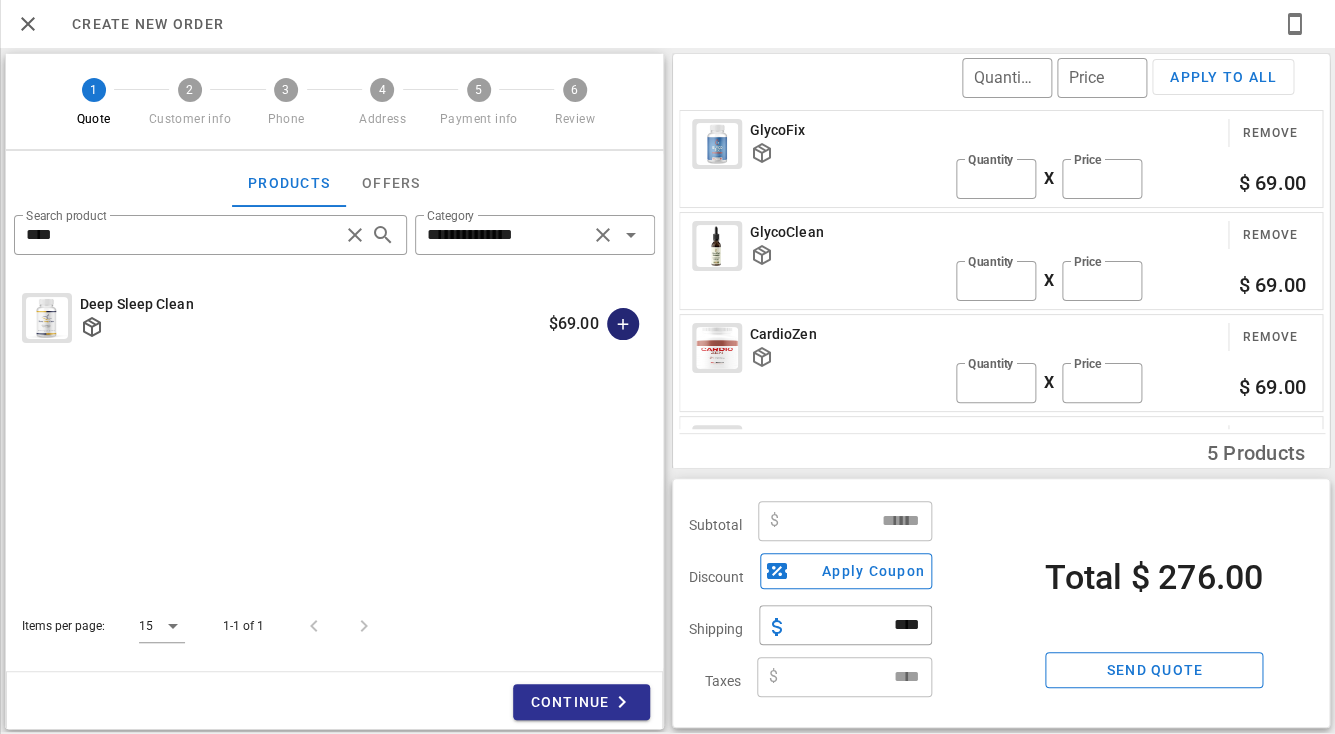 click at bounding box center [623, 324] 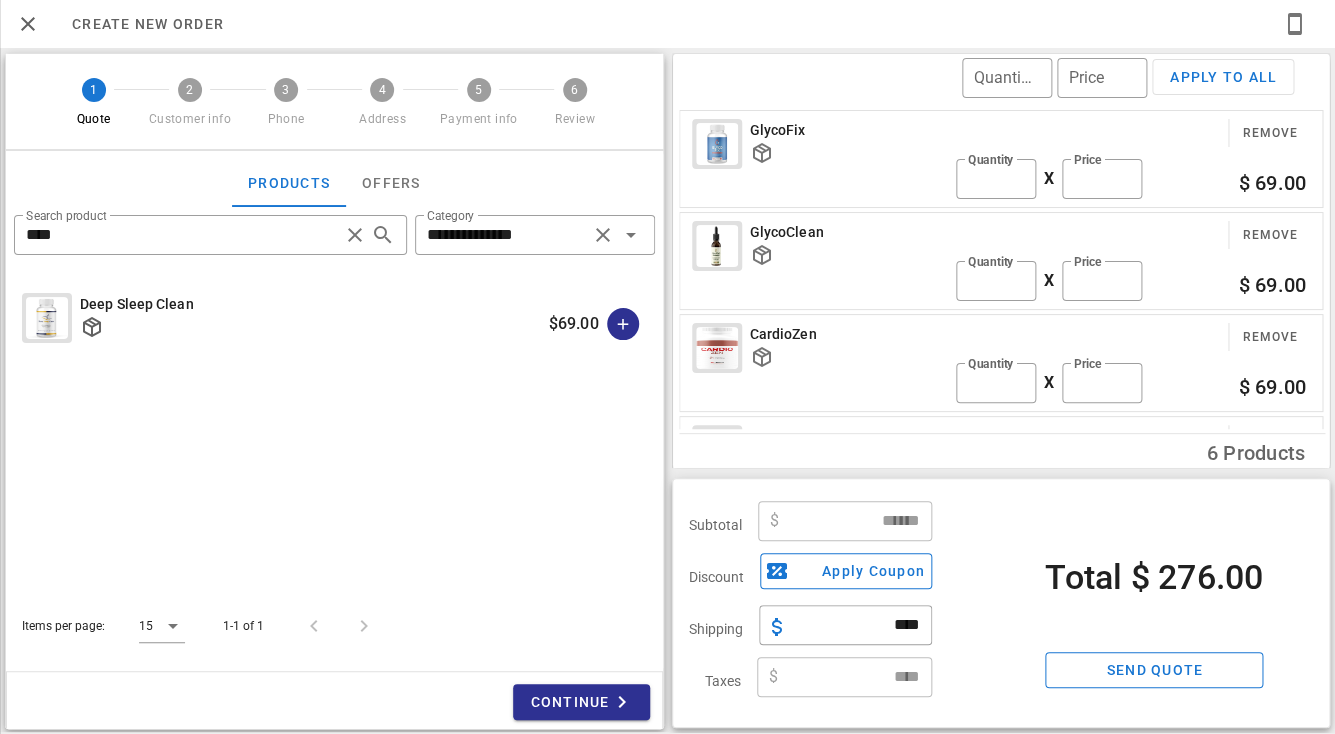 type on "******" 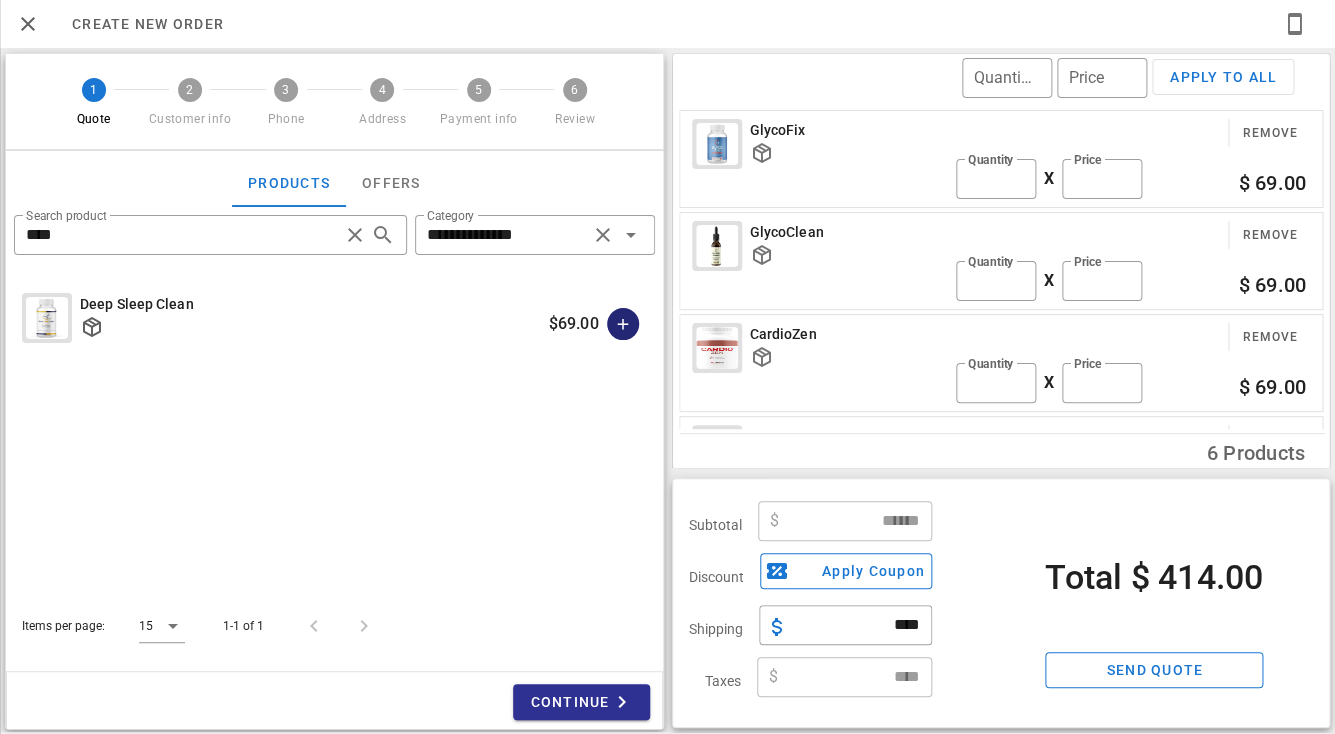 scroll, scrollTop: 192, scrollLeft: 0, axis: vertical 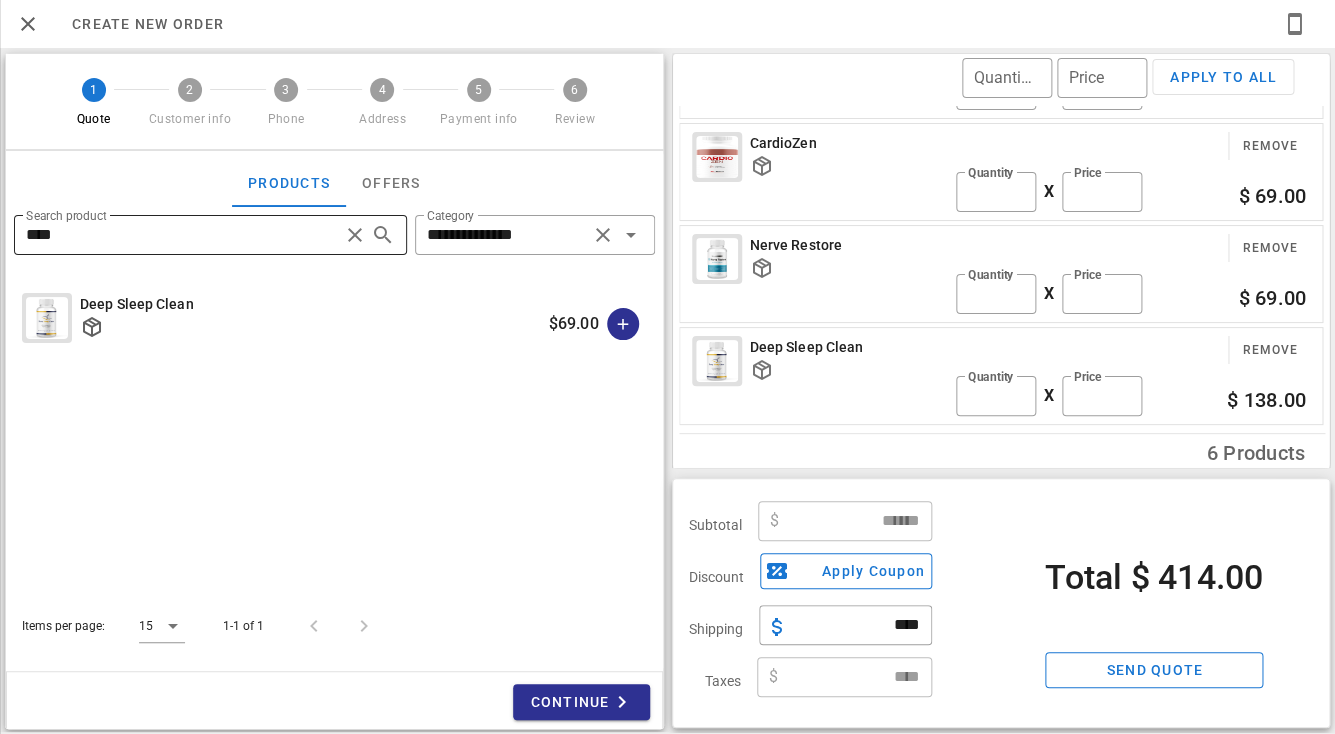 click on "****" at bounding box center [182, 235] 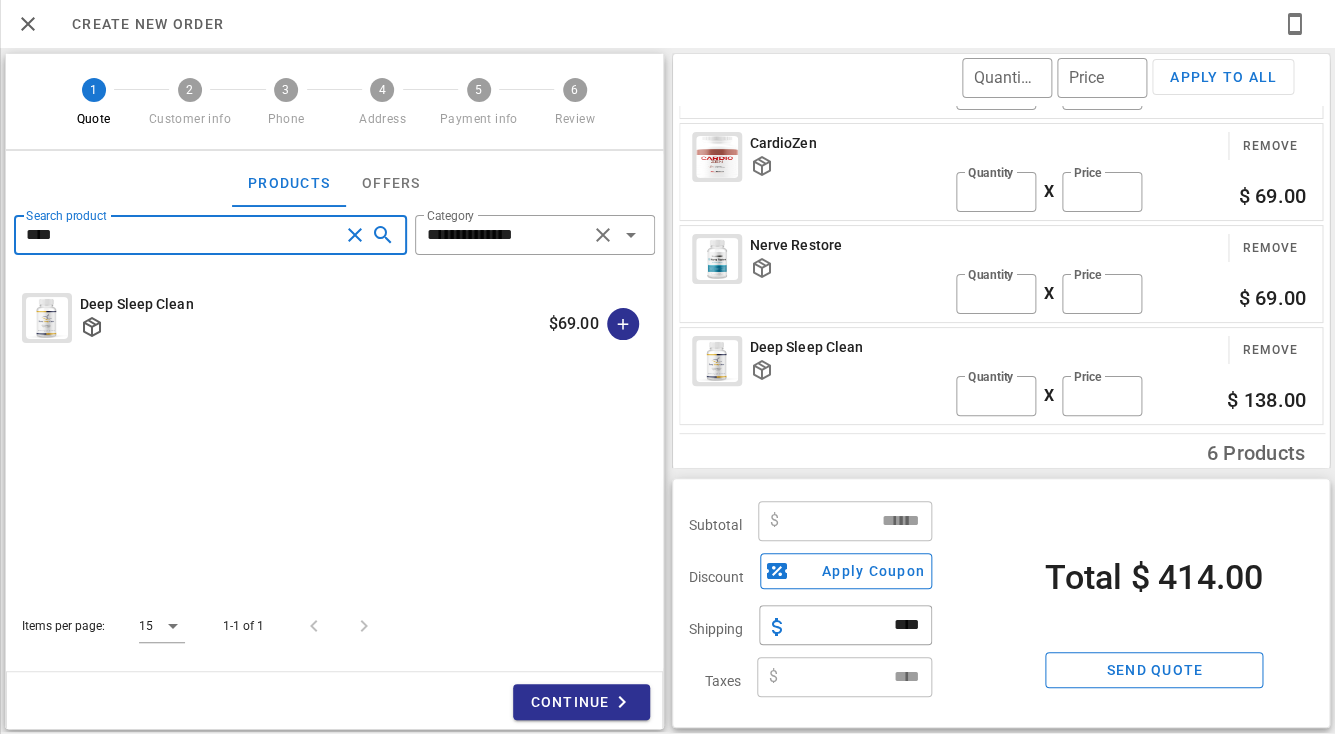 click at bounding box center [355, 235] 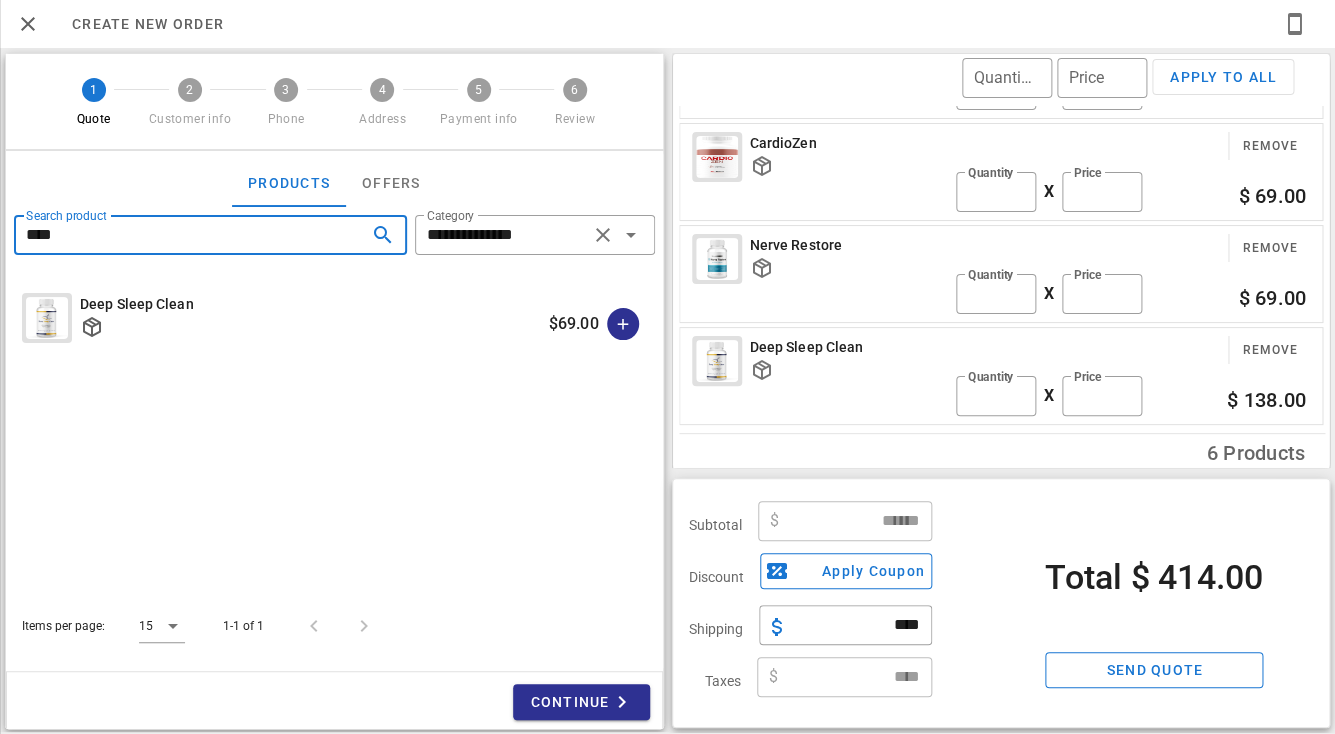 type 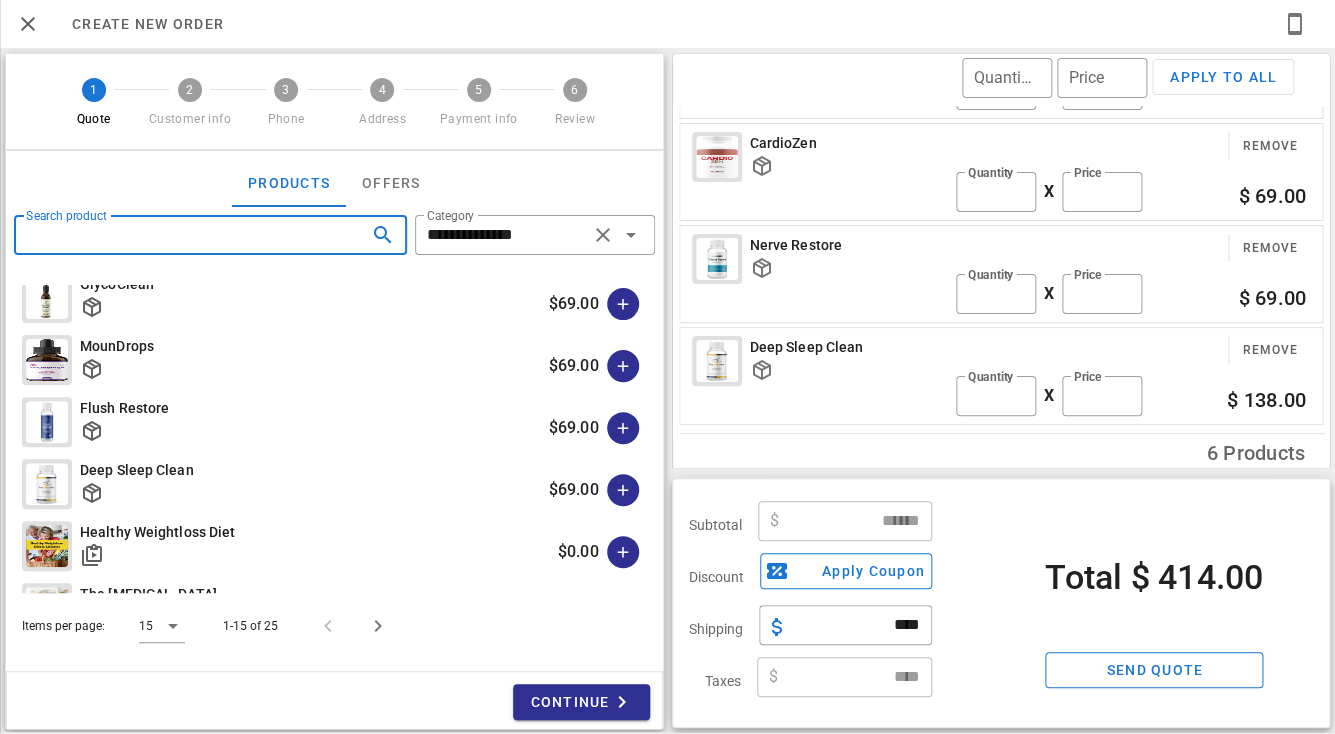 scroll, scrollTop: 638, scrollLeft: 0, axis: vertical 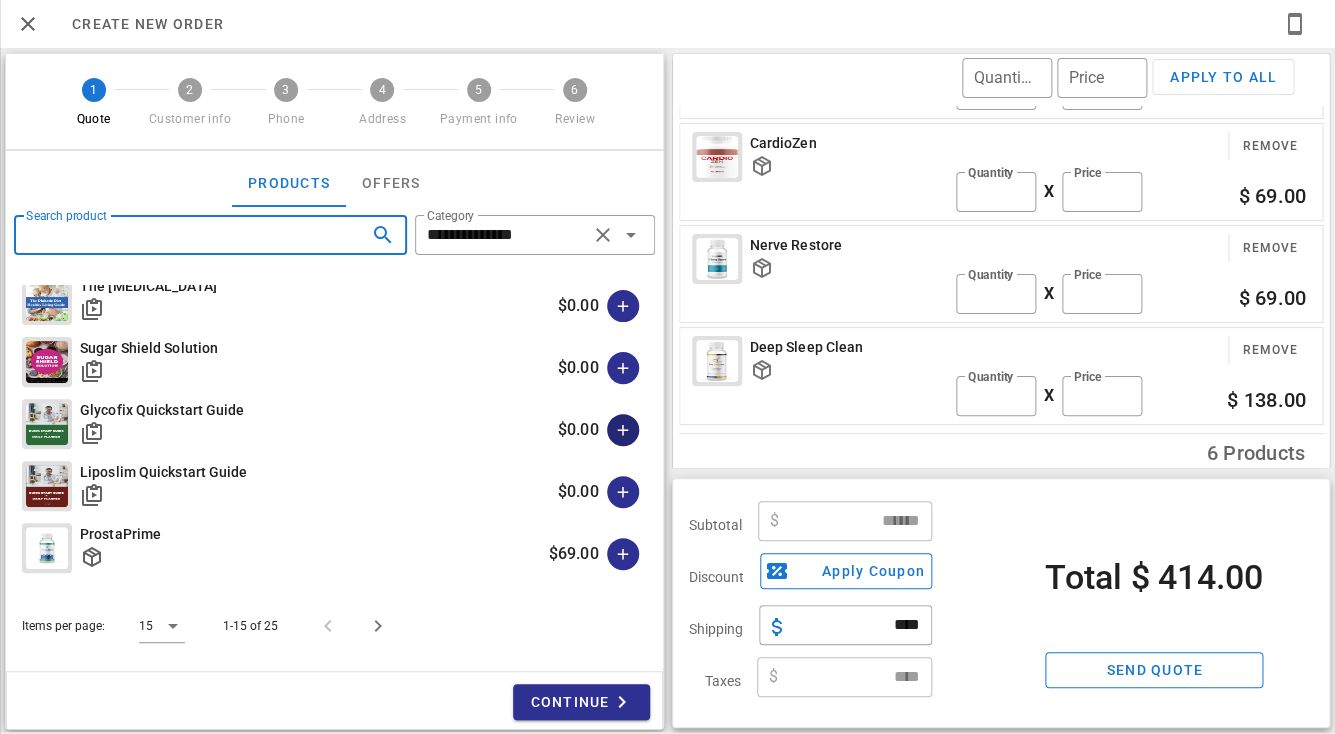 click at bounding box center (623, 430) 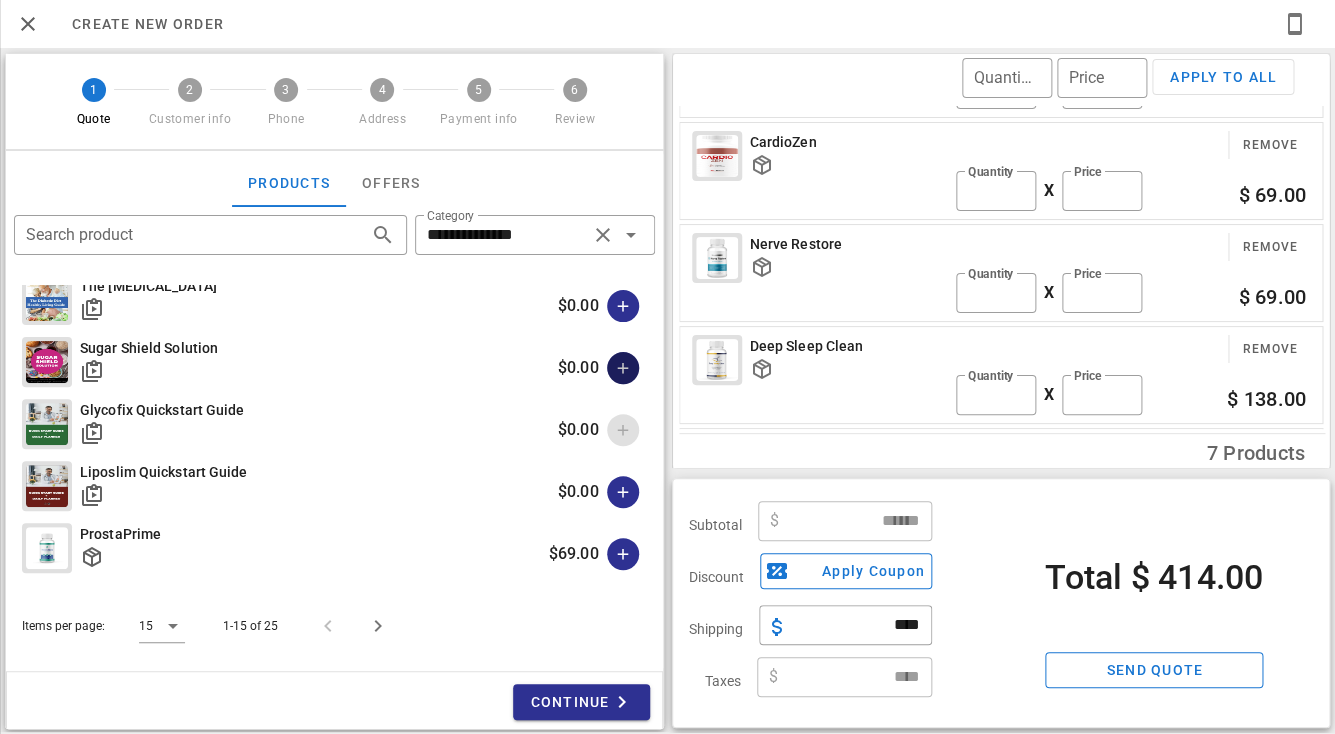 click at bounding box center [623, 368] 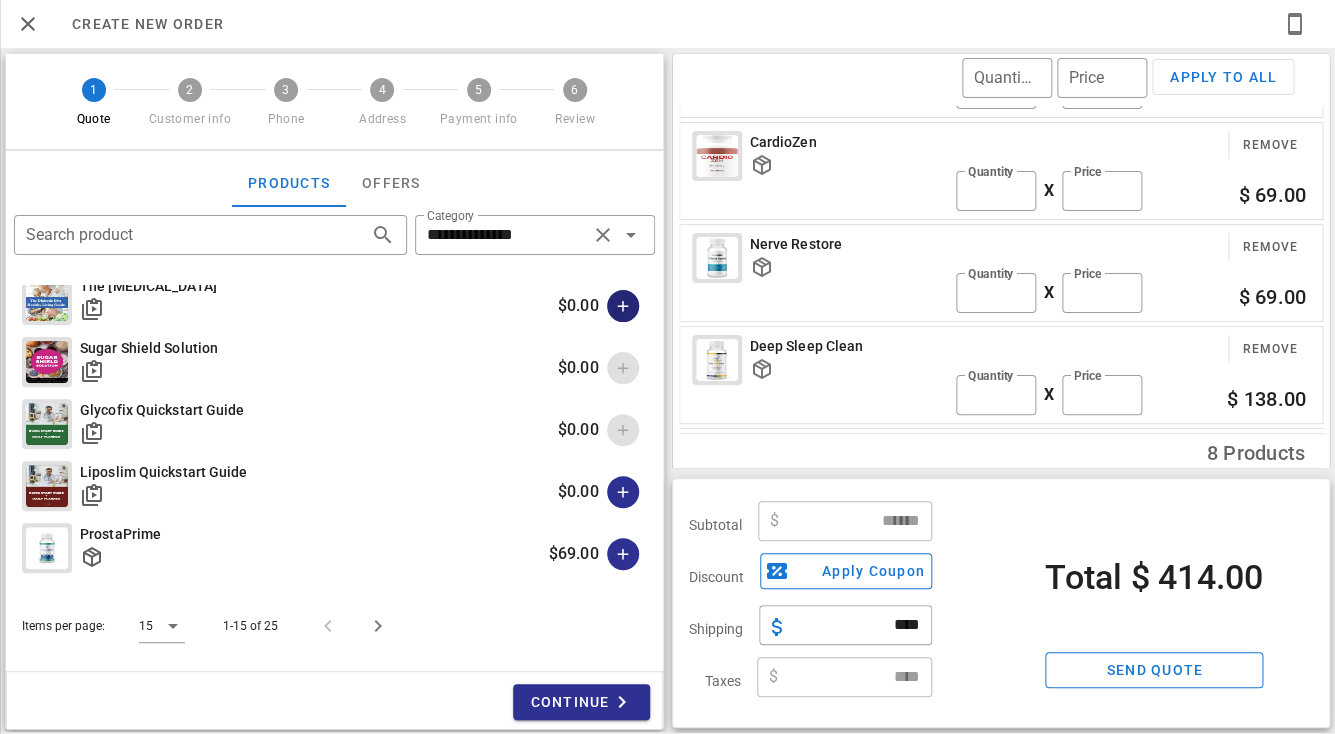 click at bounding box center [623, 306] 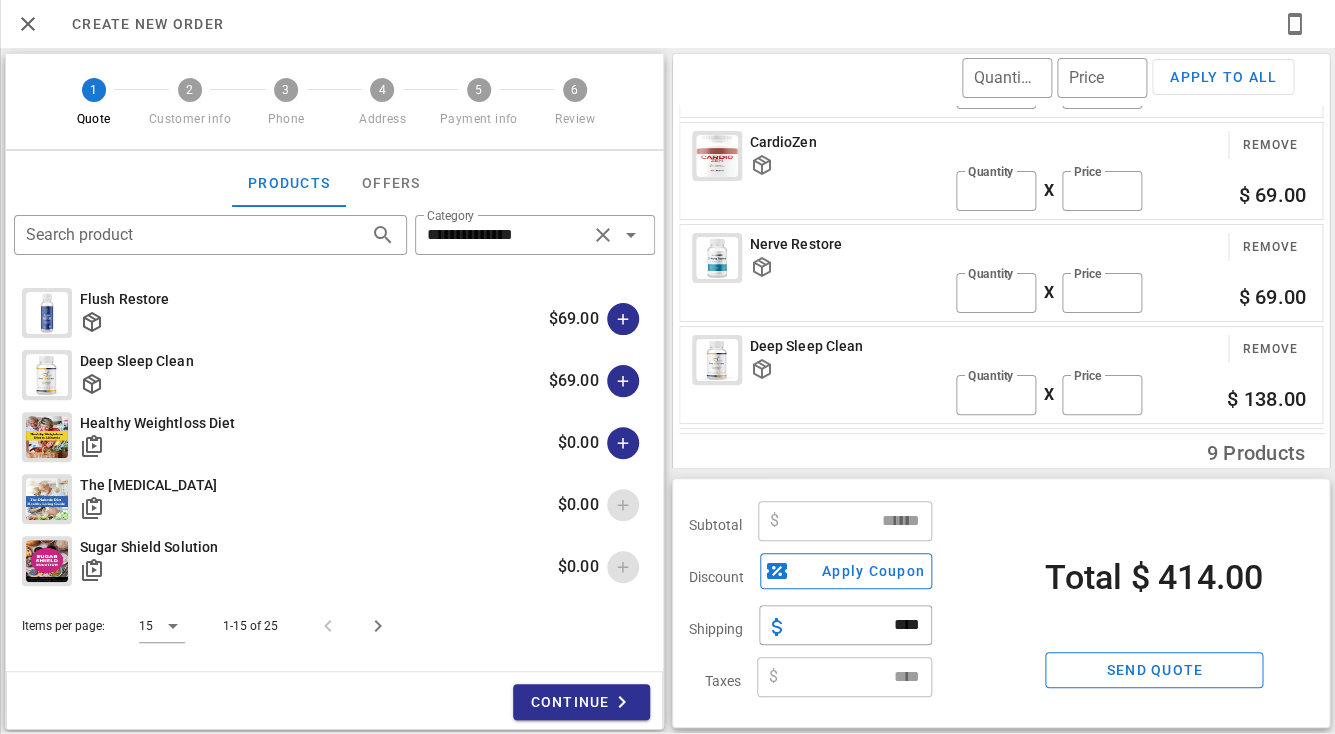scroll, scrollTop: 168, scrollLeft: 0, axis: vertical 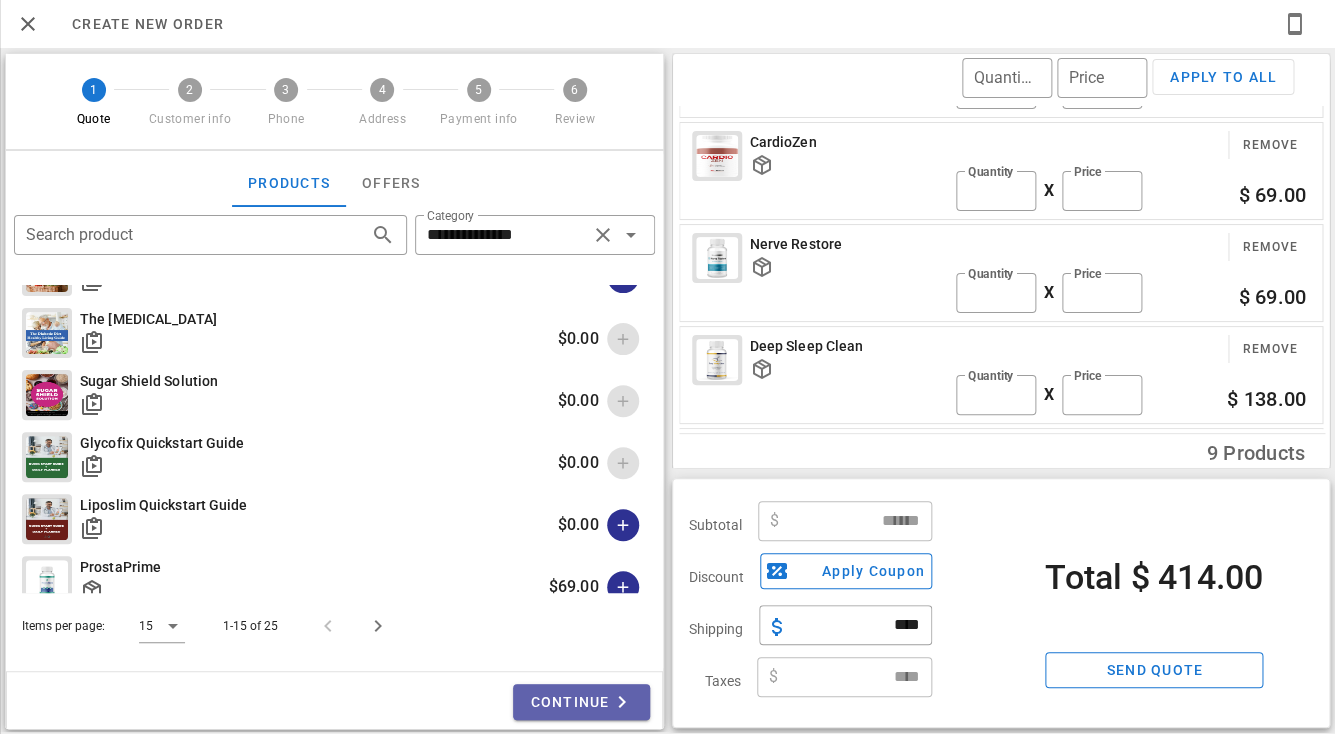 click at bounding box center [622, 702] 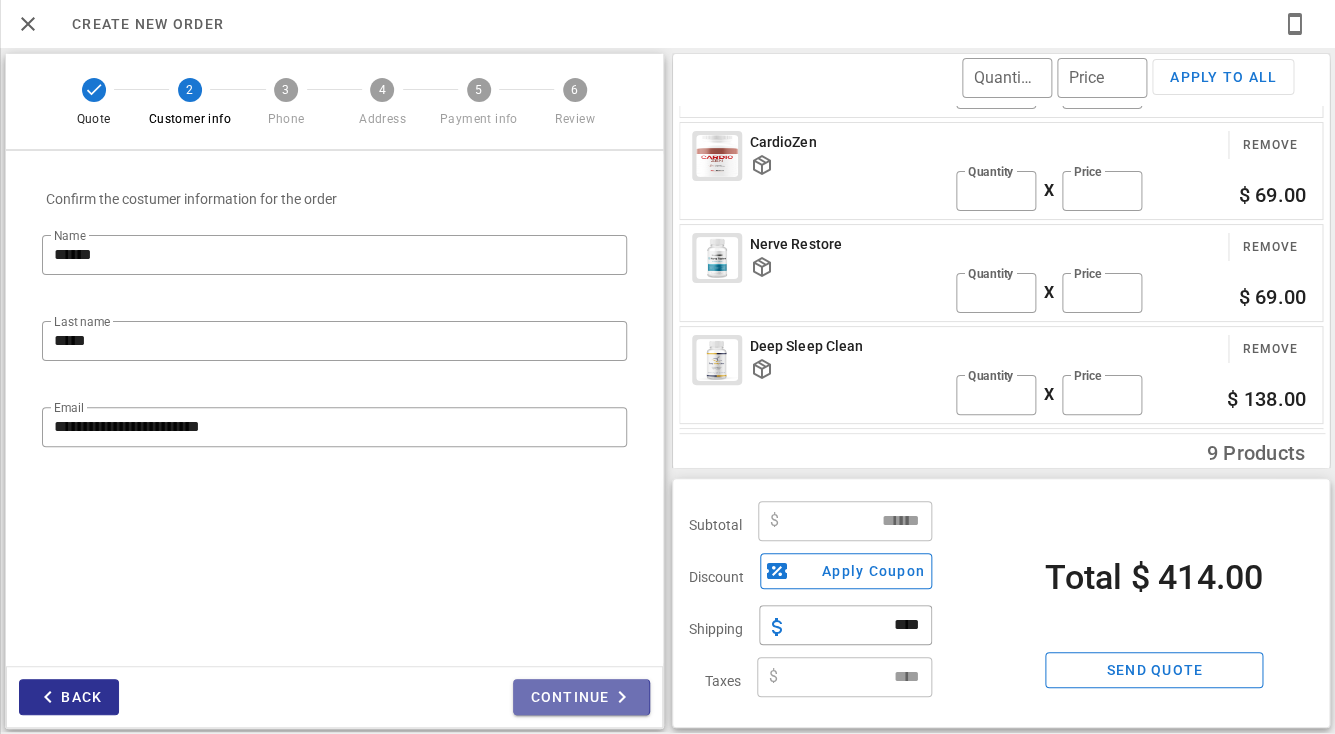 scroll, scrollTop: 605, scrollLeft: 0, axis: vertical 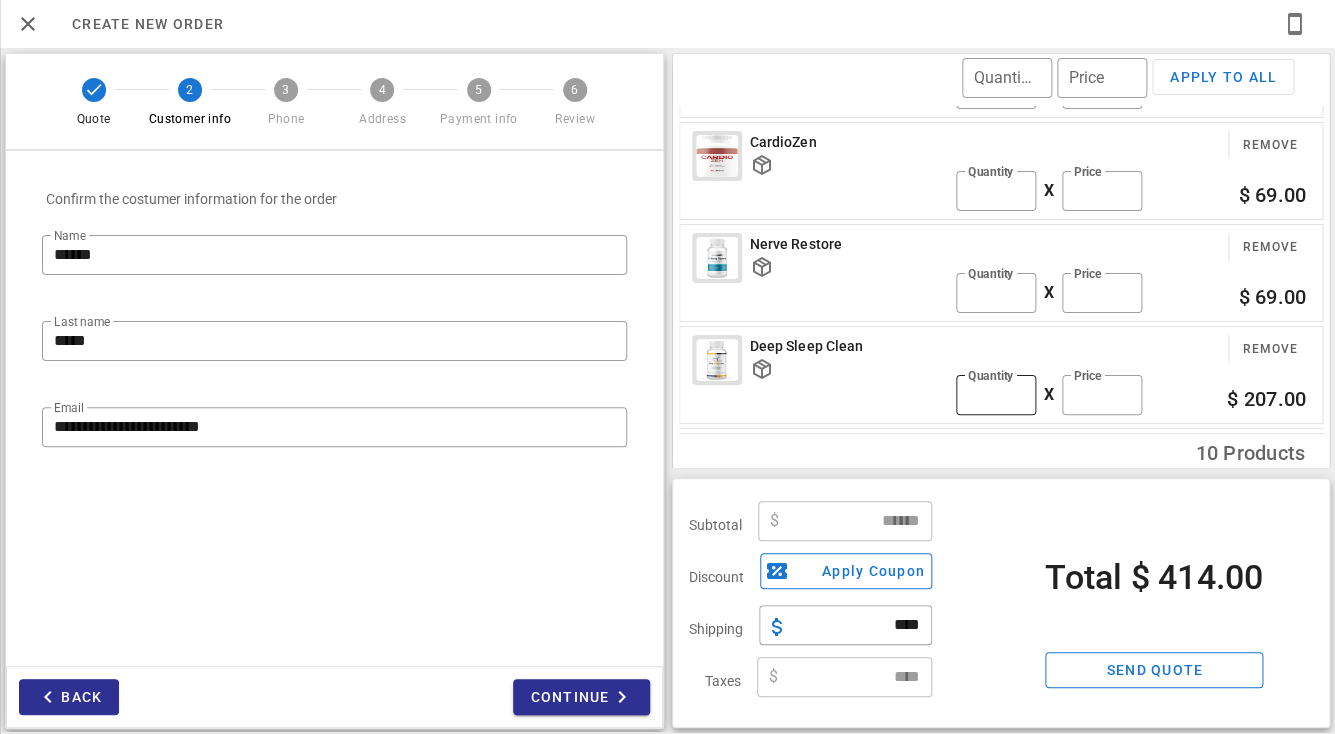 type on "*" 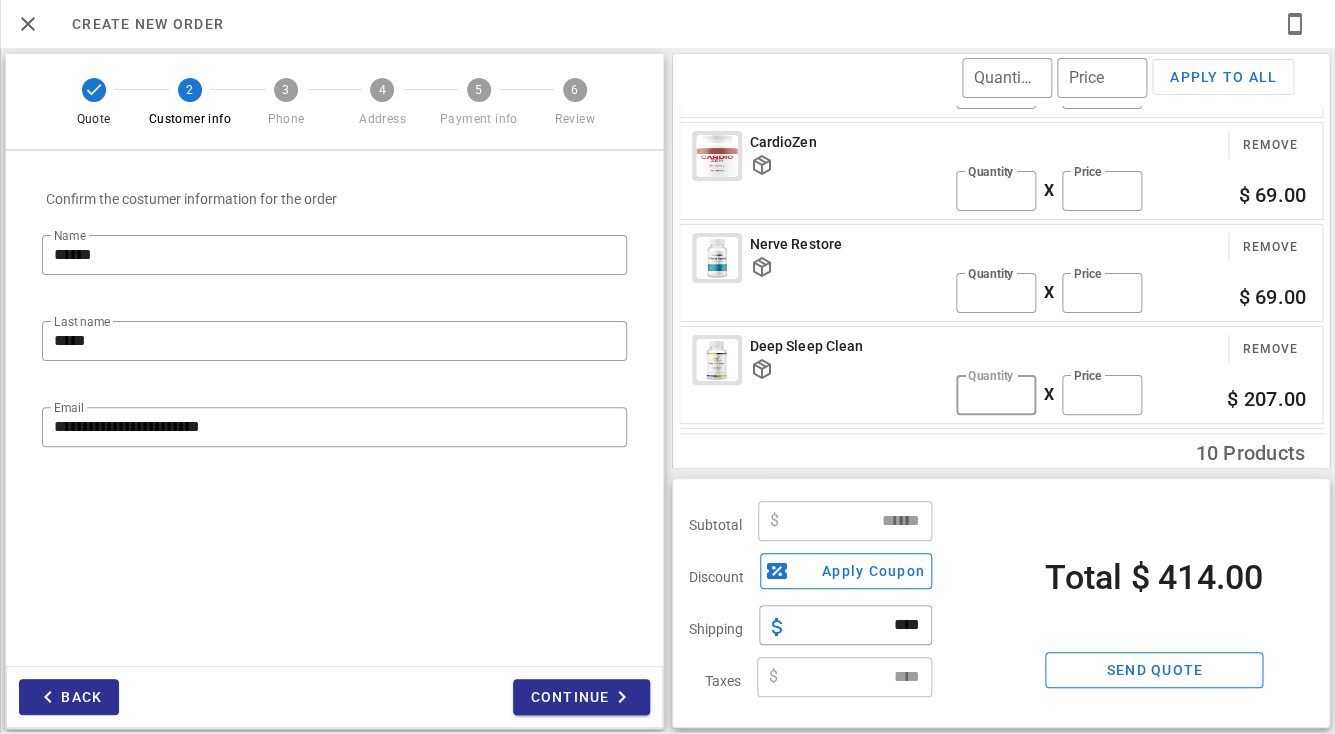 type on "******" 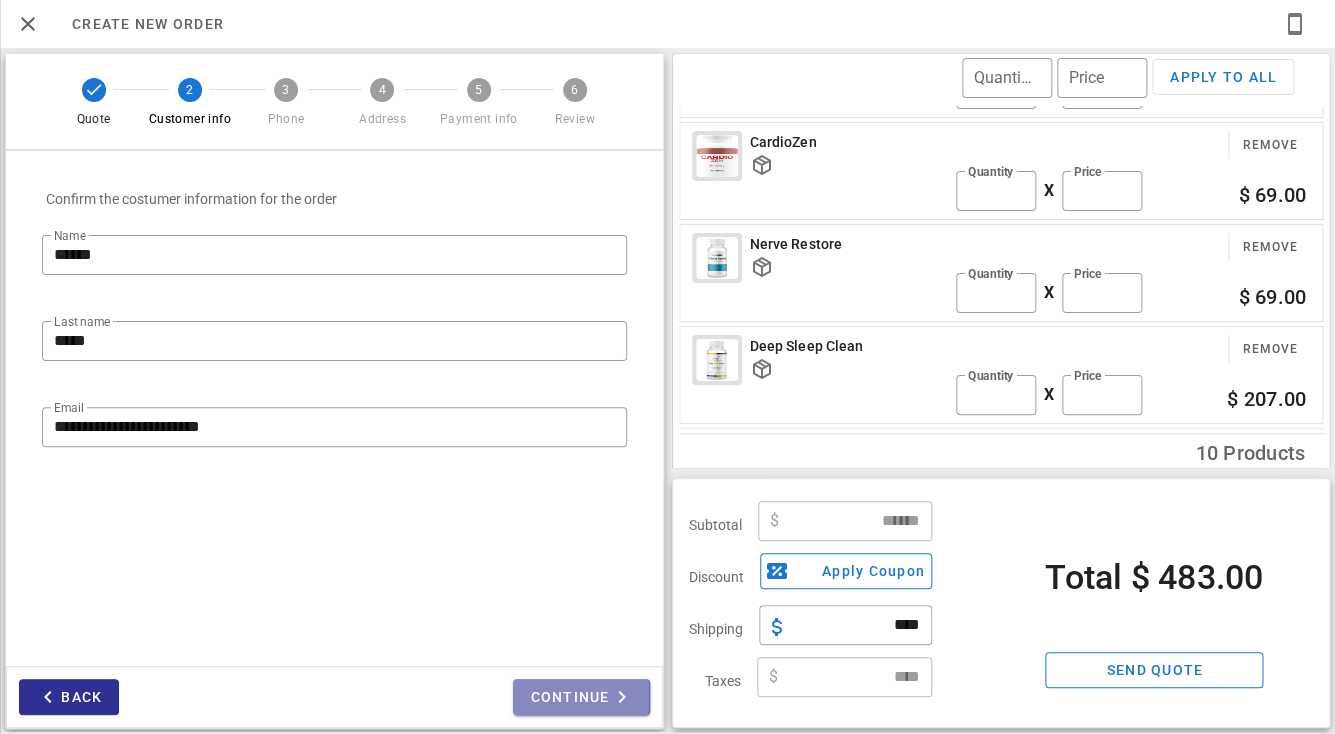 click at bounding box center (622, 697) 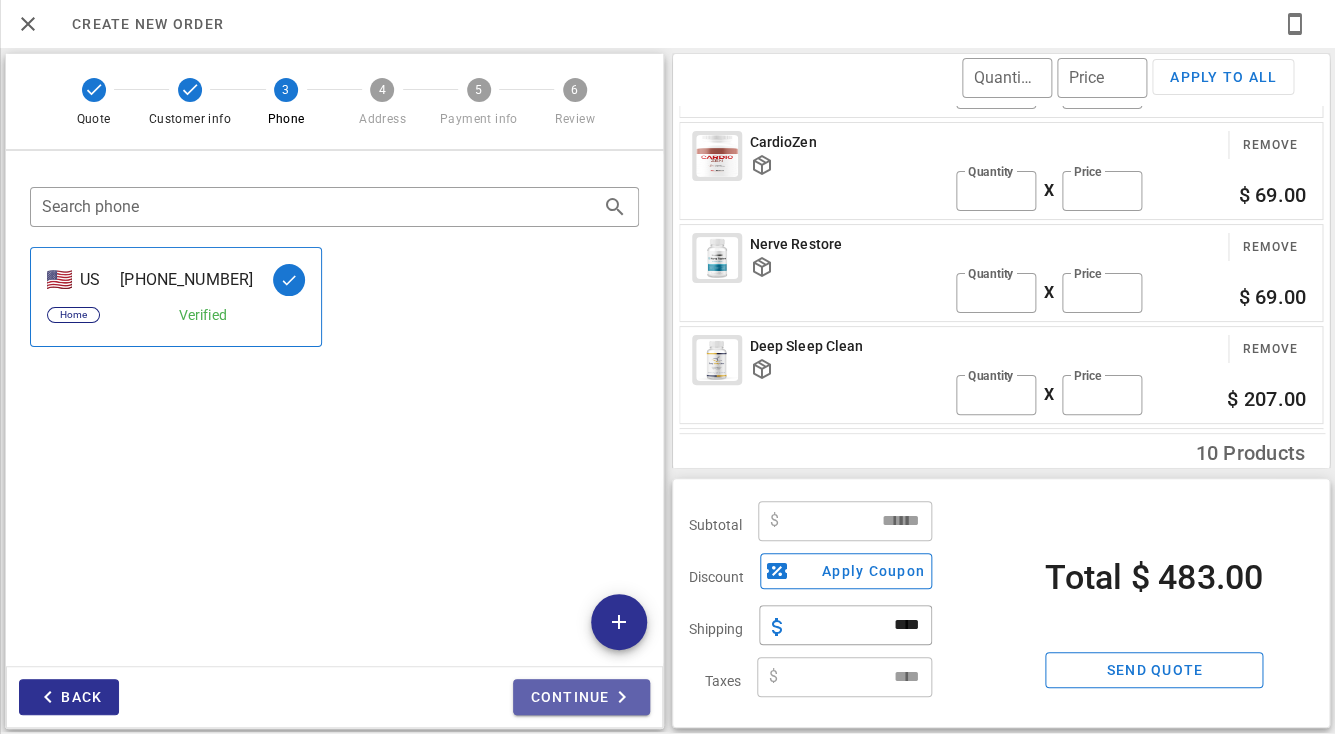 click on "Continue" at bounding box center (581, 697) 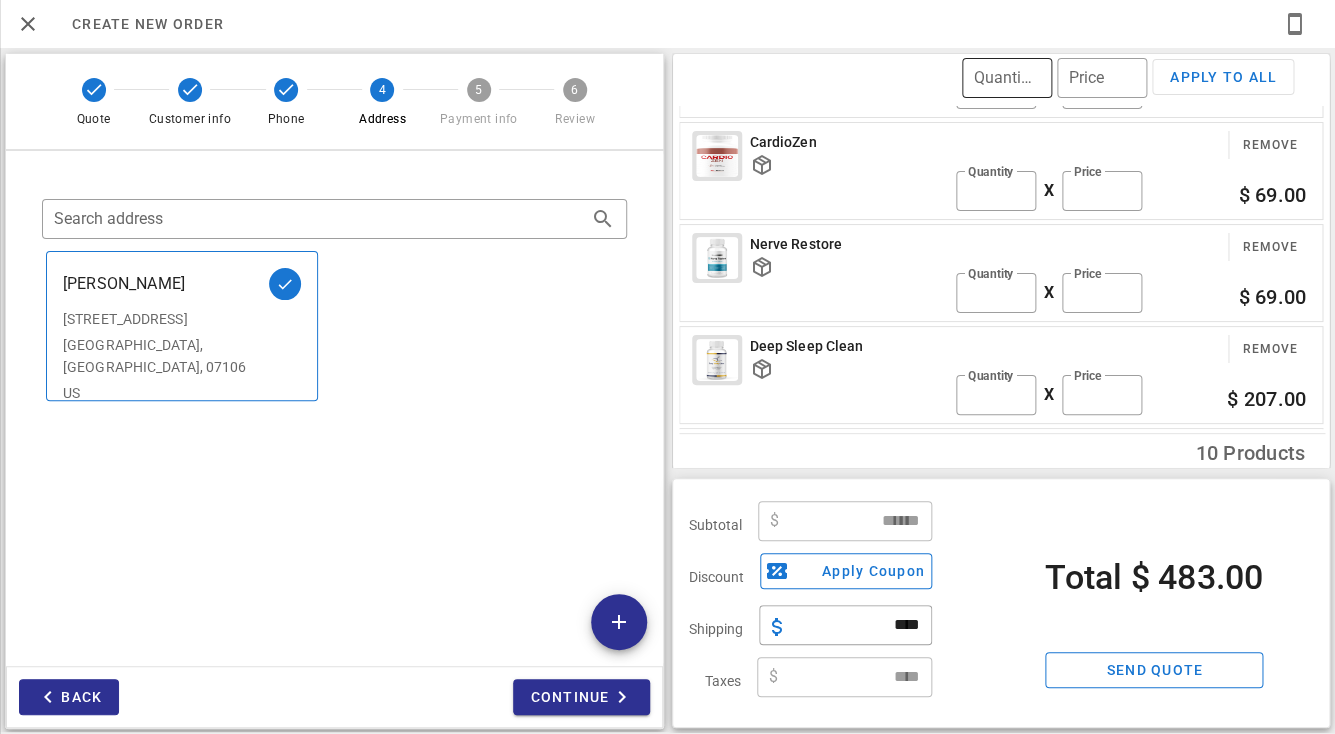 click on "Quantity" at bounding box center [1007, 78] 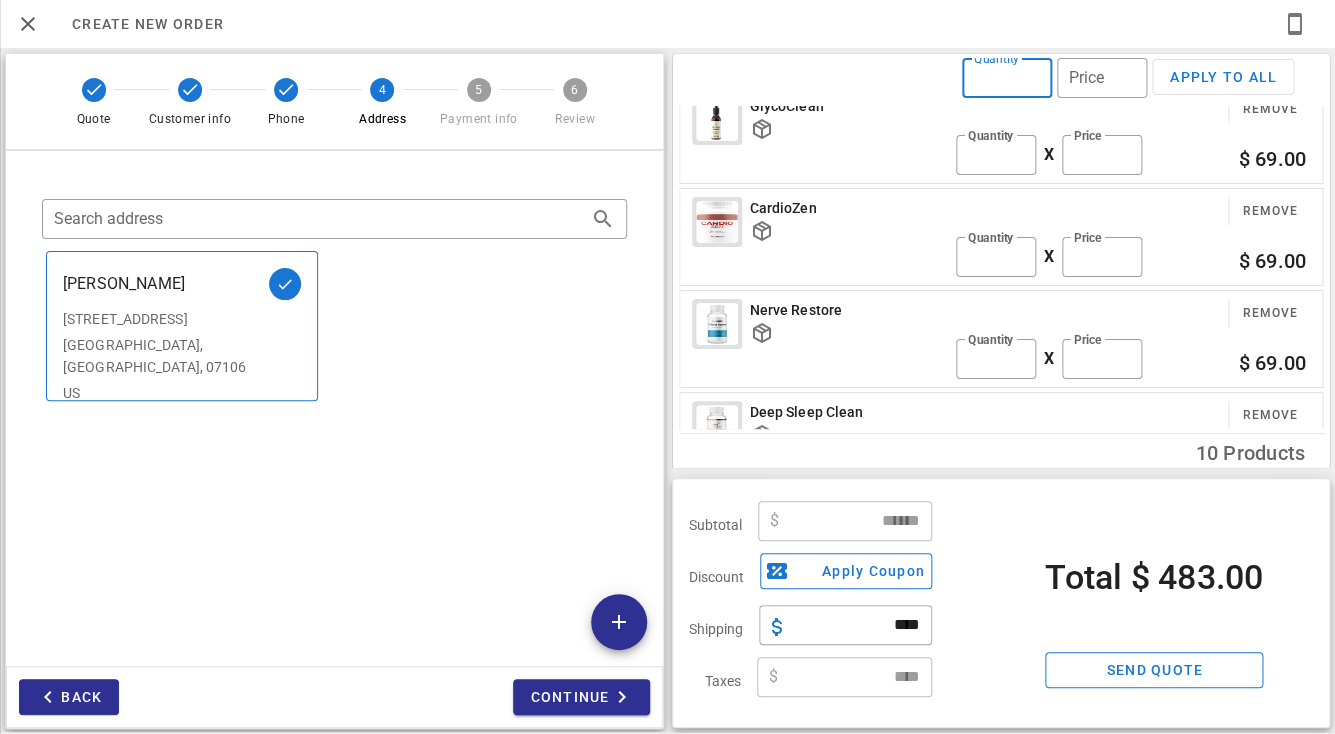 scroll, scrollTop: 0, scrollLeft: 0, axis: both 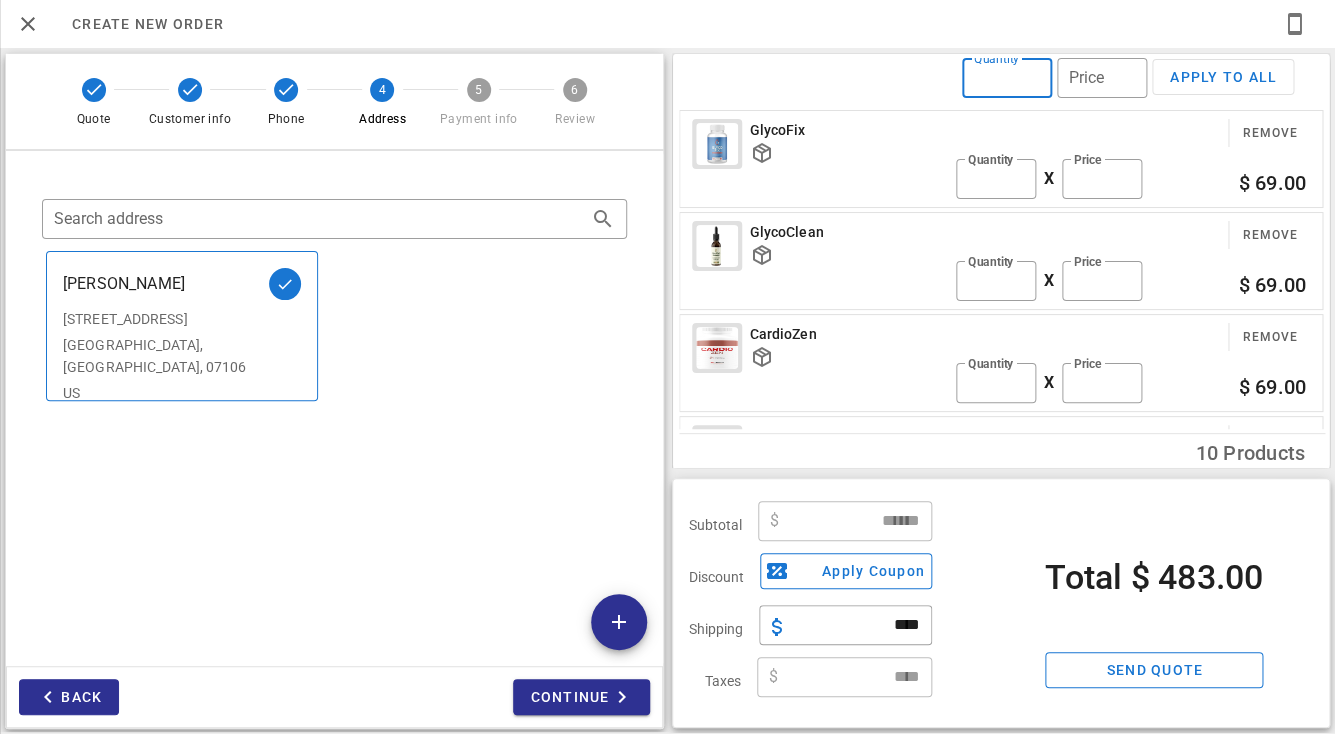 type on "*" 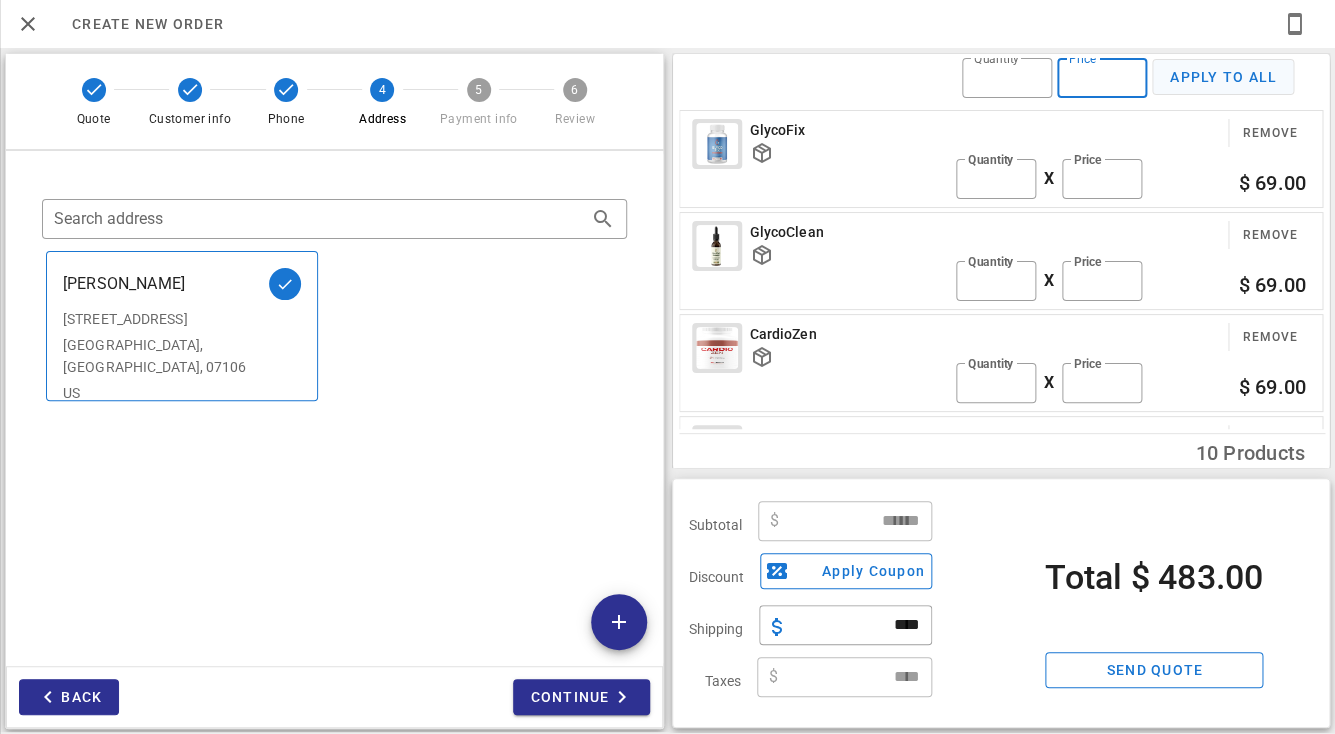 type on "**" 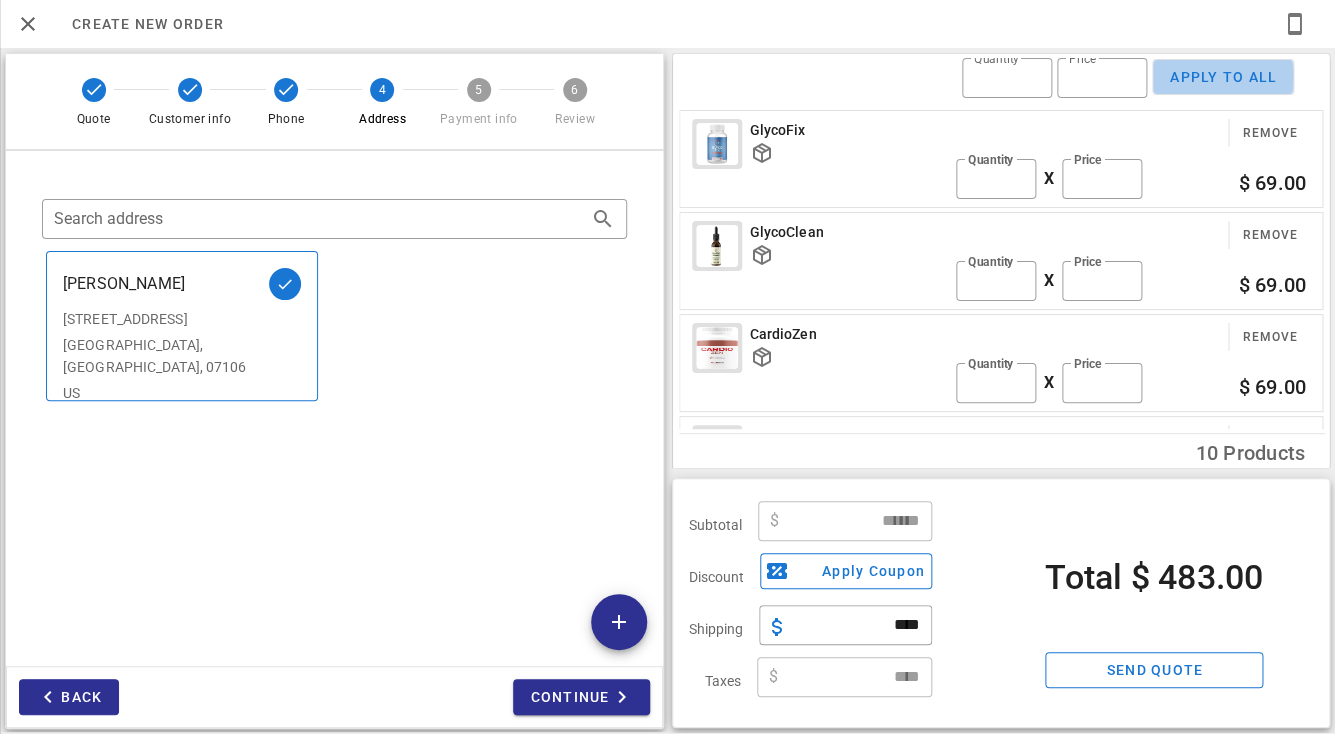 click on "Apply to all" at bounding box center [1223, 77] 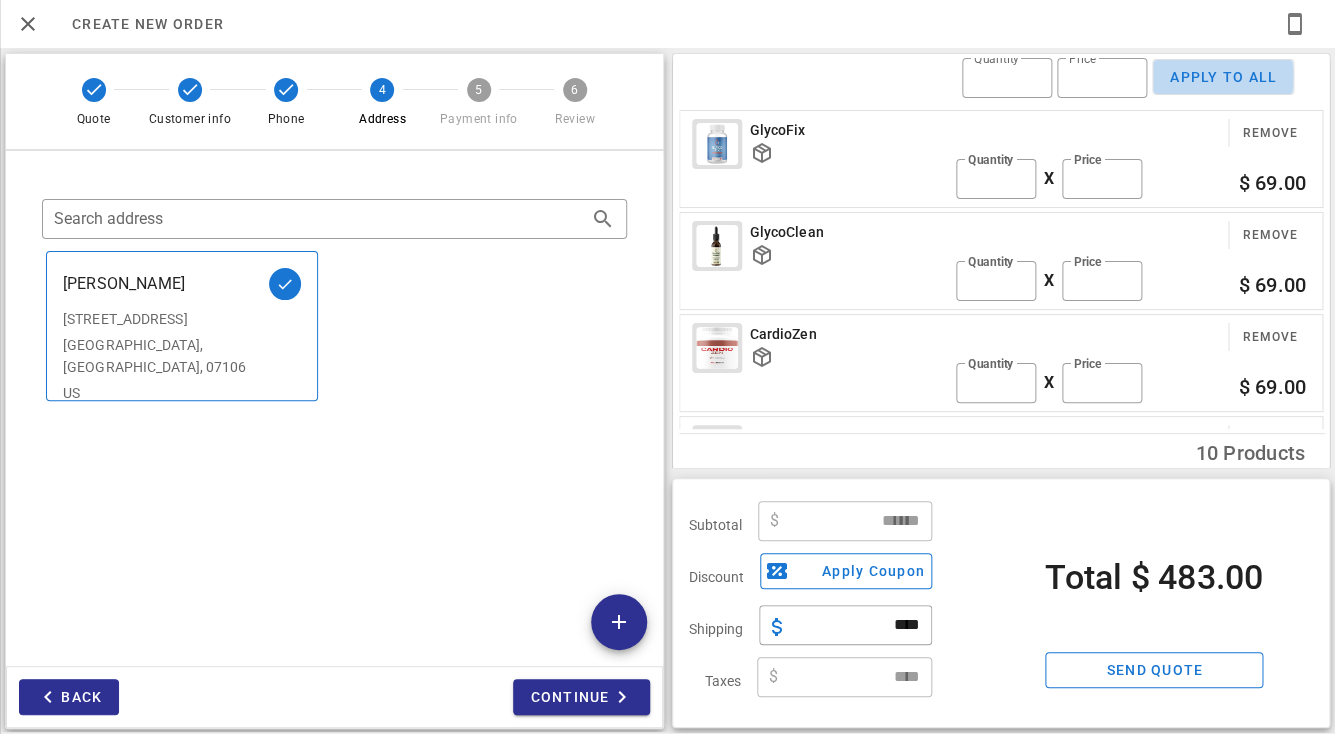 type on "*" 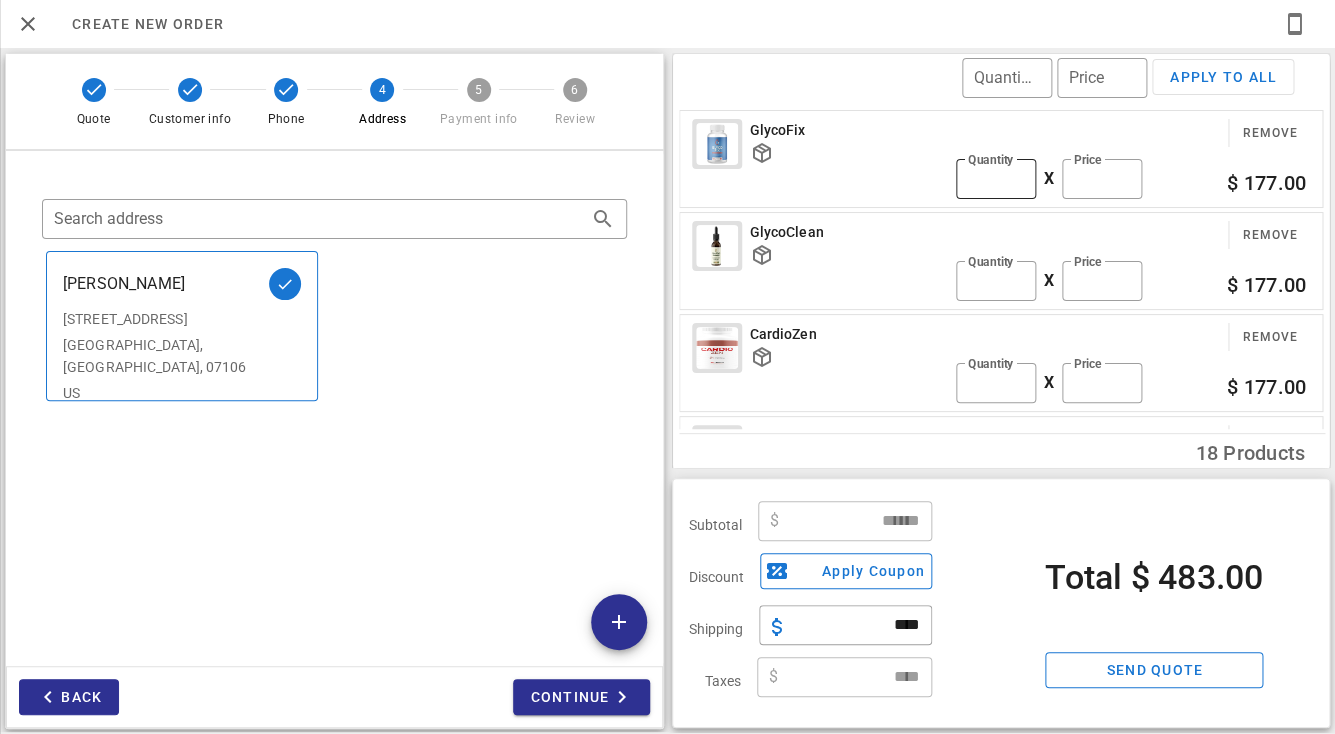 type on "******" 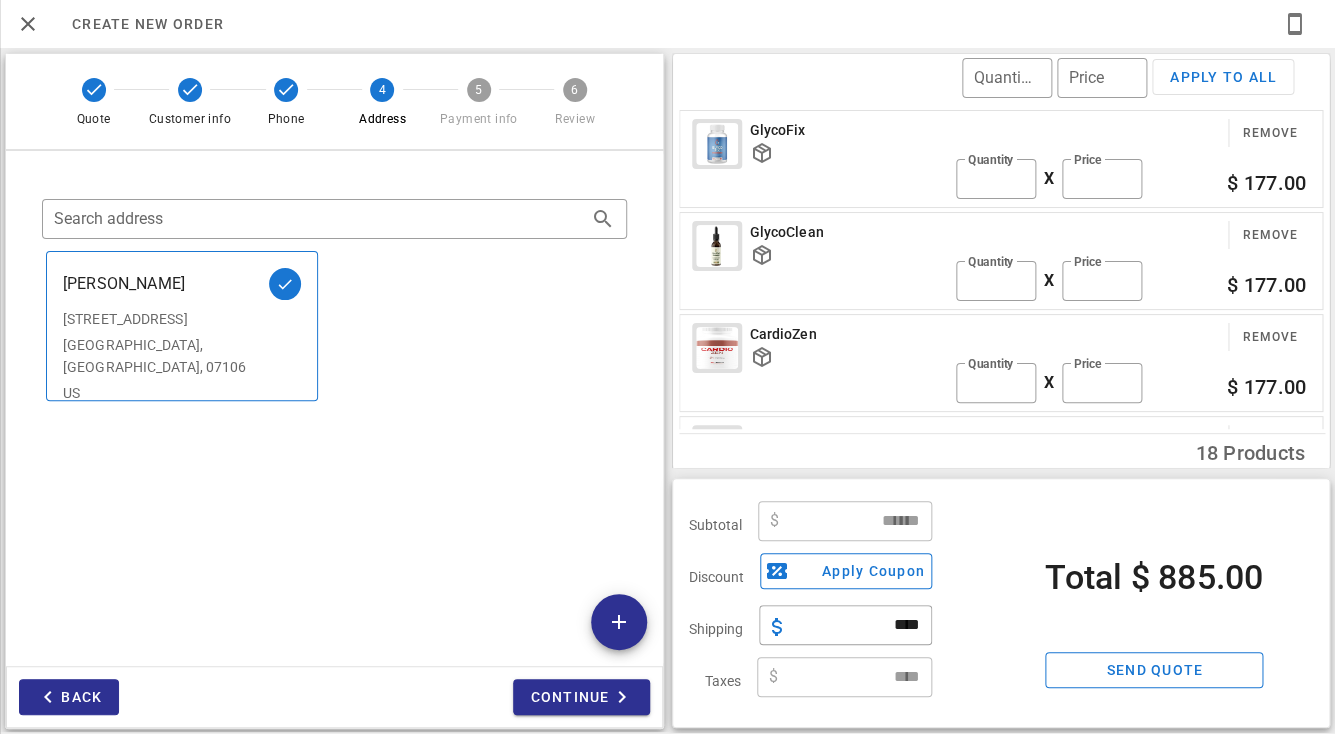 scroll, scrollTop: 498, scrollLeft: 0, axis: vertical 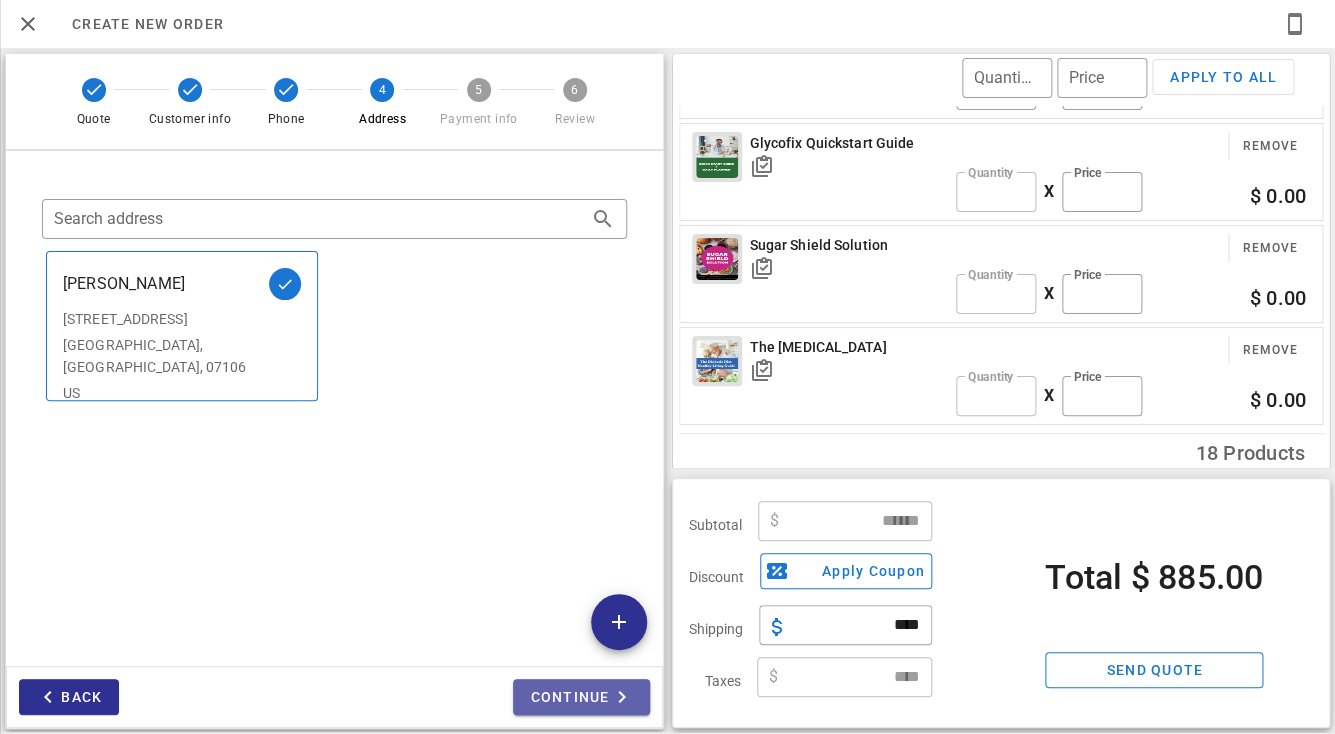 click on "Continue" at bounding box center [581, 697] 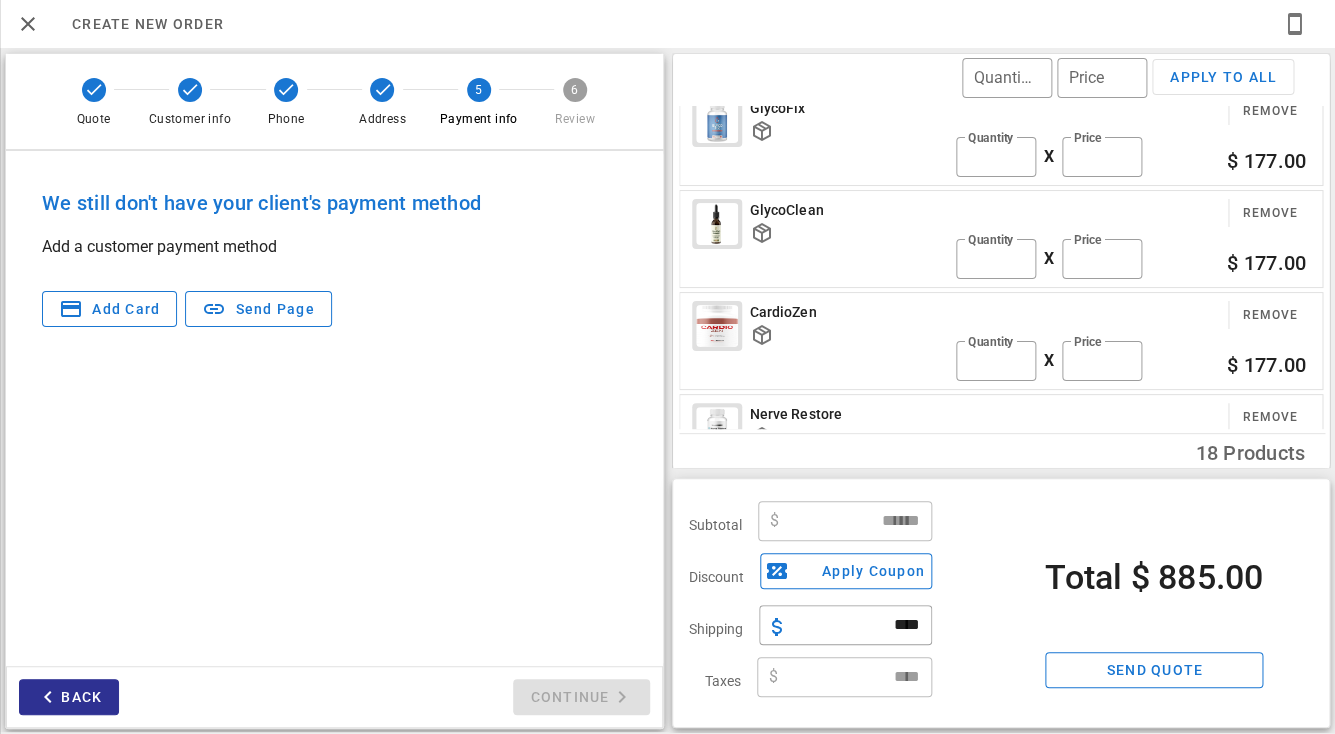 scroll, scrollTop: 0, scrollLeft: 0, axis: both 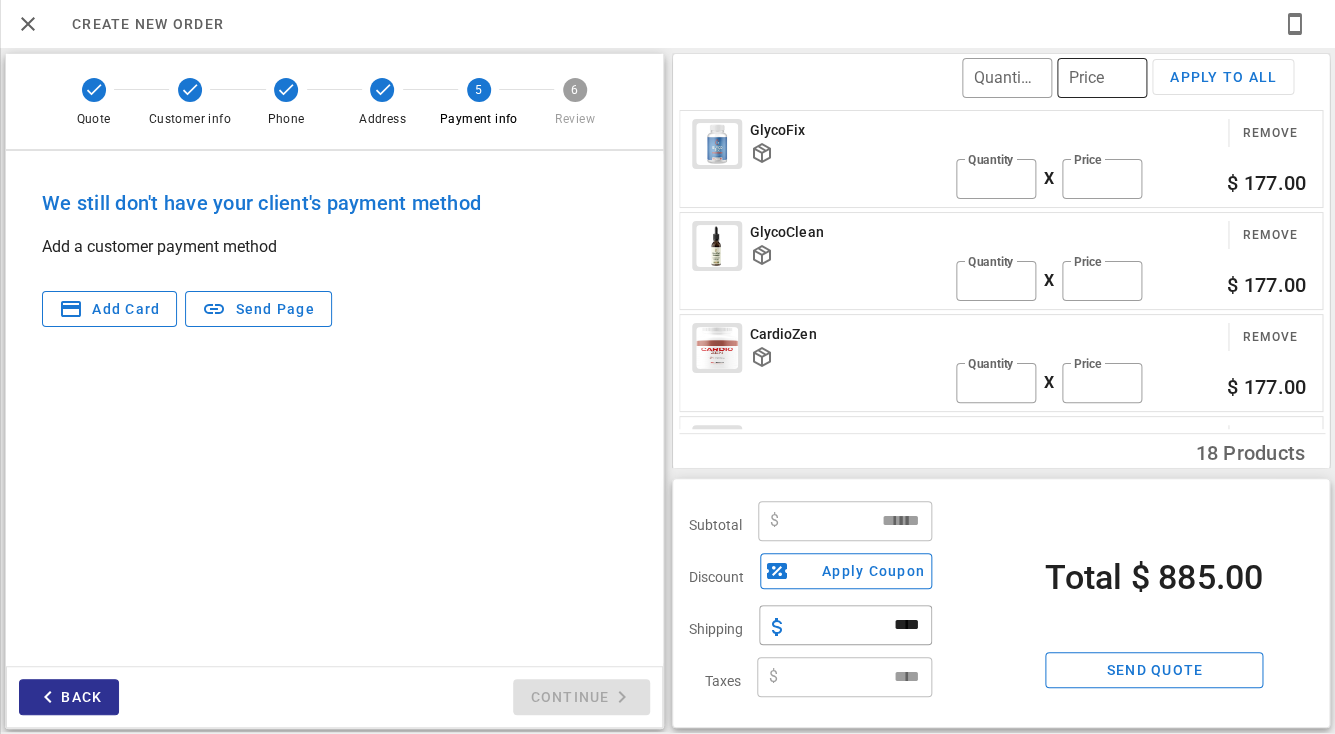 click on "Price" at bounding box center [1102, 78] 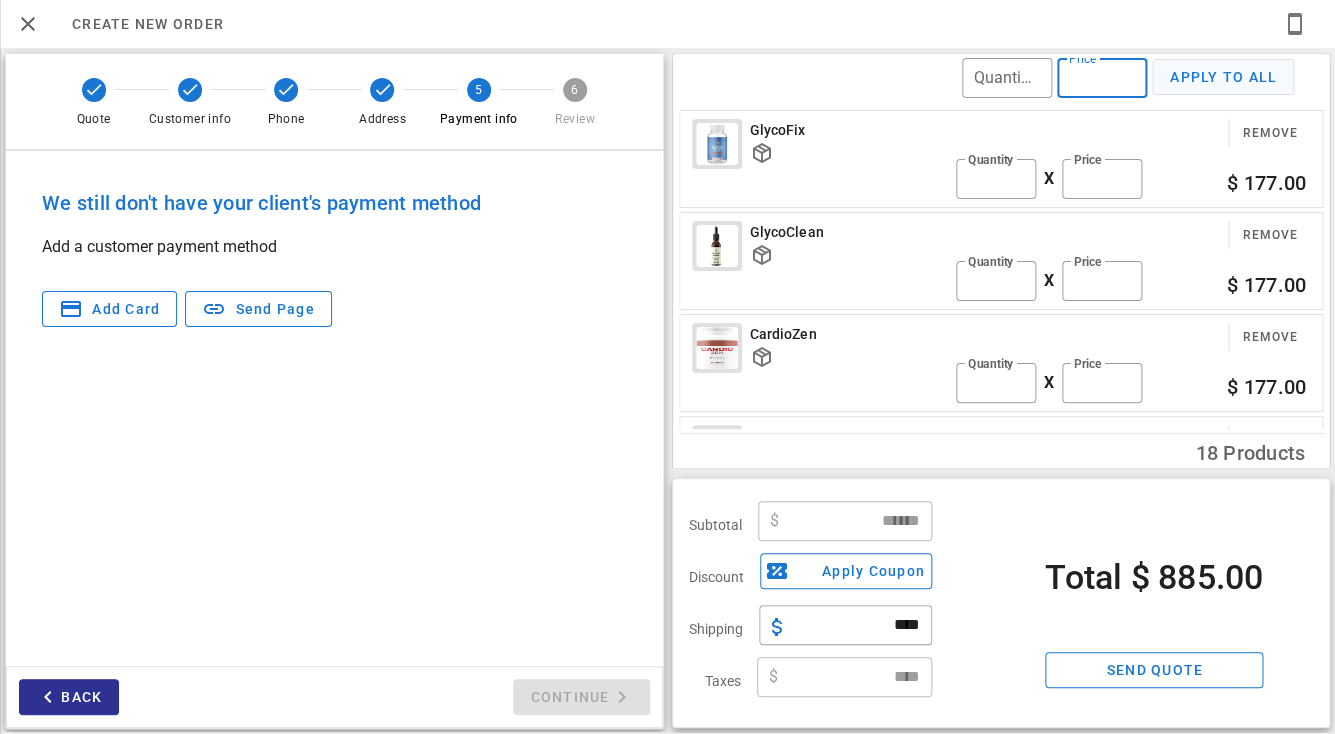 type on "**" 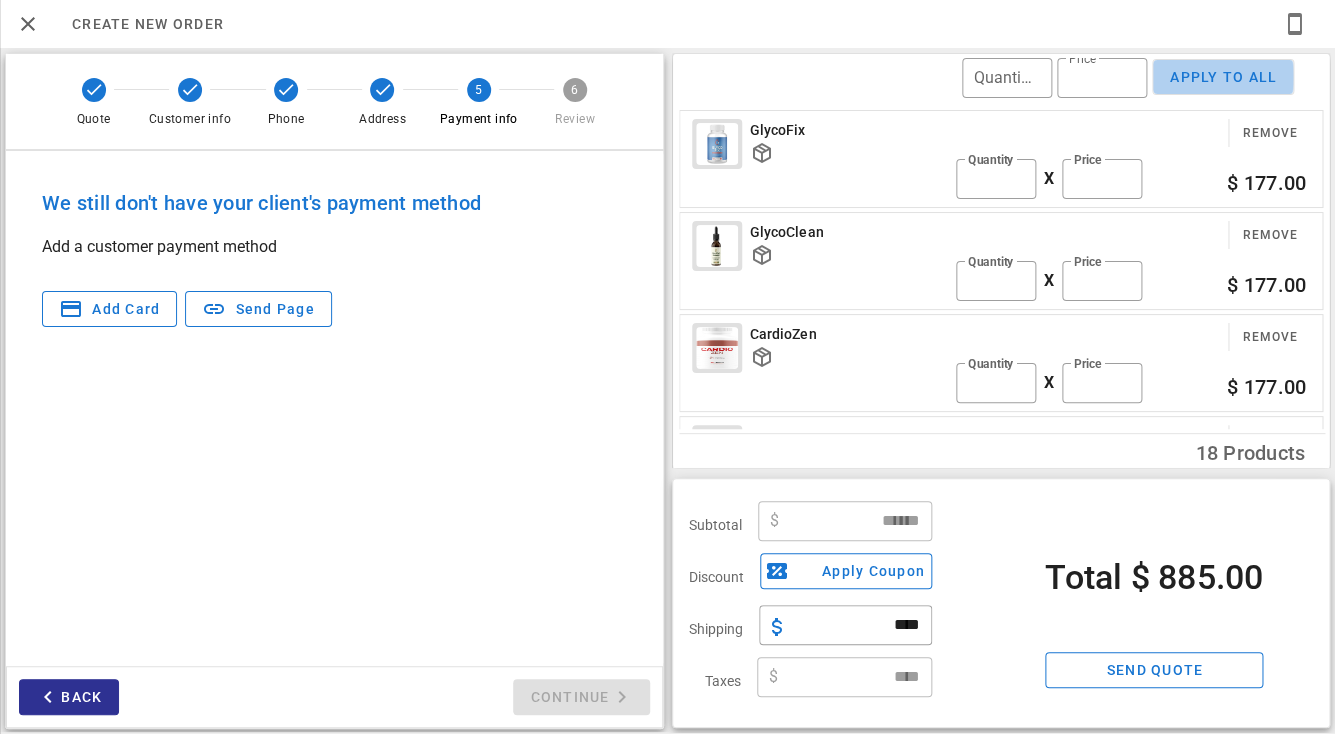 click on "Apply to all" at bounding box center [1223, 77] 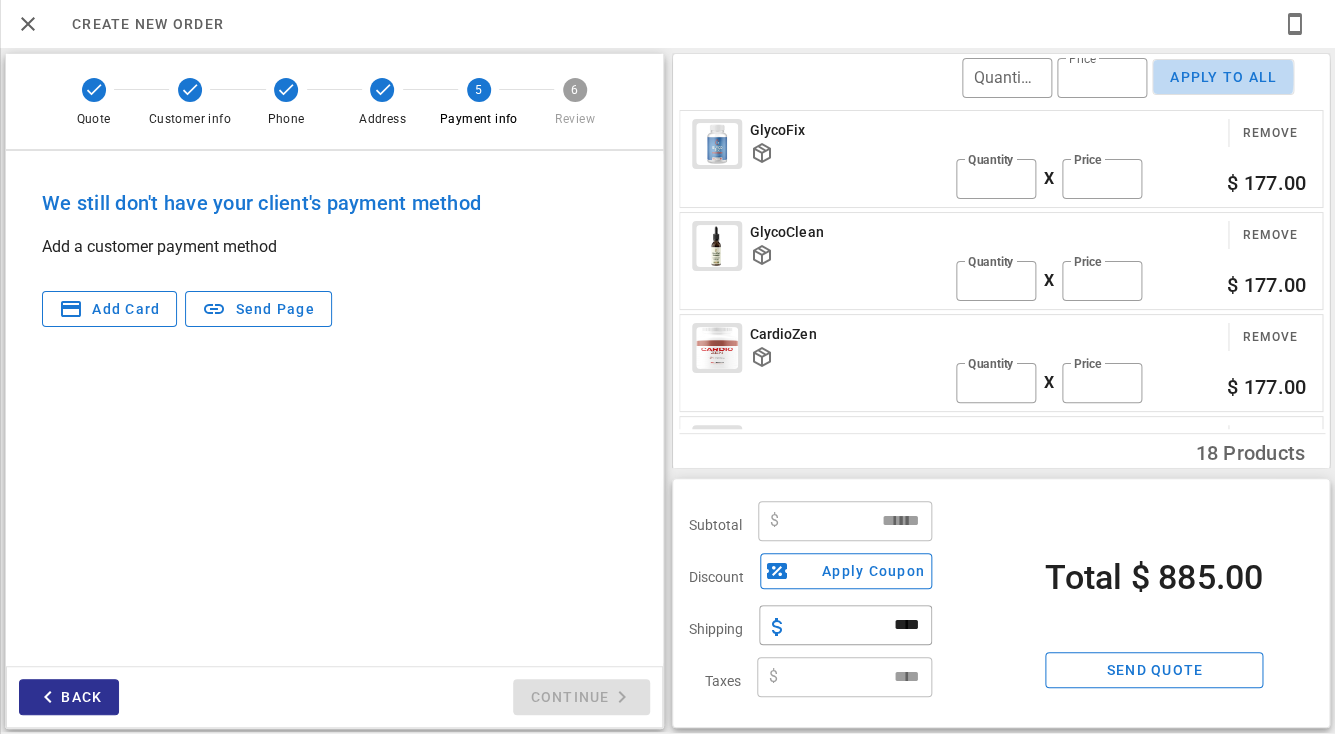 type on "**" 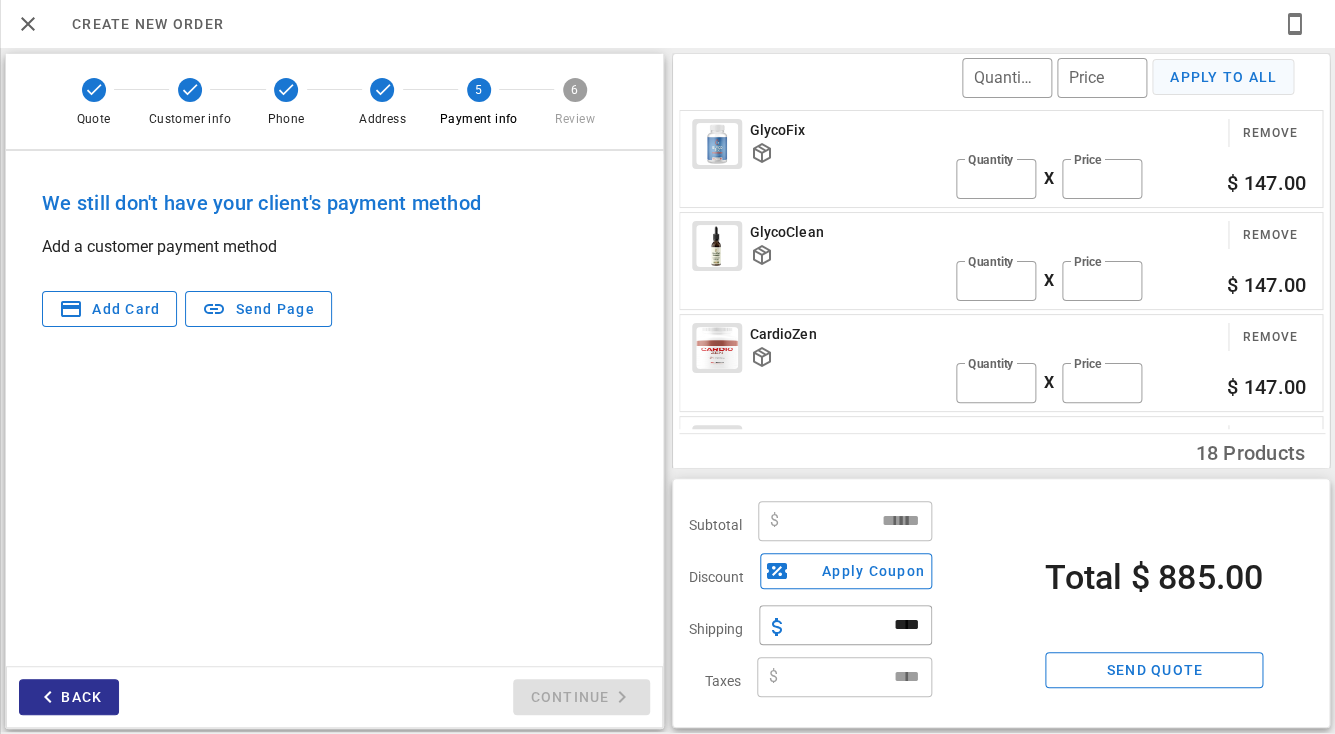 type on "******" 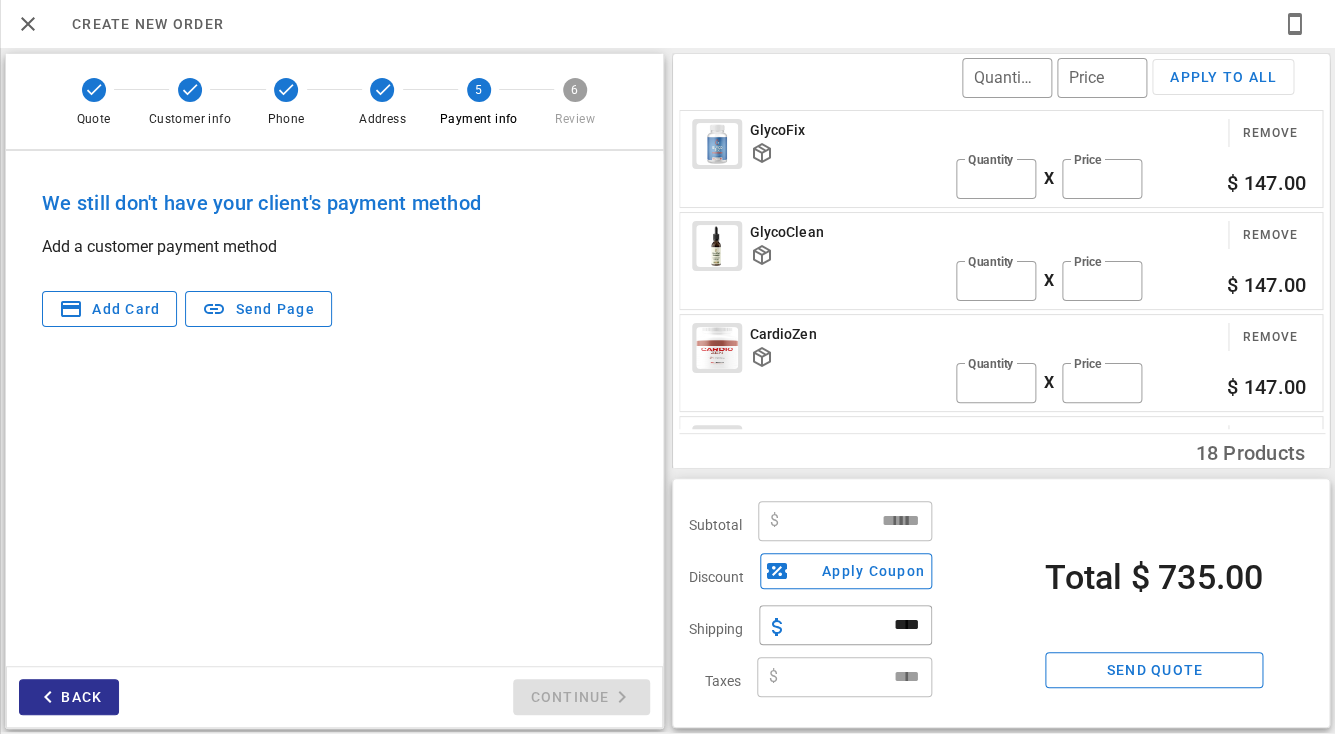 click on "Remove  ​ Quantity * X ​ Price **  $ 147.00" at bounding box center [1133, 159] 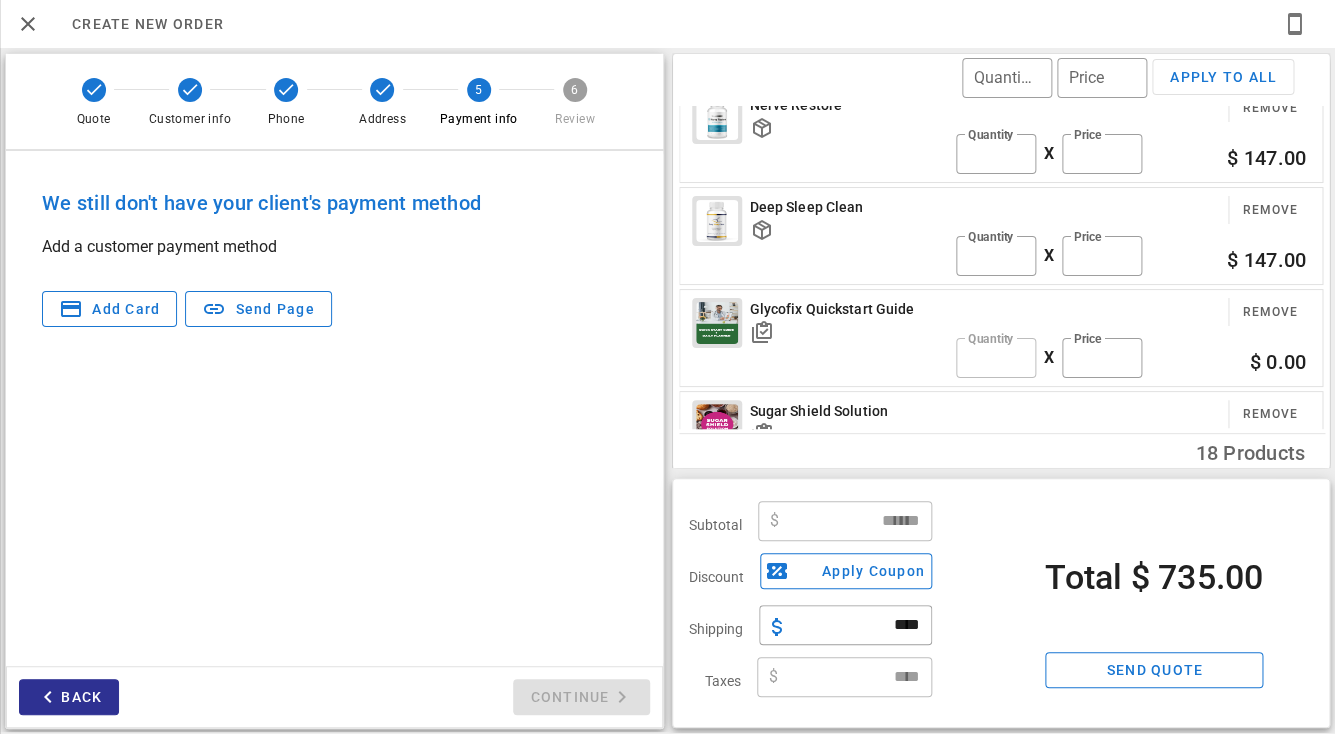 scroll, scrollTop: 216, scrollLeft: 0, axis: vertical 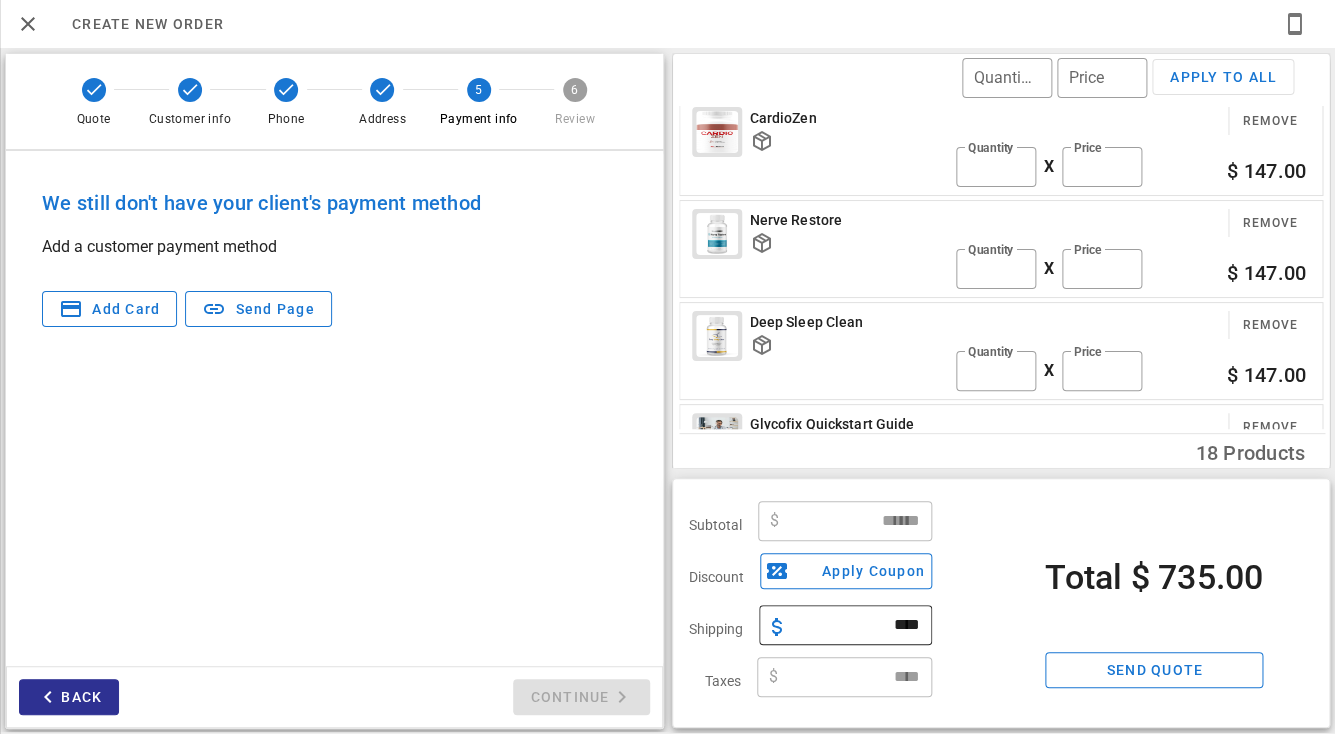 click on "****" at bounding box center (858, 625) 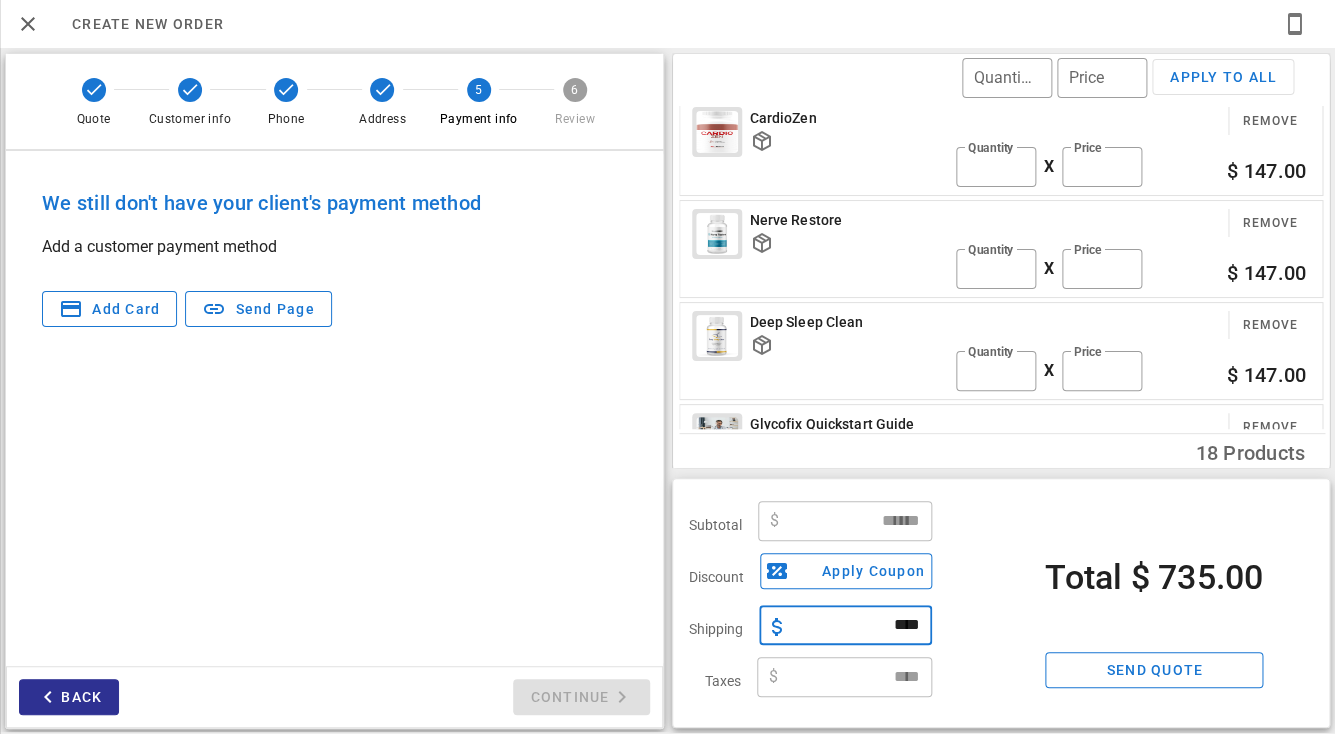 click on "****" at bounding box center (858, 625) 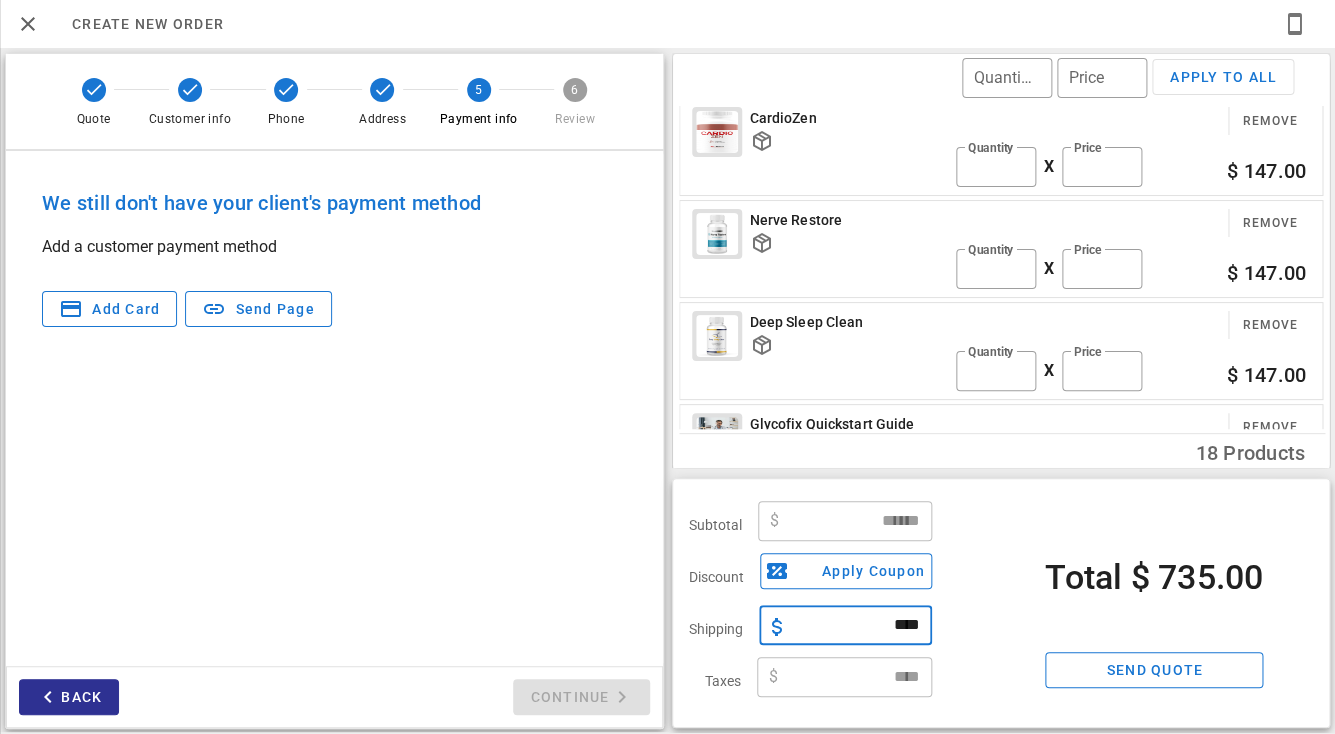 type on "****" 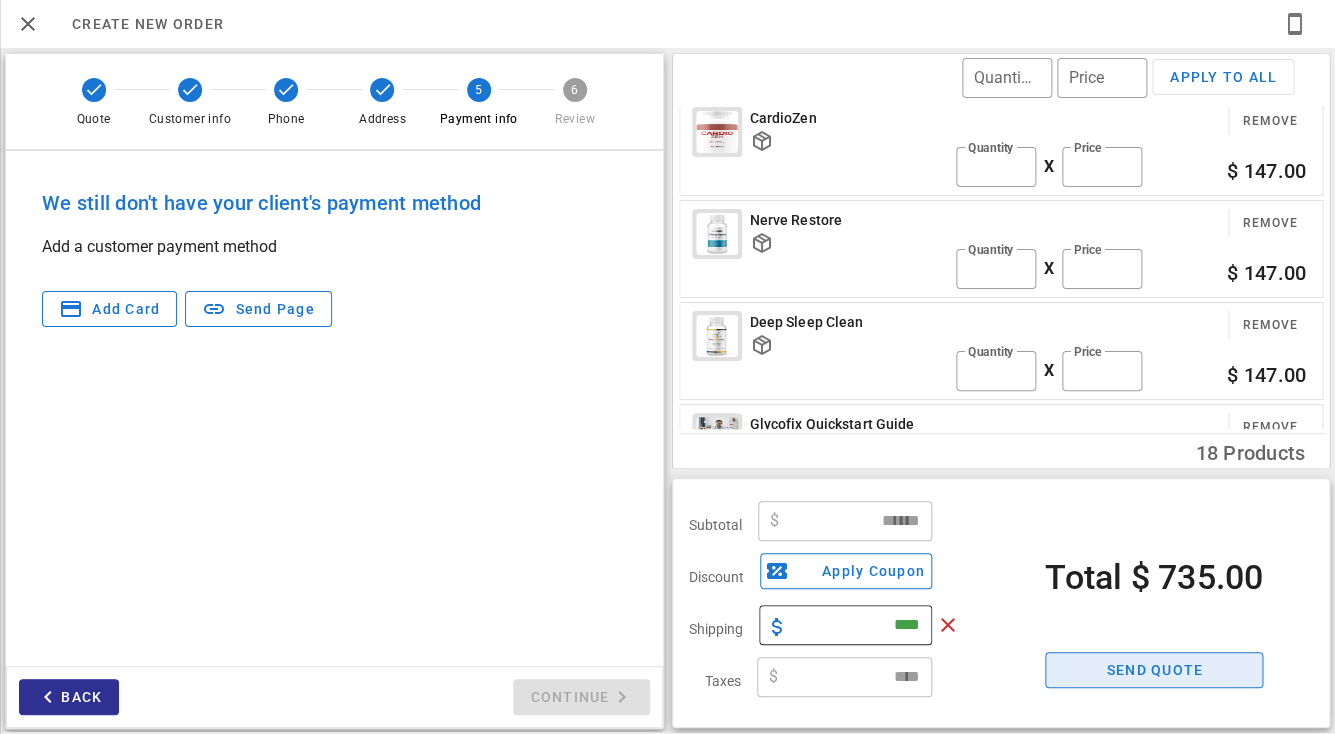 type 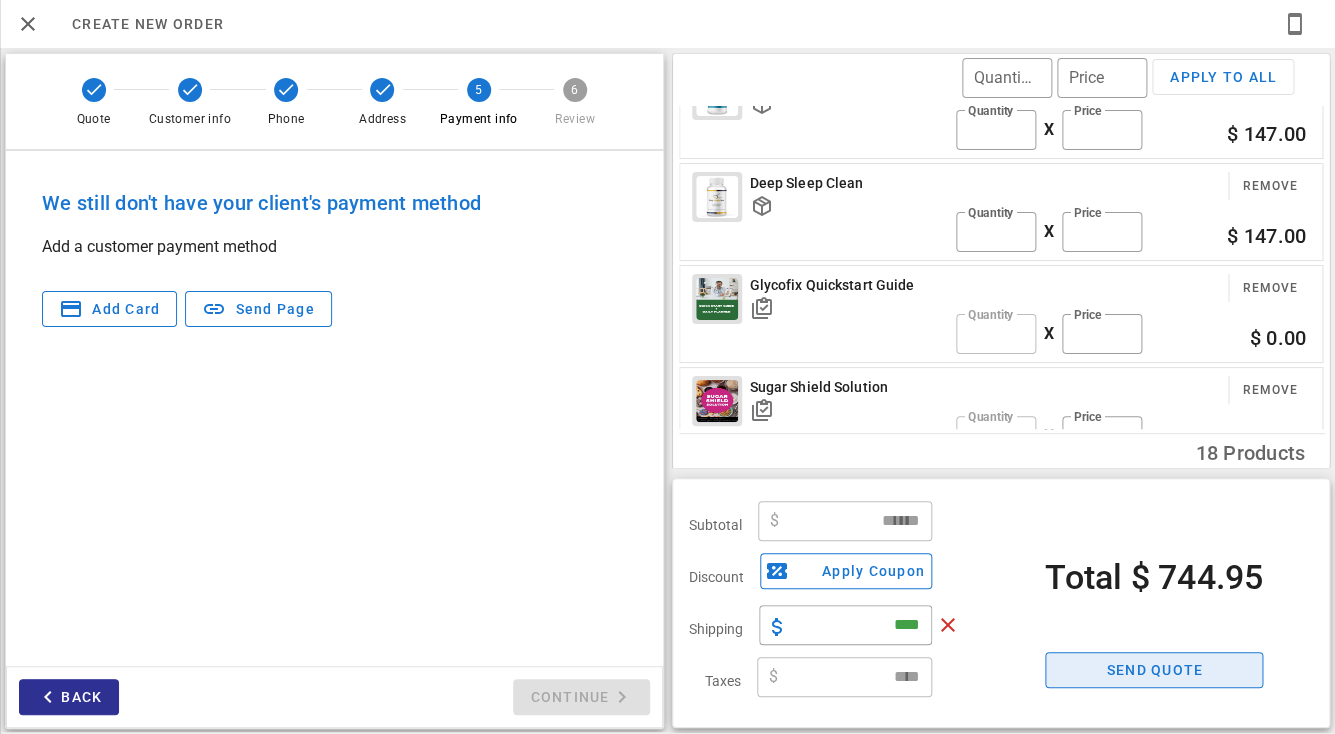 scroll, scrollTop: 0, scrollLeft: 0, axis: both 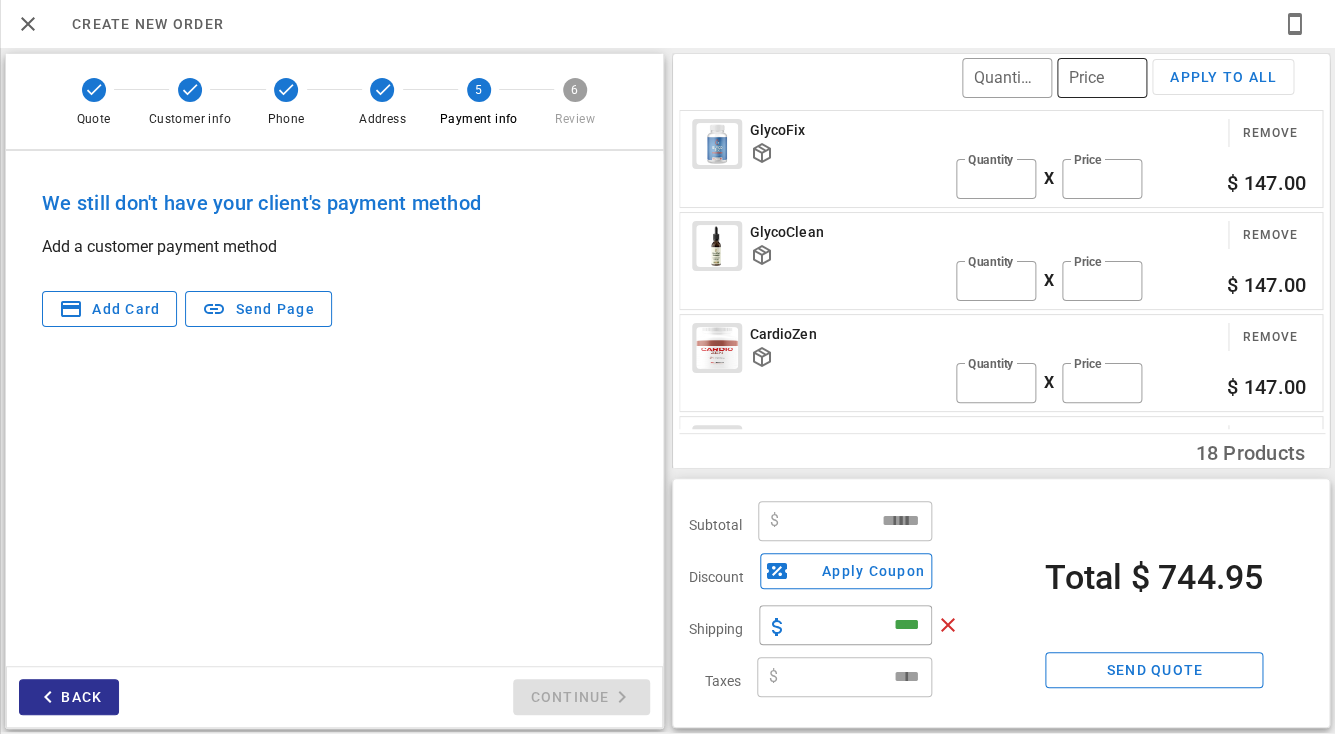 click on "Price" at bounding box center (1102, 78) 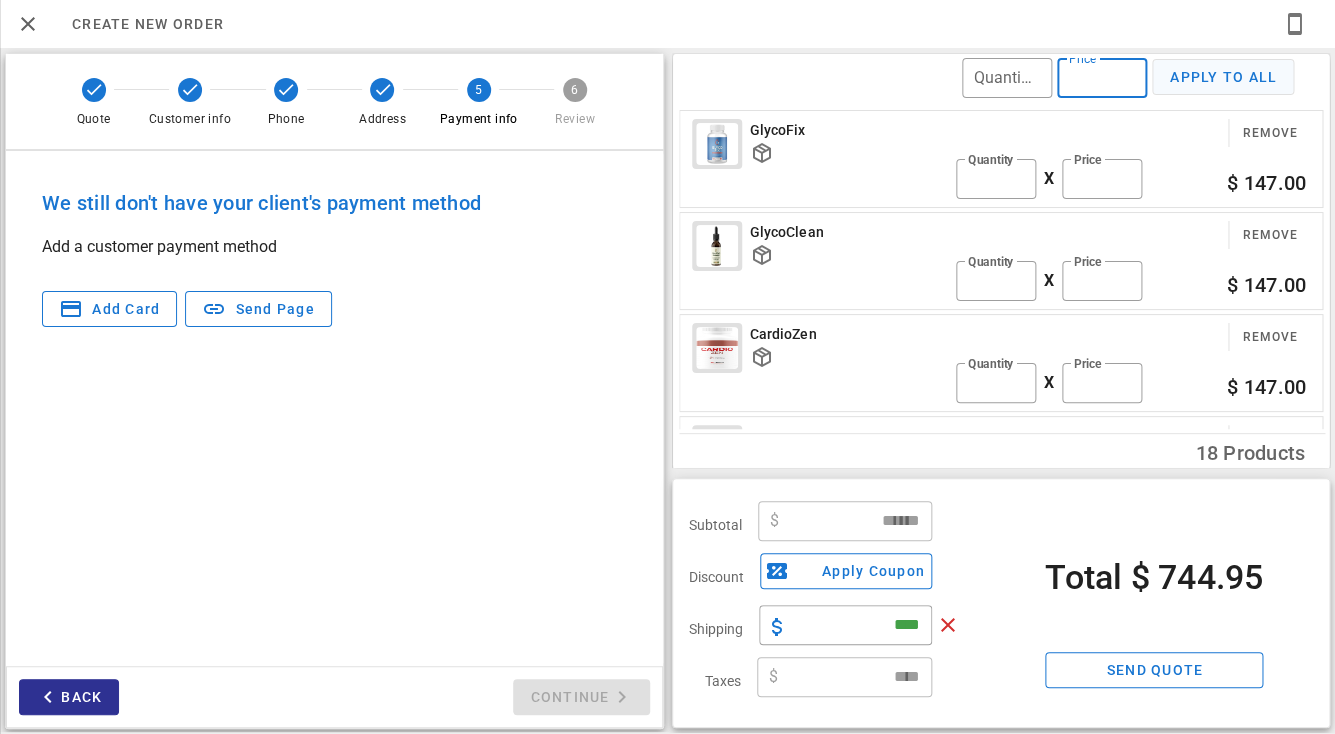 type on "**" 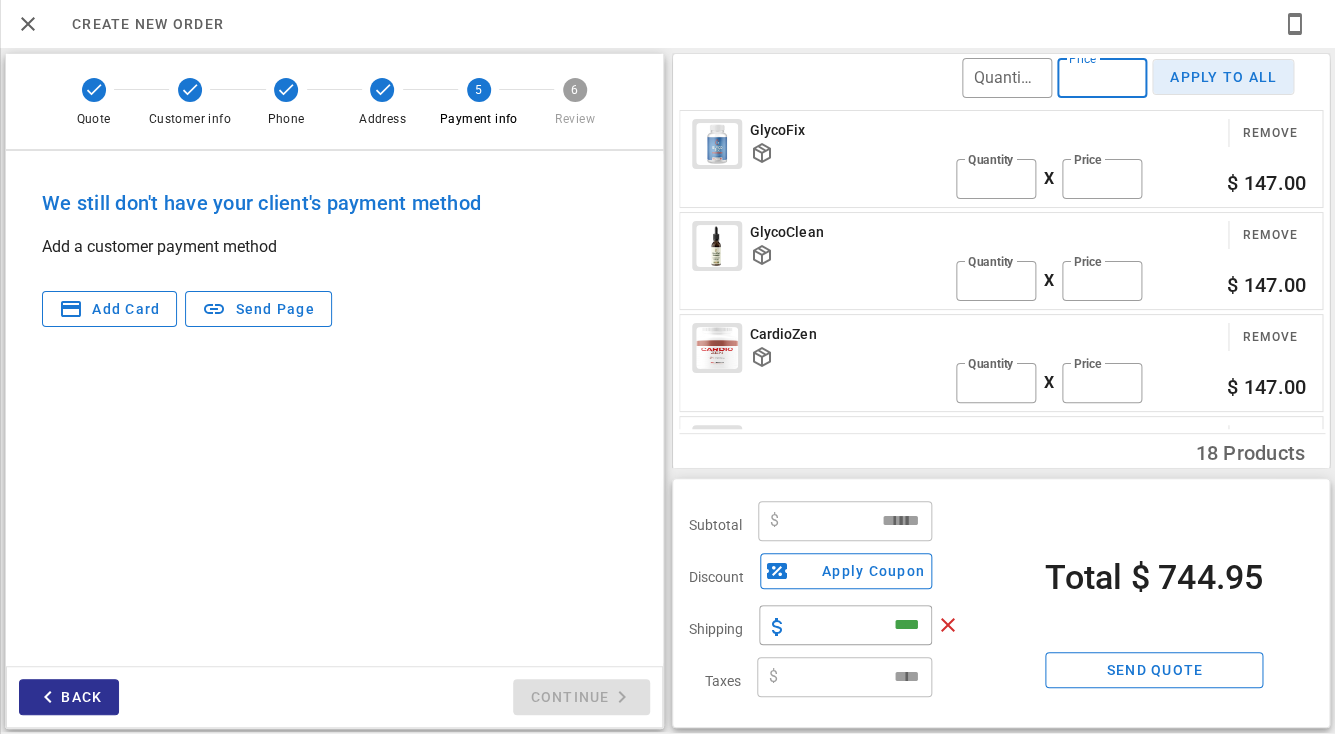 click on "Apply to all" at bounding box center [1223, 77] 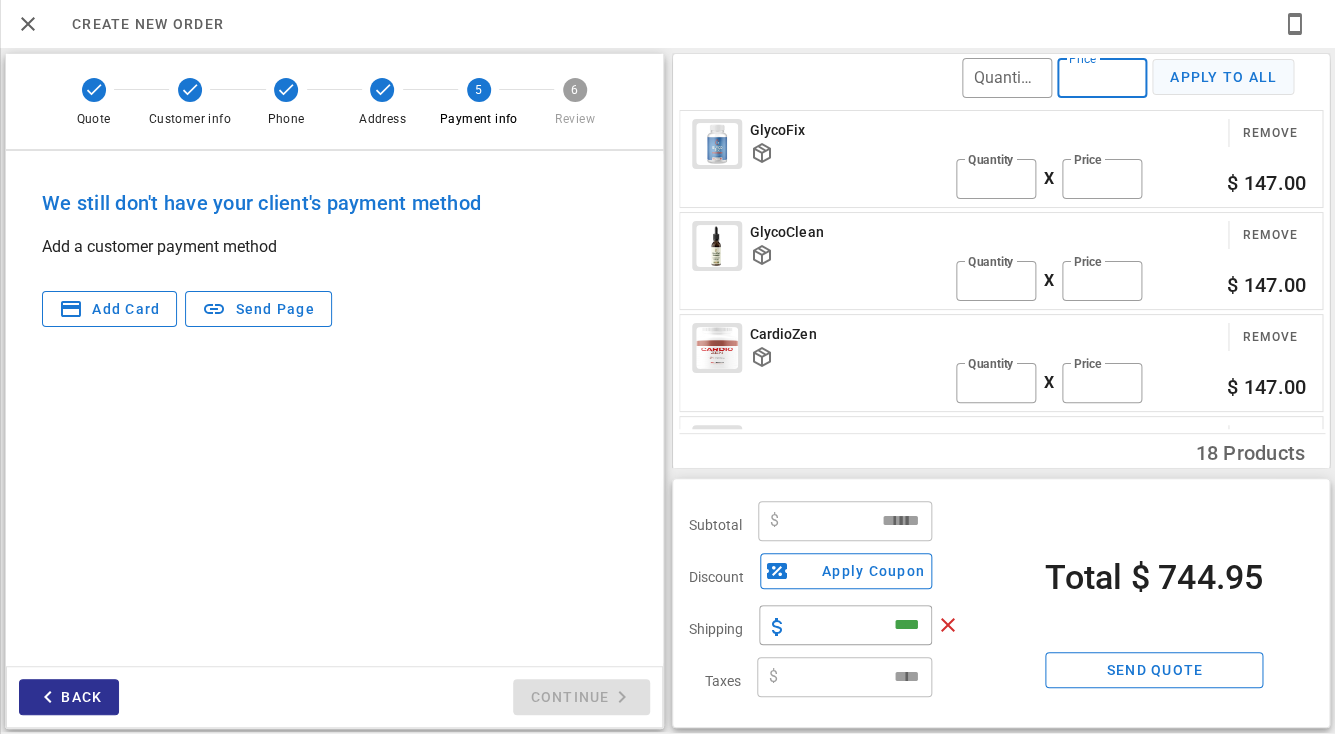 type on "**" 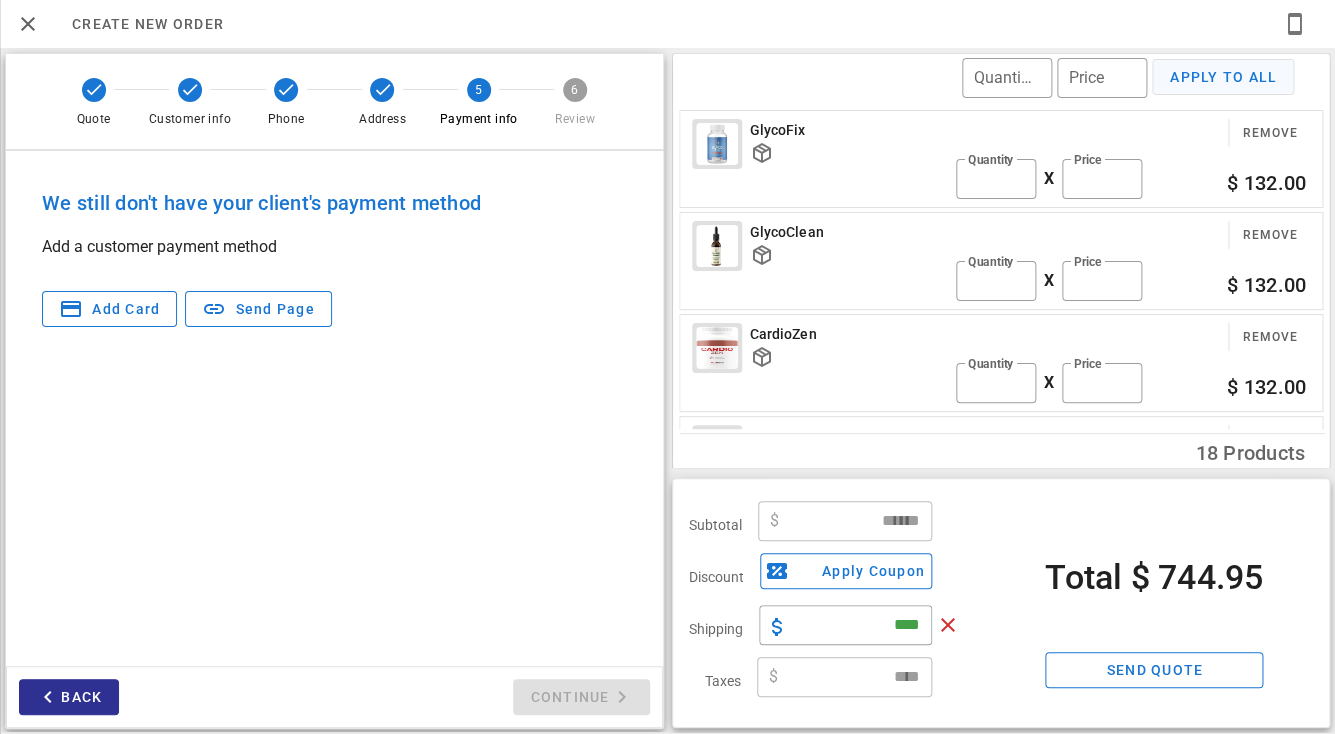 type on "******" 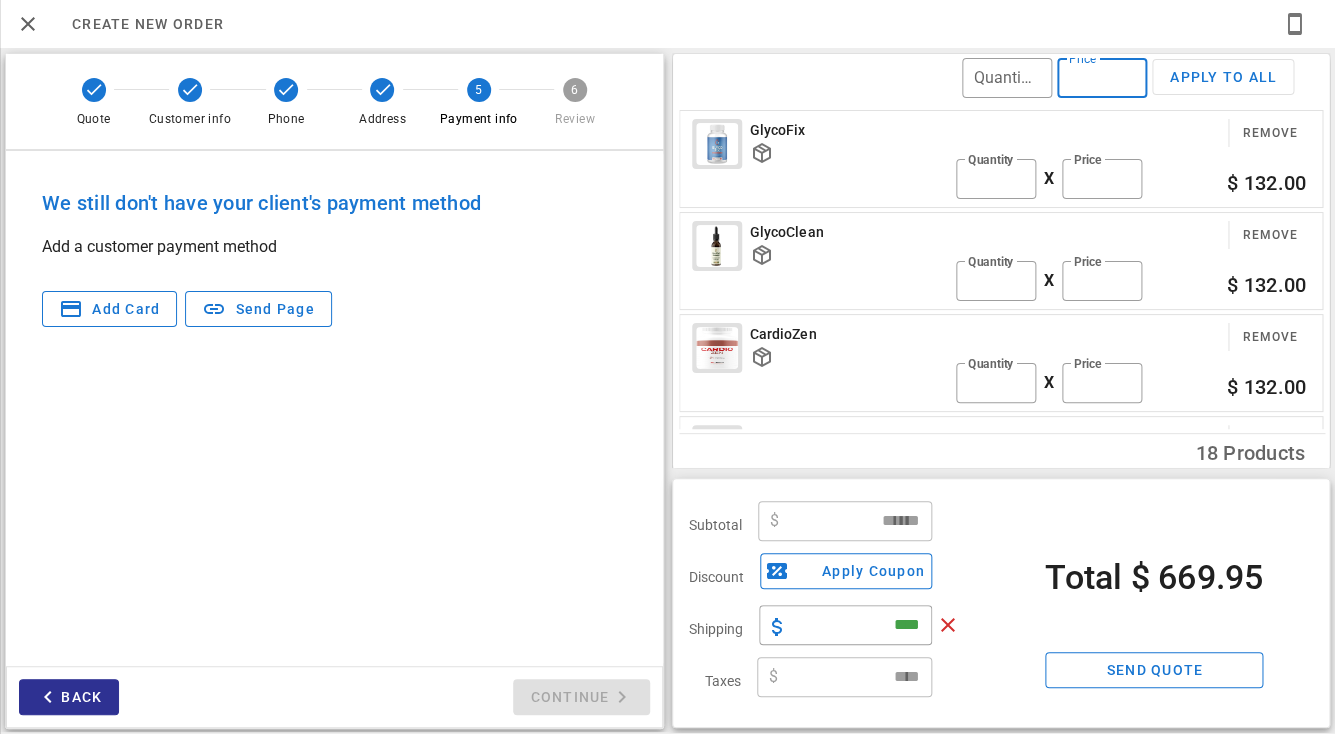 click on "Price" at bounding box center (1102, 78) 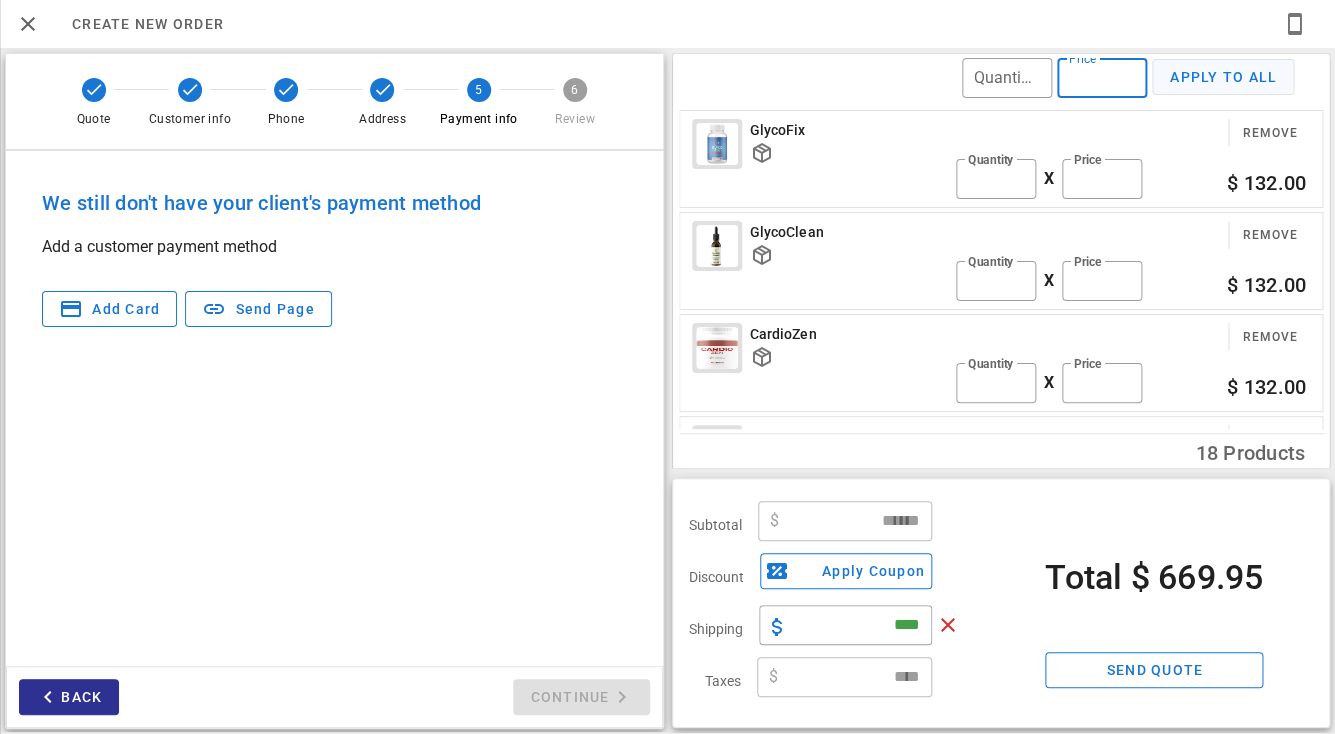 type on "**" 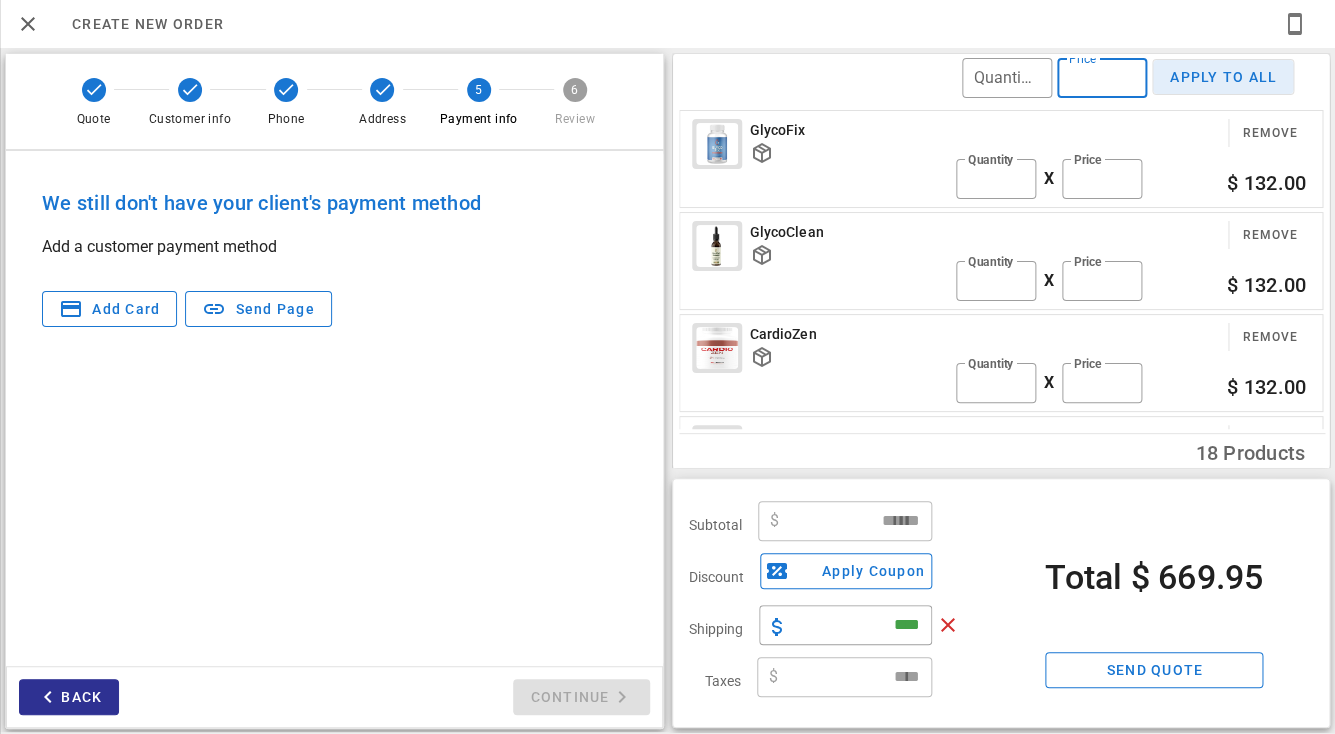 click on "Apply to all" at bounding box center [1223, 77] 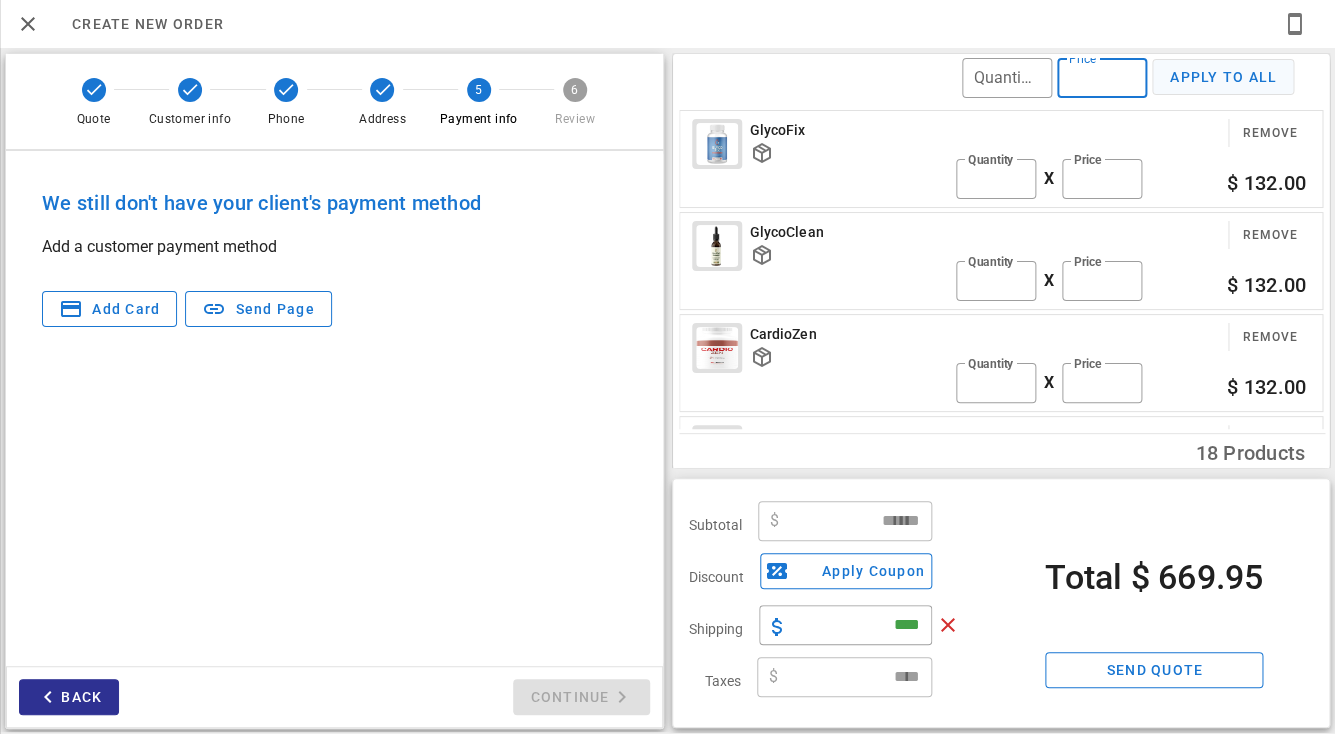 type on "**" 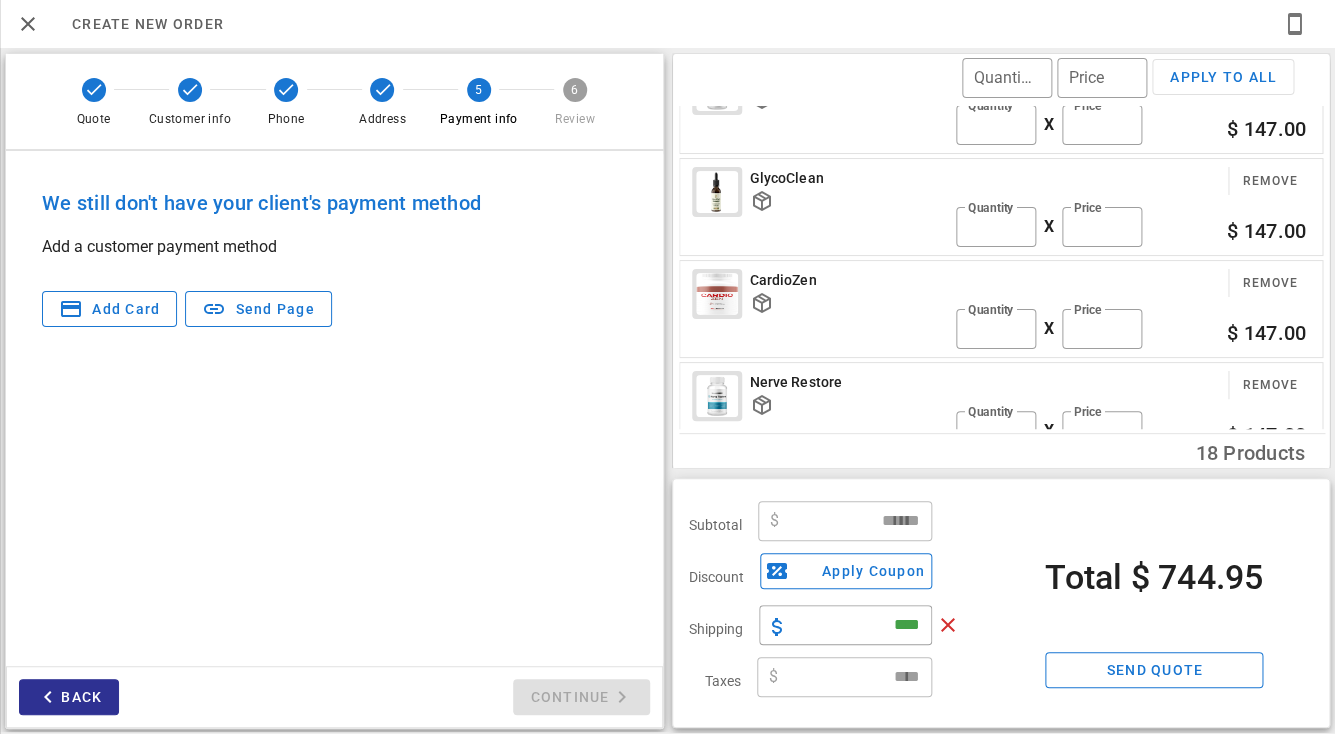 scroll, scrollTop: 0, scrollLeft: 0, axis: both 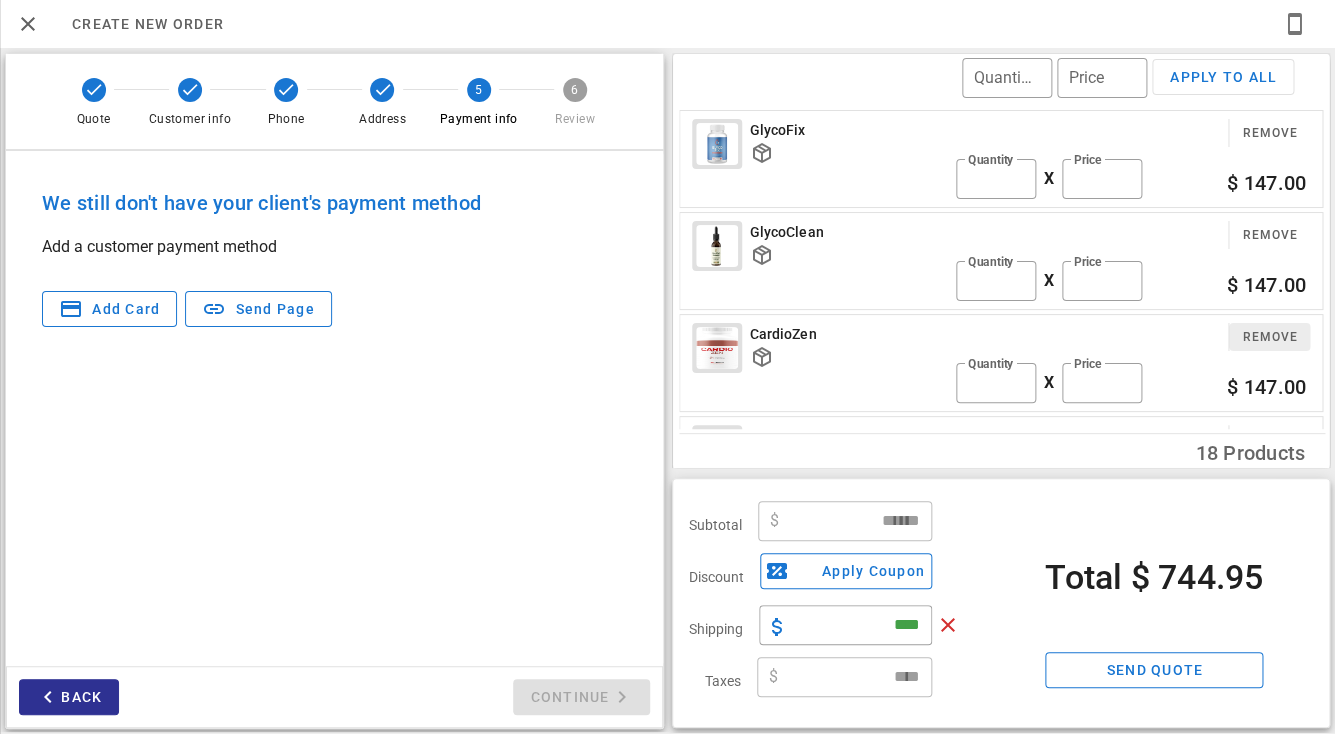 click on "Remove" at bounding box center (1269, 337) 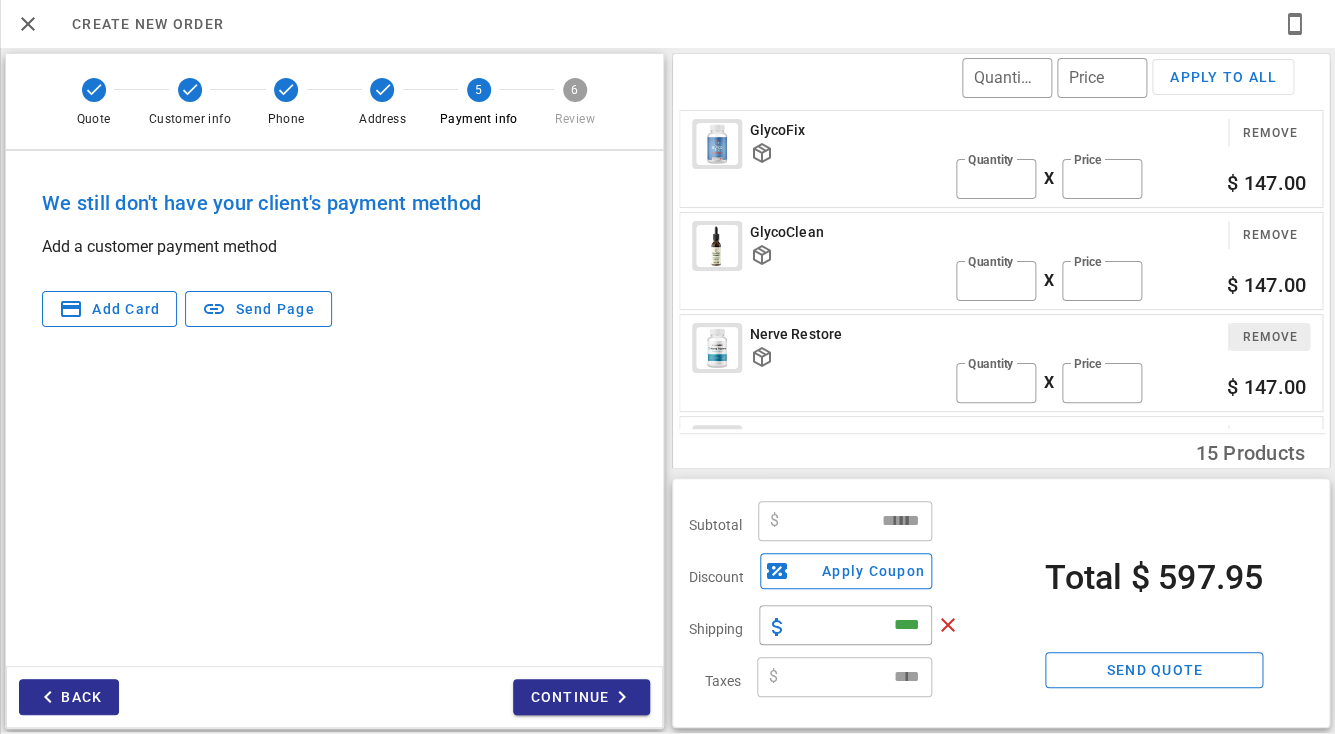 click on "Remove" at bounding box center [1269, 337] 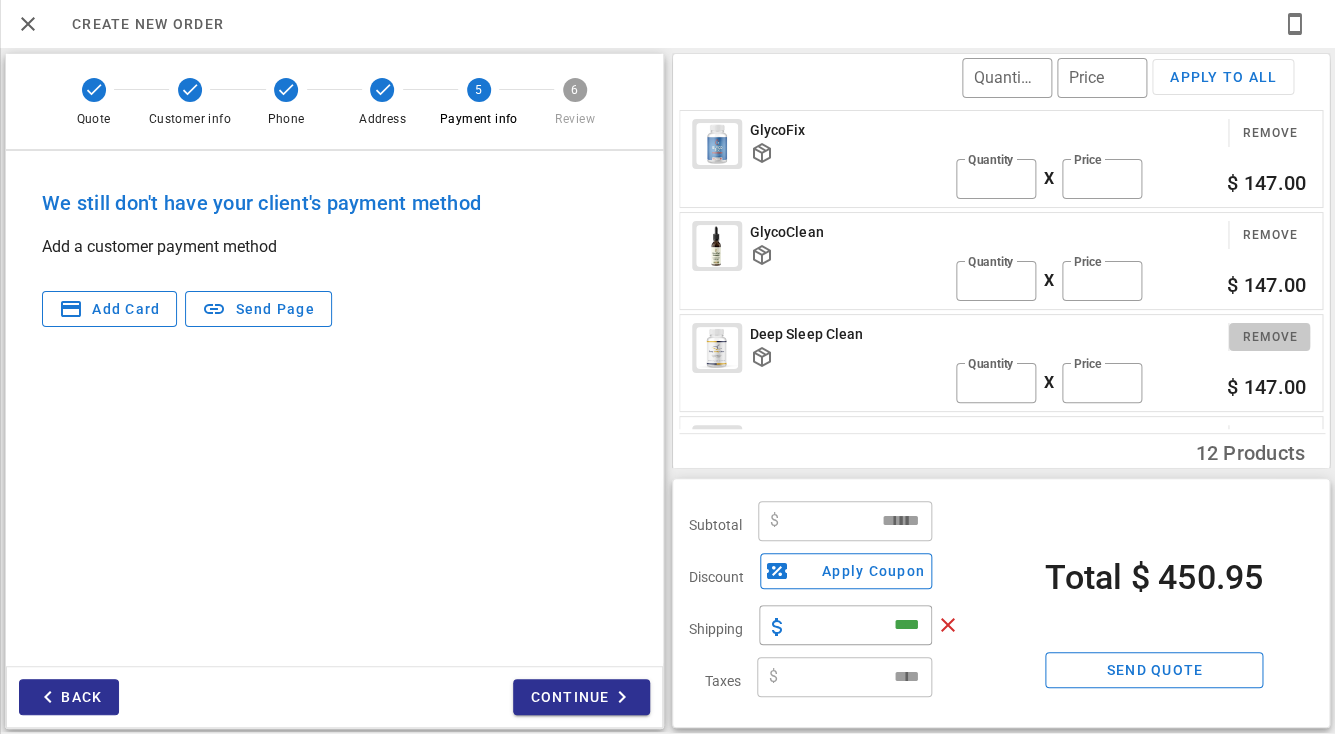 click on "Remove" at bounding box center [1269, 337] 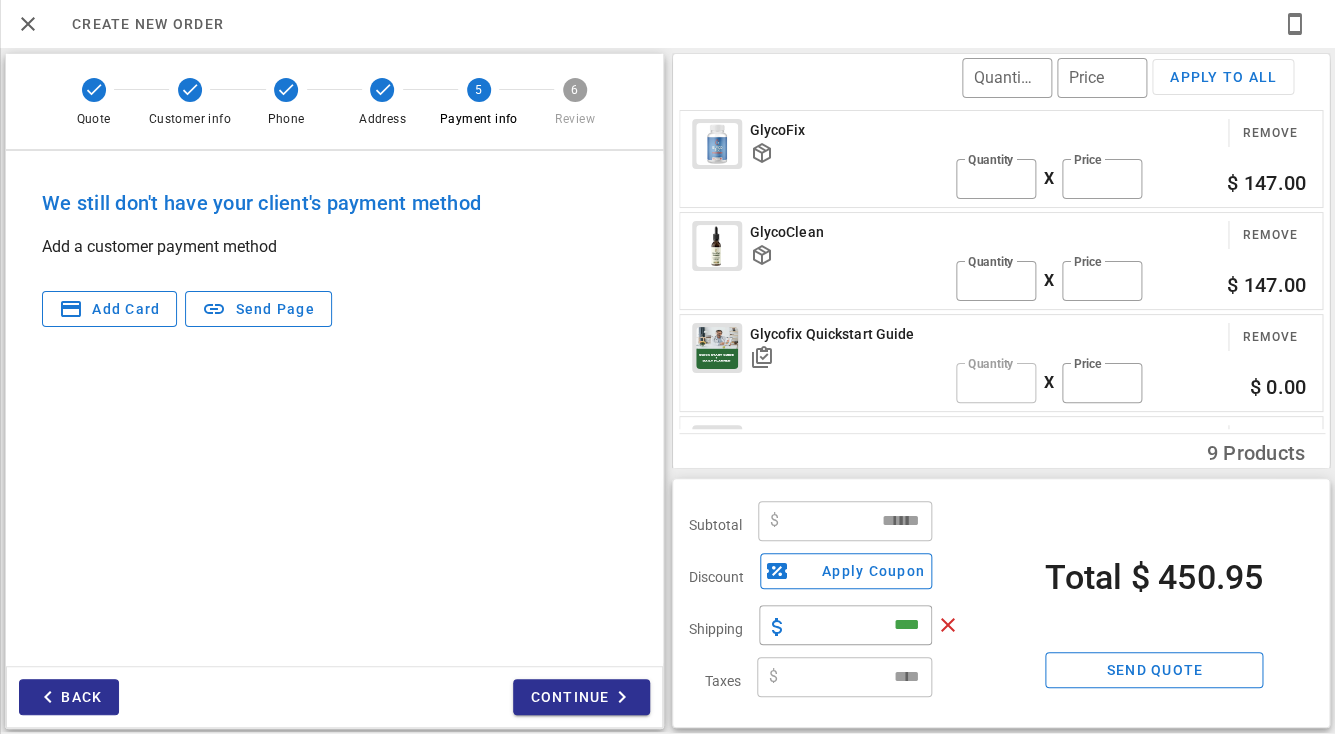 type on "******" 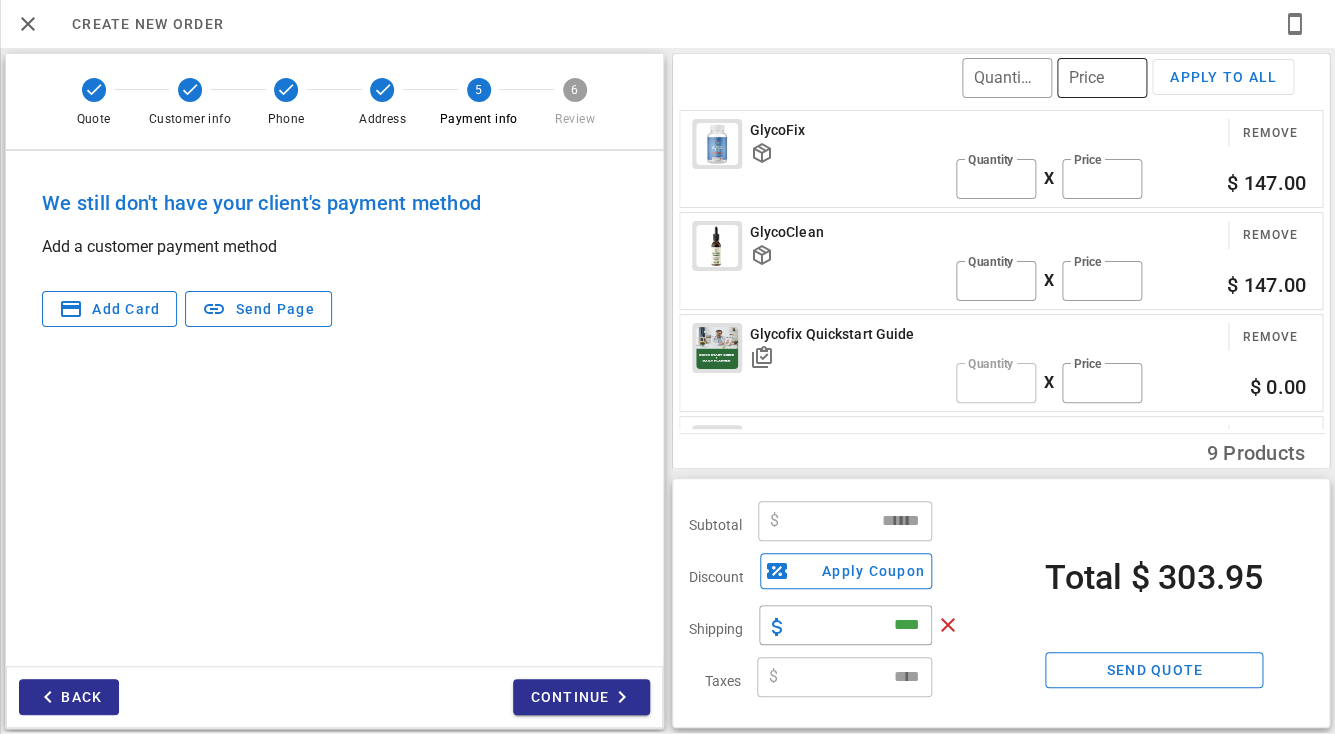 click on "Price" at bounding box center (1102, 78) 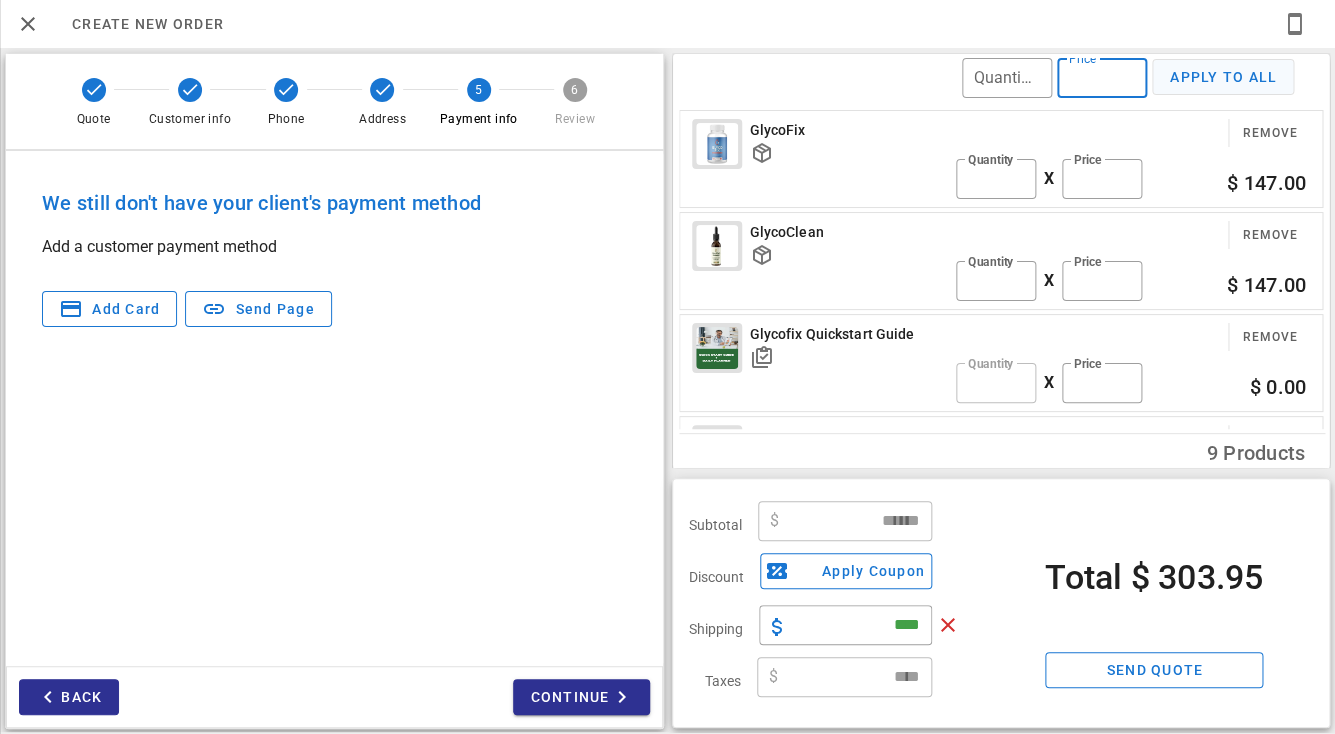 type on "**" 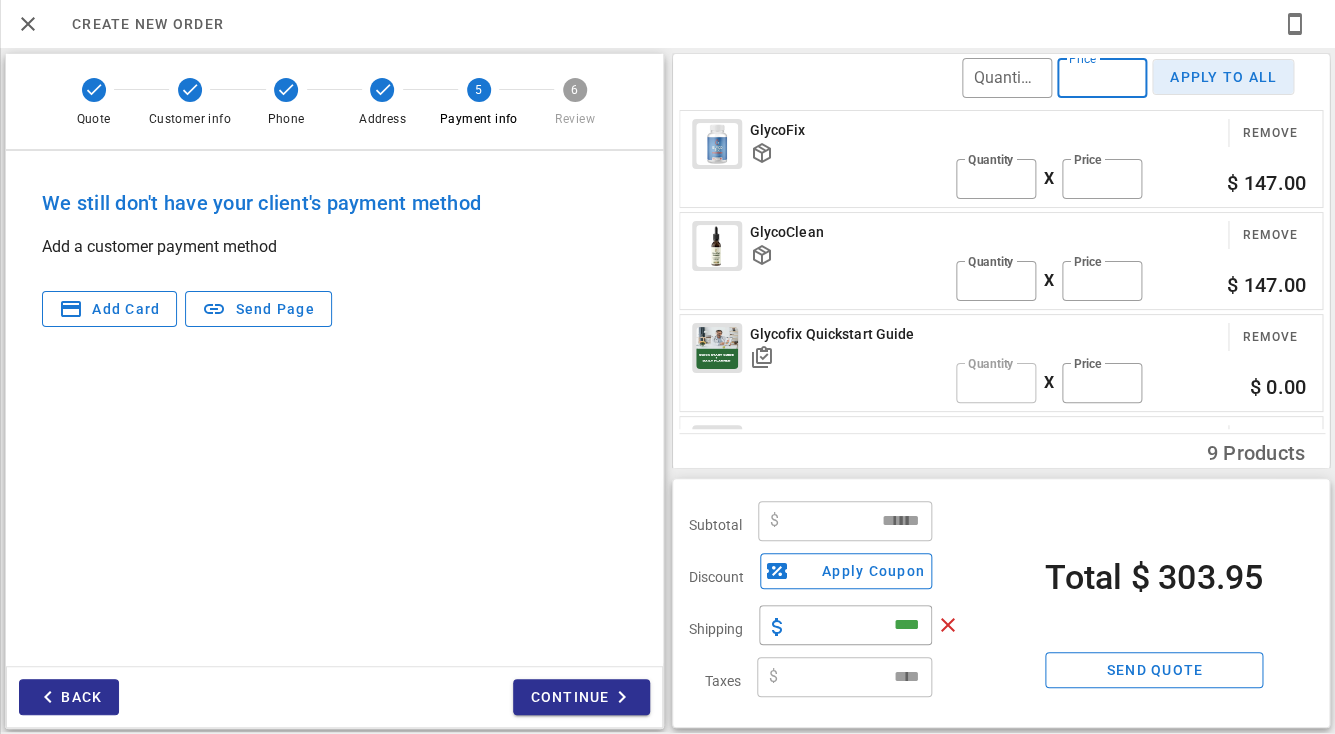 click on "Apply to all" at bounding box center (1223, 77) 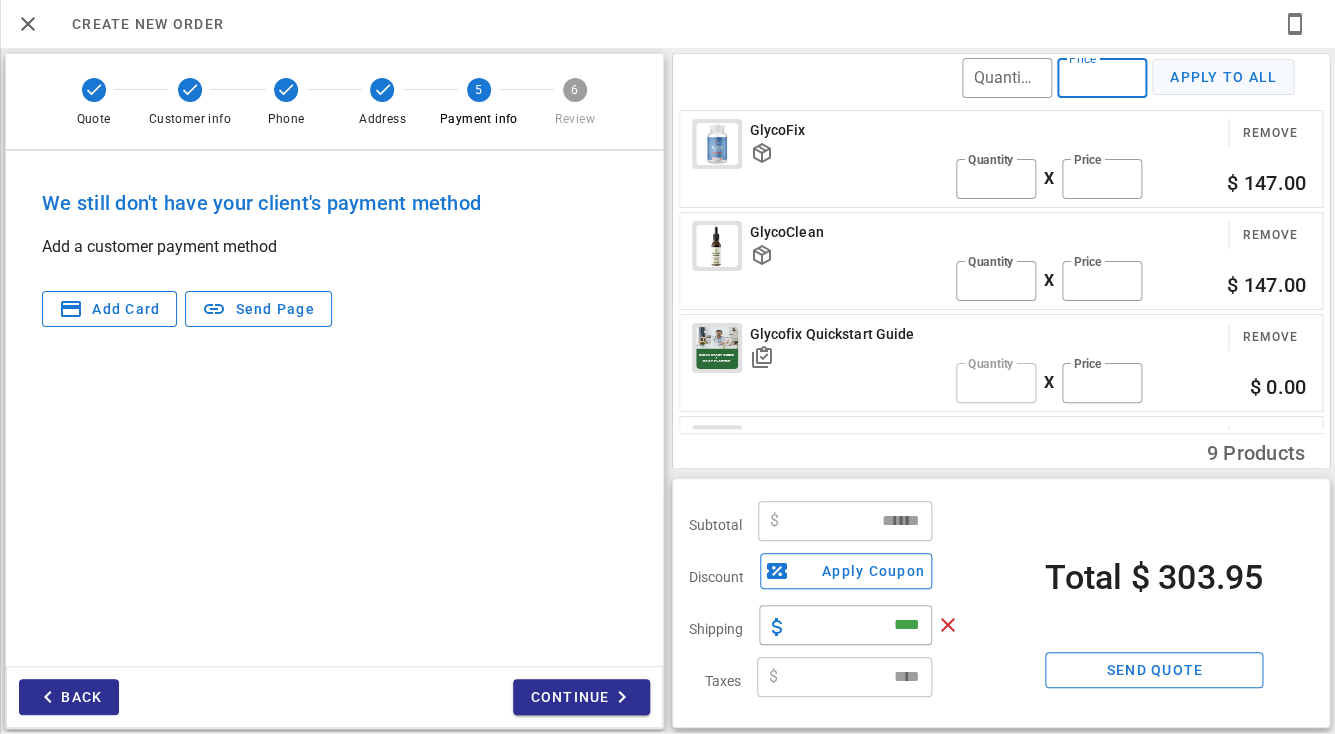 type on "**" 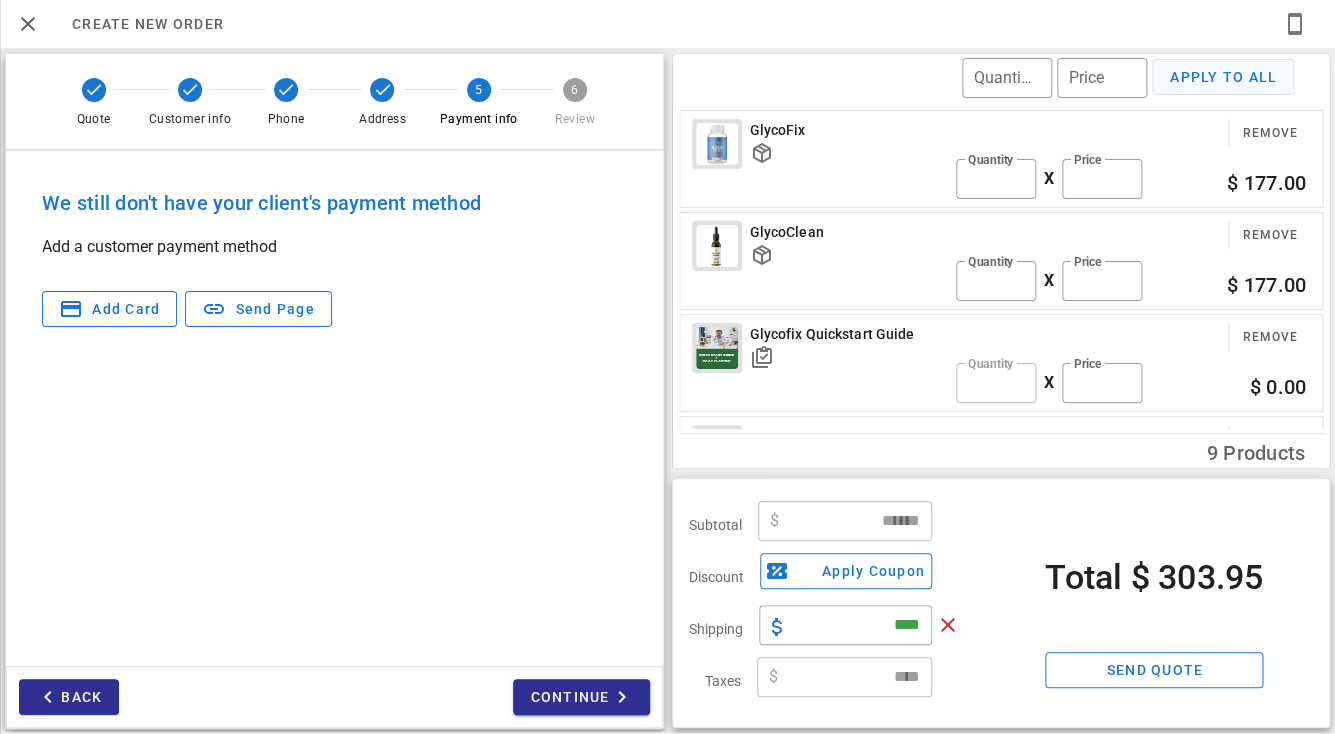 type on "******" 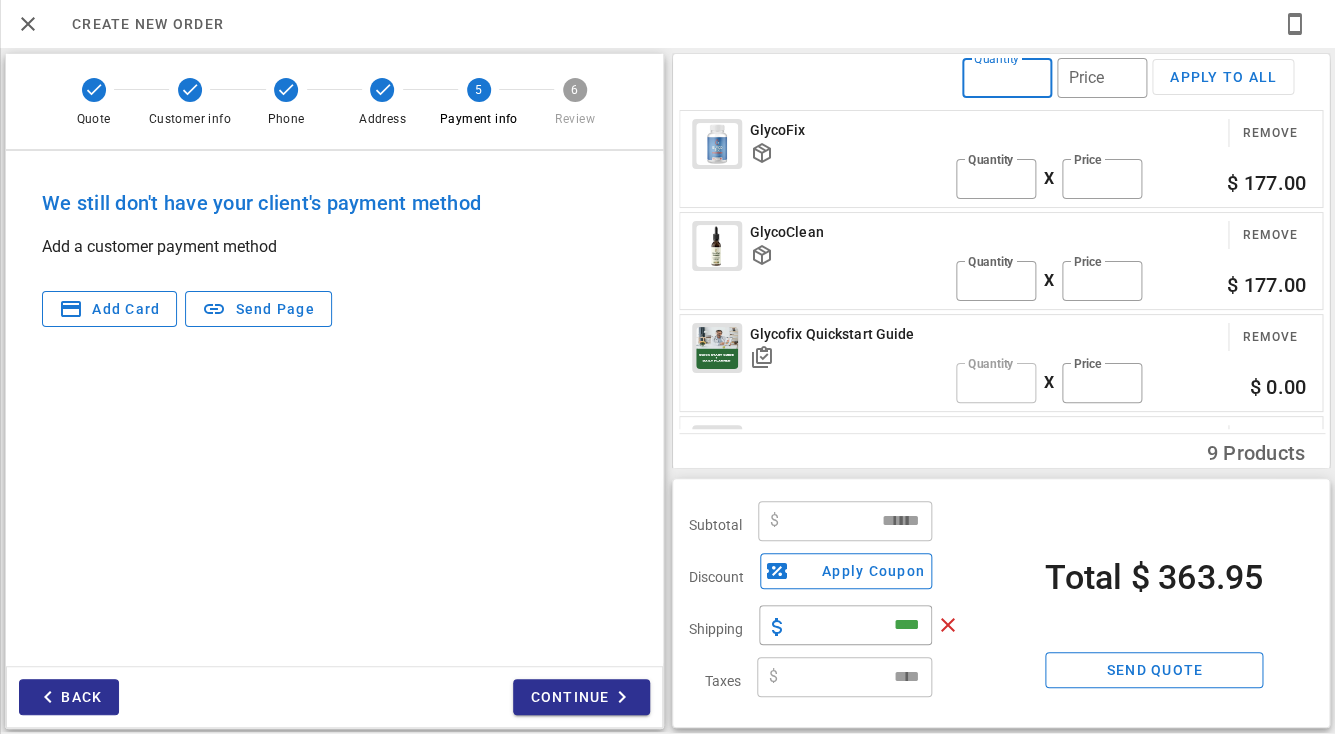 click on "Quantity" at bounding box center [1007, 78] 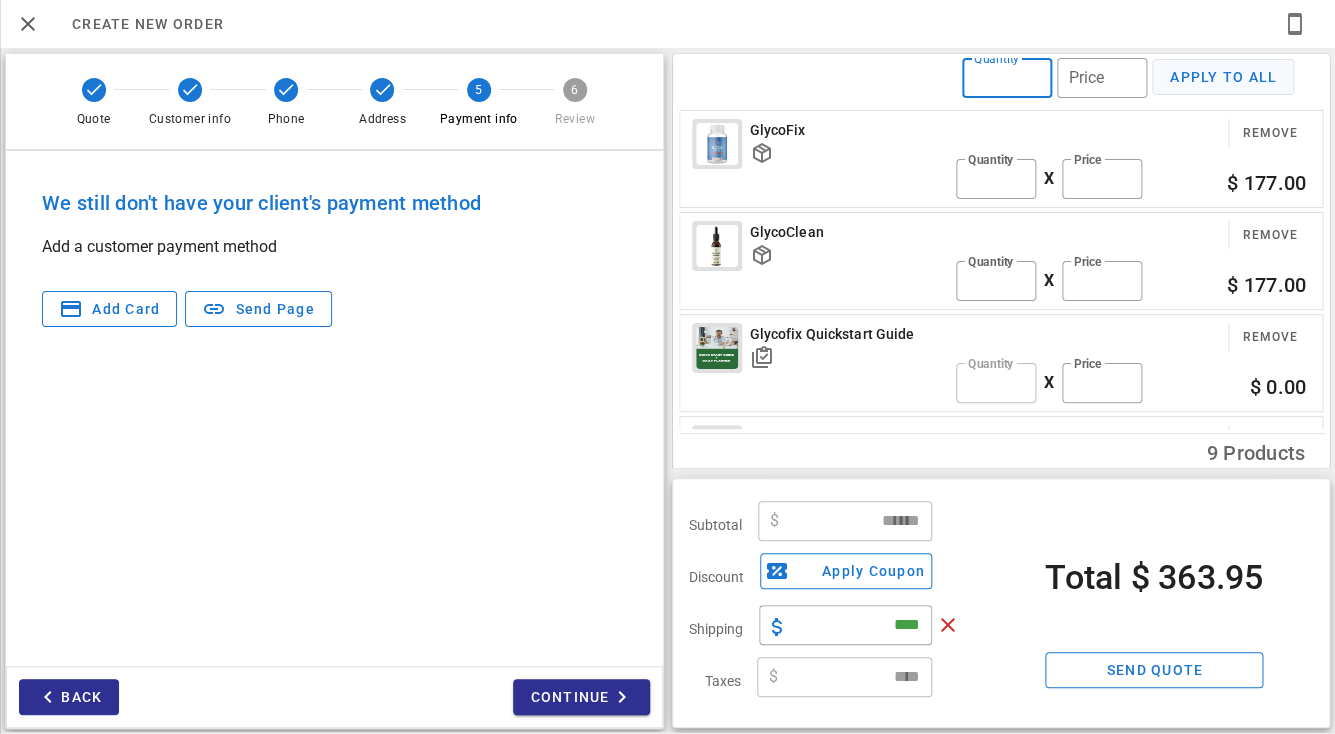 type on "*" 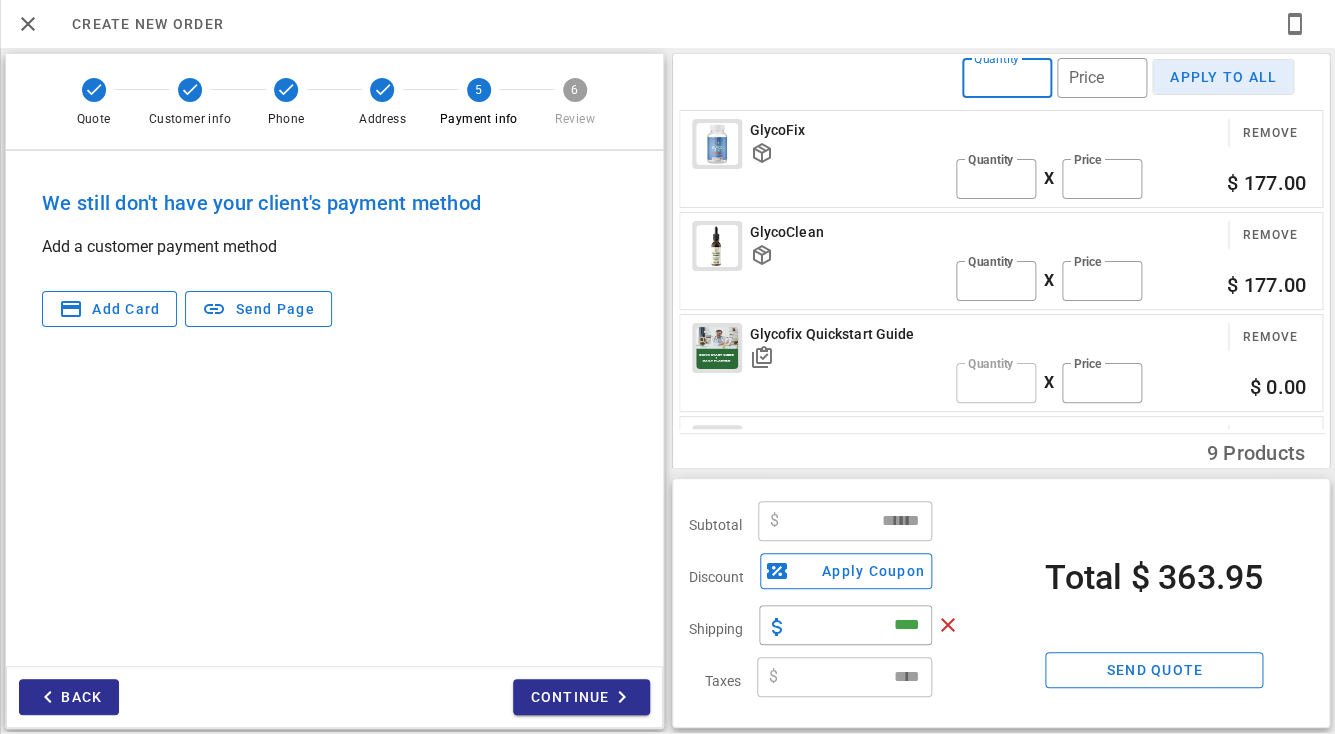 click on "Apply to all" at bounding box center [1223, 77] 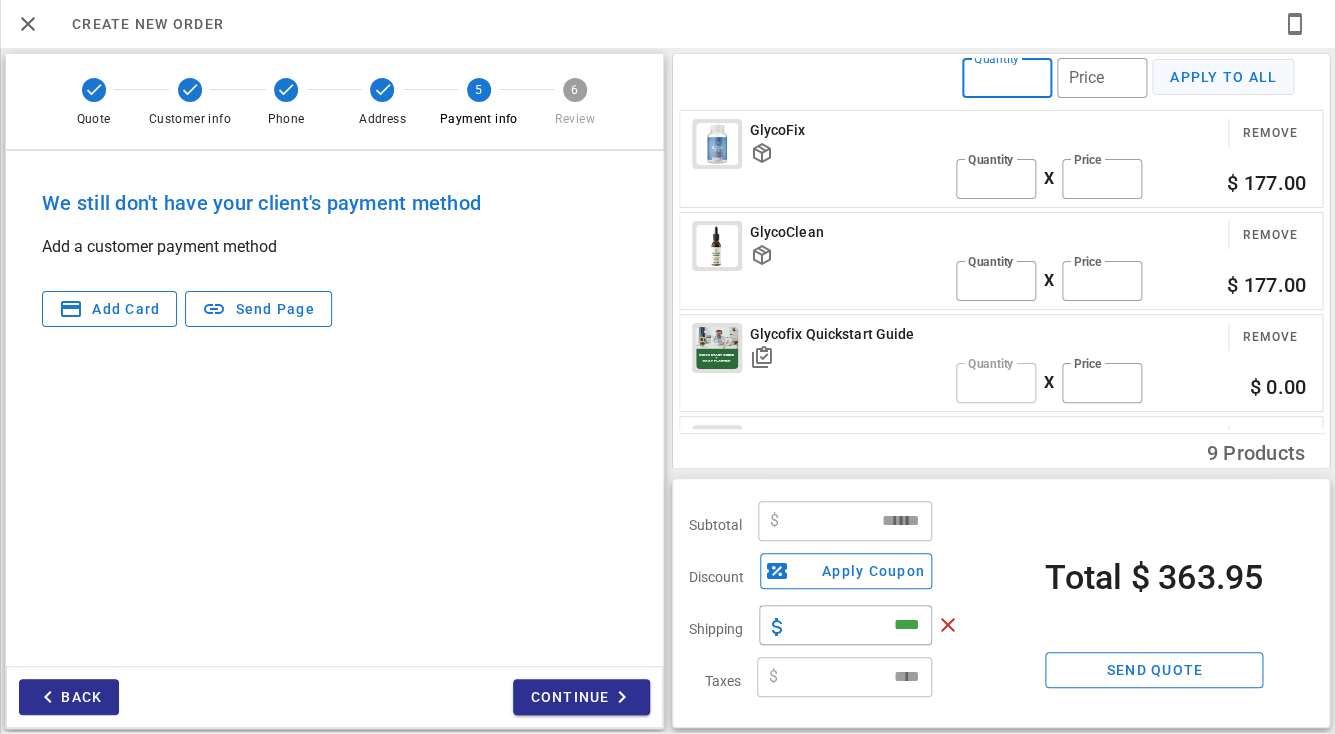type on "*" 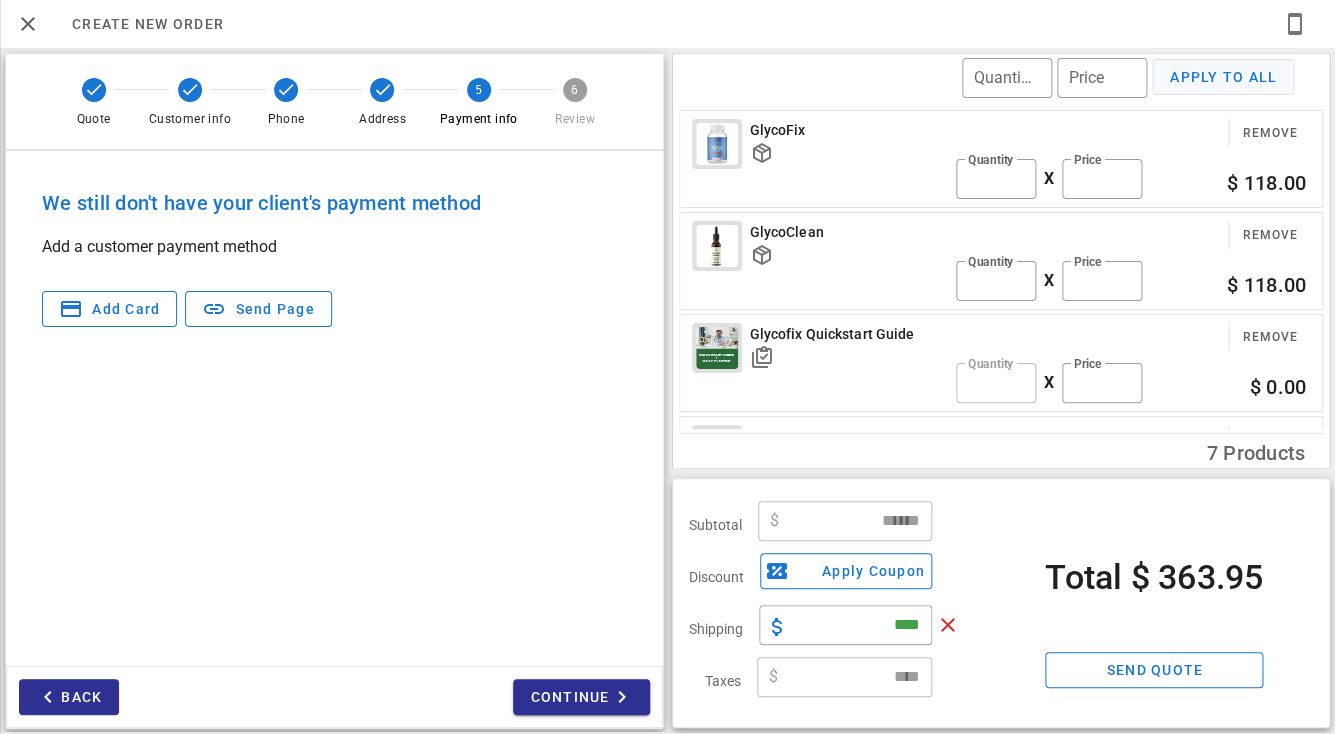 type on "******" 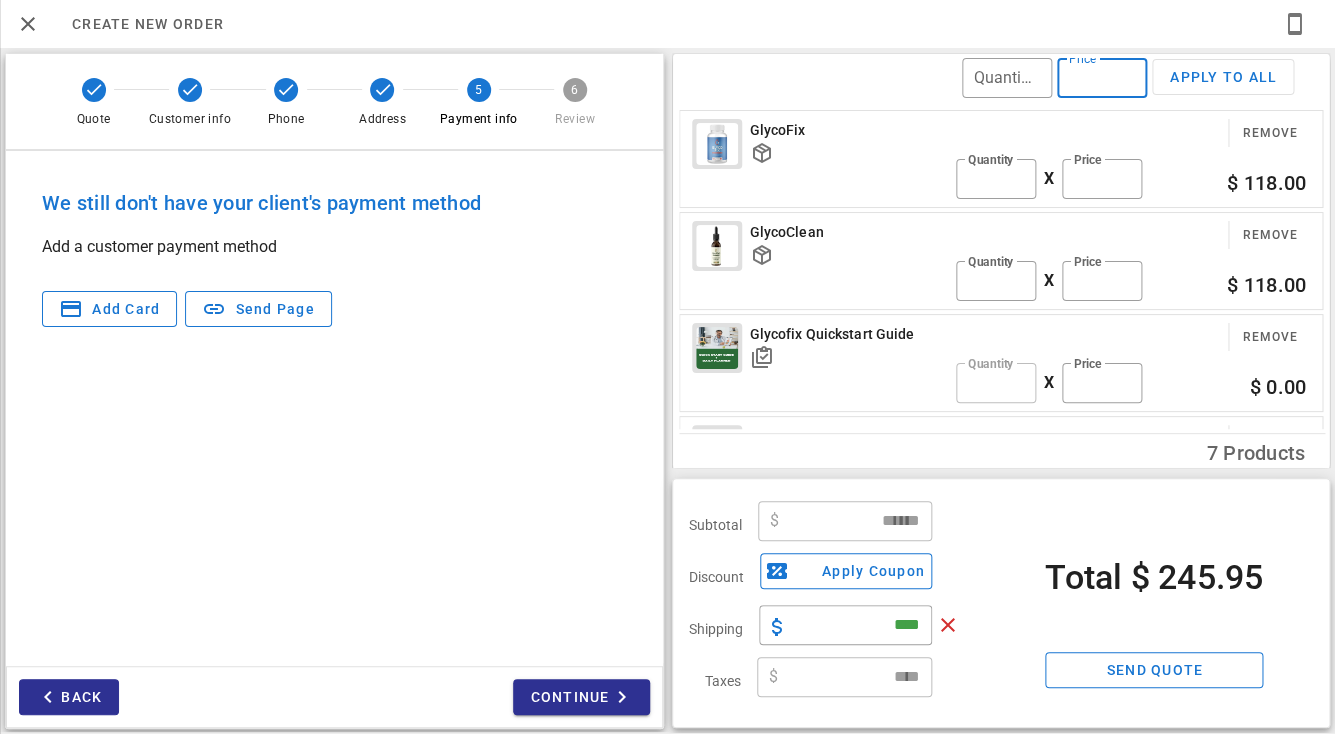 click on "Price" at bounding box center (1102, 78) 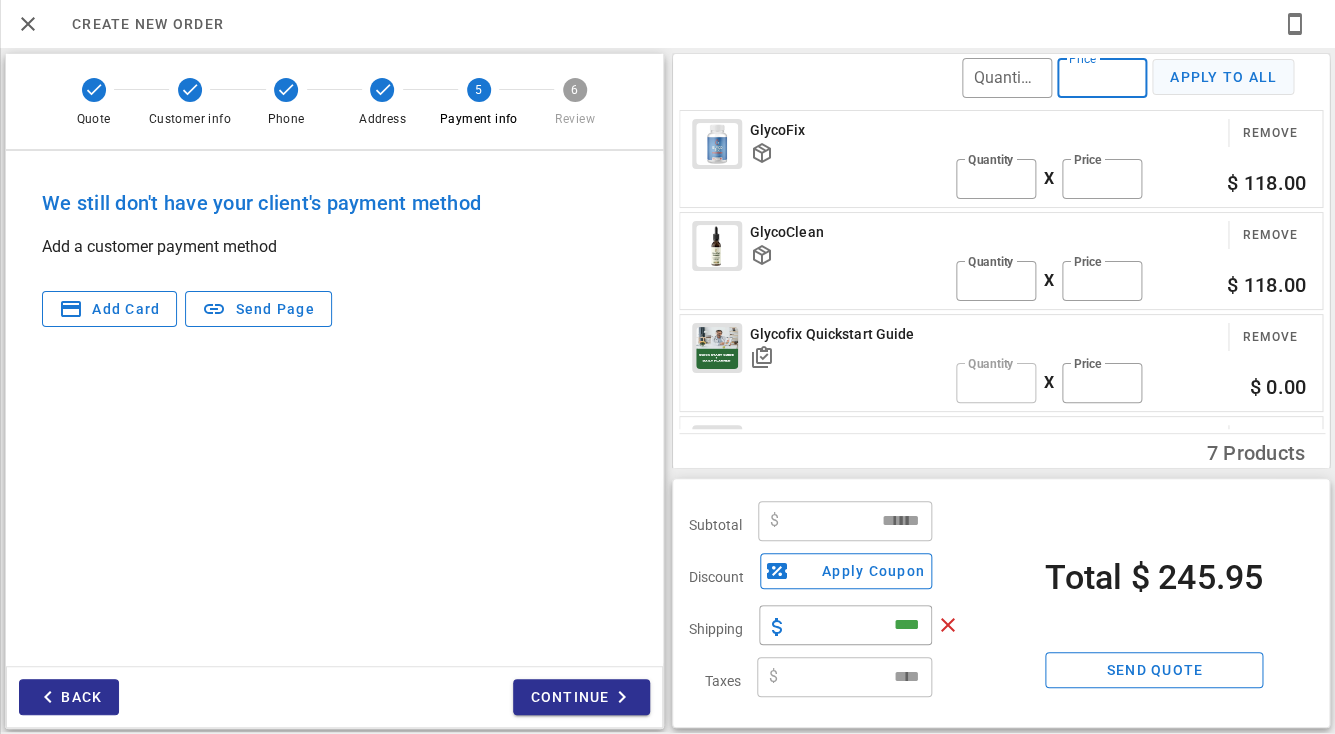 type on "**" 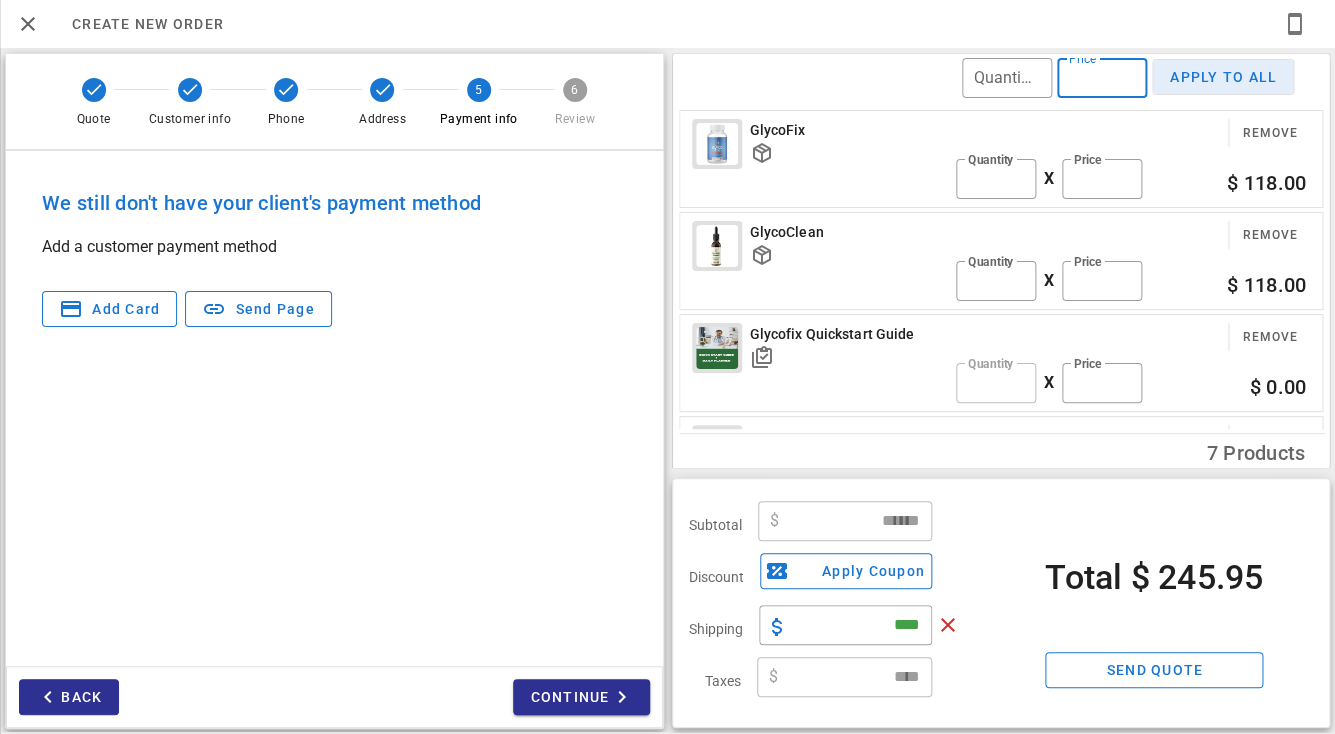 click on "Apply to all" at bounding box center (1223, 77) 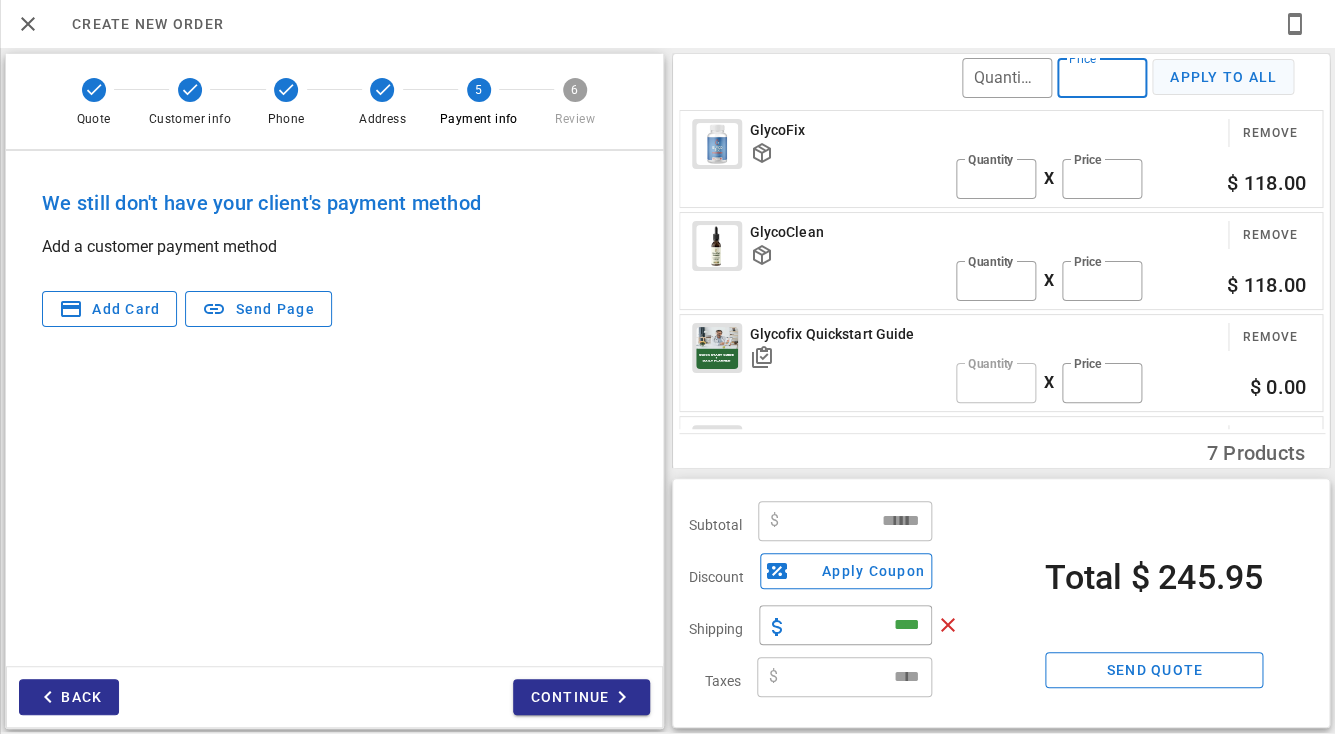 type on "**" 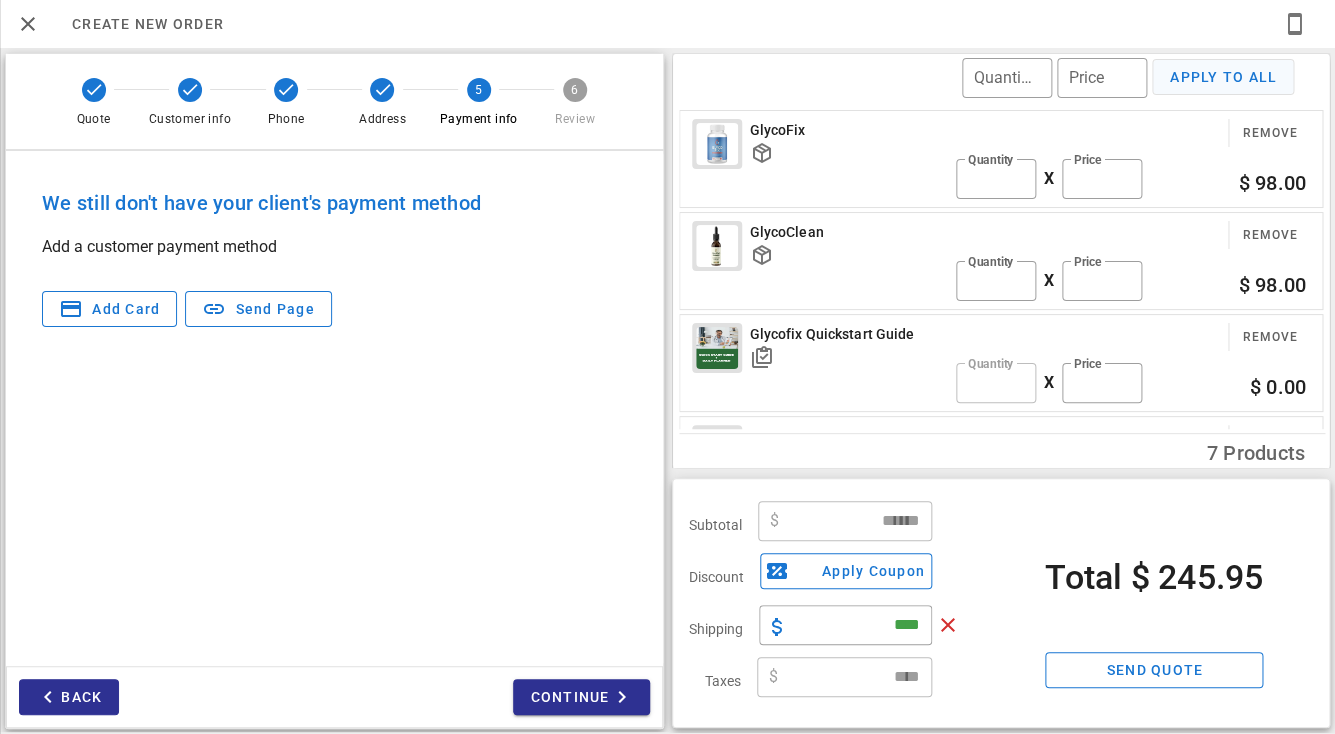 type on "******" 